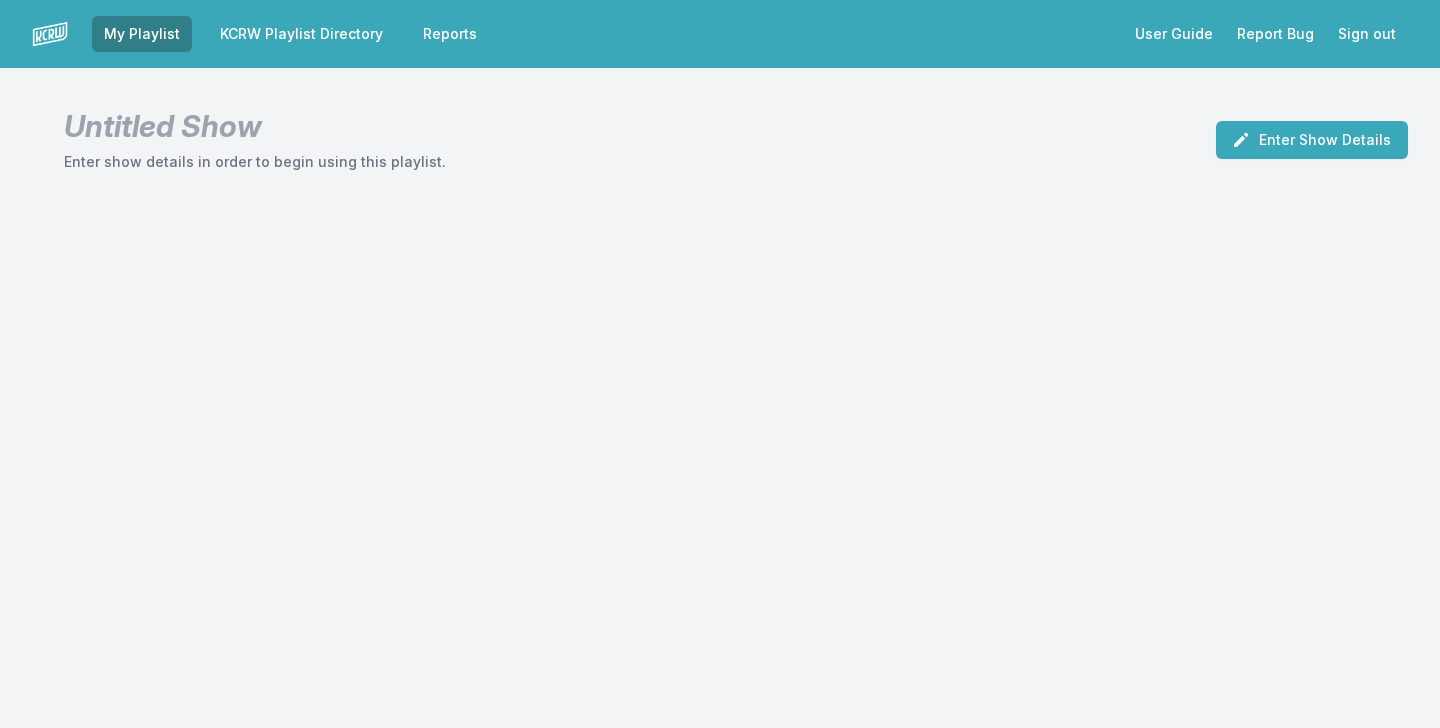 scroll, scrollTop: 0, scrollLeft: 0, axis: both 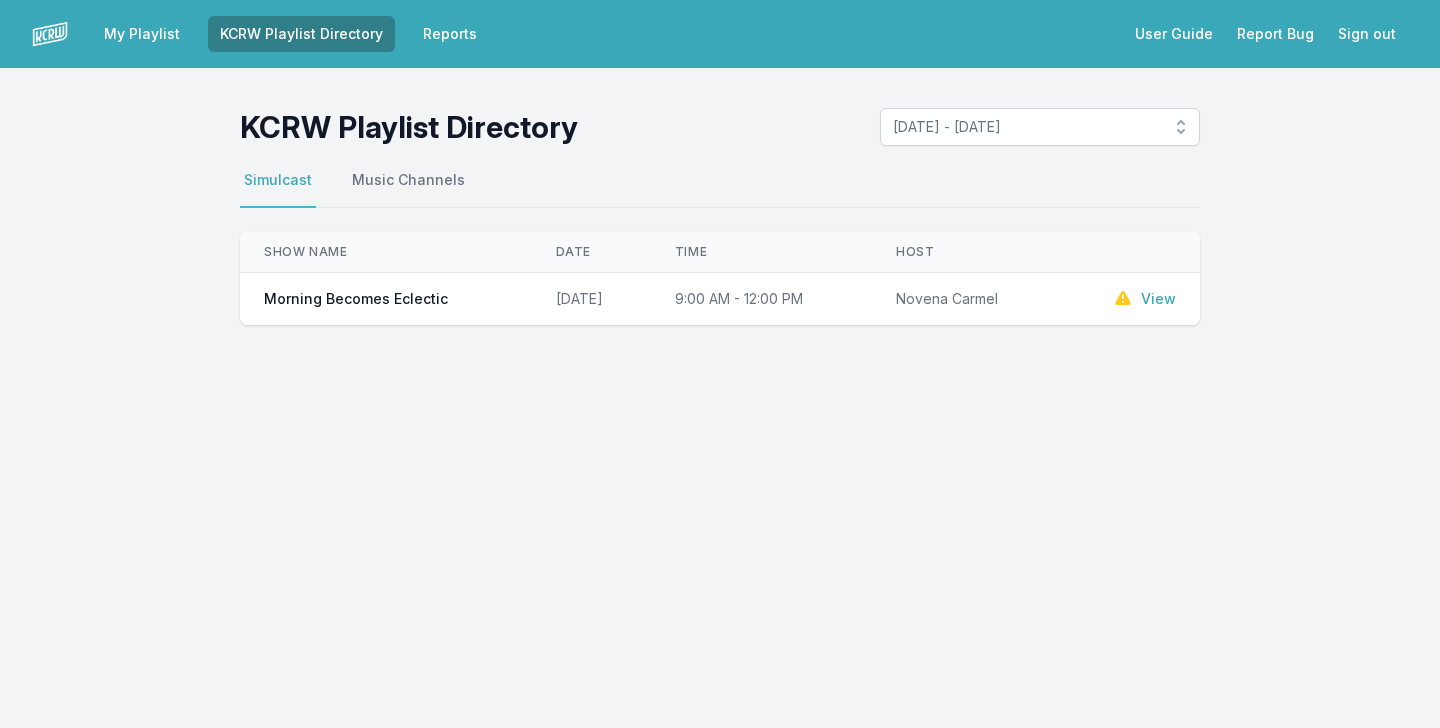 click on "View" at bounding box center (1130, 299) 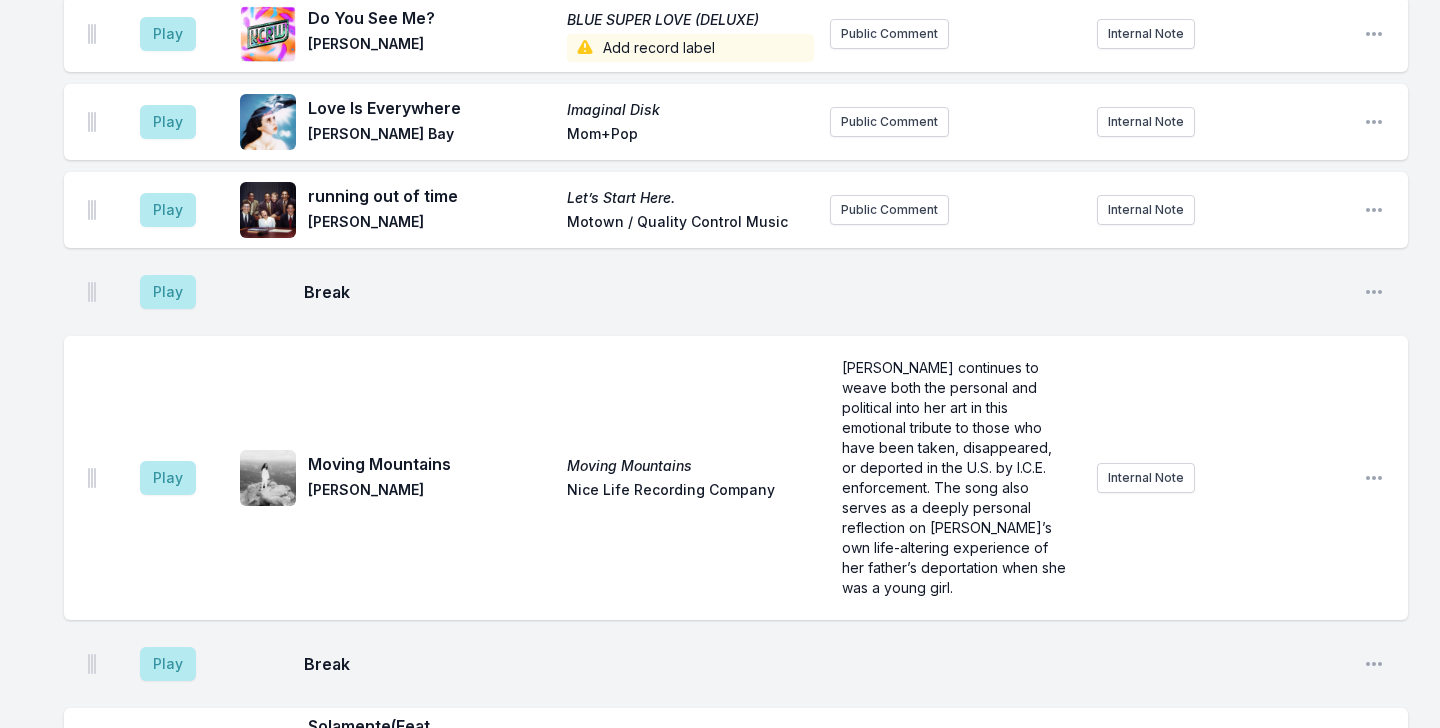 scroll, scrollTop: 2438, scrollLeft: 0, axis: vertical 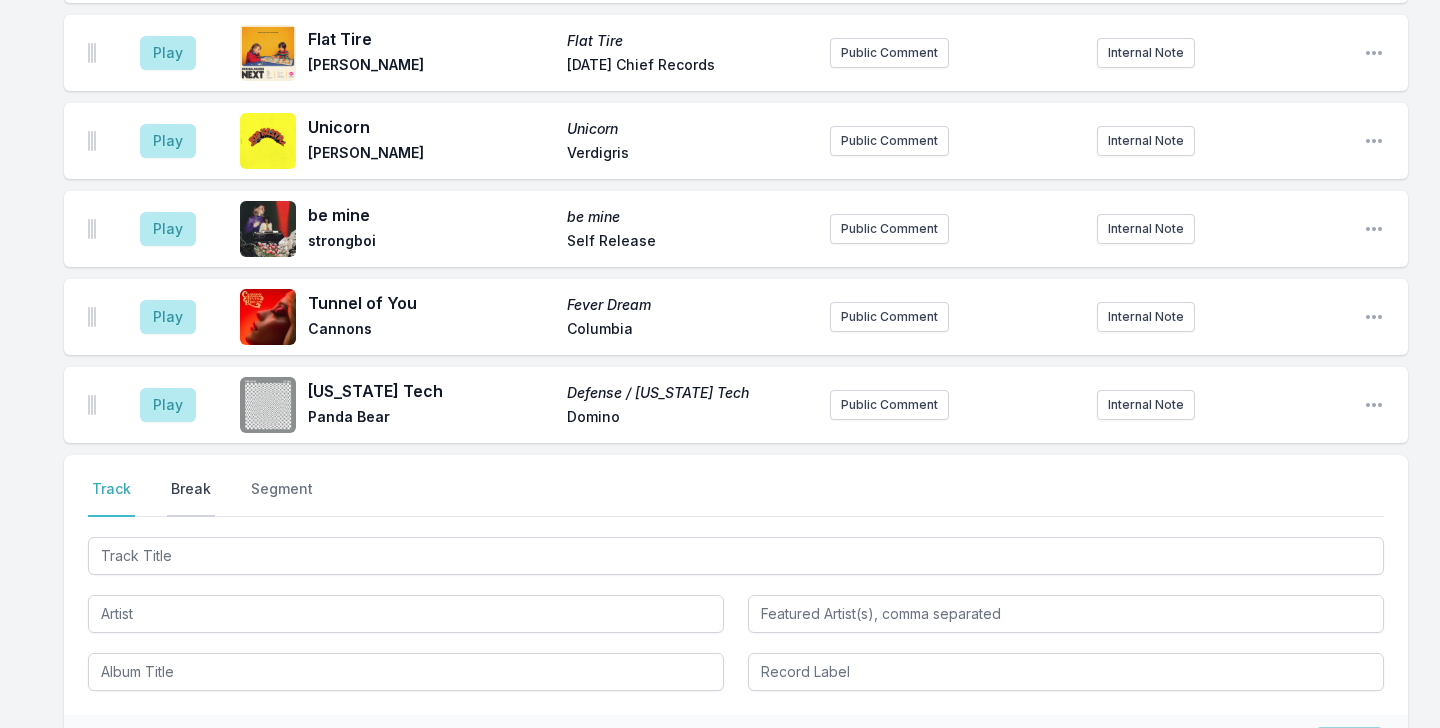 click on "Break" at bounding box center [191, 498] 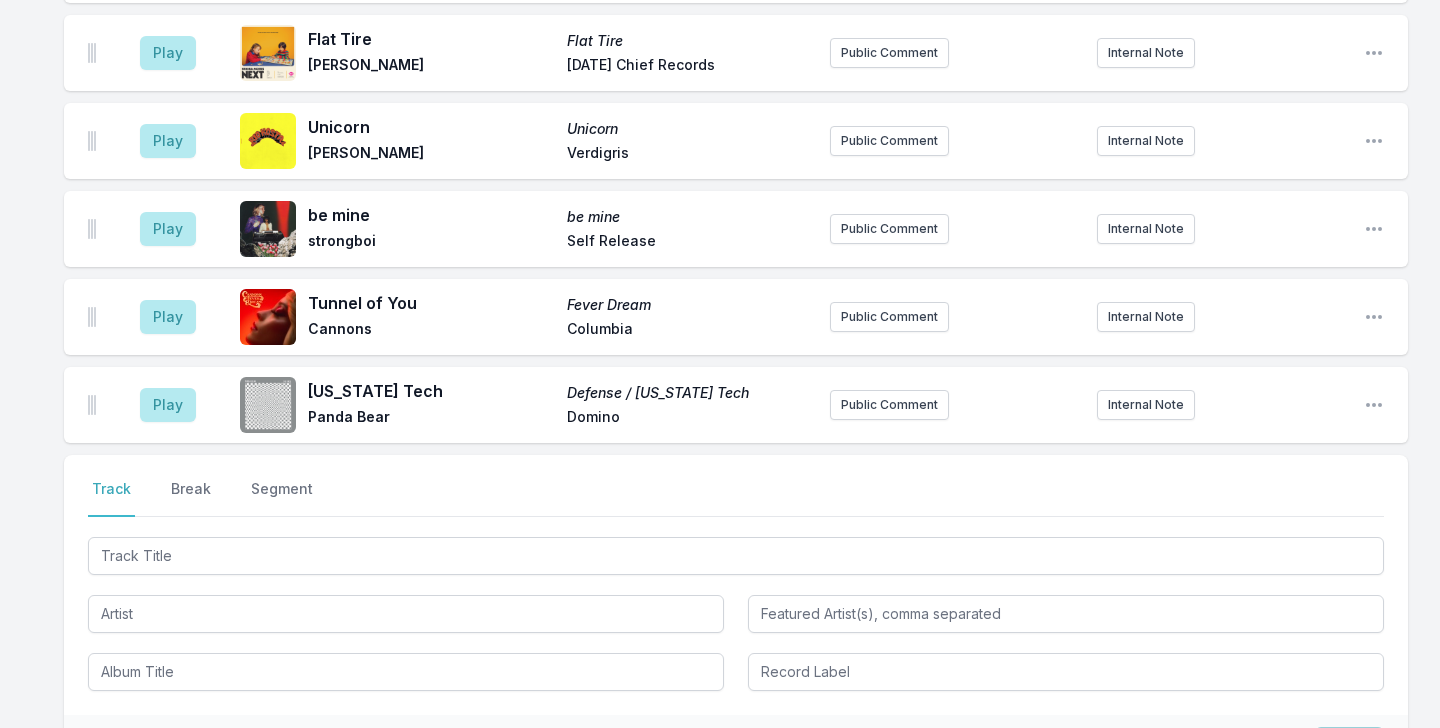 scroll, scrollTop: 5400, scrollLeft: 0, axis: vertical 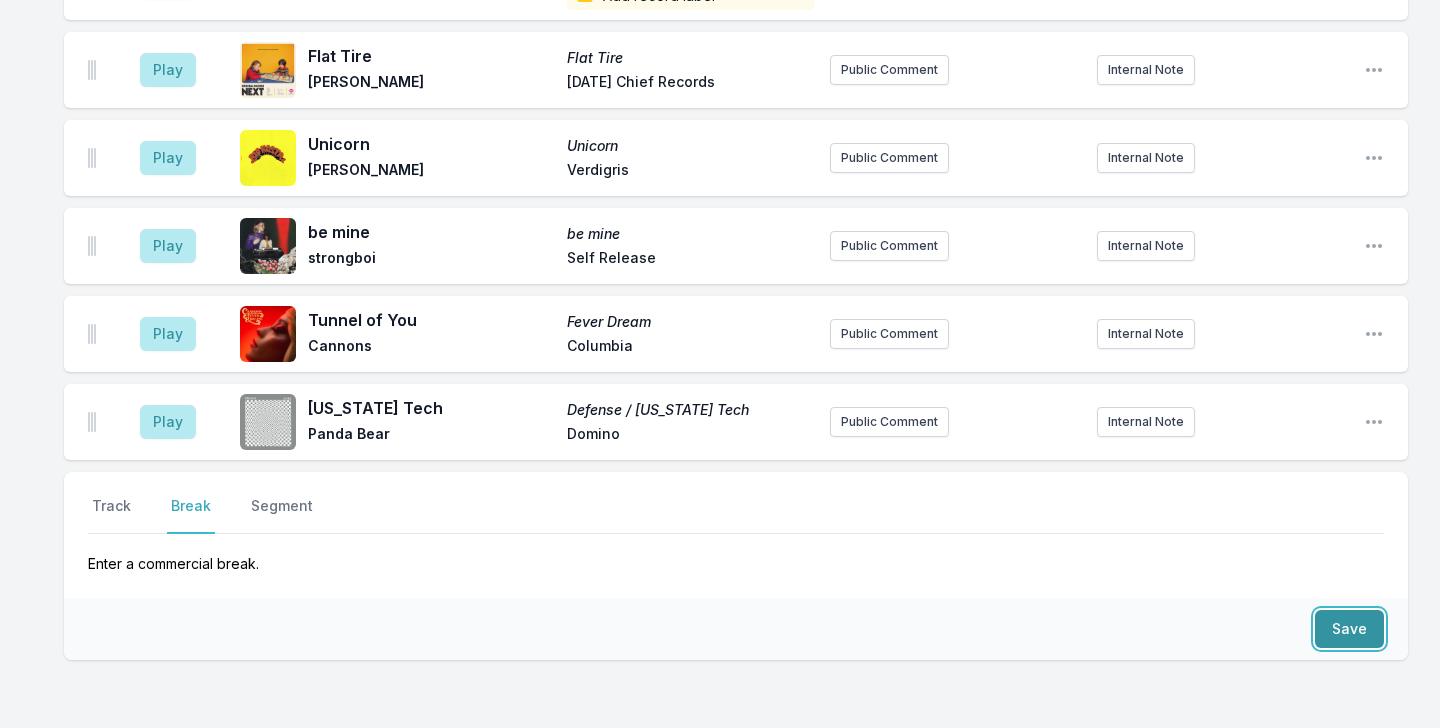 click on "Save" at bounding box center (1349, 629) 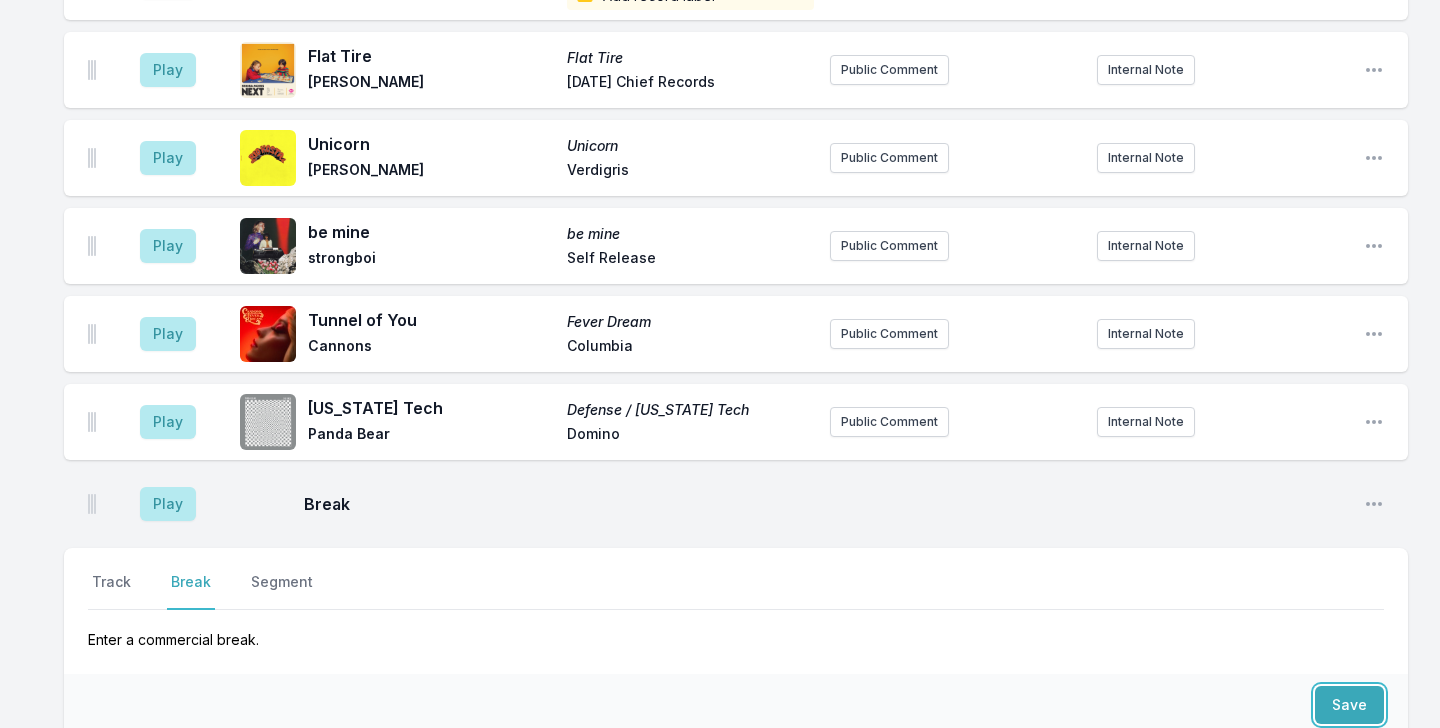 scroll, scrollTop: 5476, scrollLeft: 0, axis: vertical 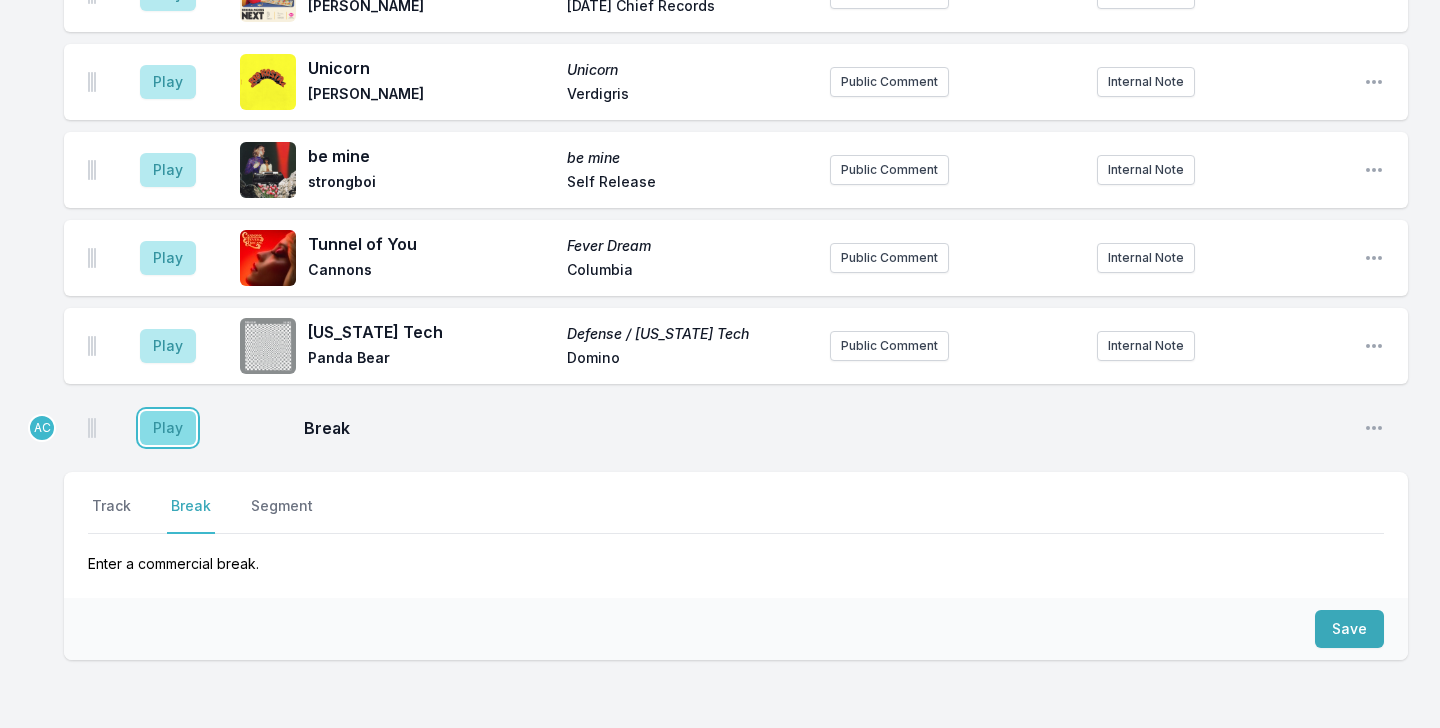 click on "Play" at bounding box center [168, 428] 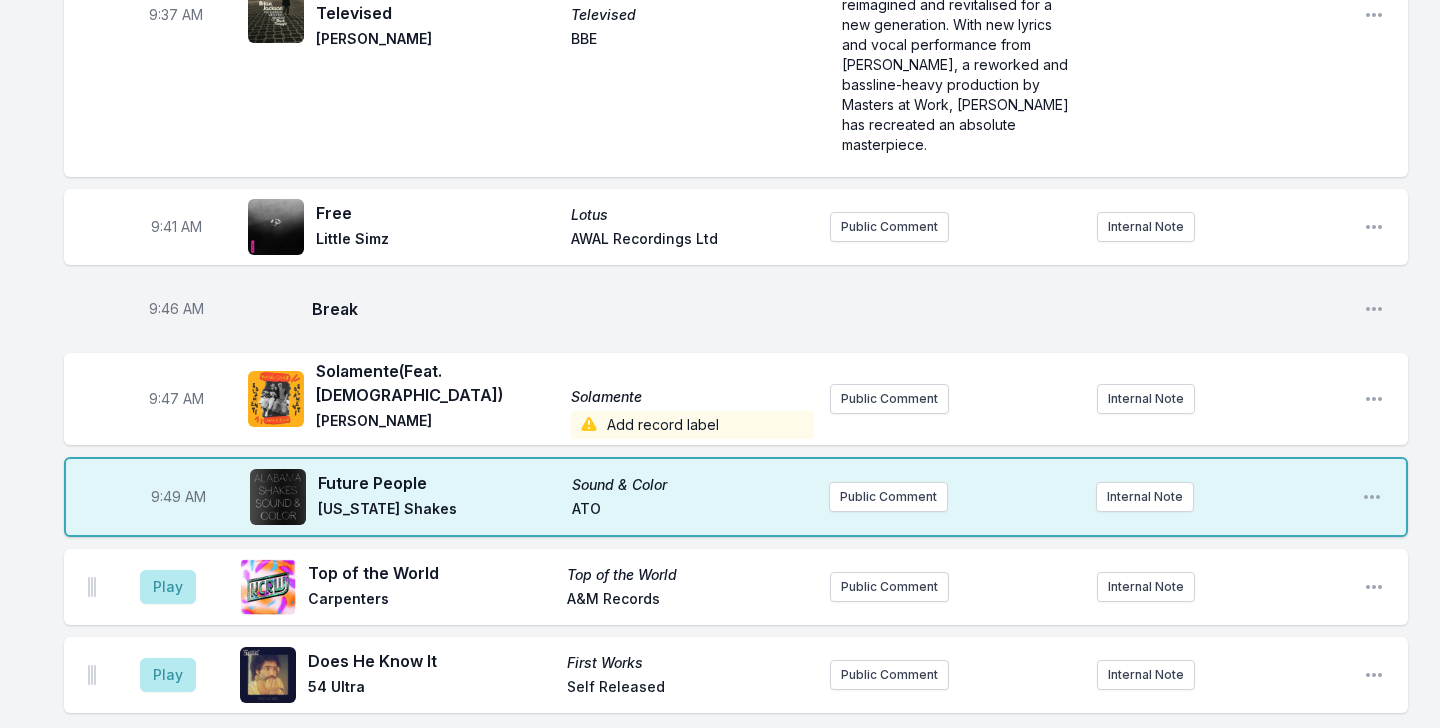 scroll, scrollTop: 1371, scrollLeft: 0, axis: vertical 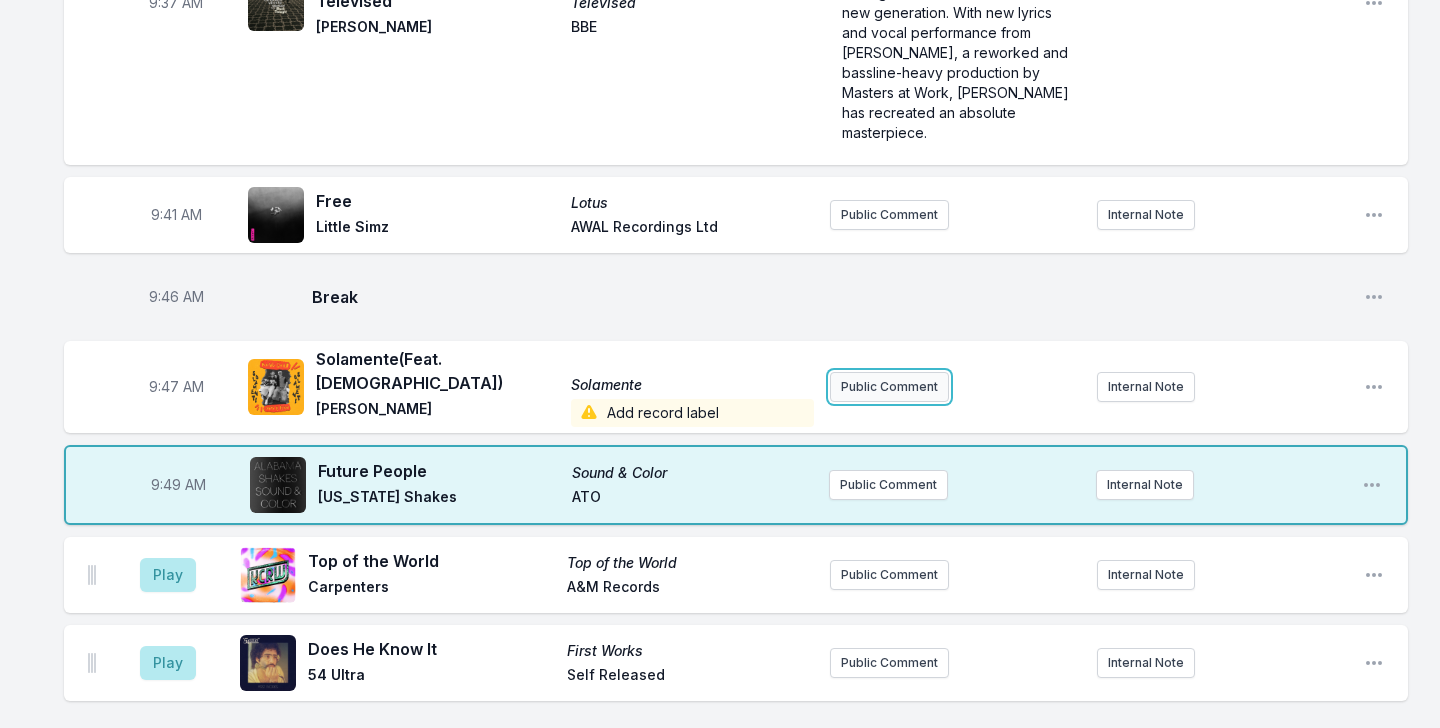 click on "Public Comment" at bounding box center [889, 387] 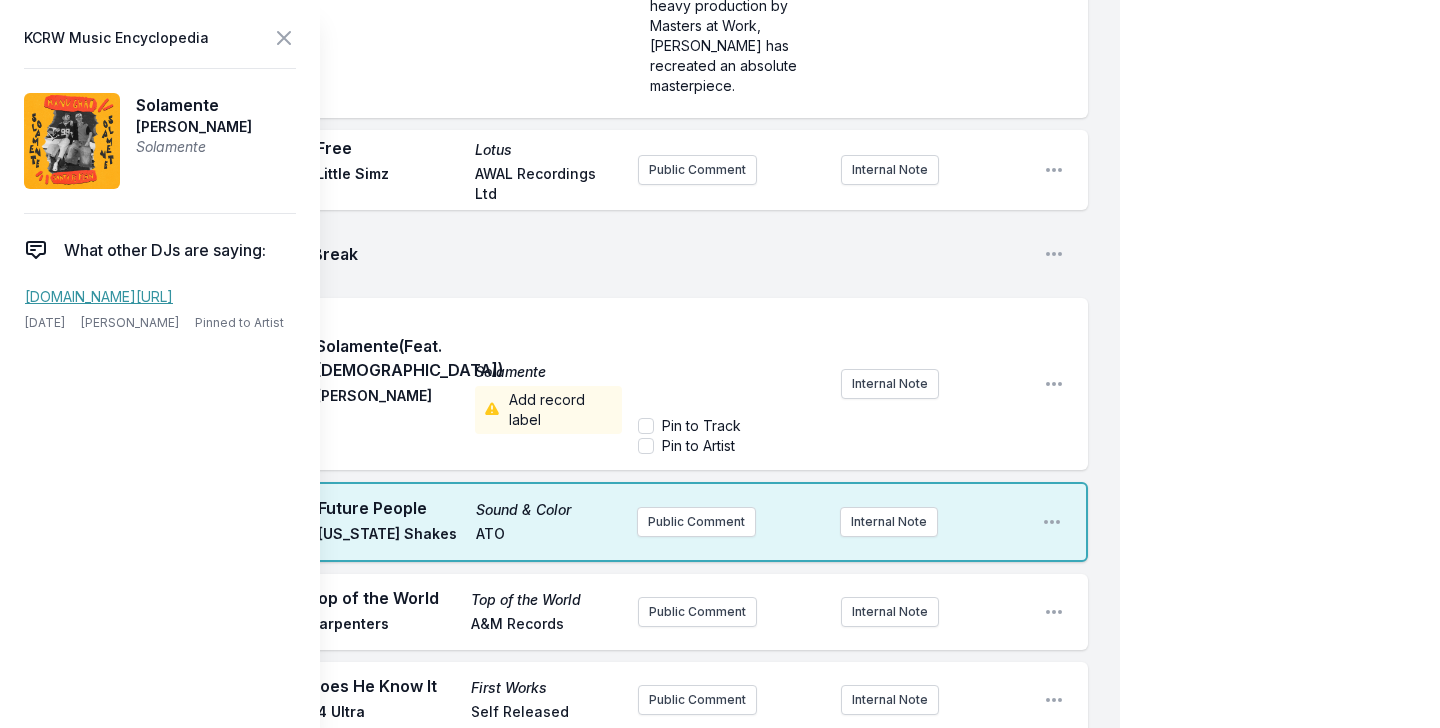 scroll, scrollTop: 1695, scrollLeft: 0, axis: vertical 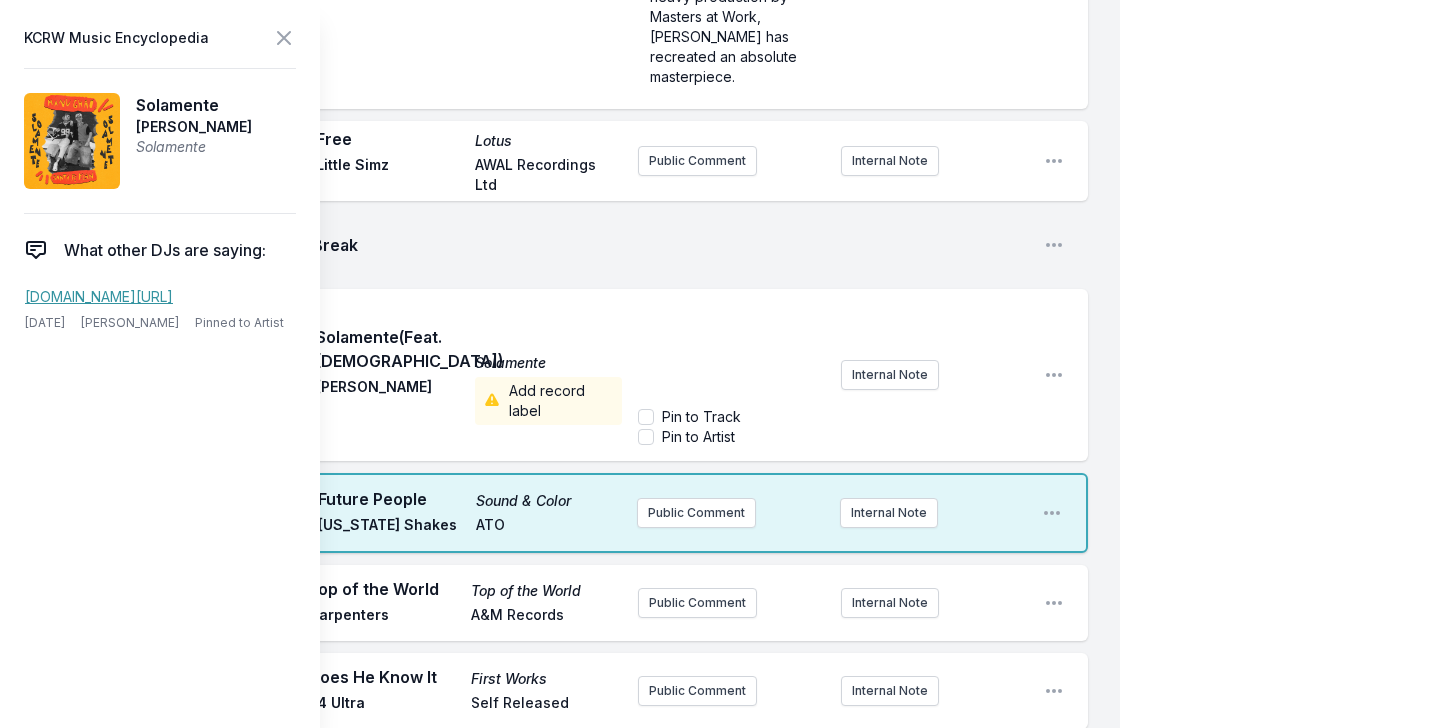 click on "9:47 AM Solamente  (Feat. Santa Fe Klan) Solamente Manu Chao Add record label ﻿ Pin to Track Pin to Artist Internal Note Open playlist item options" at bounding box center (576, 375) 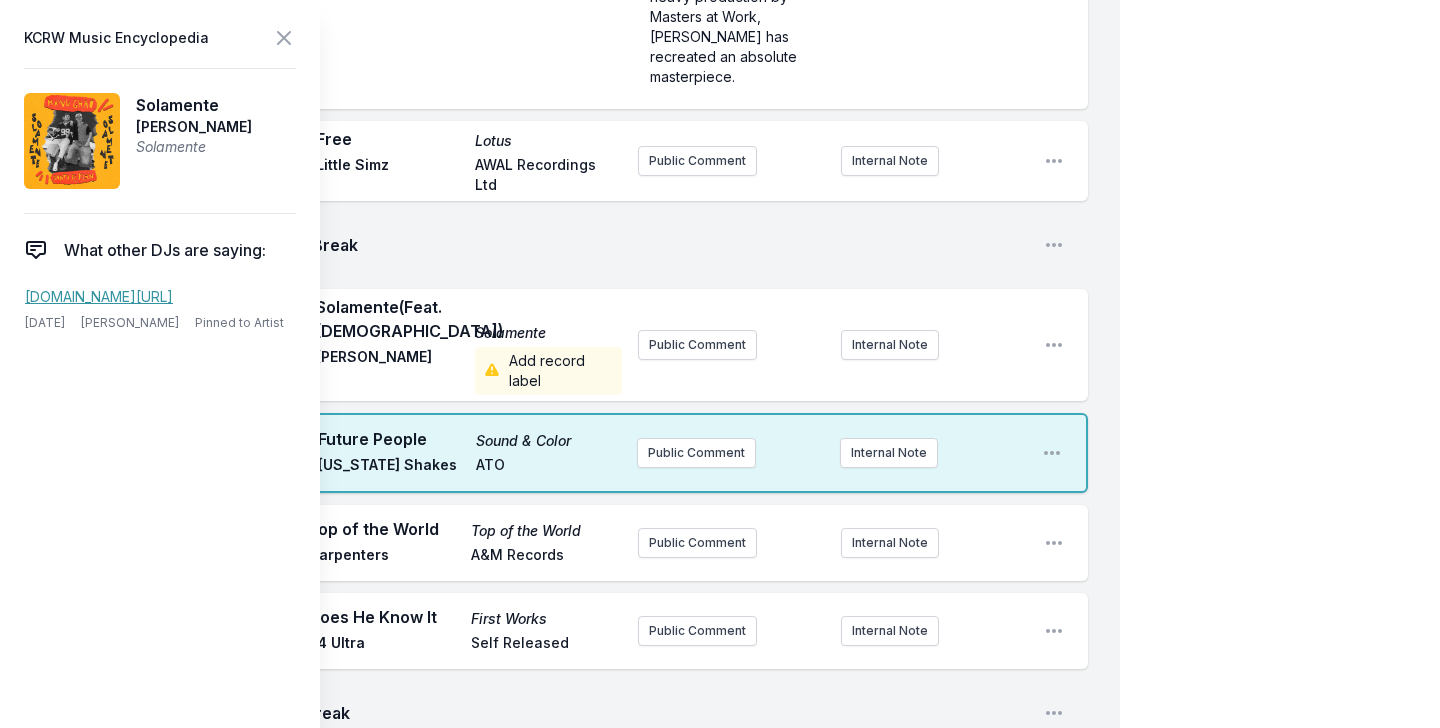 click on "Solamente  (Feat. Santa Fe Klan)" at bounding box center (389, 319) 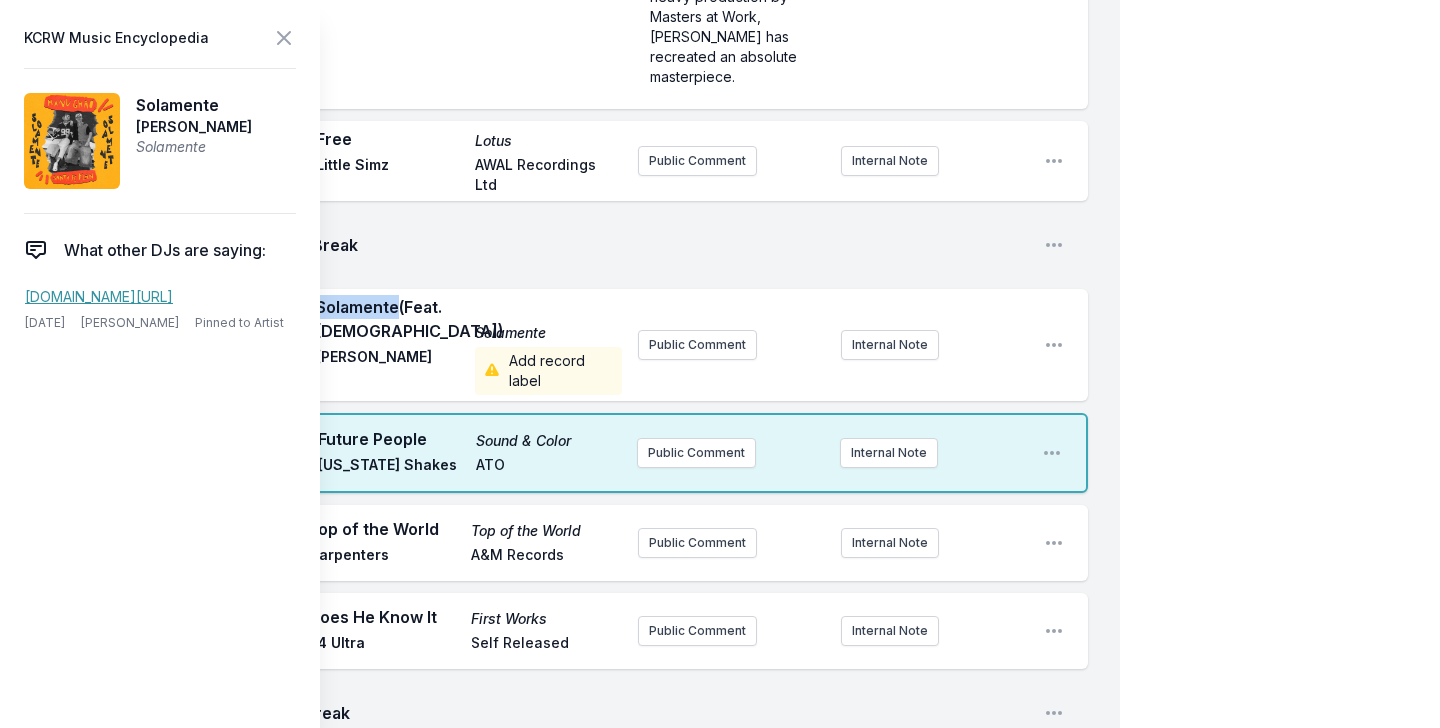 click on "Solamente  (Feat. Santa Fe Klan)" at bounding box center (389, 319) 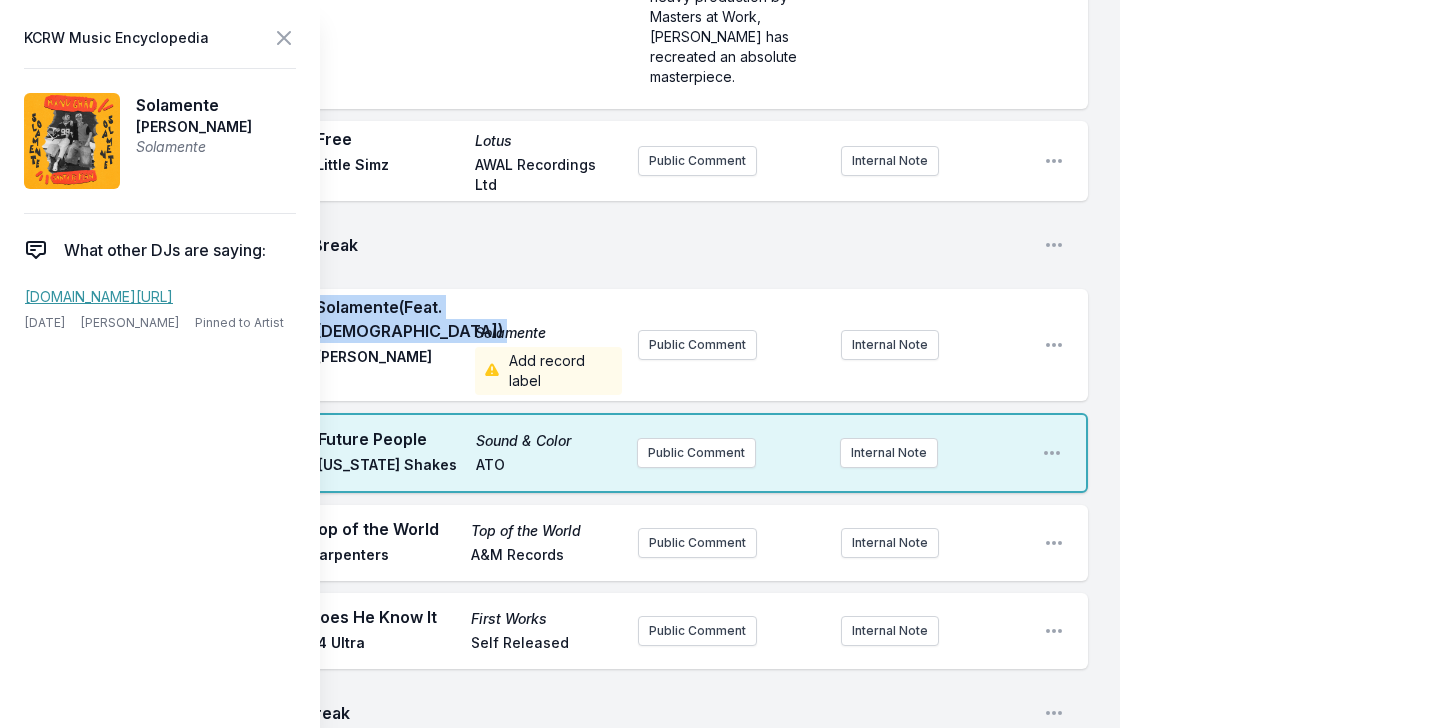 click on "Solamente  (Feat. Santa Fe Klan)" at bounding box center (389, 319) 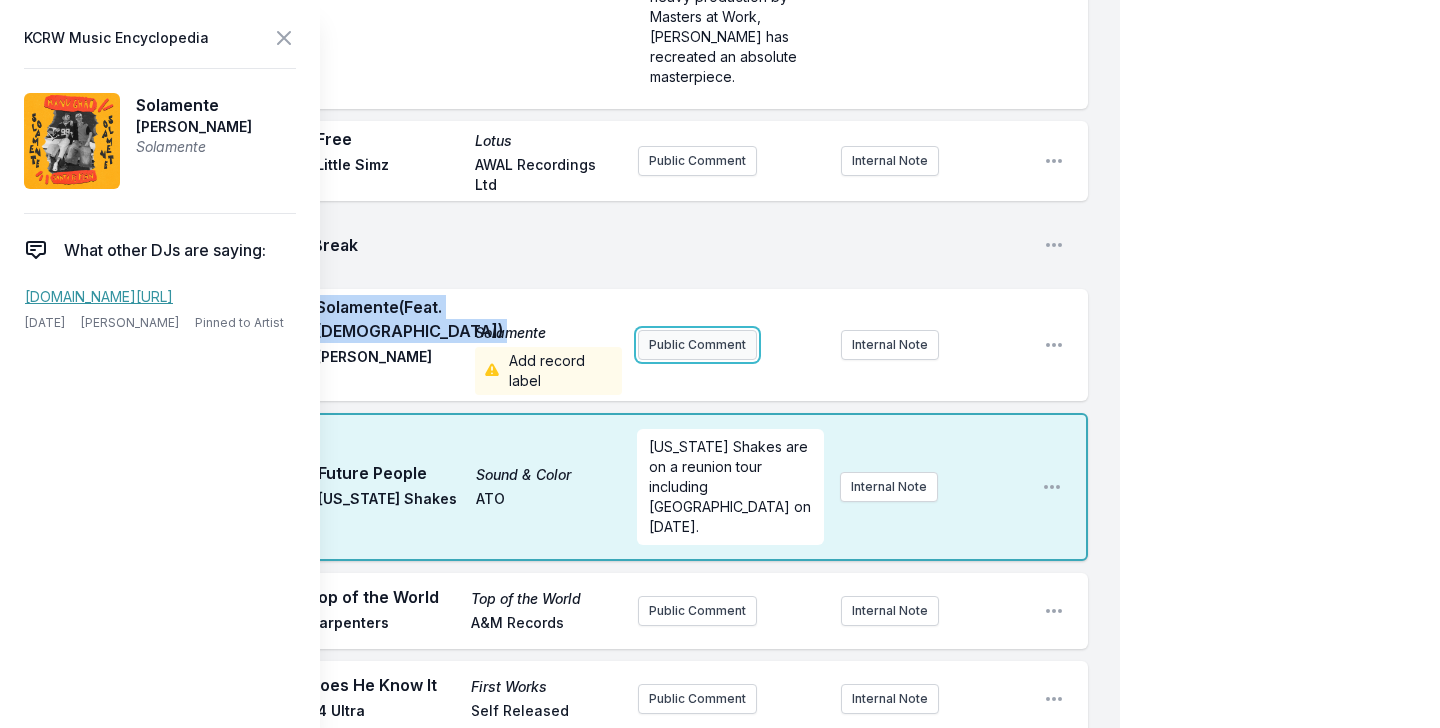 click on "Public Comment" at bounding box center [697, 345] 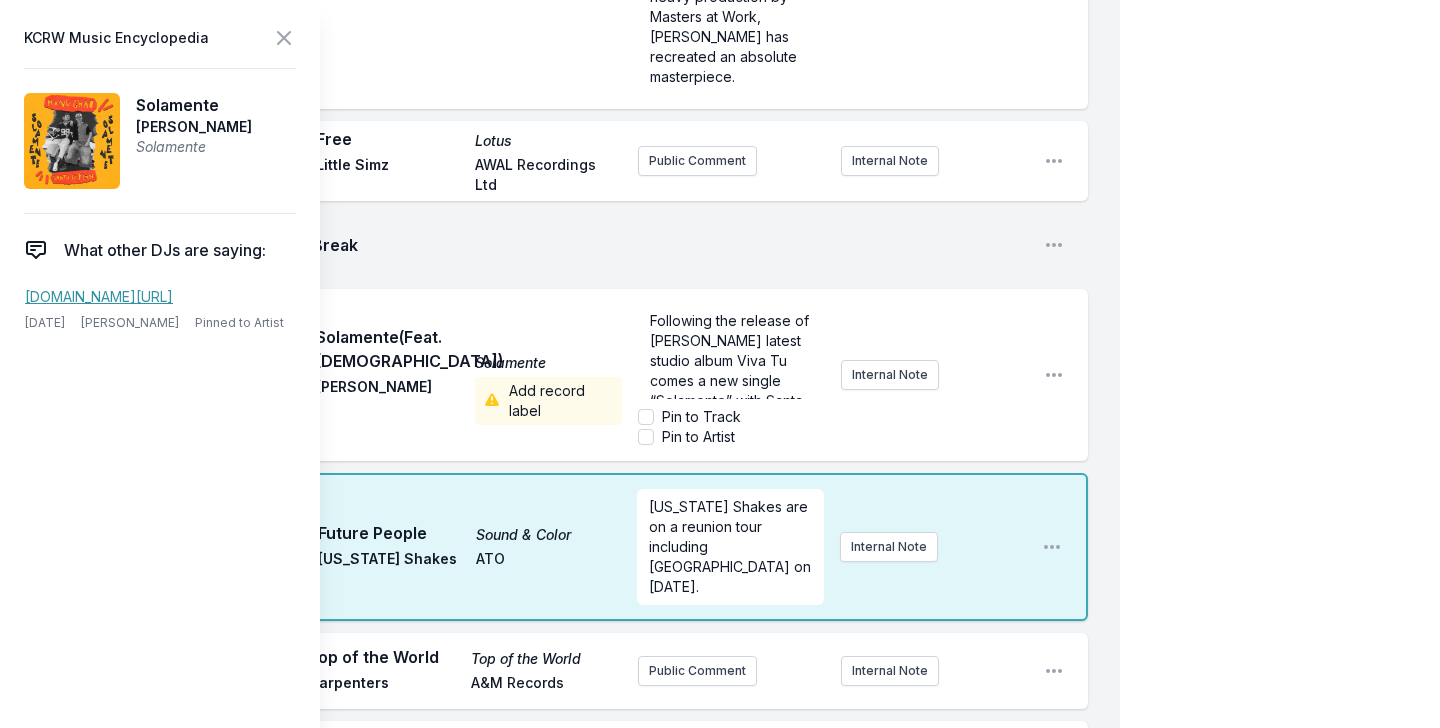 scroll, scrollTop: 60, scrollLeft: 0, axis: vertical 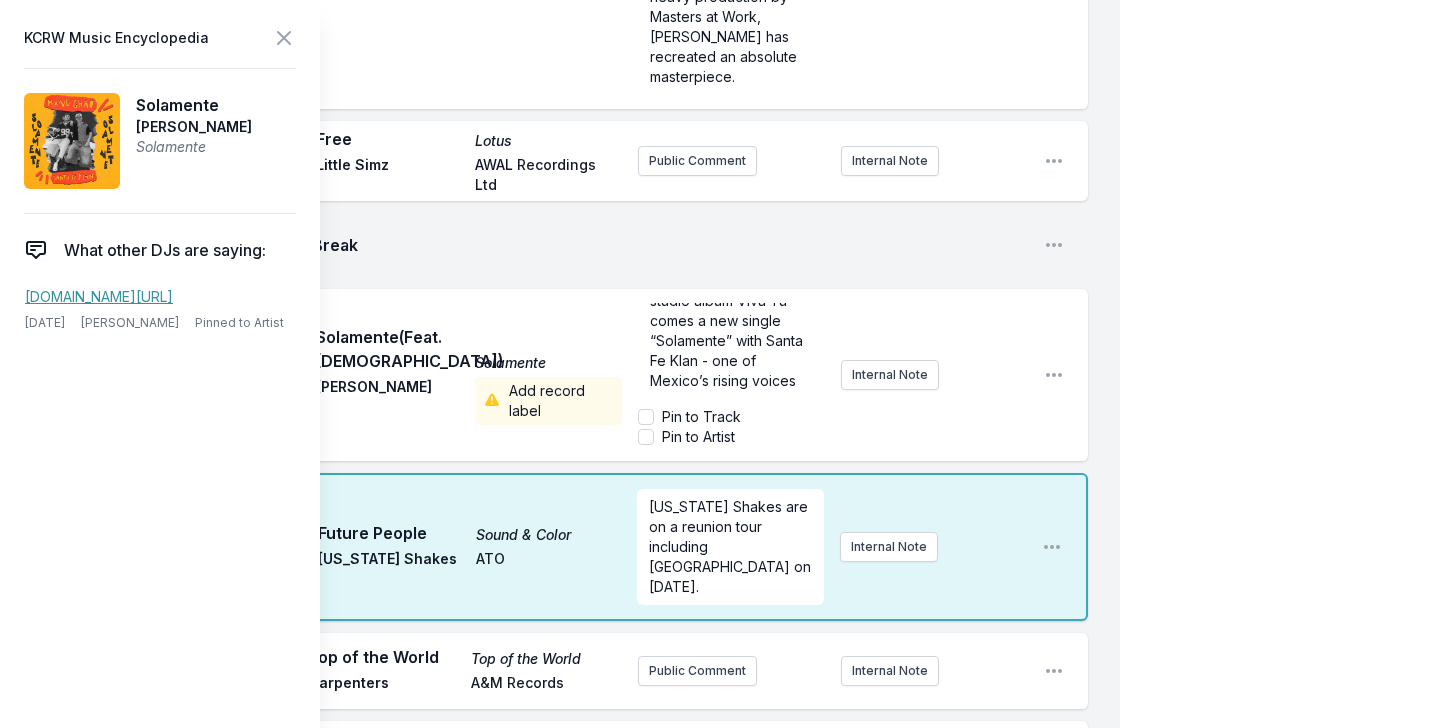 click on "9:47 AM Solamente  (Feat. Santa Fe Klan) Solamente Manu Chao Add record label  Following the release of Manu Chao's latest studio album Viva Tu comes a new single “Solamente” with Santa Fe Klan - one of Mexico’s rising voices  Pin to Track Pin to Artist Internal Note Open playlist item options" at bounding box center [576, 375] 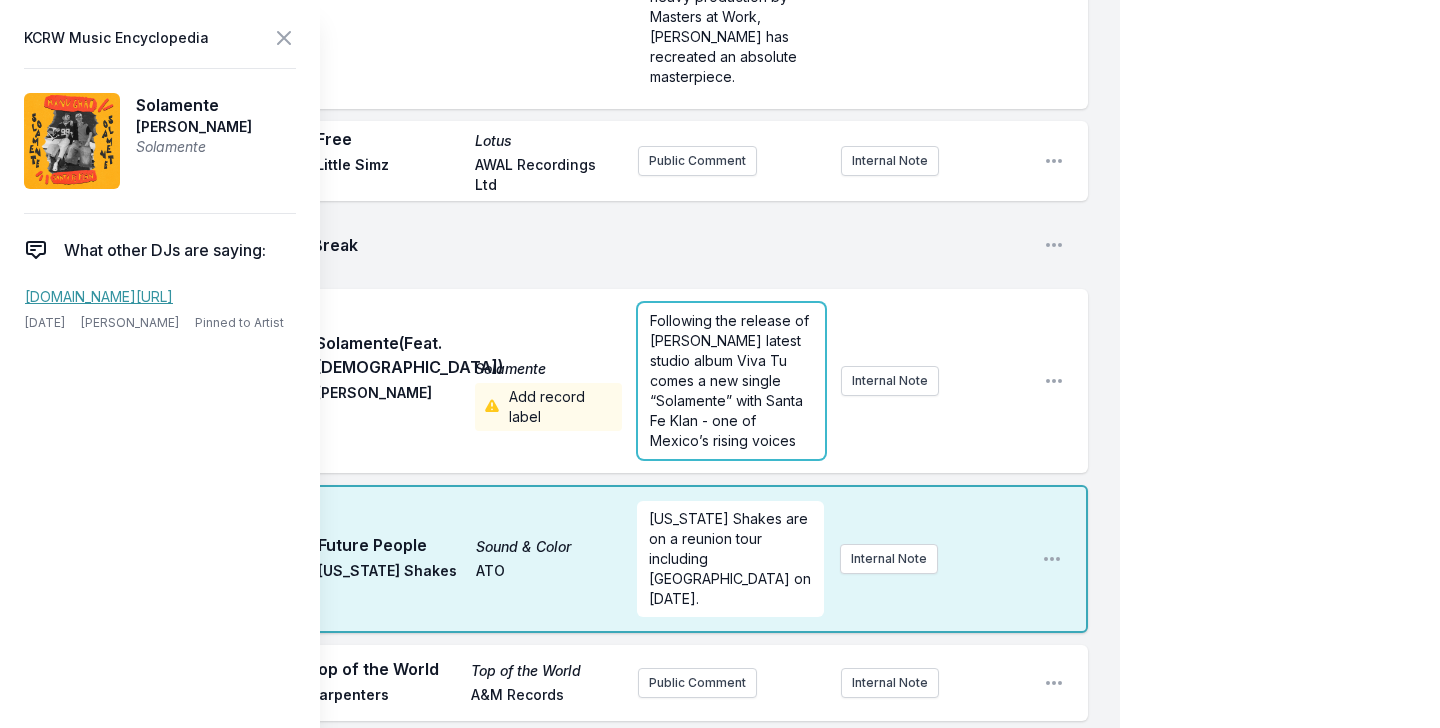 click on "Following the release of Manu Chao's latest studio album Viva Tu comes a new single “Solamente” with Santa Fe Klan - one of Mexico’s rising voices" at bounding box center (731, 380) 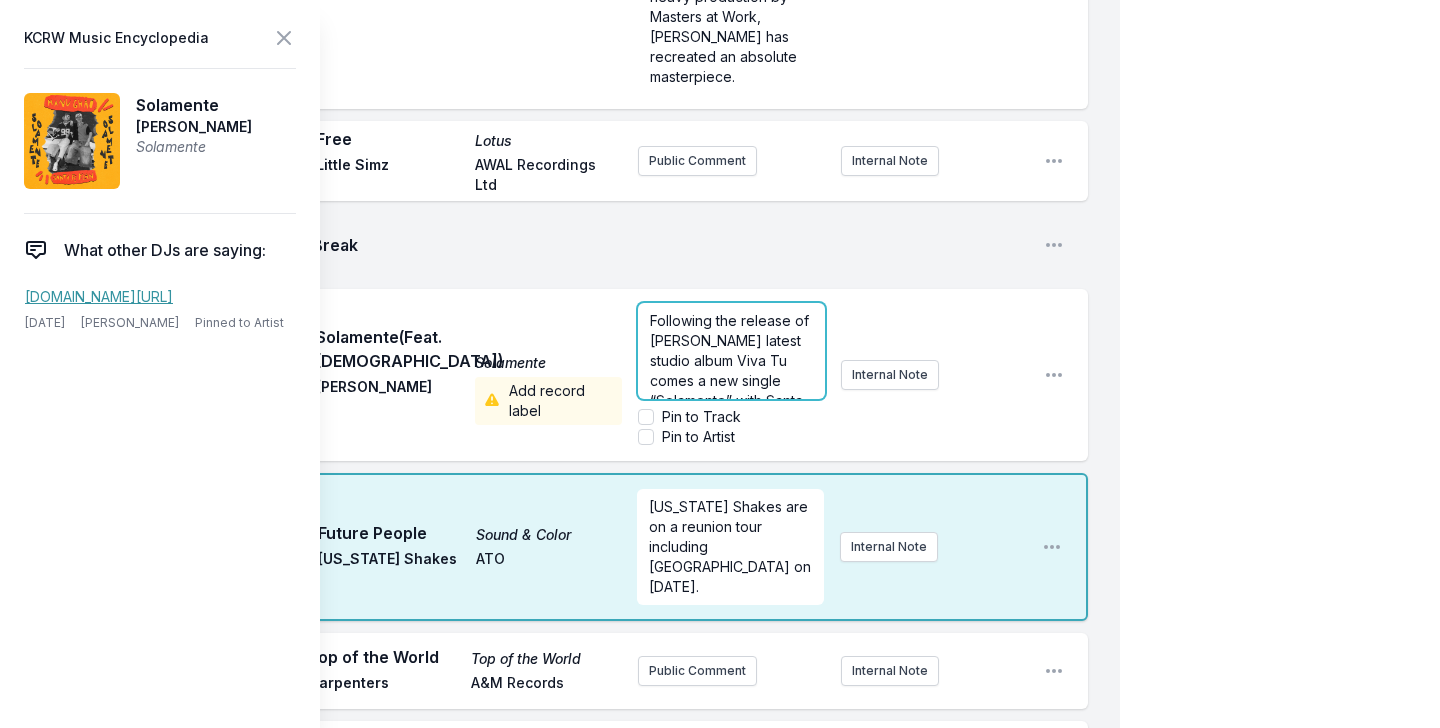 click on "Following the release of Manu Chao's latest studio album Viva Tu comes a new single “Solamente” with Santa Fe Klan - one of Mexico’s rising voices" at bounding box center (731, 380) 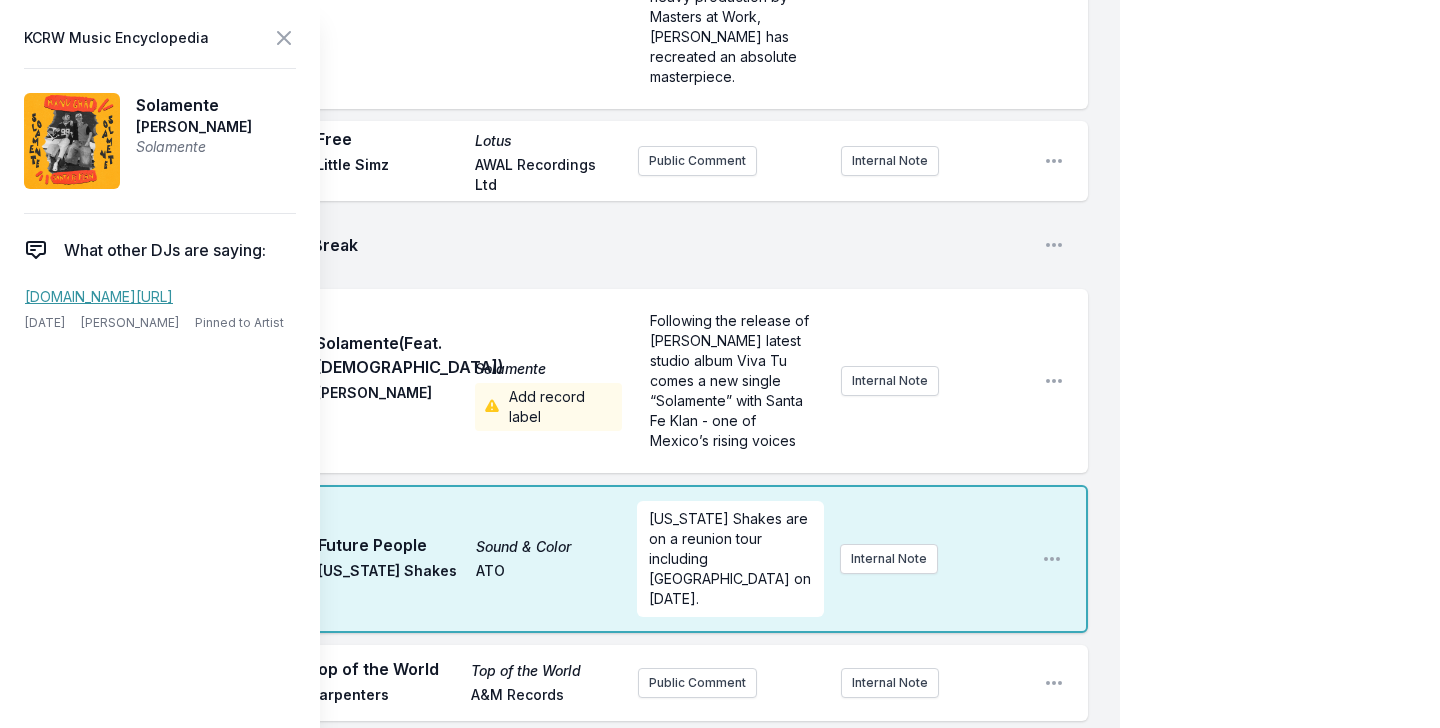 click on "9:47 AM Solamente  (Feat. Santa Fe Klan) Solamente Manu Chao Add record label Following the release of Manu Chao's latest studio album Viva Tu comes a new single “Solamente” with Santa Fe Klan - one of Mexico’s rising voices  Internal Note Open playlist item options" at bounding box center [576, 381] 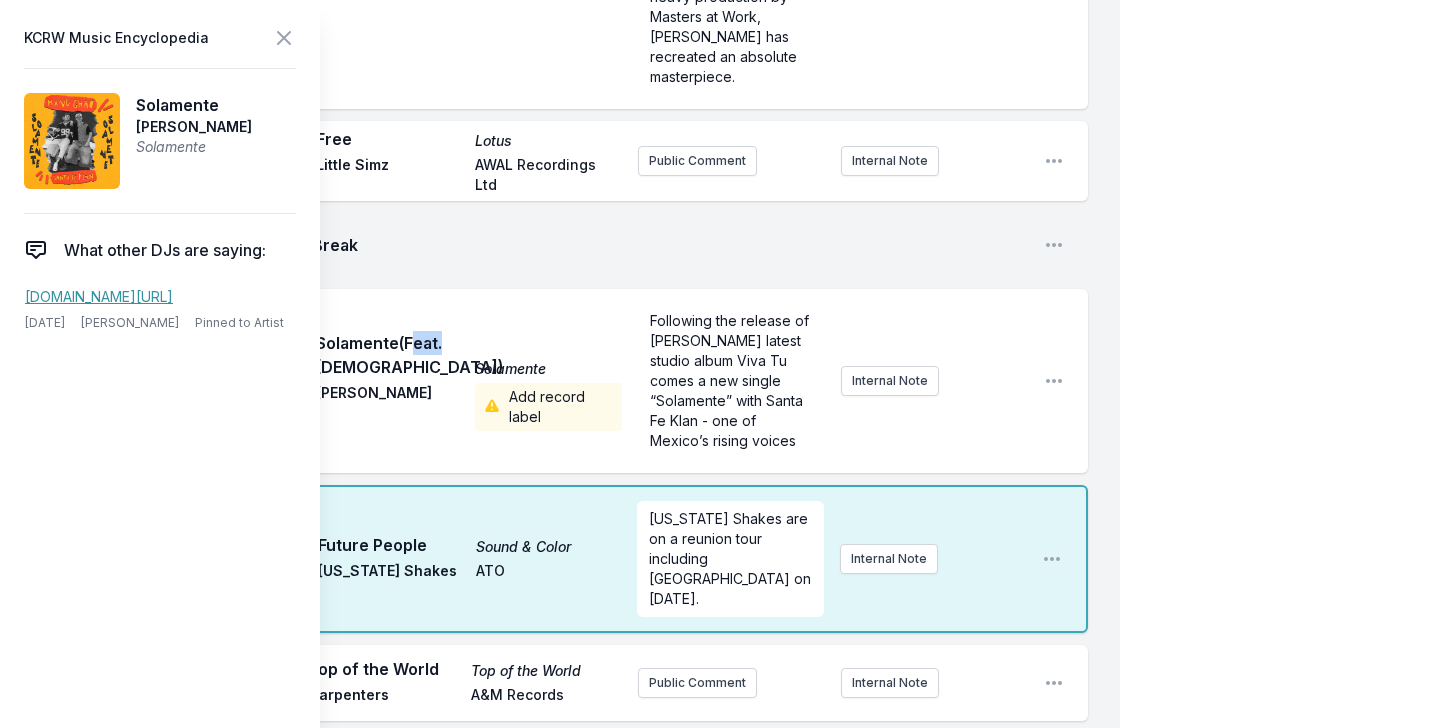 click on "Solamente  (Feat. Santa Fe Klan)" at bounding box center [389, 355] 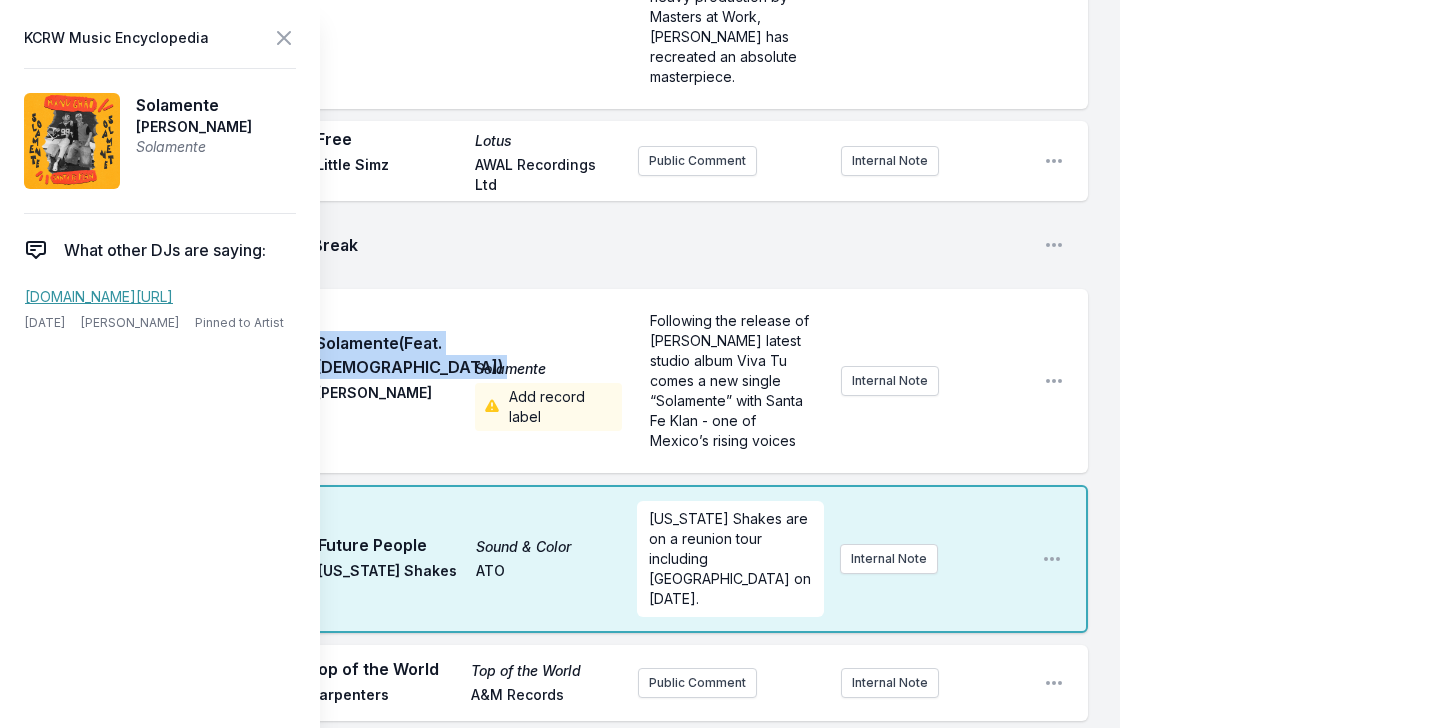 click on "Solamente  (Feat. Santa Fe Klan)" at bounding box center [389, 355] 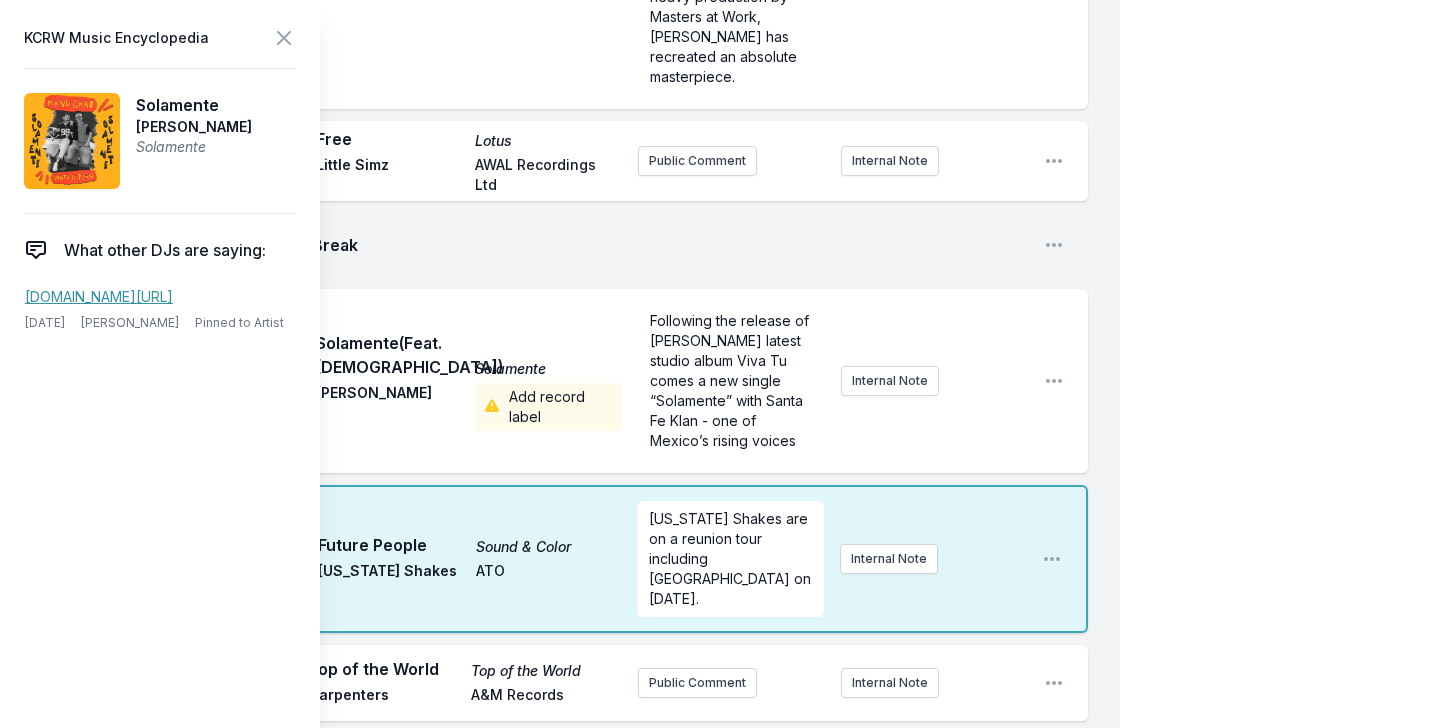 click on "Add record label" at bounding box center [548, 407] 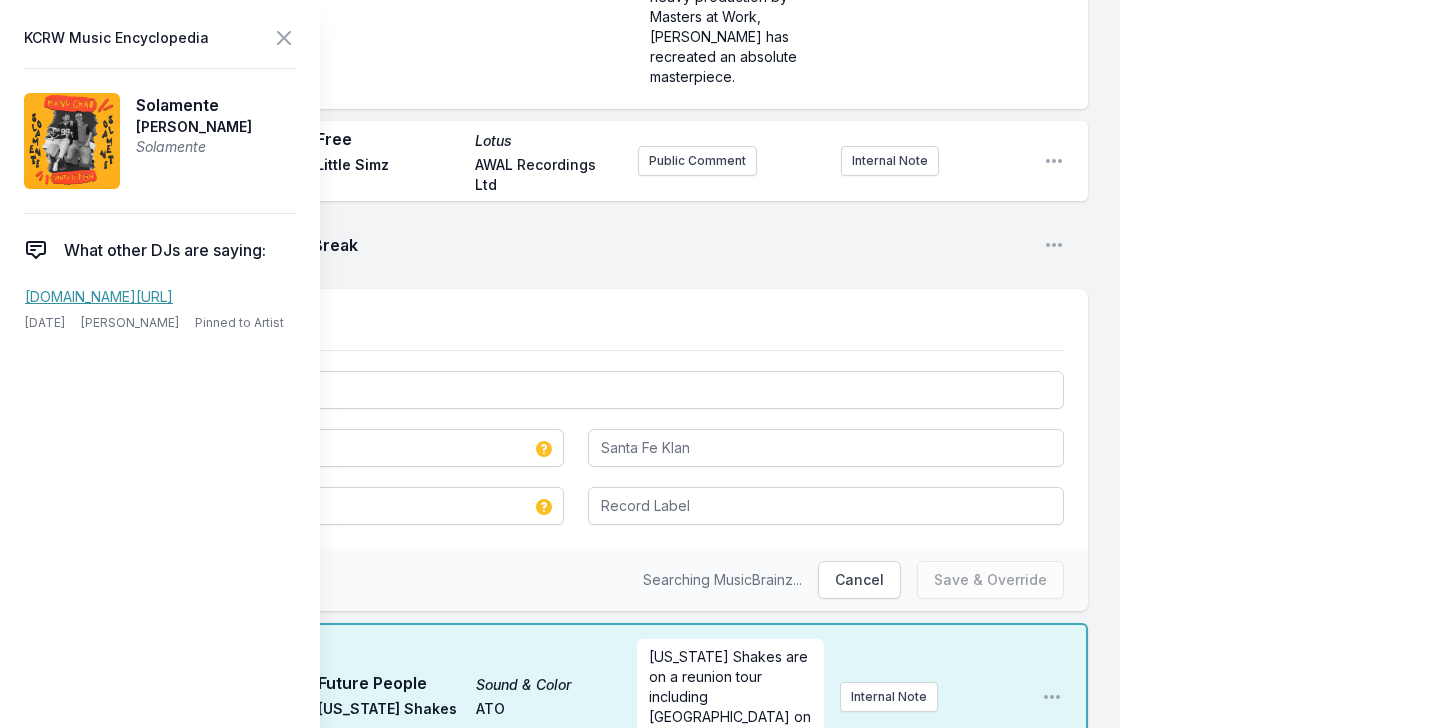 click on "Select a tab Track Track Solamente Manu Chao Santa Fe Klan Solamente" at bounding box center [576, 419] 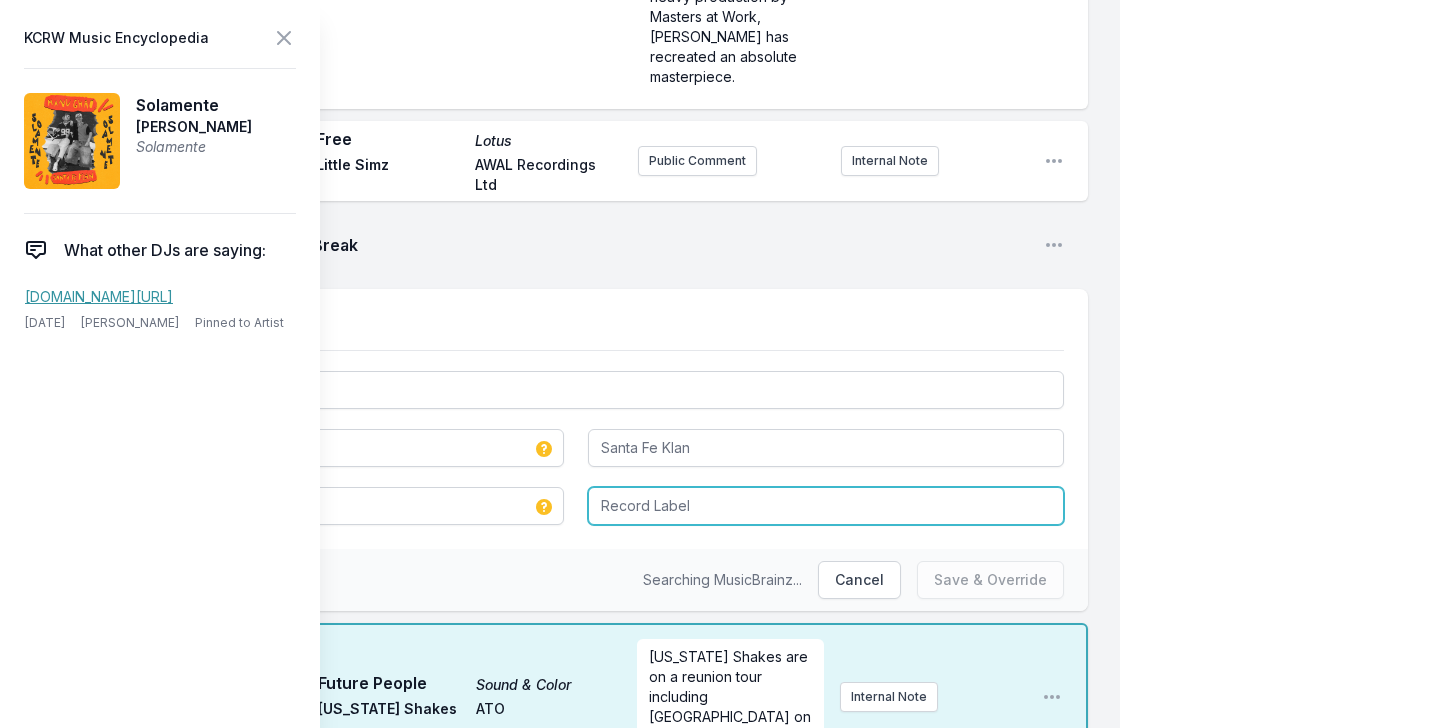 click at bounding box center [826, 506] 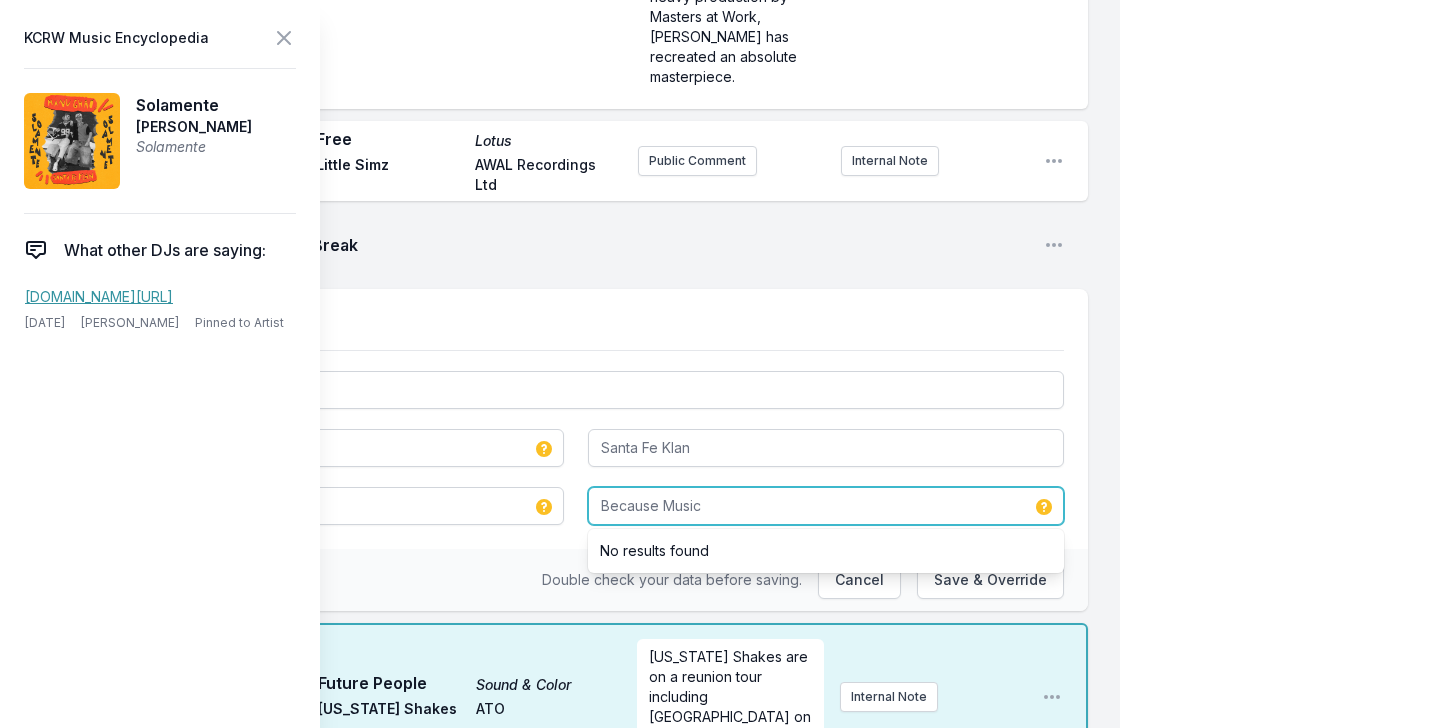 type on "Because Music" 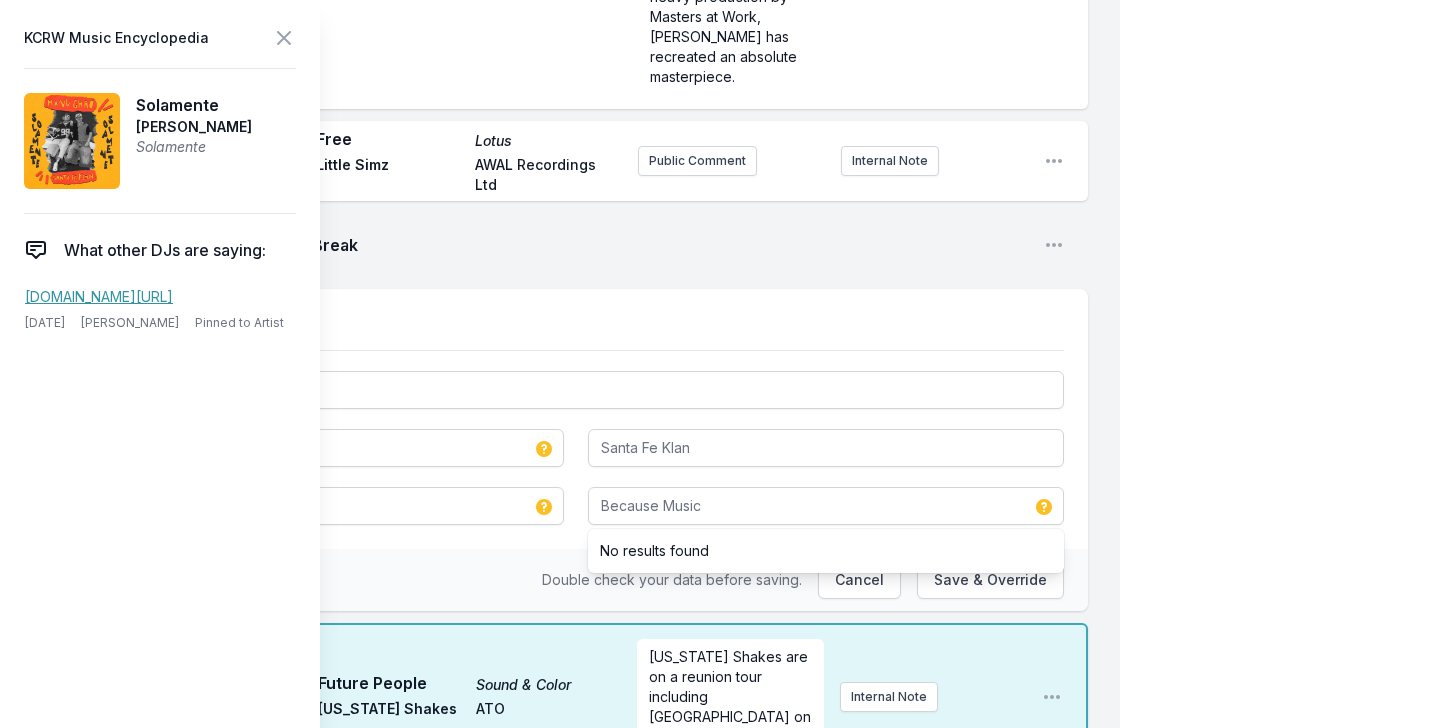 click on "My Playlist KCRW Playlist Directory Reports AC NC User Guide Report Bug Sign out Morning Becomes Eclectic Live Novena Carmel Simulcast [DATE] 9:00 AM - 12:00 PM Edit Open options View Missing Data Some of your tracks are missing record label information. This info helps artists get paid! It needs to be filled out within 24 hours of showtime. 9:05 AM One Fine Summer Morning Luck or Magic [PERSON_NAME] Double Feature She came to prominence in the mid-1980s as the singing voice of the title character of the animated television series Jem Internal Note Open playlist item options She came to prominence in the mid-1980s as the singing voice of the title character of the animated television series Jem 9:08 AM Stealing Time [PERSON_NAME] [PERSON_NAME] Full Time Hobby Public Comment Internal Note Open playlist item options 9:11 AM Real Thing Real Thing Drugdealer Mexican Summer live at [GEOGRAPHIC_DATA] [DATE] Internal Note Open playlist item options live at [GEOGRAPHIC_DATA] [DATE] 9:15 AM Sweet Danger Sweet Danger Obongjayar September" at bounding box center [720, 1896] 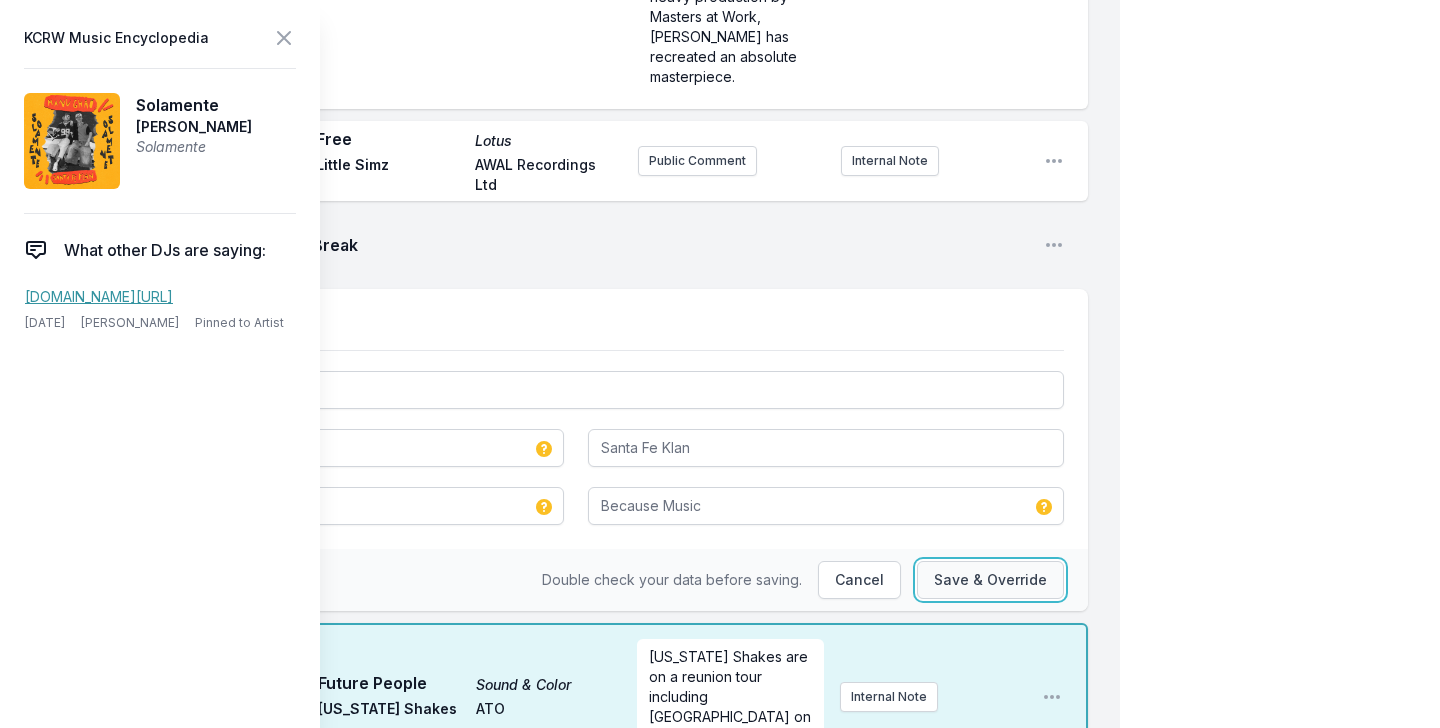 click on "Save & Override" at bounding box center (990, 580) 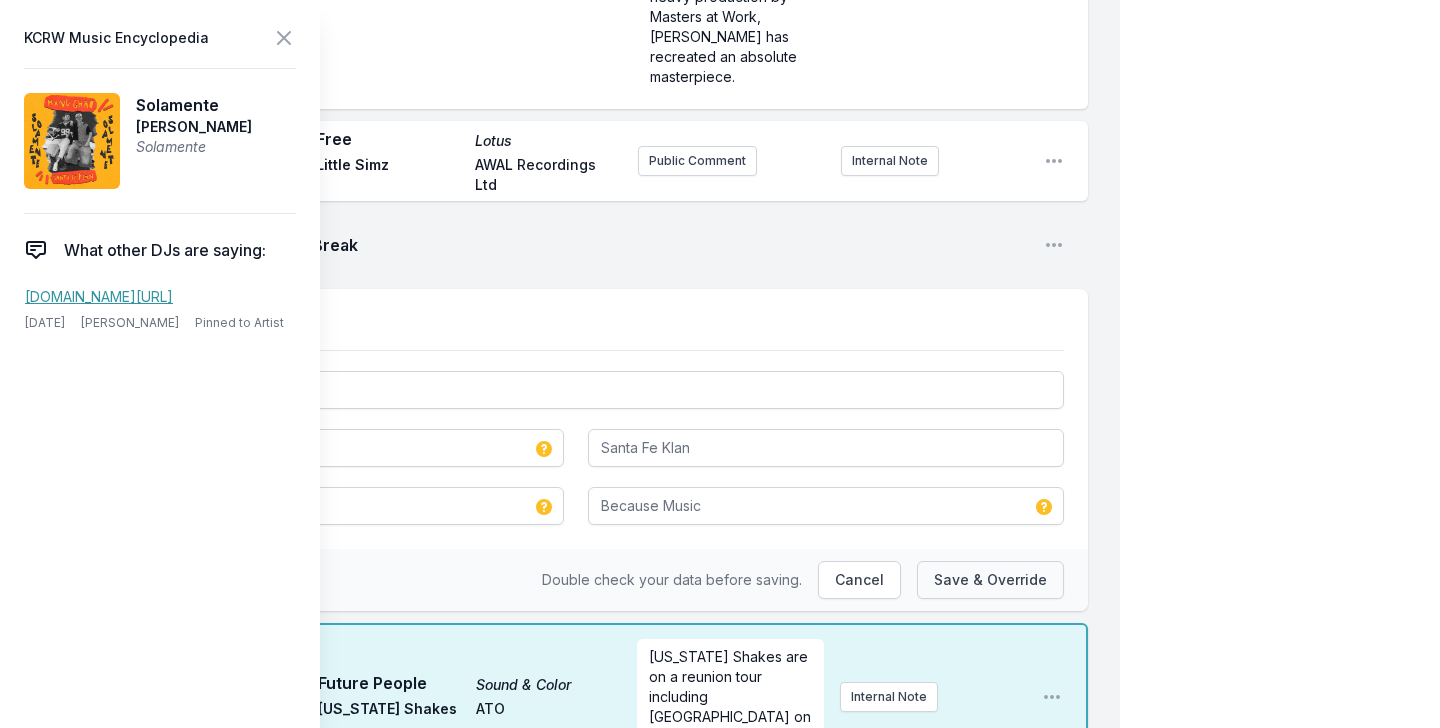 type 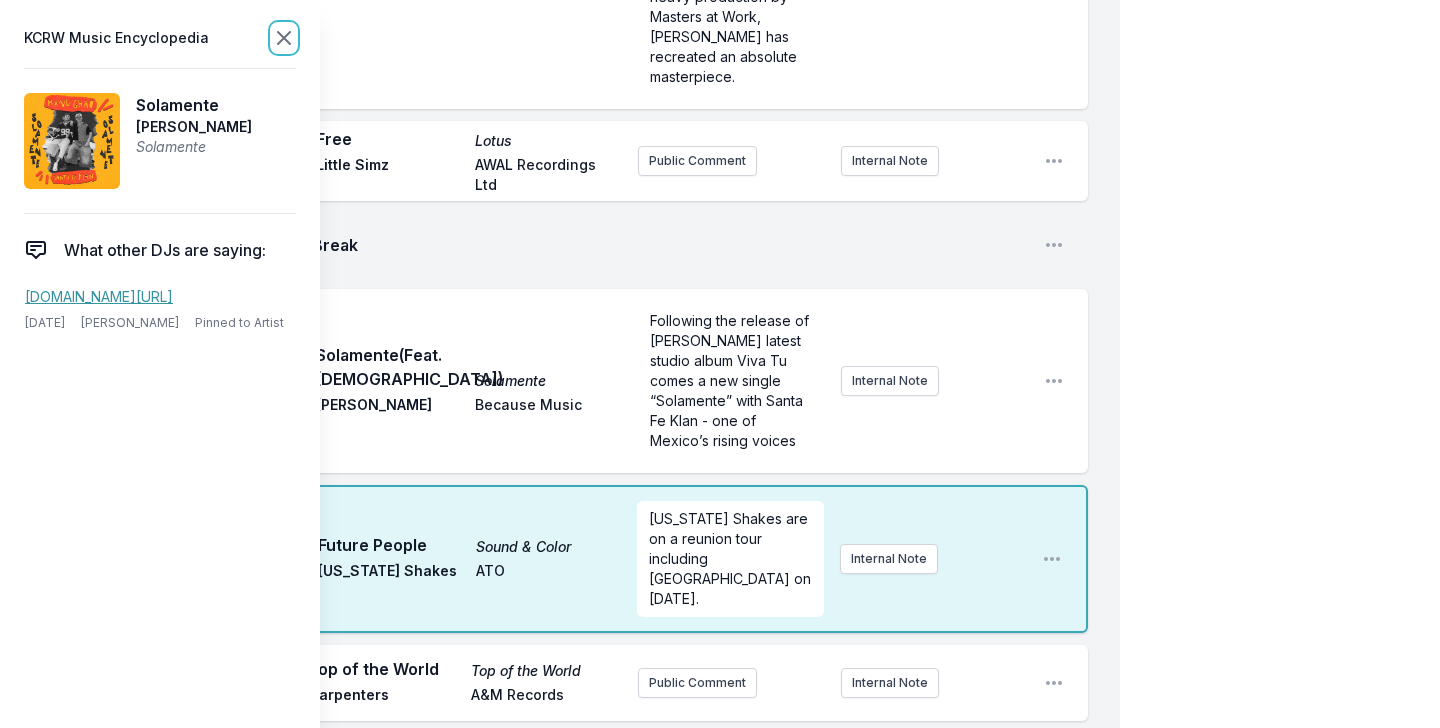 click 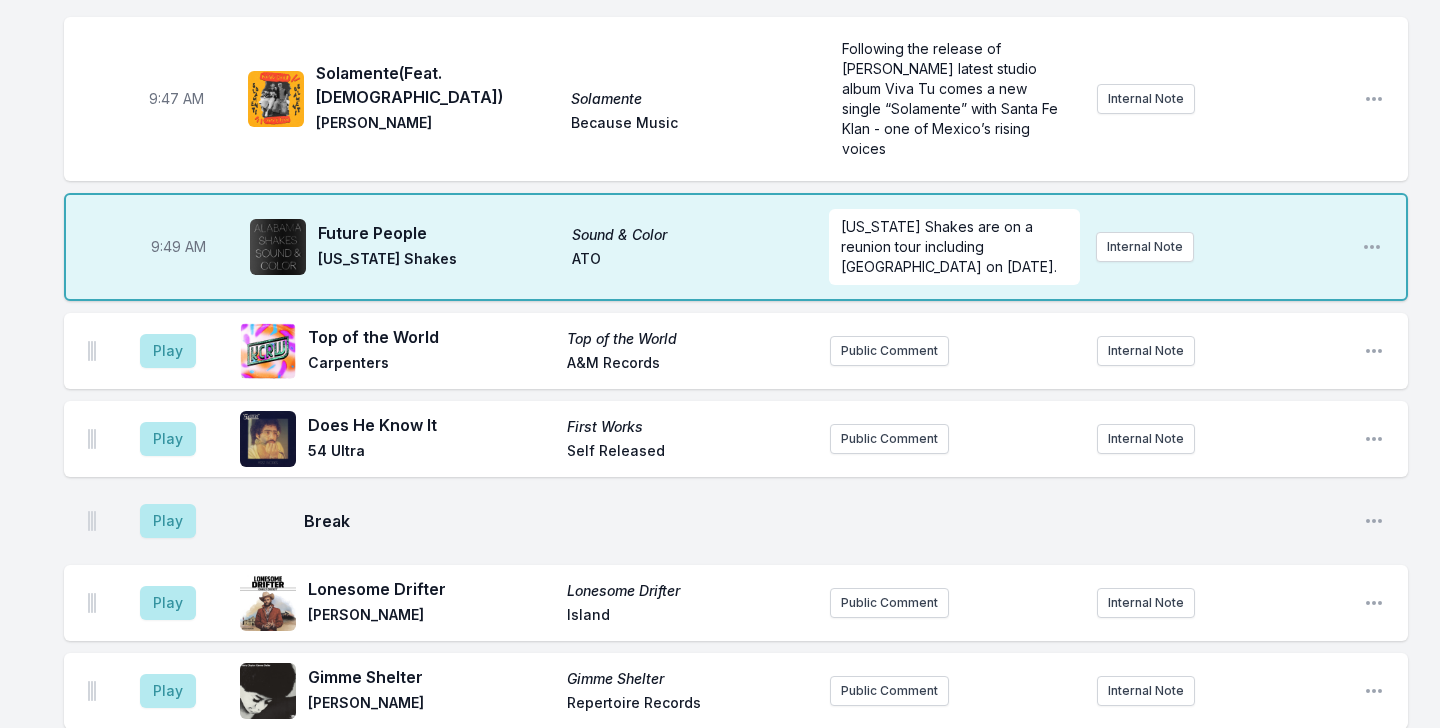 scroll, scrollTop: 1687, scrollLeft: 0, axis: vertical 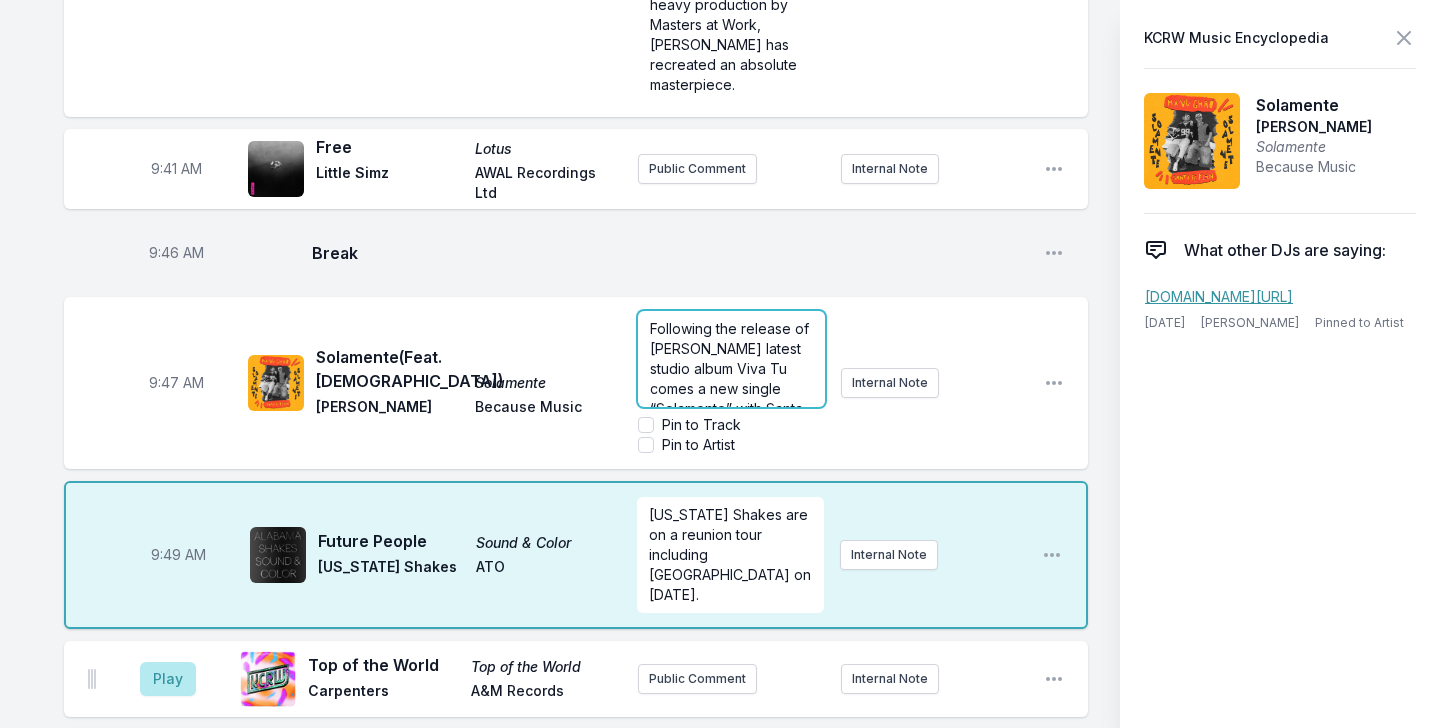 click on "Following the release of Manu Chao's latest studio album Viva Tu comes a new single “Solamente” with Santa Fe Klan - one of Mexico’s rising voices" at bounding box center [731, 388] 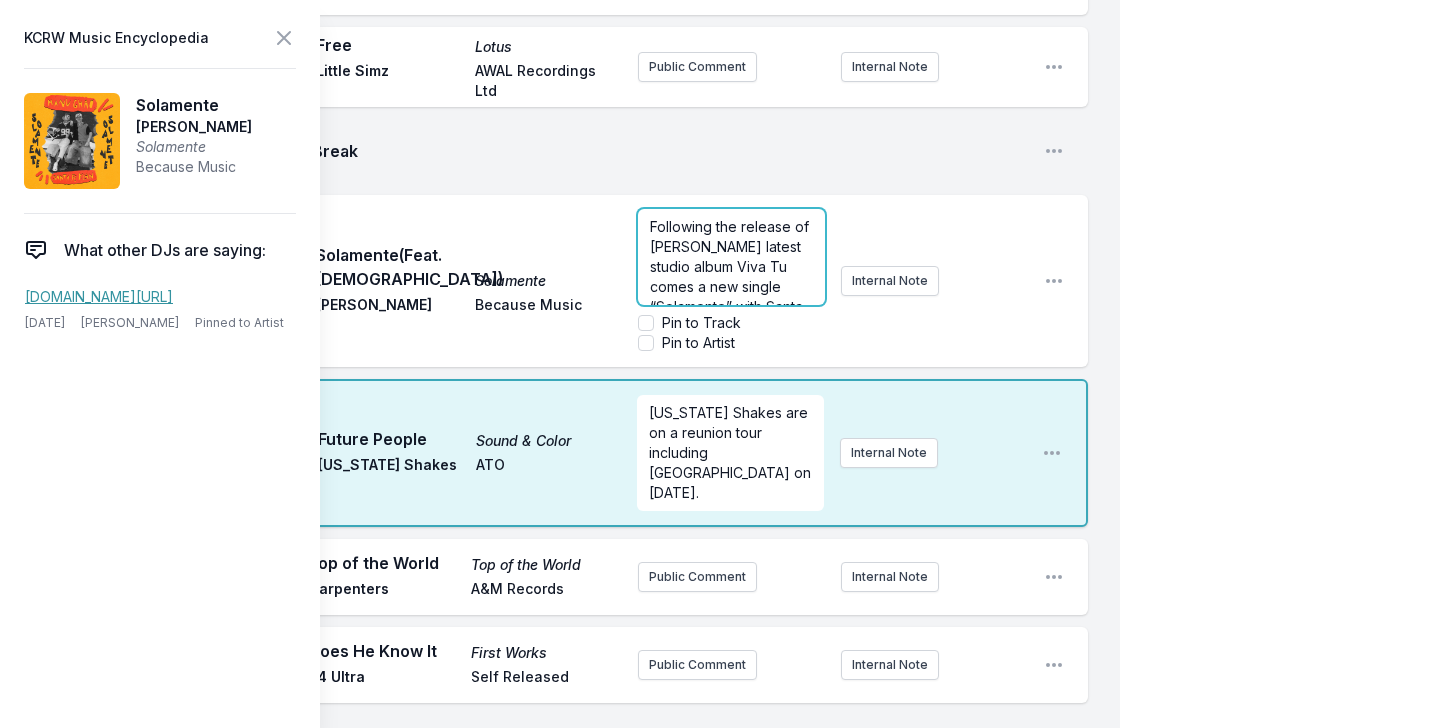 scroll, scrollTop: 1790, scrollLeft: 0, axis: vertical 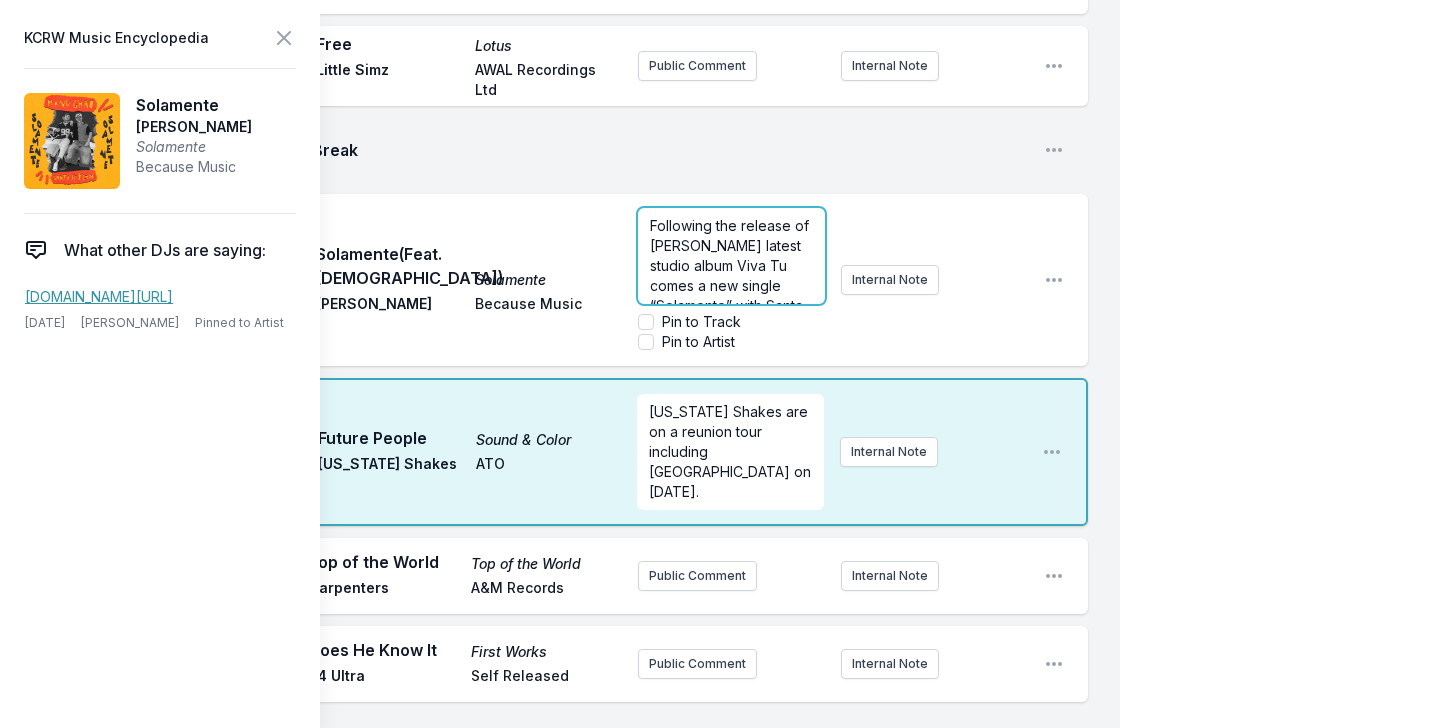 click on "Following the release of Manu Chao's latest studio album Viva Tu comes a new single “Solamente” with Santa Fe Klan - one of Mexico’s rising voices" at bounding box center [731, 256] 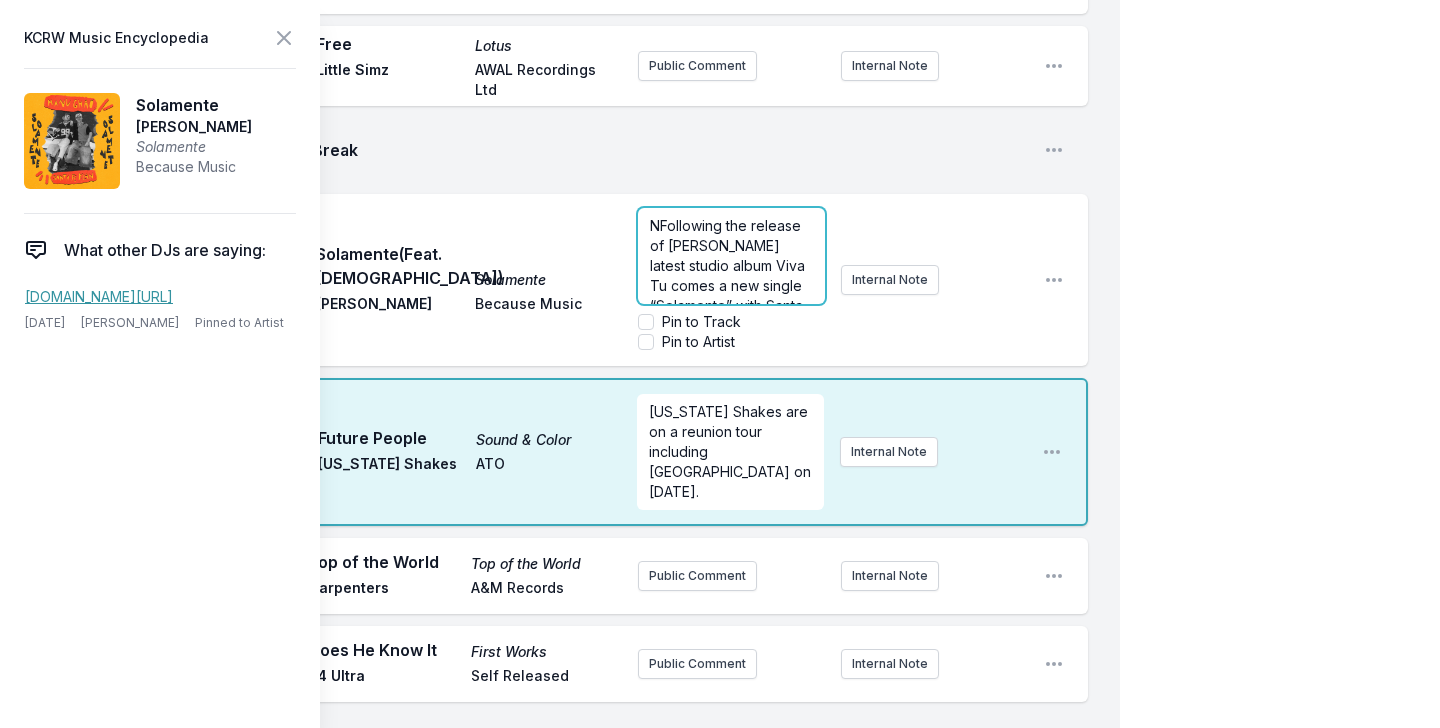 type 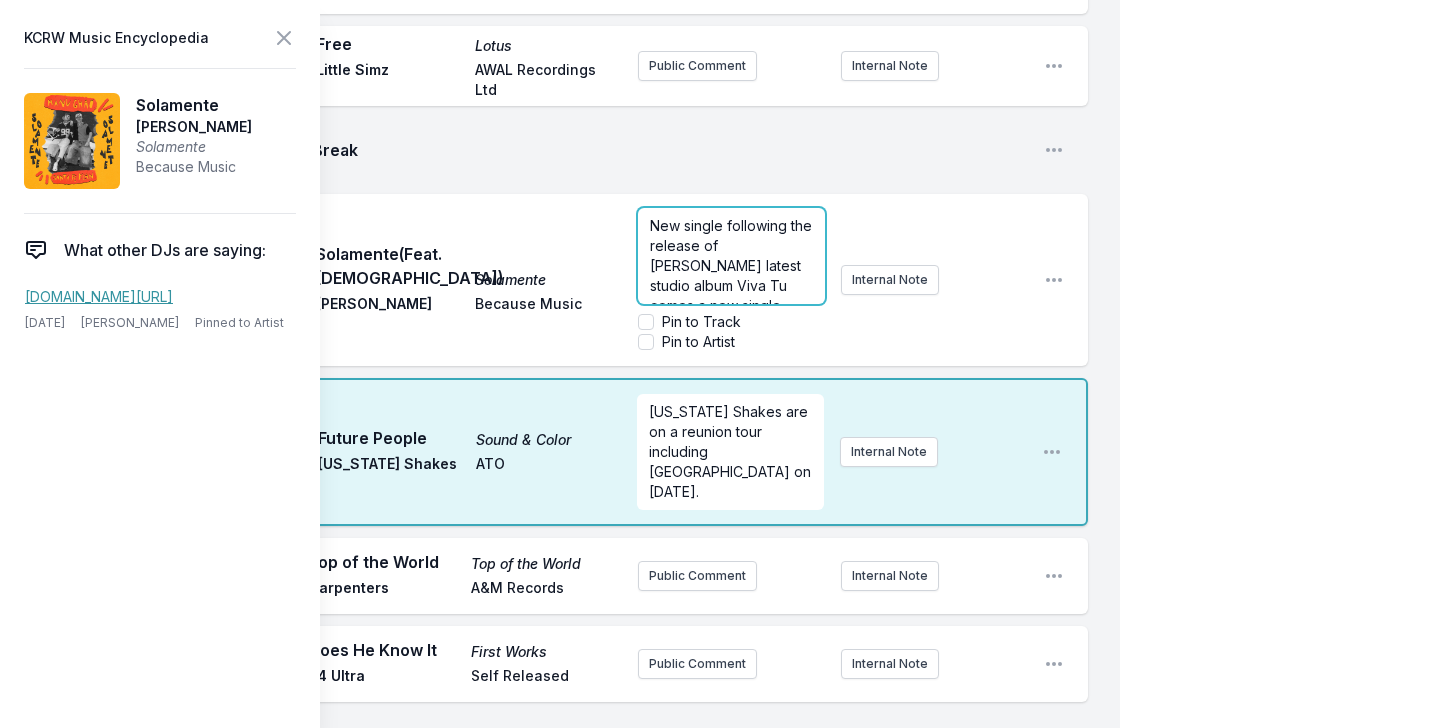 click on "New single following the release of Manu Chao's latest studio album Viva Tu comes a new single “Solamente” with Santa Fe Klan - one of Mexico’s rising voices" at bounding box center [733, 295] 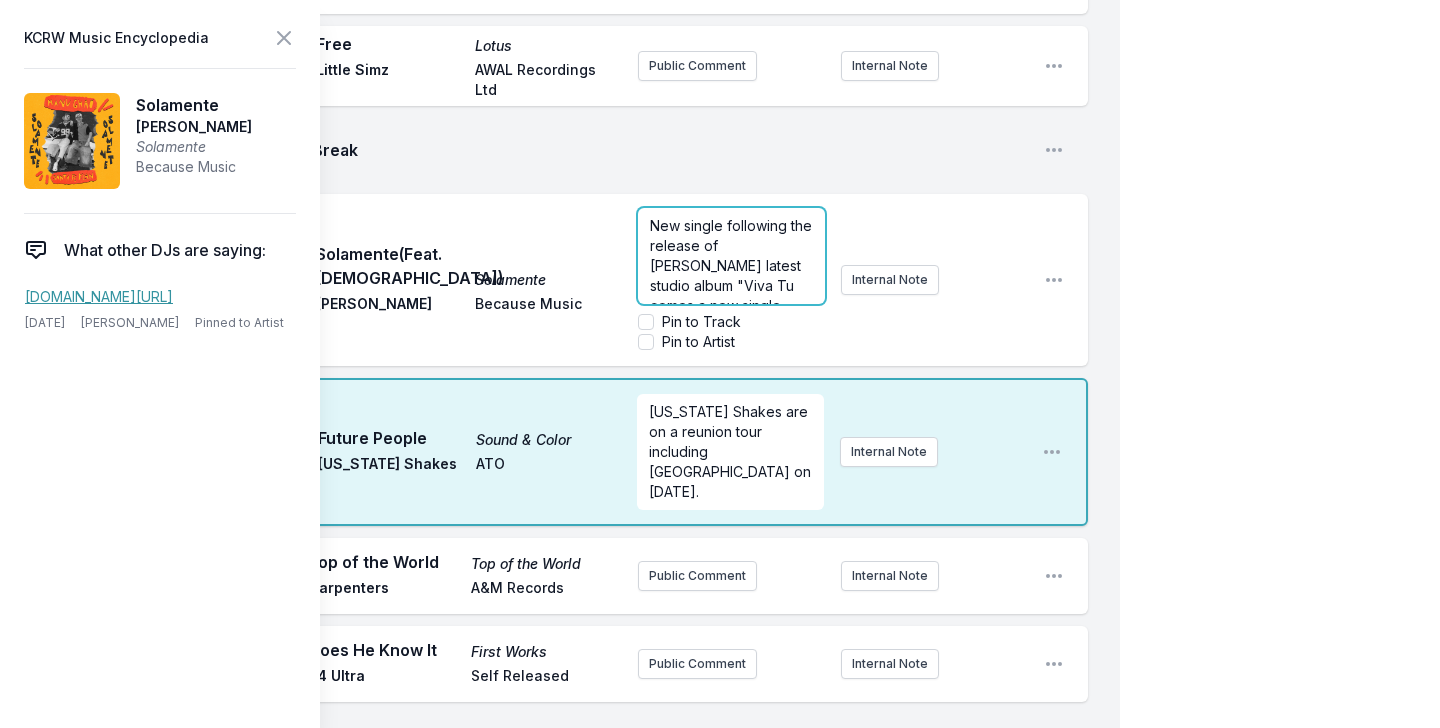 click on "New single following the release of Manu Chao's latest studio album "Viva Tu comes a new single “Solamente” with Santa Fe Klan - one of Mexico’s rising voices" at bounding box center [733, 295] 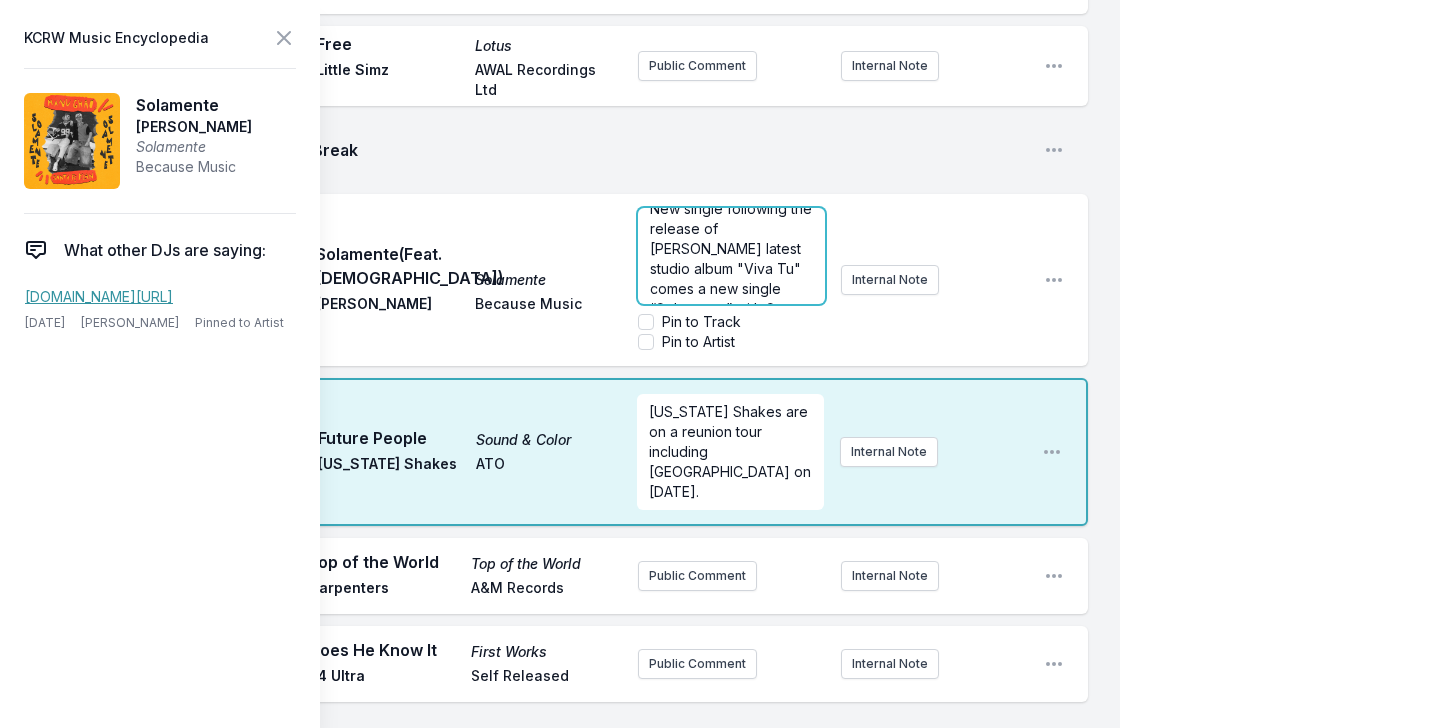 scroll, scrollTop: 23, scrollLeft: 0, axis: vertical 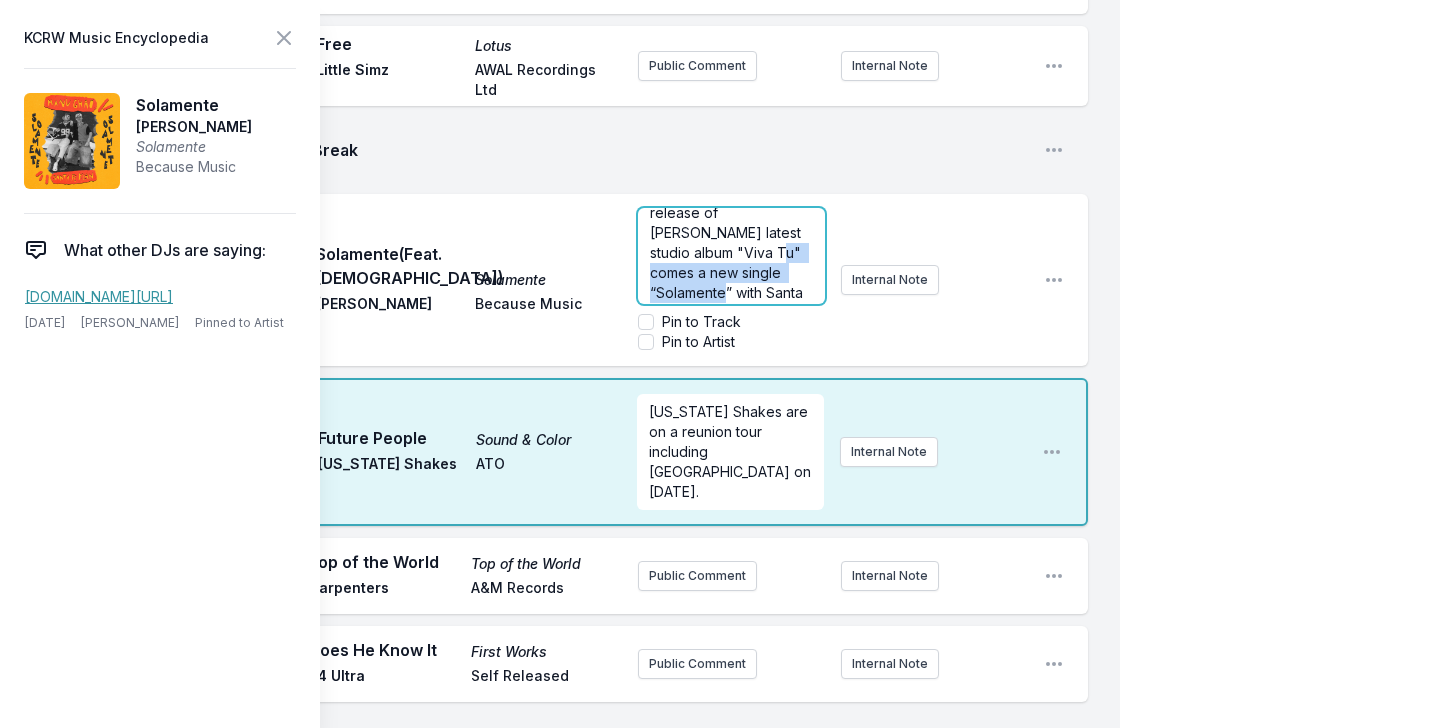 drag, startPoint x: 710, startPoint y: 208, endPoint x: 781, endPoint y: 225, distance: 73.00685 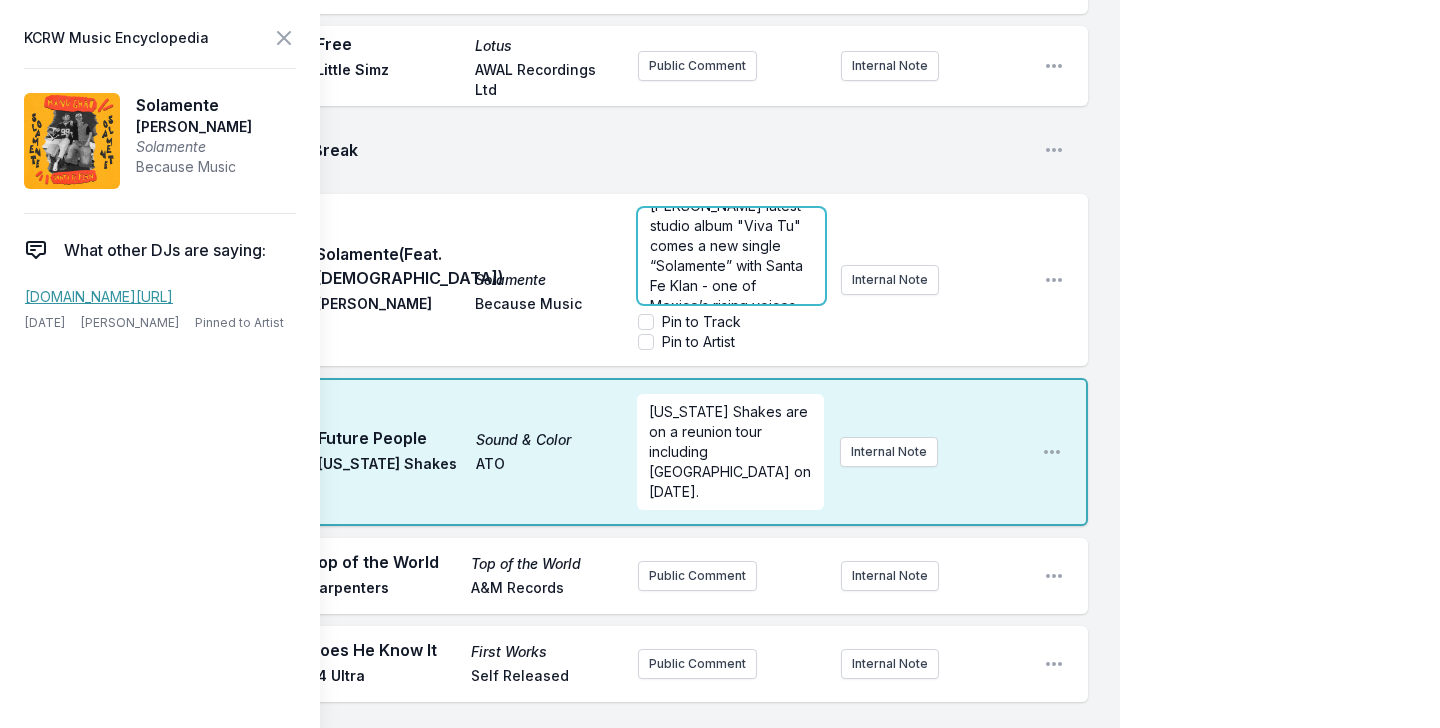 scroll, scrollTop: 40, scrollLeft: 0, axis: vertical 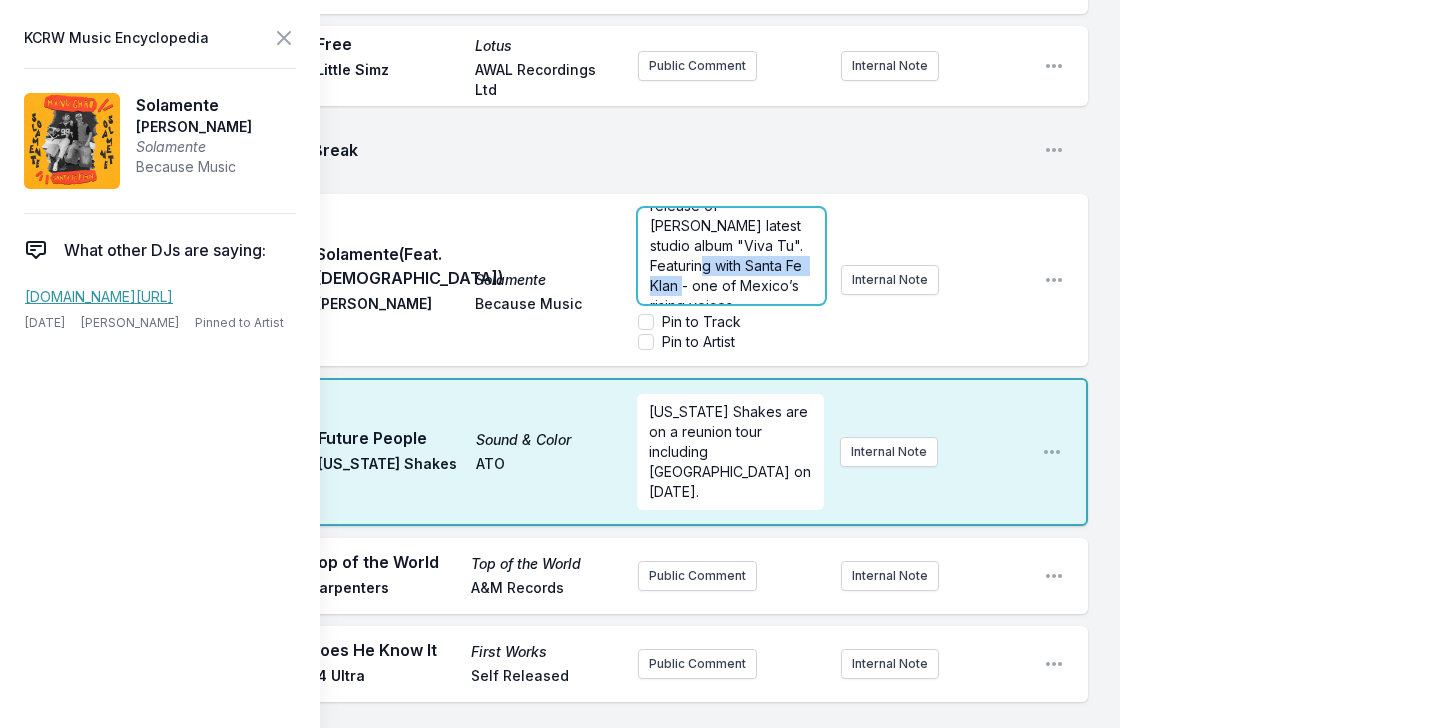 drag, startPoint x: 788, startPoint y: 195, endPoint x: 755, endPoint y: 218, distance: 40.22437 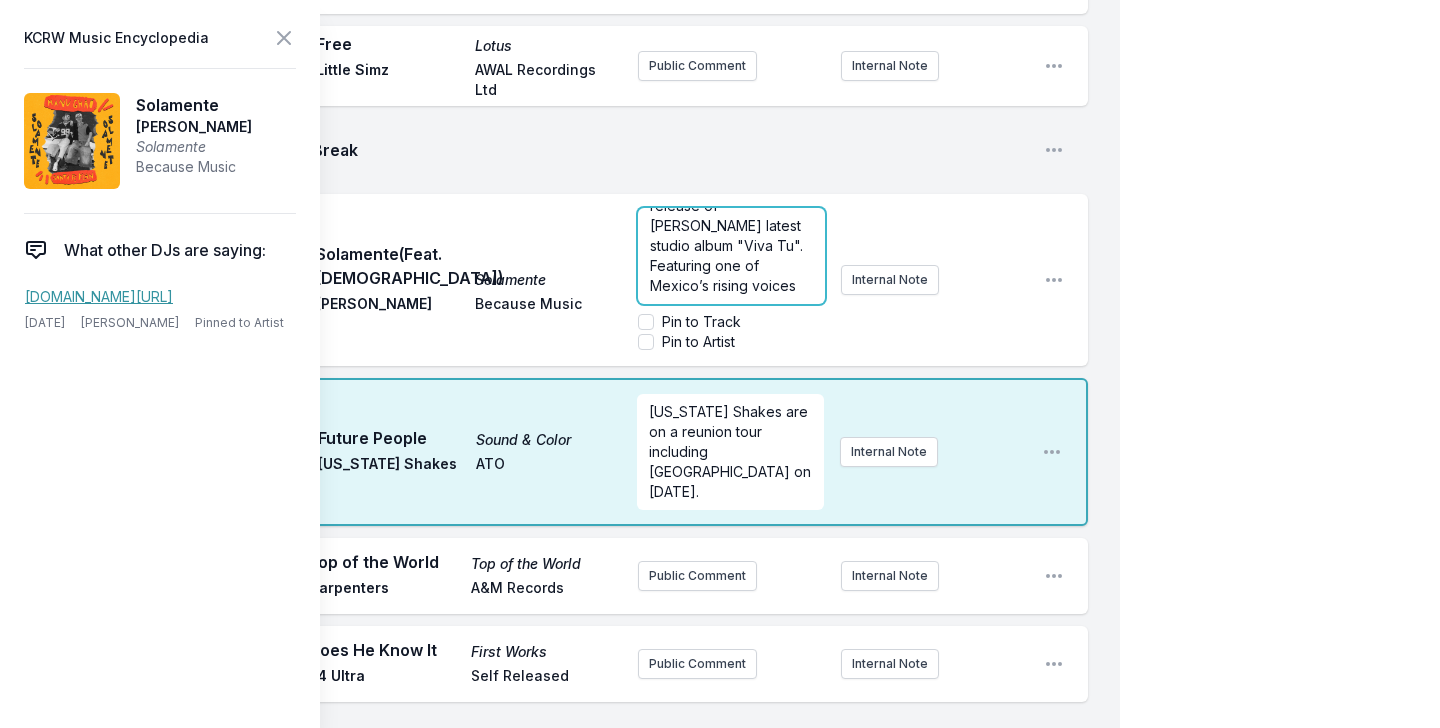 scroll, scrollTop: 20, scrollLeft: 0, axis: vertical 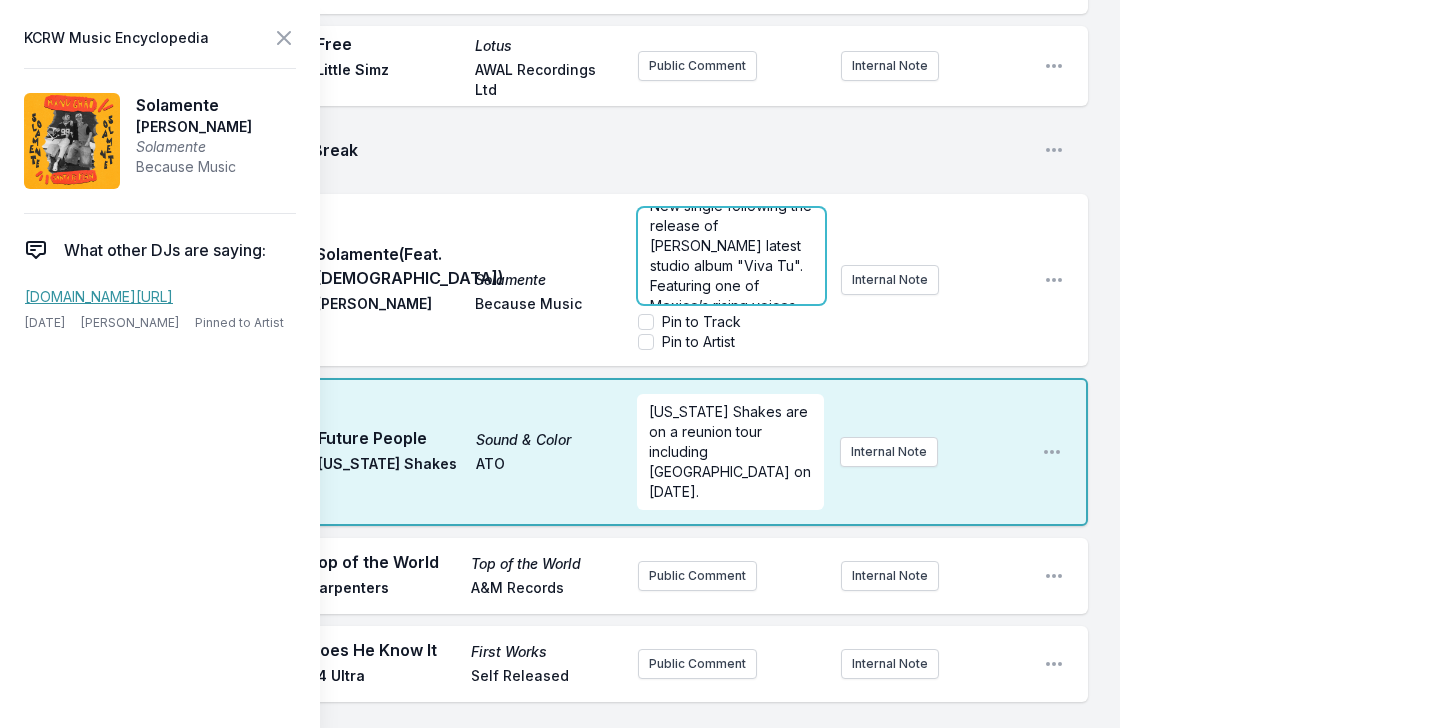 click on "New single following the release of Manu Chao's latest studio album "Viva Tu". Featuring one of Mexico’s rising voices" at bounding box center (733, 255) 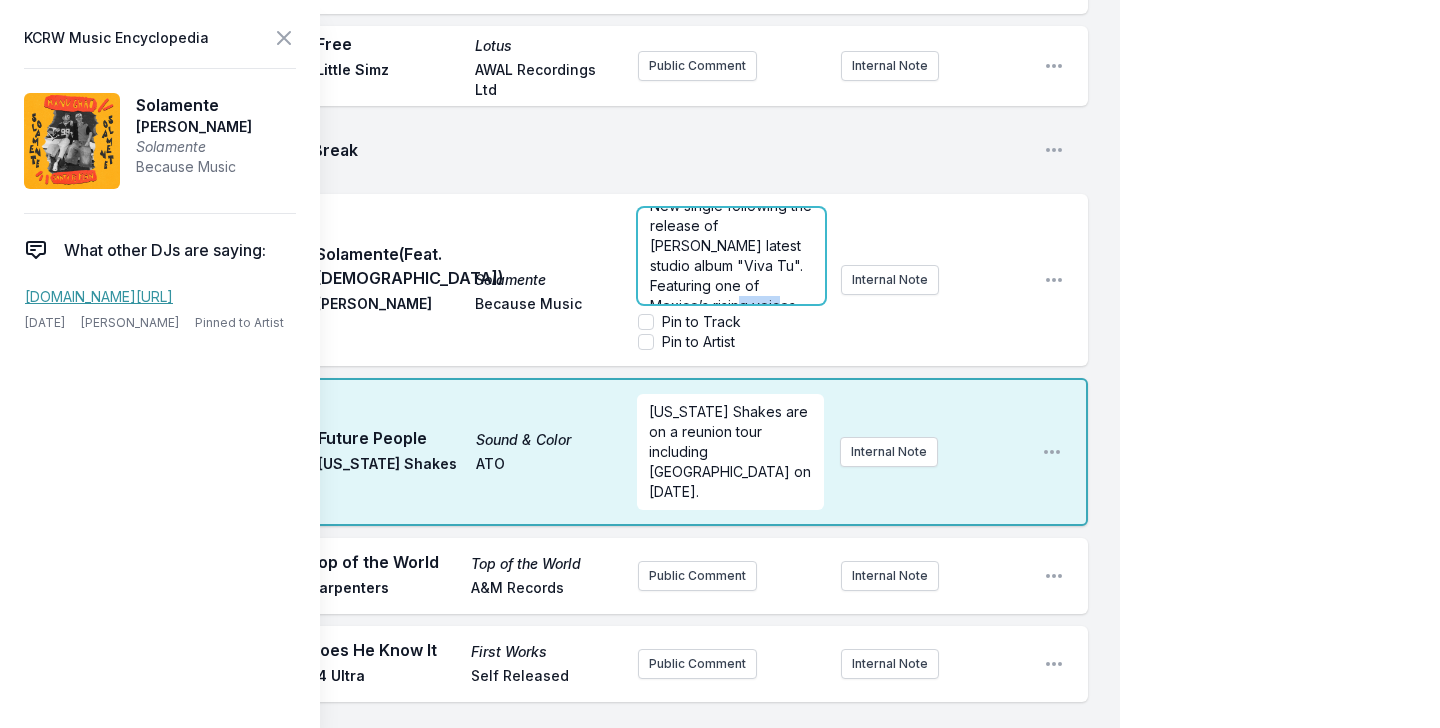 click on "New single following the release of Manu Chao's latest studio album "Viva Tu". Featuring one of Mexico’s rising voices" at bounding box center (733, 255) 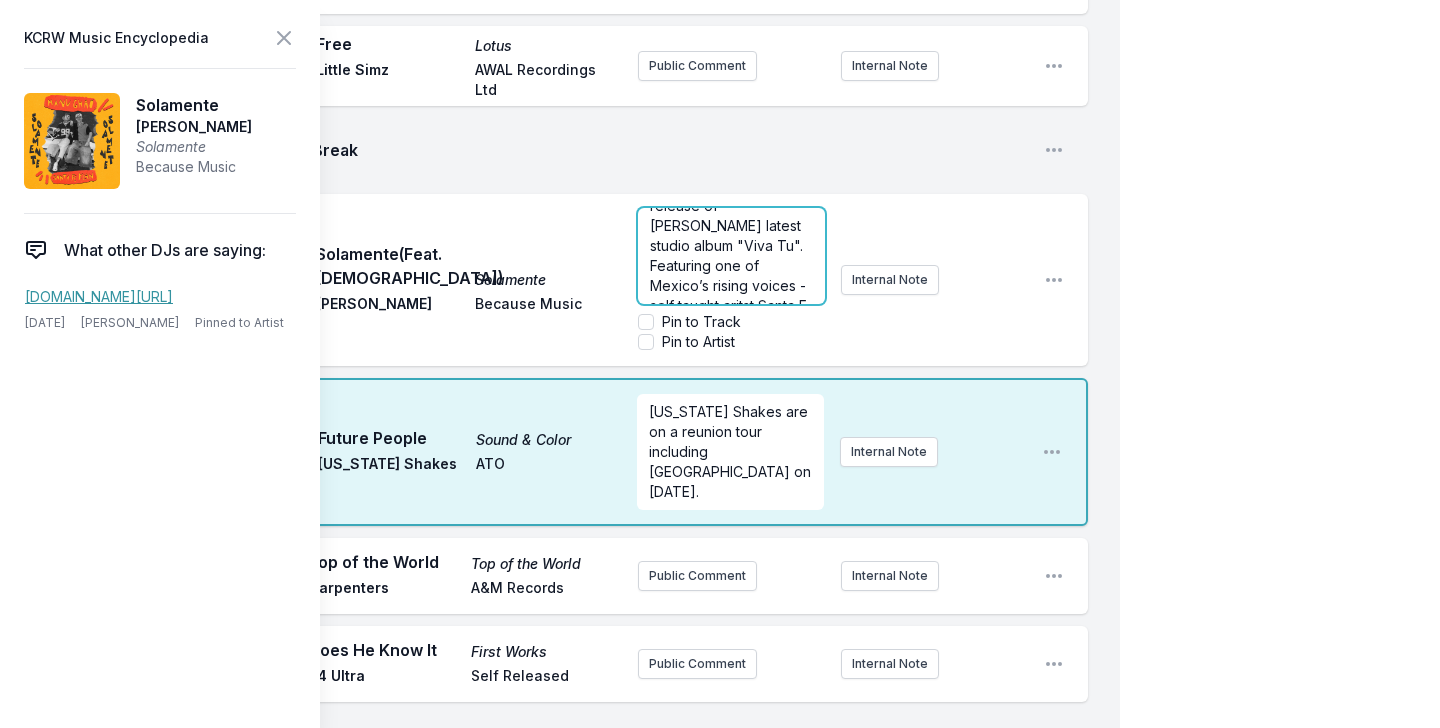 scroll, scrollTop: 60, scrollLeft: 0, axis: vertical 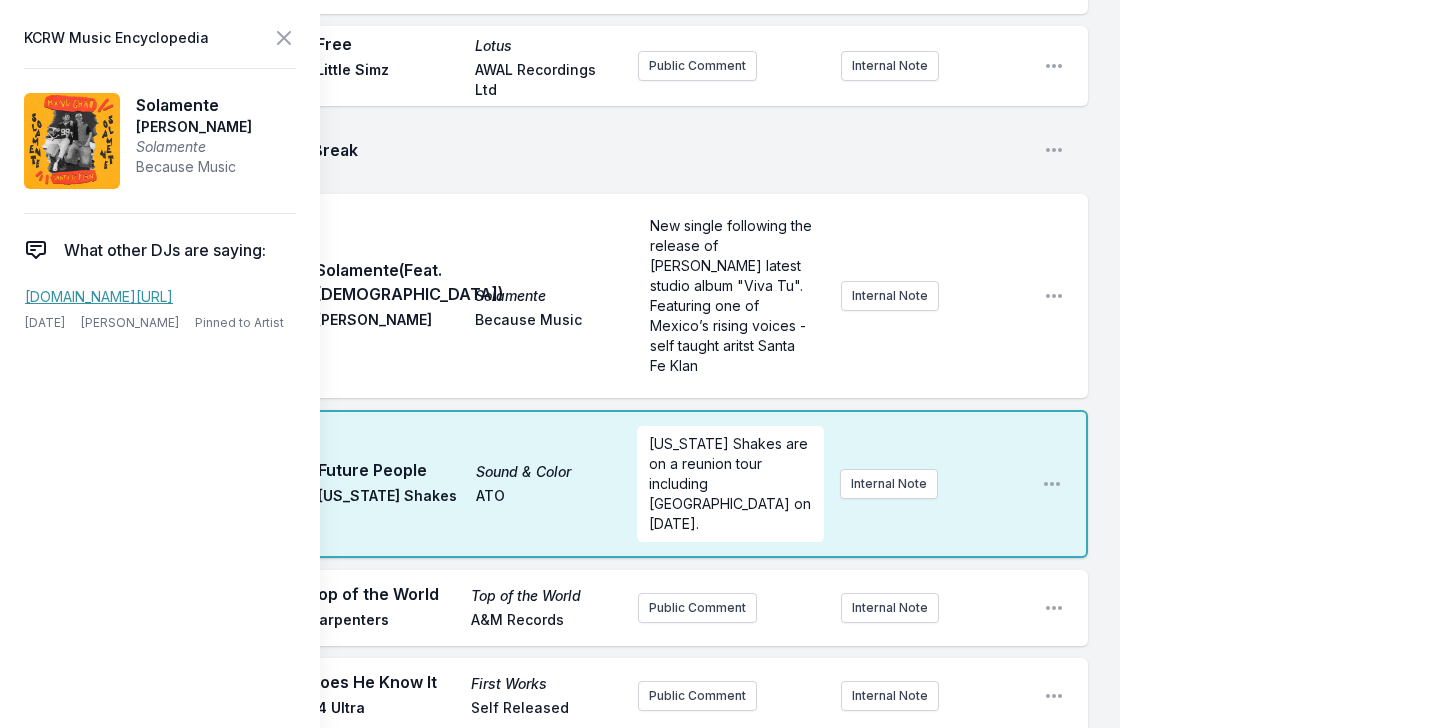 click on "My Playlist KCRW Playlist Directory Reports AC NC User Guide Report Bug Sign out Morning Becomes Eclectic Live Novena Carmel Simulcast [DATE] 9:00 AM - 12:00 PM Edit Open options View Missing Data Some of your tracks are missing record label information. This info helps artists get paid! It needs to be filled out within 24 hours of showtime. 9:05 AM One Fine Summer Morning Luck or Magic [PERSON_NAME] Double Feature She came to prominence in the mid-1980s as the singing voice of the title character of the animated television series Jem Internal Note Open playlist item options She came to prominence in the mid-1980s as the singing voice of the title character of the animated television series Jem 9:08 AM Stealing Time [PERSON_NAME] [PERSON_NAME] Full Time Hobby Public Comment Internal Note Open playlist item options 9:11 AM Real Thing Real Thing Drugdealer Mexican Summer live at [GEOGRAPHIC_DATA] [DATE] Internal Note Open playlist item options live at [GEOGRAPHIC_DATA] [DATE] 9:15 AM Sweet Danger Sweet Danger Obongjayar September" at bounding box center [720, 1973] 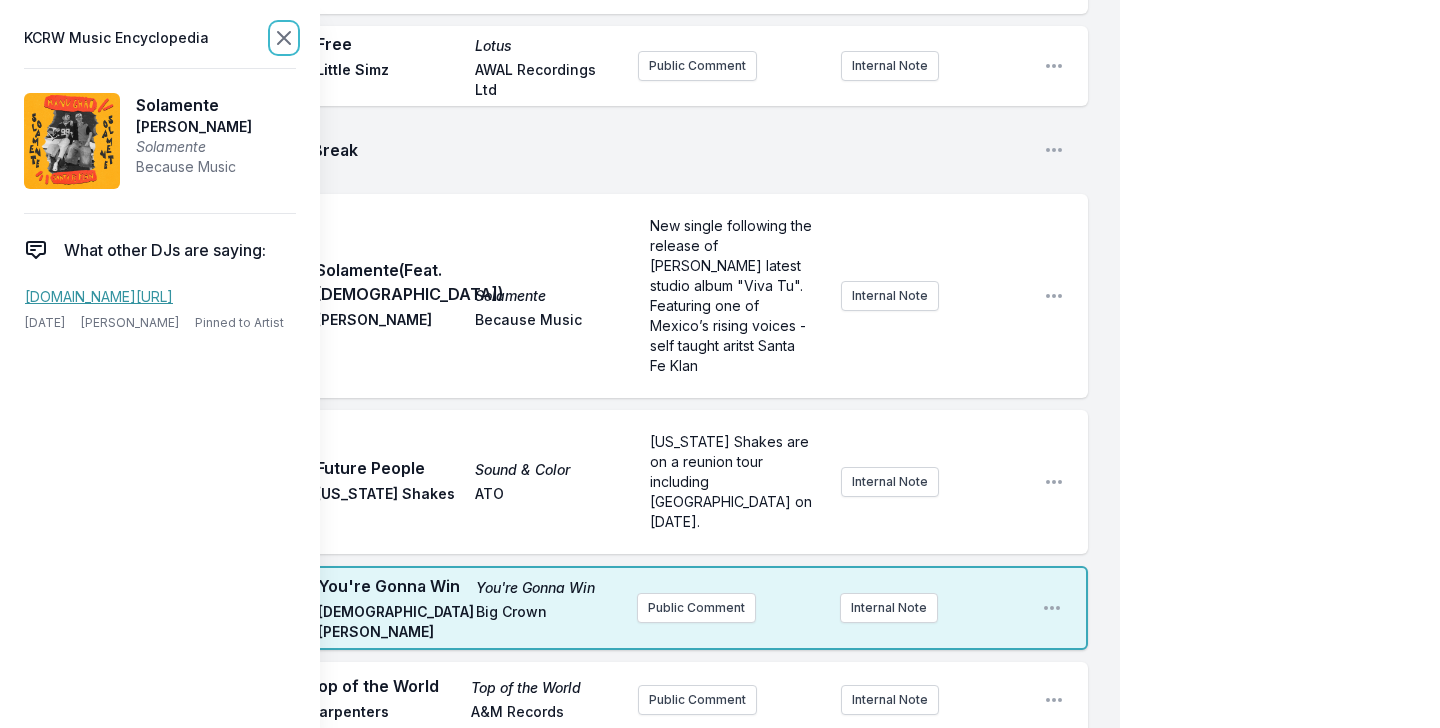 click 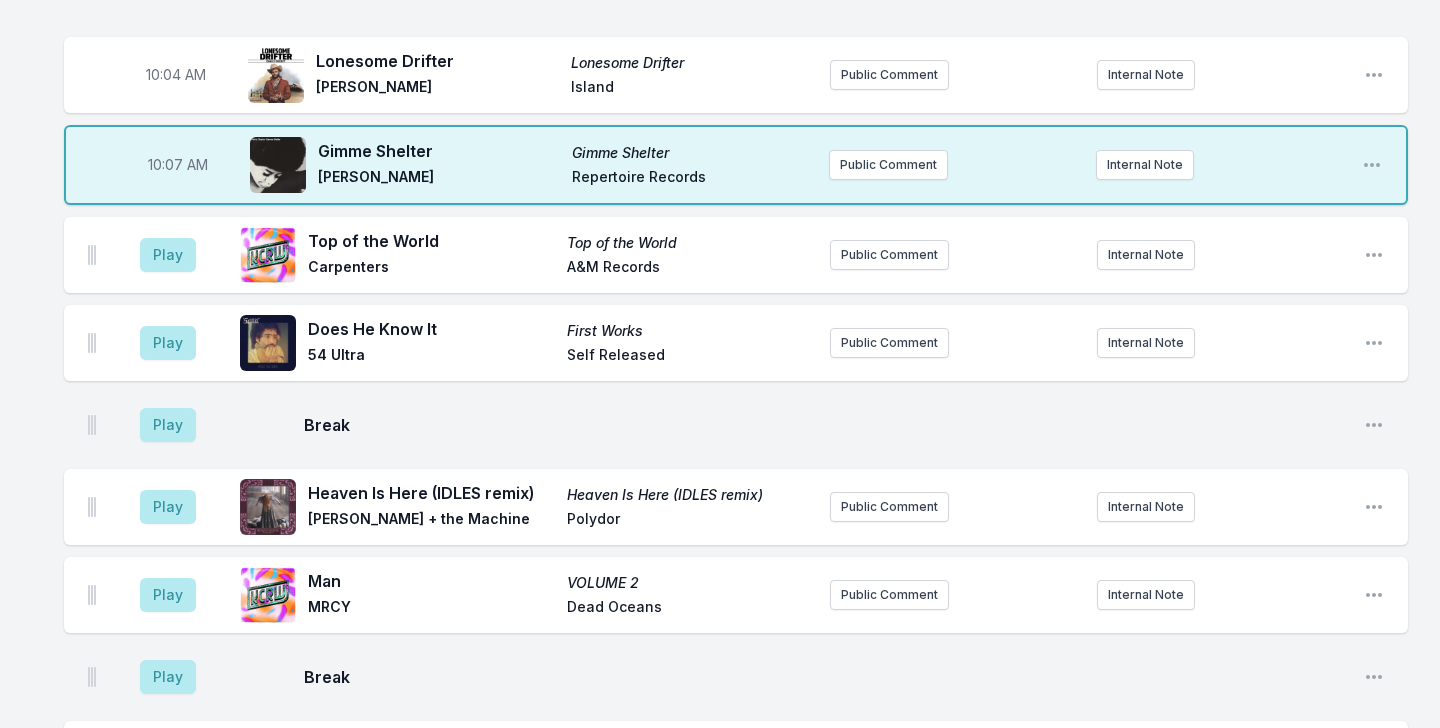 scroll, scrollTop: 2223, scrollLeft: 0, axis: vertical 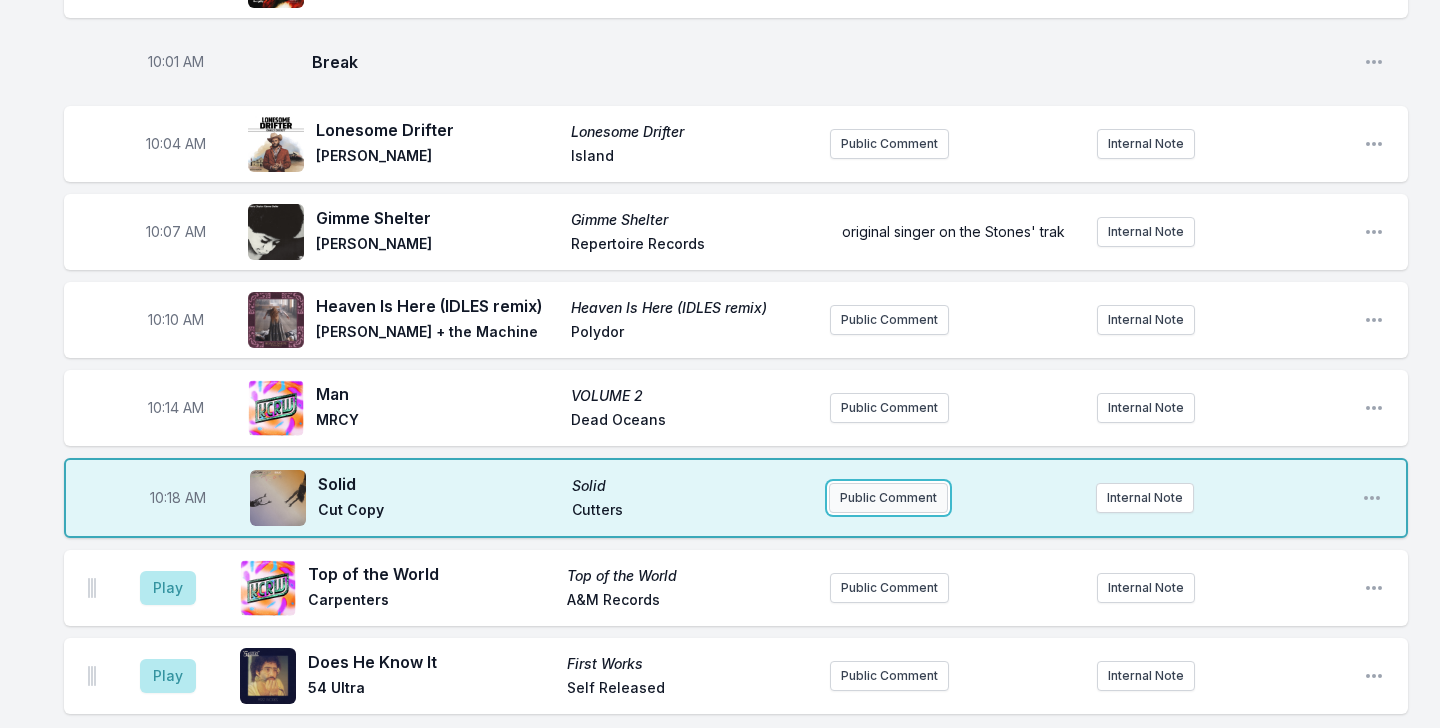 click on "Public Comment" at bounding box center [888, 498] 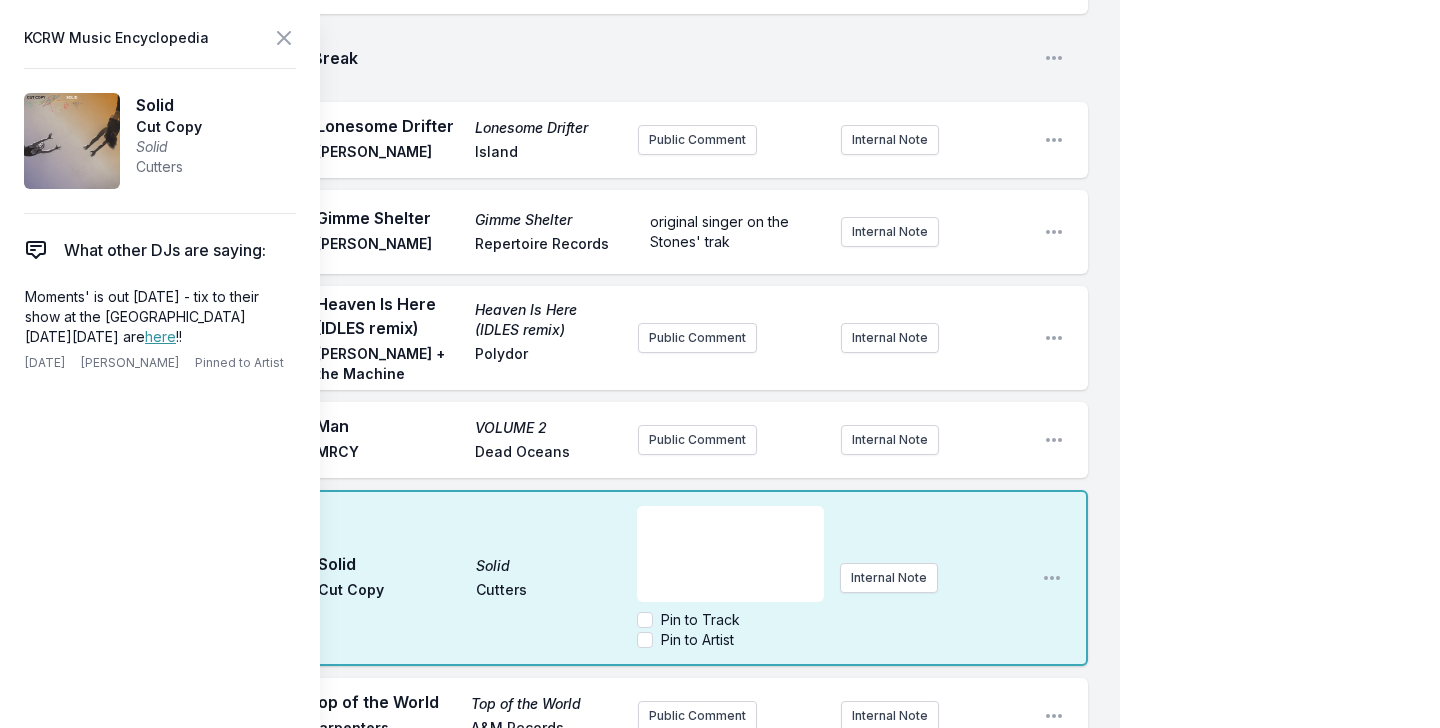 scroll, scrollTop: 2562, scrollLeft: 0, axis: vertical 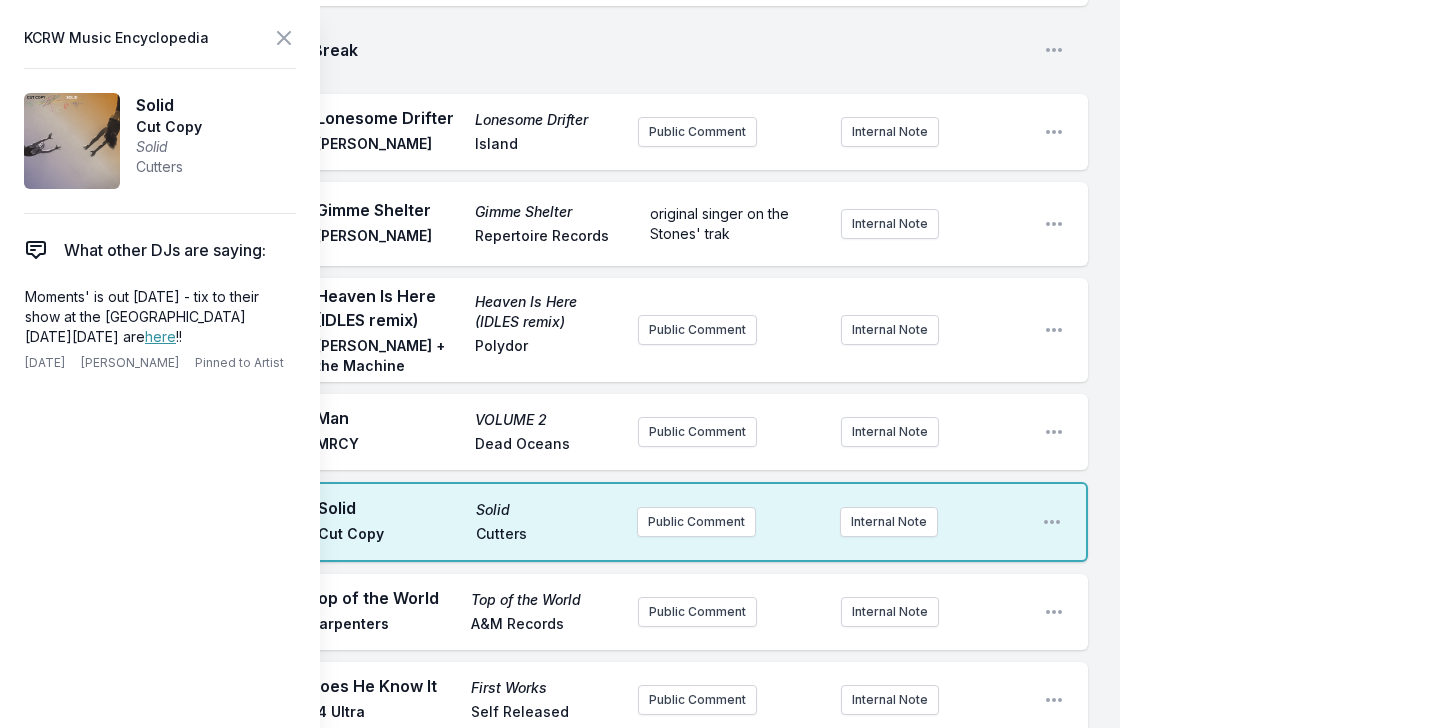 click on "Polydor" at bounding box center [548, 356] 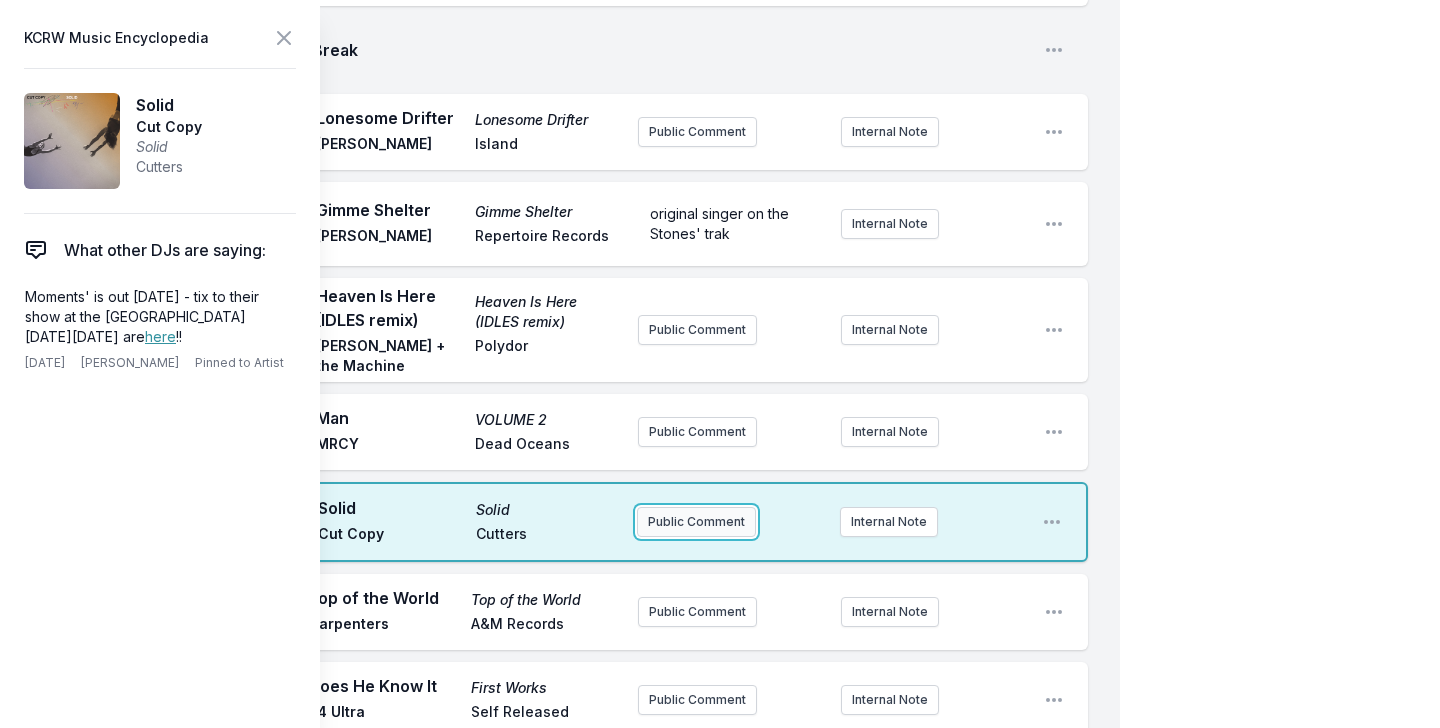 click on "Public Comment" at bounding box center [696, 522] 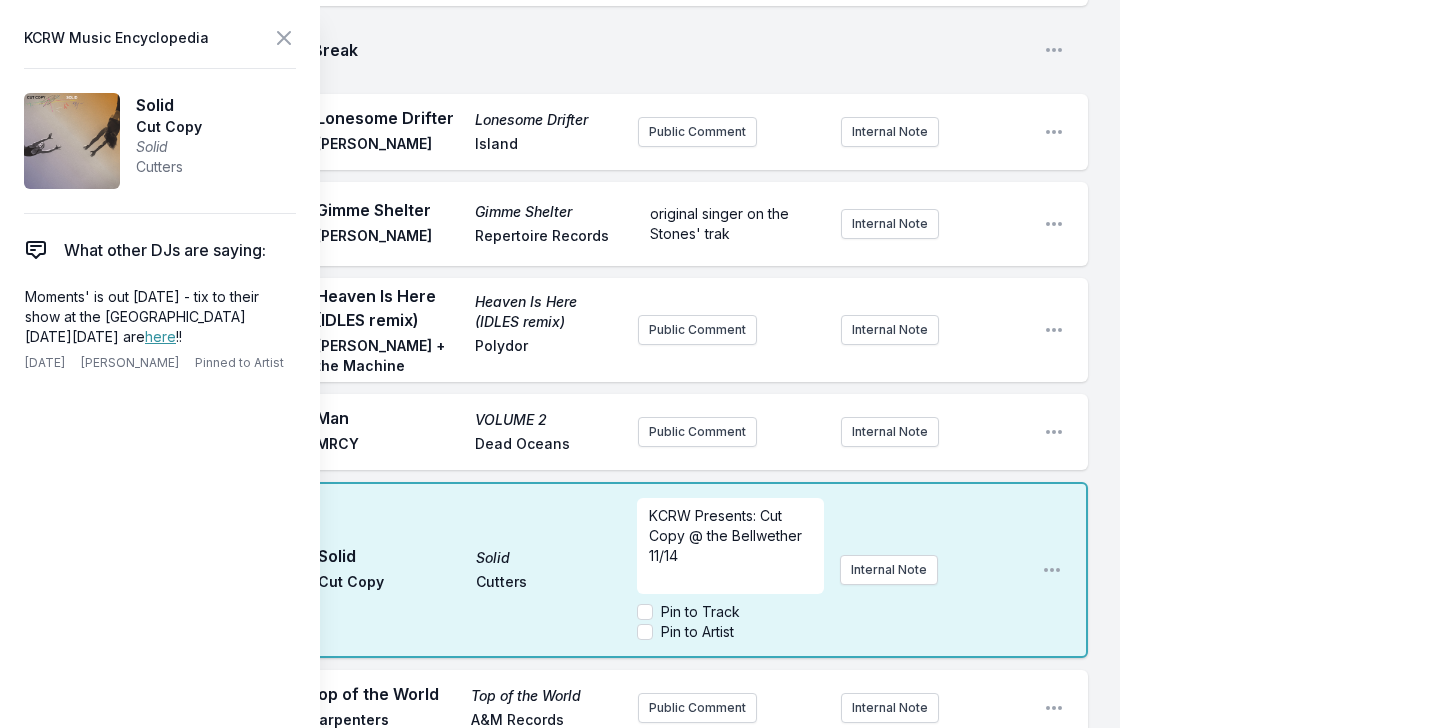 click on "Missing Data Some of your tracks are missing record label information. This info helps artists get paid! It needs to be filled out within 24 hours of showtime. 9:05 AM One Fine Summer Morning Luck or Magic [PERSON_NAME] Double Feature She came to prominence in the mid-1980s as the singing voice of the title character of the animated television series Jem Internal Note Open playlist item options She came to prominence in the mid-1980s as the singing voice of the title character of the animated television series Jem 9:08 AM Stealing Time [PERSON_NAME] [PERSON_NAME] Full Time Hobby Public Comment Internal Note Open playlist item options 9:11 AM Real Thing Real Thing Drugdealer Mexican Summer live at [GEOGRAPHIC_DATA] [DATE] Internal Note Open playlist item options live at [GEOGRAPHIC_DATA] [DATE] 9:15 AM Sweet Danger Sweet Danger Obongjayar September Public Comment Internal Note Open playlist item options 9:17 AM Stay Stay Officer [PERSON_NAME] Wah Wino Public Comment Internal Note Open playlist item options 9:20 AM Kneel Dancing Shoes CPR AC" at bounding box center [560, 1549] 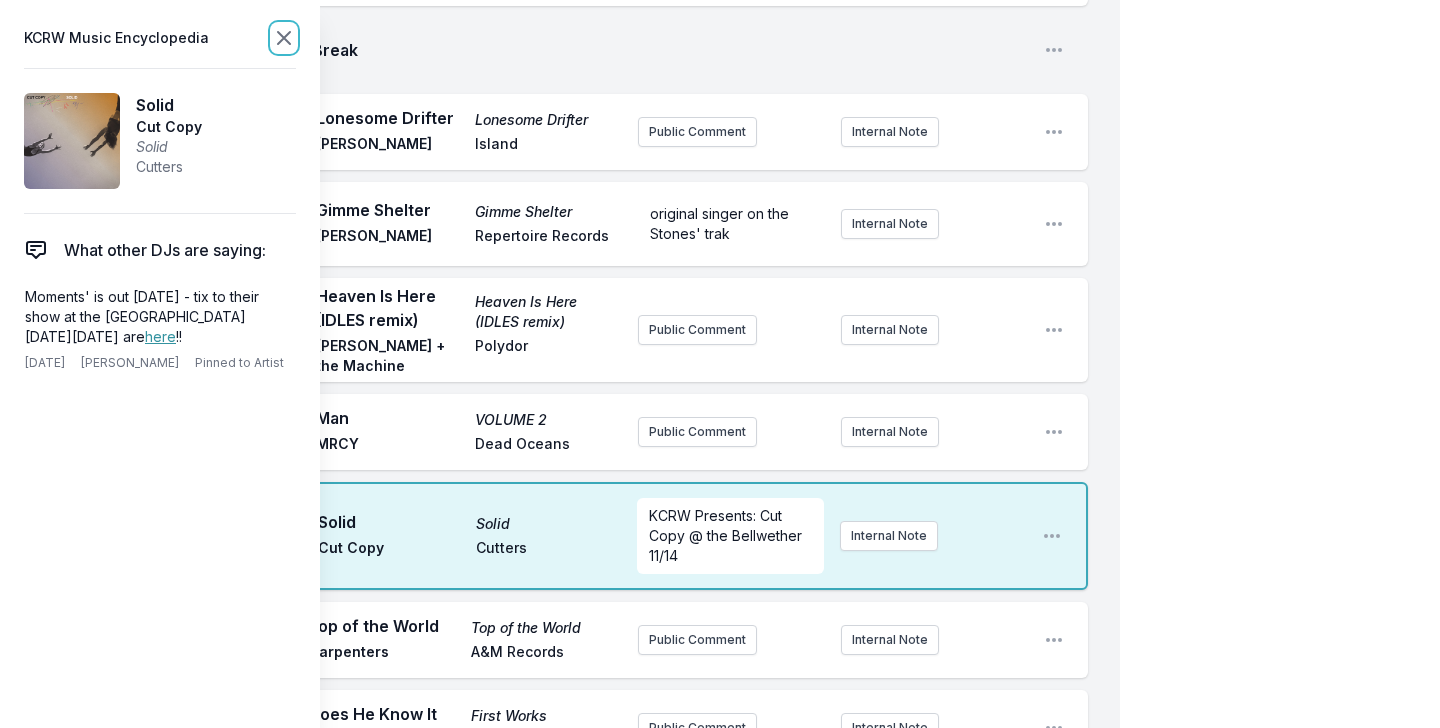 click 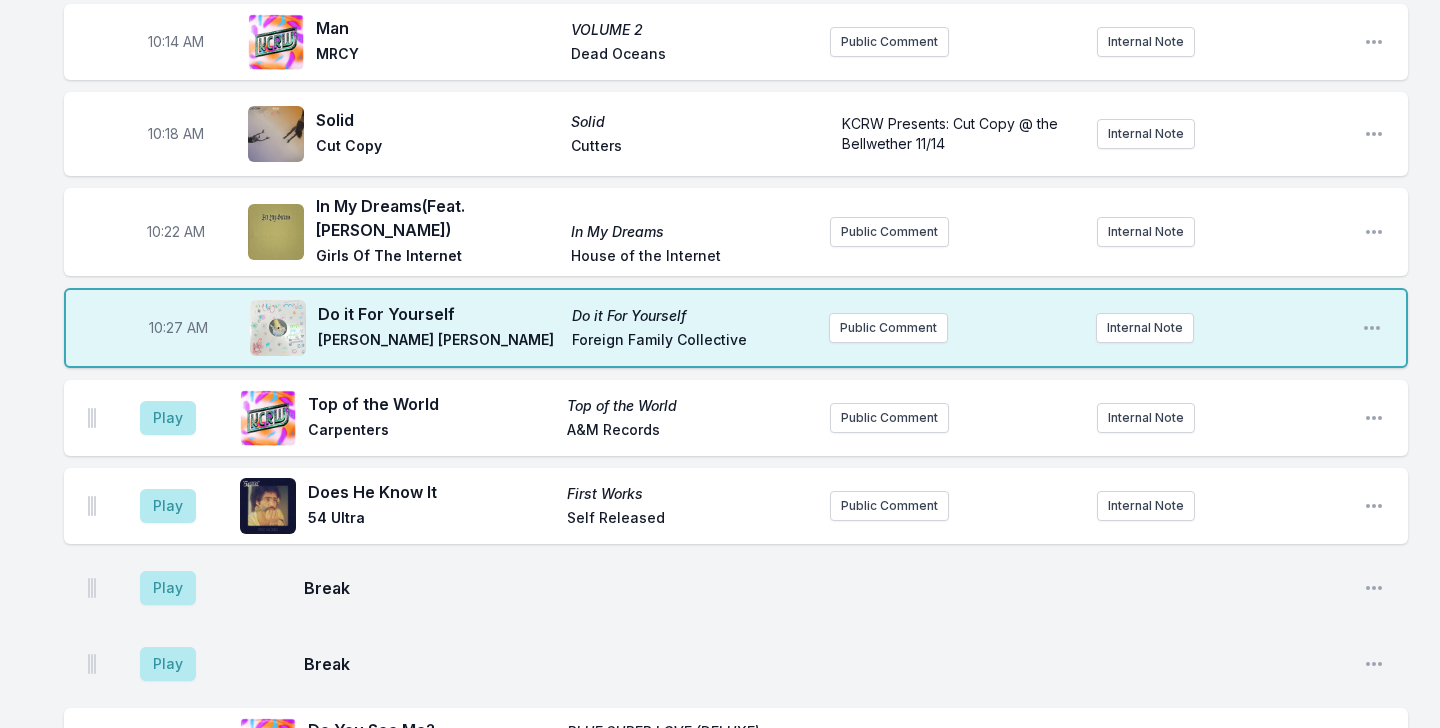 scroll, scrollTop: 2523, scrollLeft: 0, axis: vertical 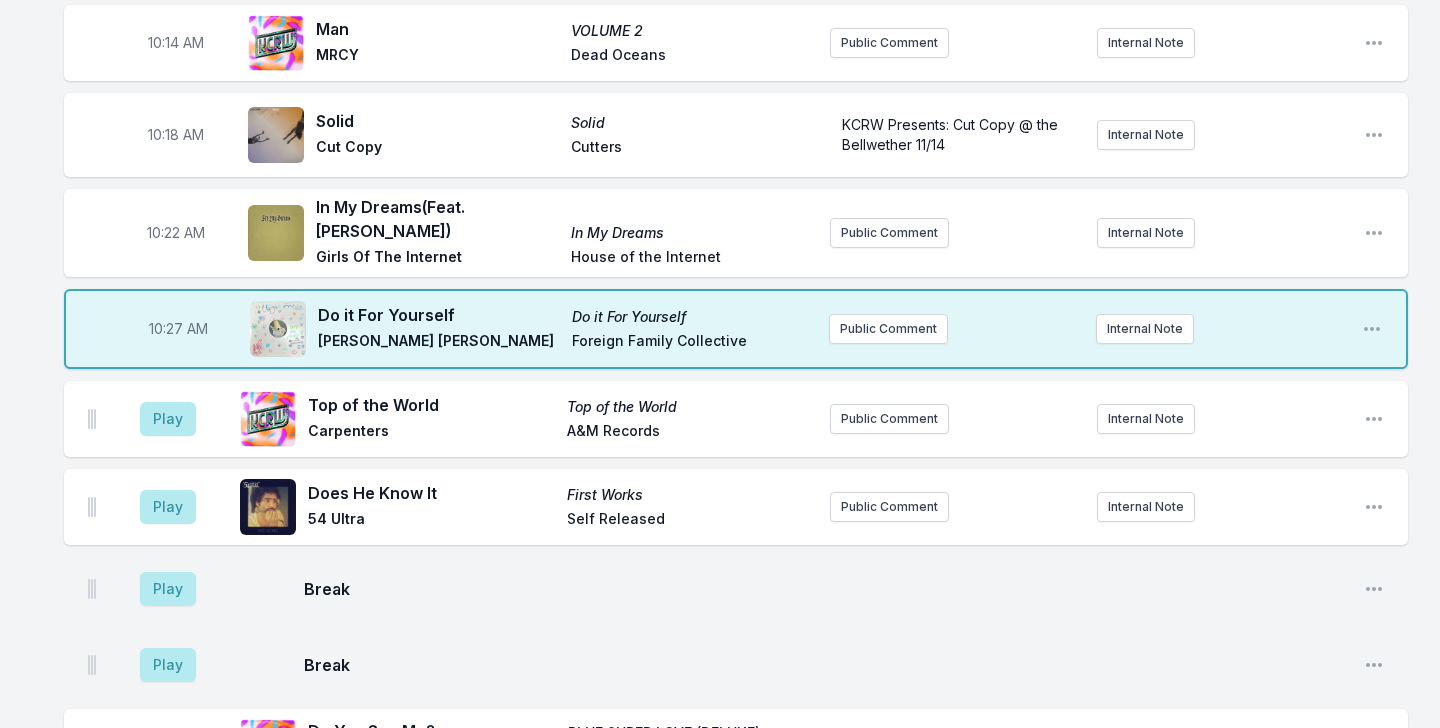 click on "10:27 AM Do it For Yourself Do it For Yourself [PERSON_NAME] [PERSON_NAME] Foreign Family Collective Public Comment Internal Note Open playlist item options" at bounding box center (736, 329) 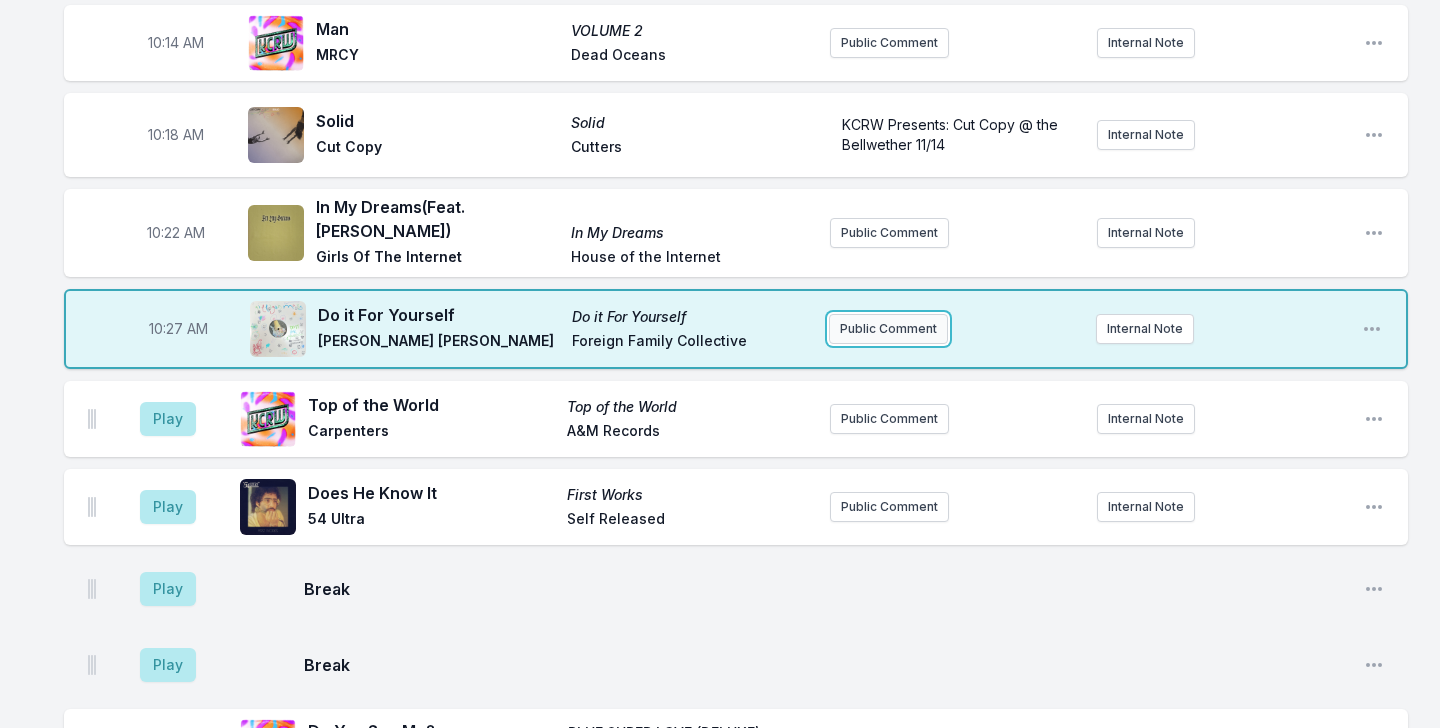 click on "Public Comment" at bounding box center (888, 329) 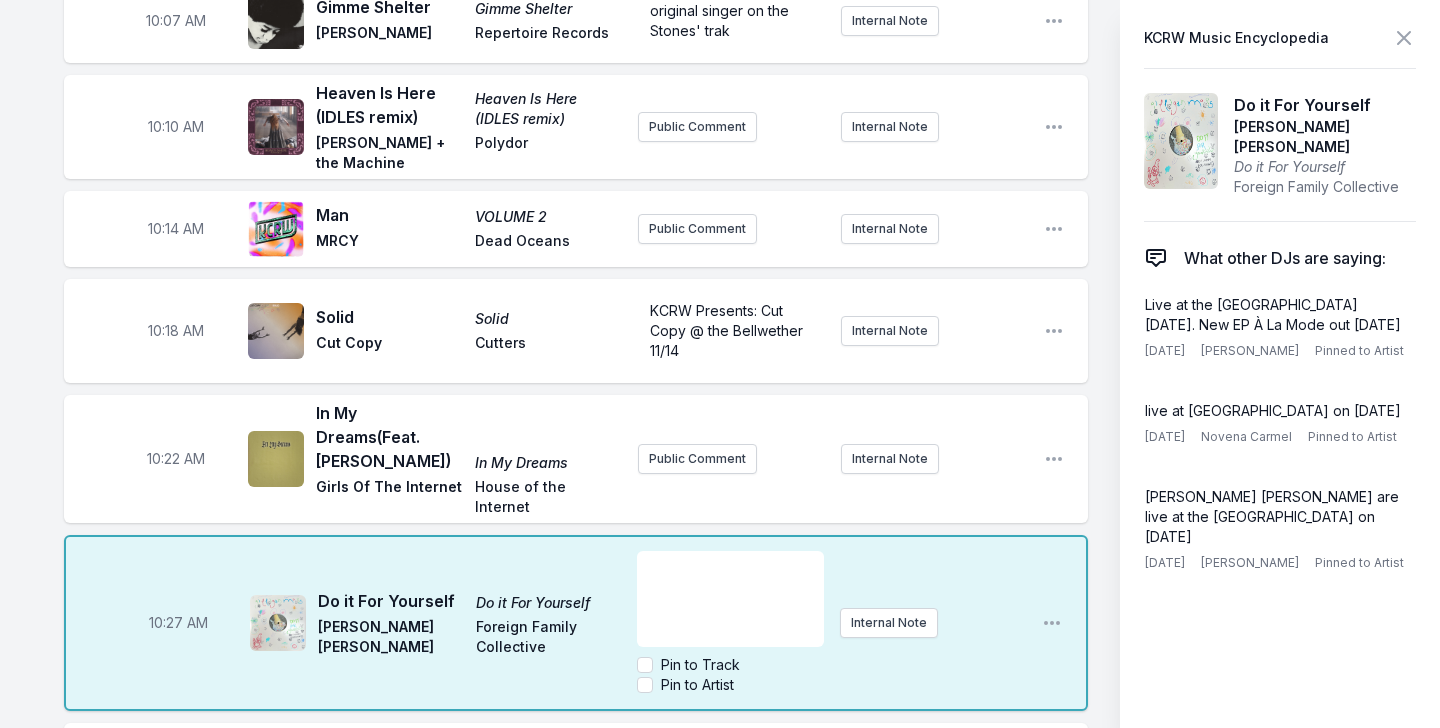scroll, scrollTop: 3057, scrollLeft: 0, axis: vertical 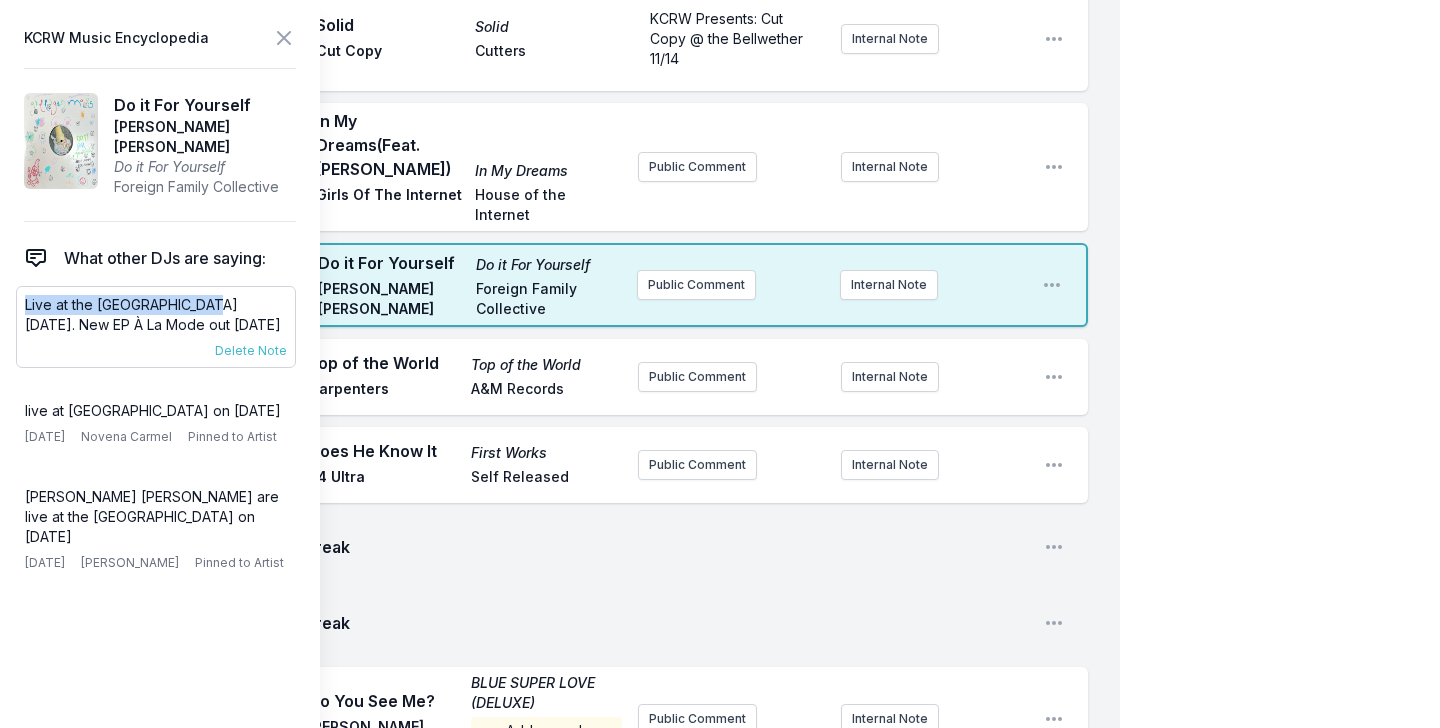 drag, startPoint x: 196, startPoint y: 300, endPoint x: 22, endPoint y: 307, distance: 174.14075 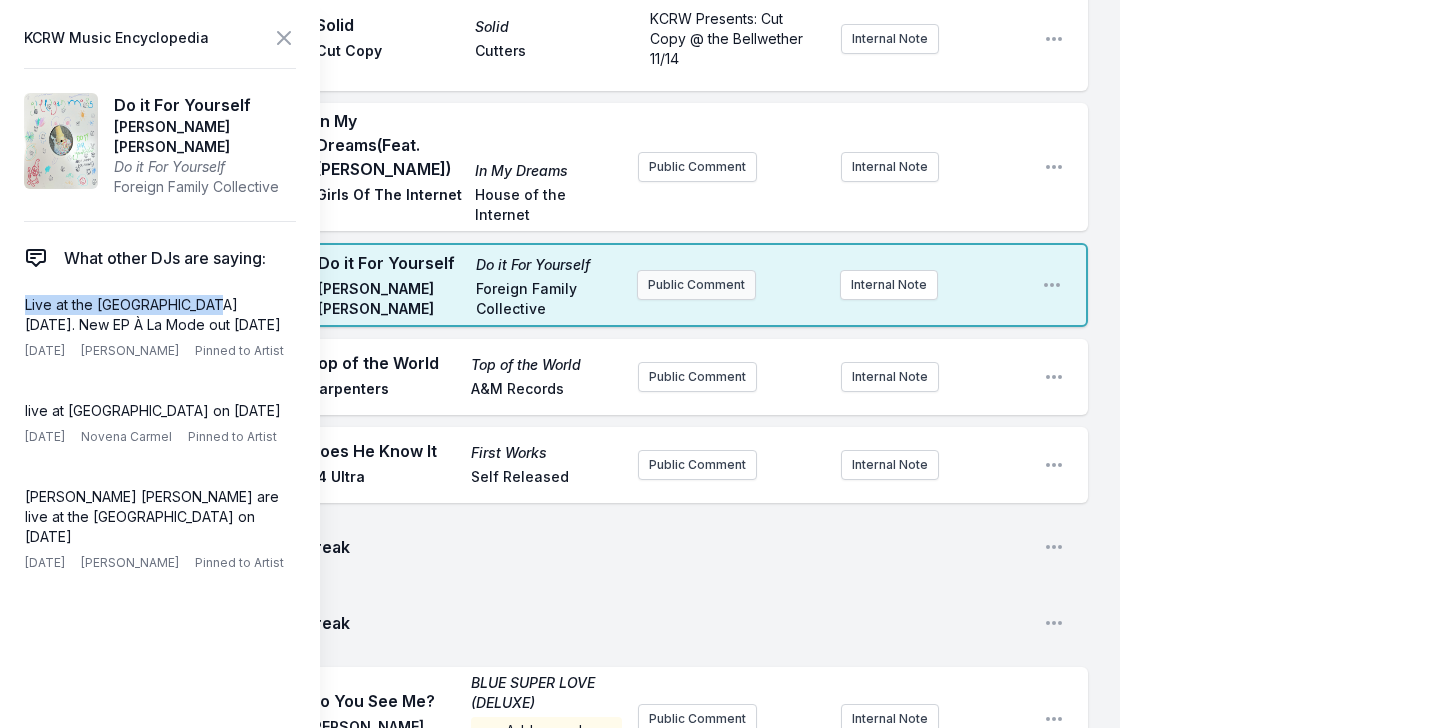 copy on "Live at the [GEOGRAPHIC_DATA] [DATE]." 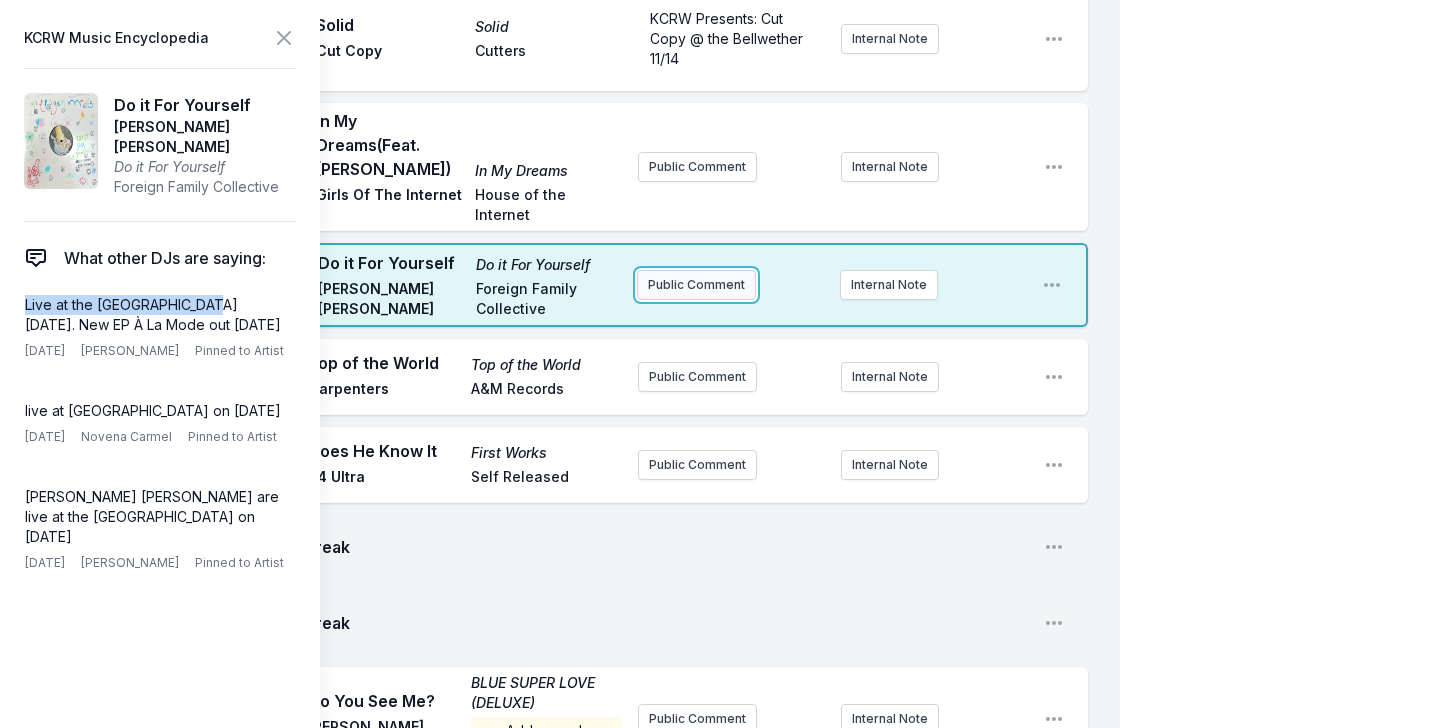 click on "Public Comment" at bounding box center [696, 285] 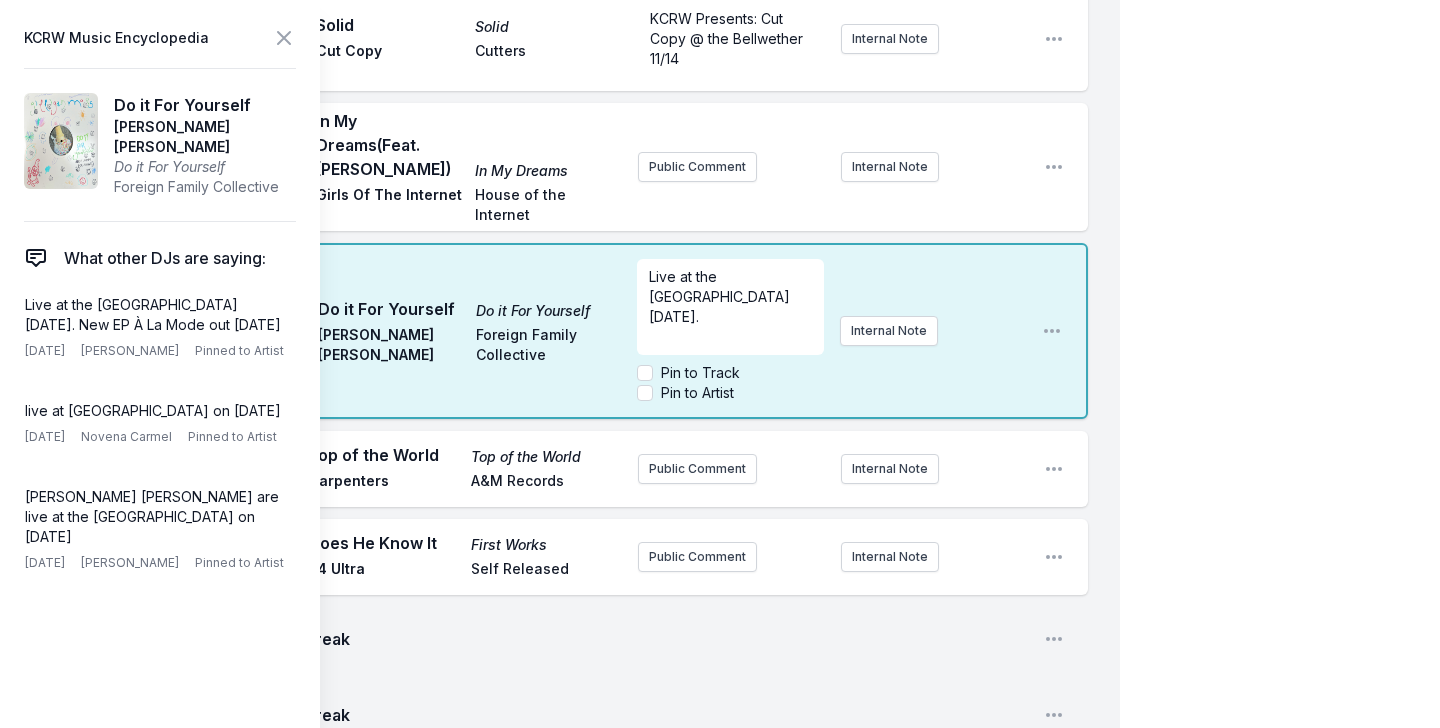 click on "Live at the [GEOGRAPHIC_DATA] [DATE]." at bounding box center (721, 296) 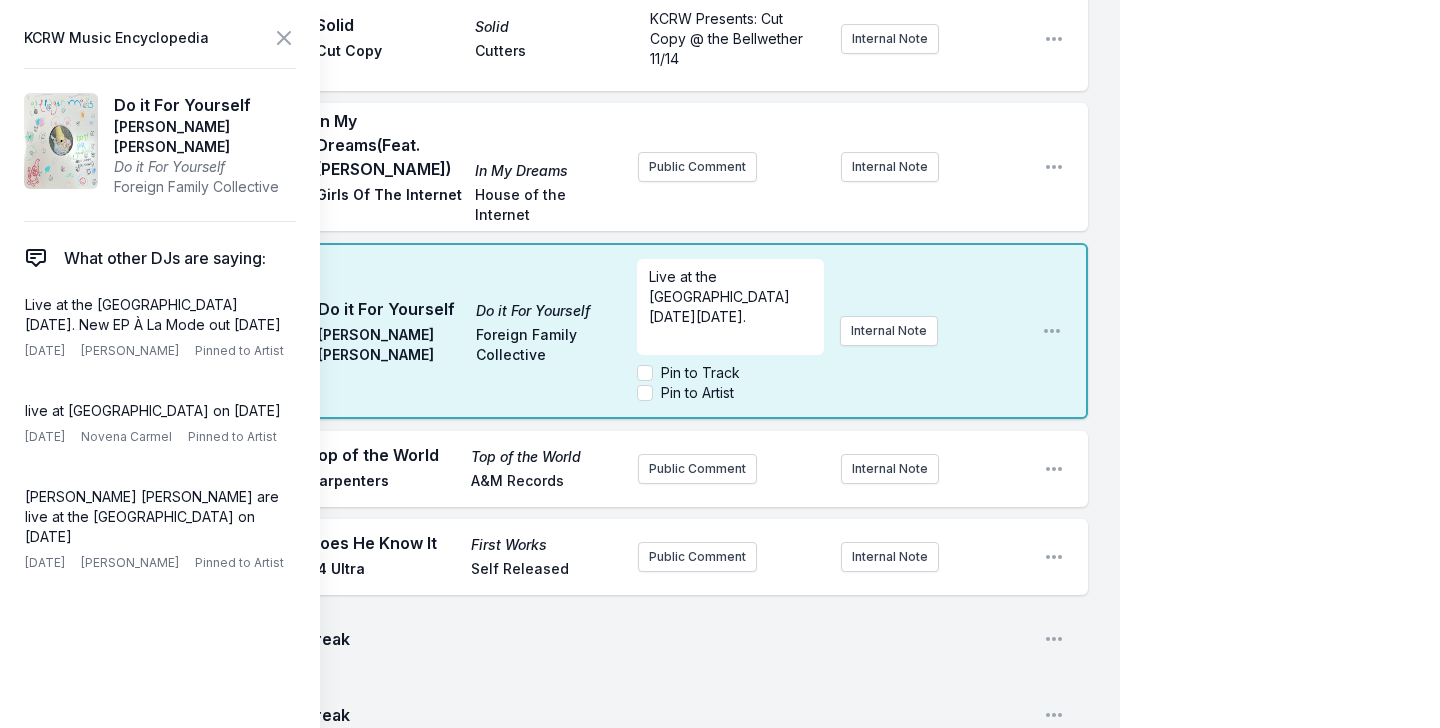 click on "Live at the [GEOGRAPHIC_DATA] [DATE][DATE]." at bounding box center [730, 297] 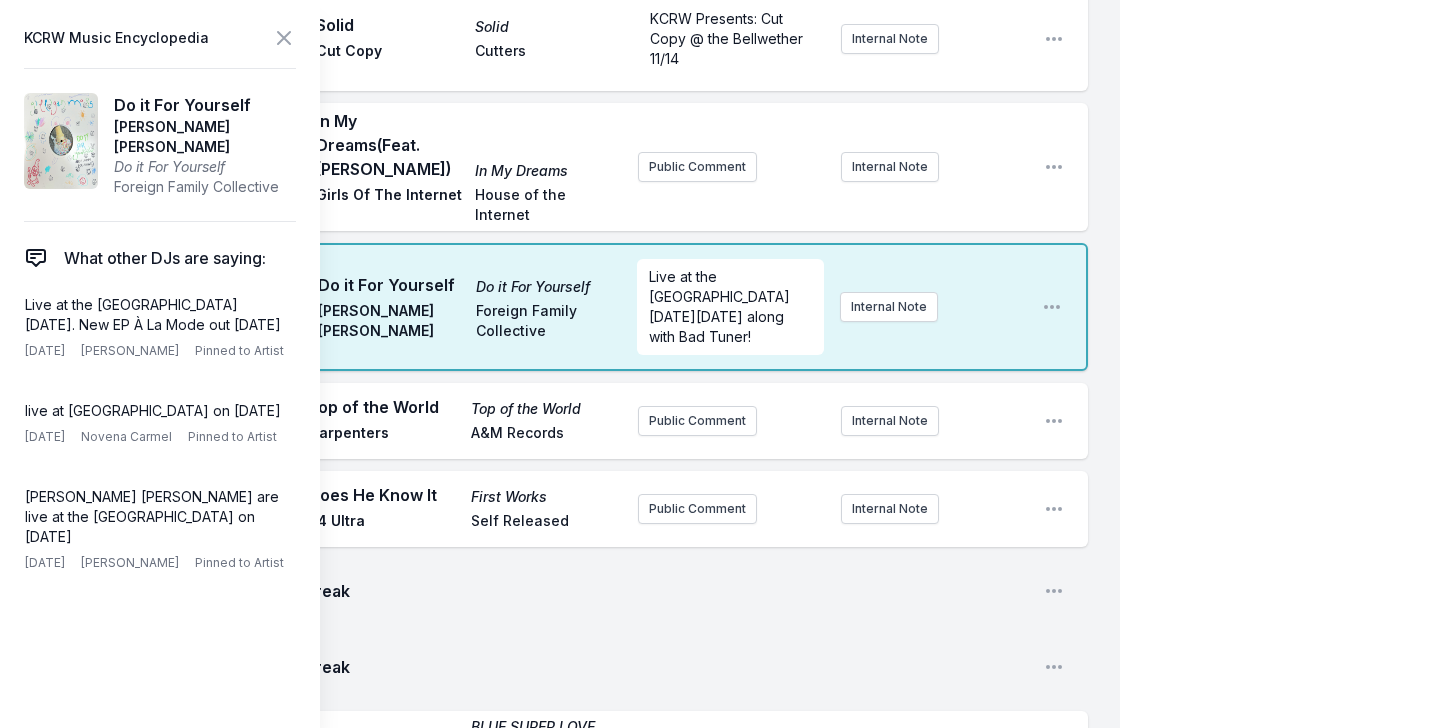 click on "My Playlist KCRW Playlist Directory Reports AC NC User Guide Report Bug Sign out Morning Becomes Eclectic Live Novena Carmel Simulcast [DATE] 9:00 AM - 12:00 PM Edit Open options View Missing Data Some of your tracks are missing record label information. This info helps artists get paid! It needs to be filled out within 24 hours of showtime. 9:05 AM One Fine Summer Morning Luck or Magic [PERSON_NAME] Double Feature She came to prominence in the mid-1980s as the singing voice of the title character of the animated television series Jem Internal Note Open playlist item options She came to prominence in the mid-1980s as the singing voice of the title character of the animated television series Jem 9:08 AM Stealing Time [PERSON_NAME] [PERSON_NAME] Full Time Hobby Public Comment Internal Note Open playlist item options 9:11 AM Real Thing Real Thing Drugdealer Mexican Summer live at [GEOGRAPHIC_DATA] [DATE] Internal Note Open playlist item options live at [GEOGRAPHIC_DATA] [DATE] 9:15 AM Sweet Danger Sweet Danger Obongjayar September" at bounding box center [720, 1060] 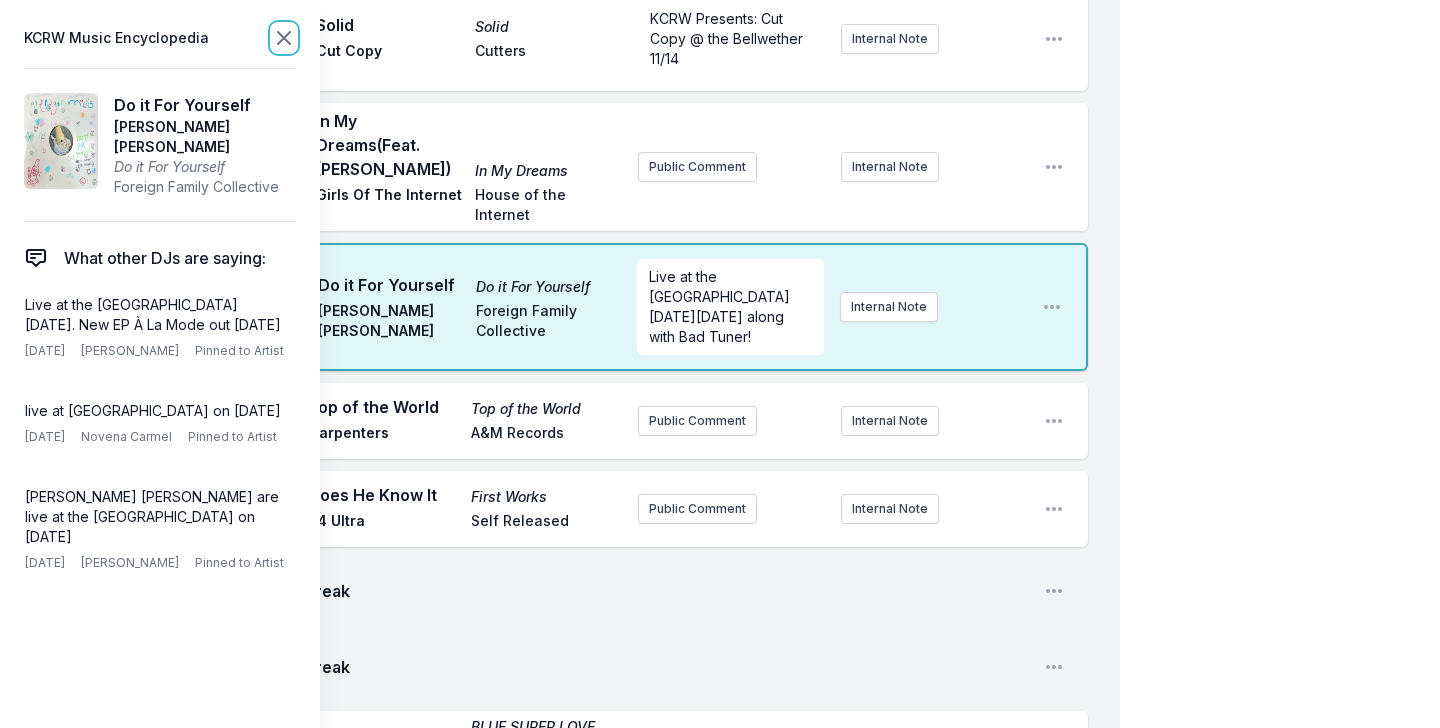 click 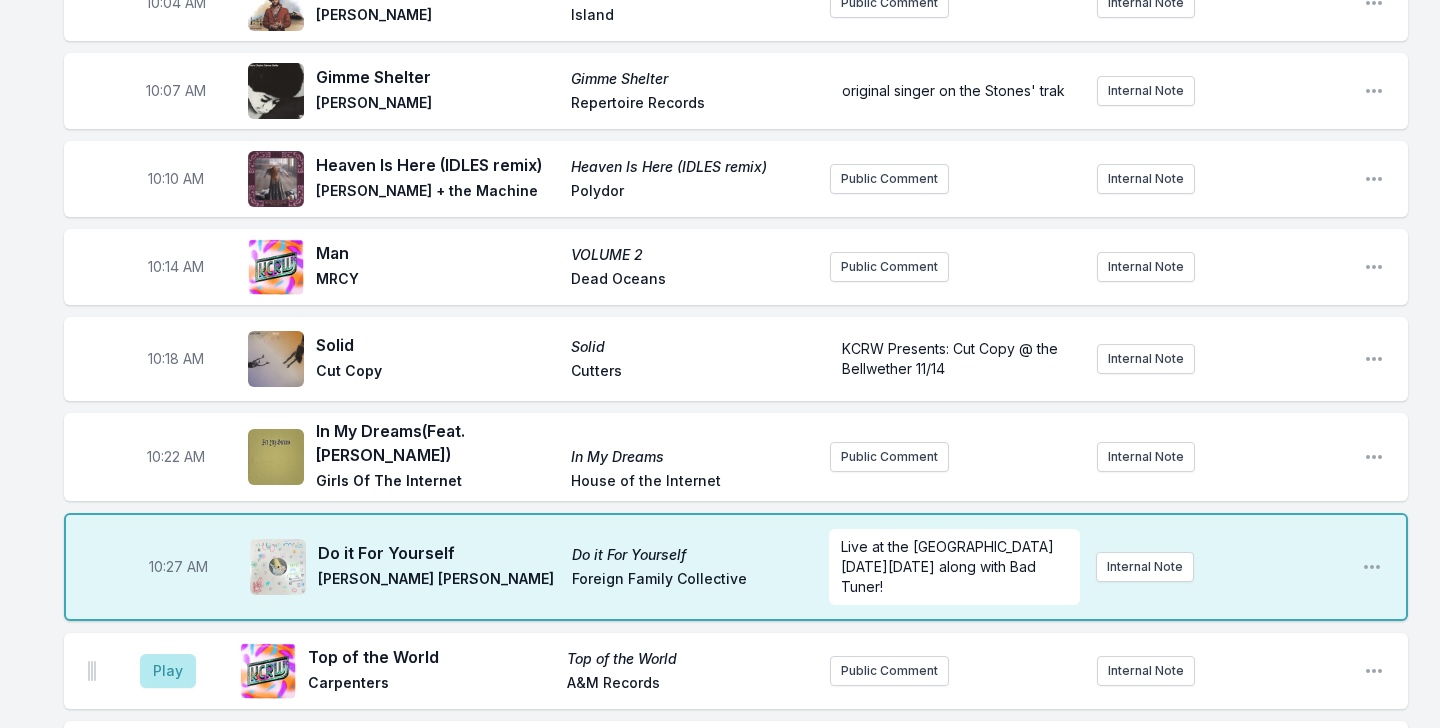 scroll, scrollTop: 2486, scrollLeft: 0, axis: vertical 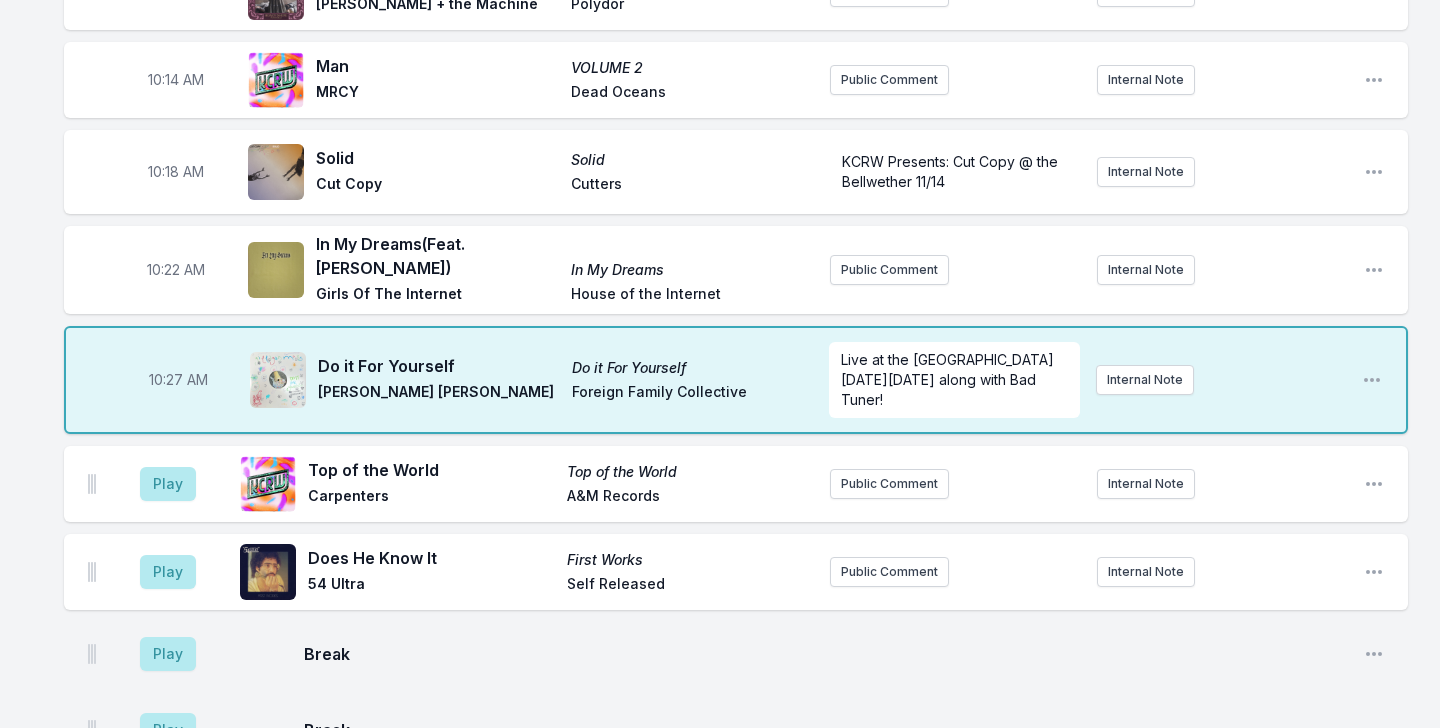 click on "10:22 AM In My Dreams  (Feat. [PERSON_NAME]) In My Dreams Girls Of The Internet House of the Internet Public Comment Internal Note Open playlist item options" at bounding box center (736, 270) 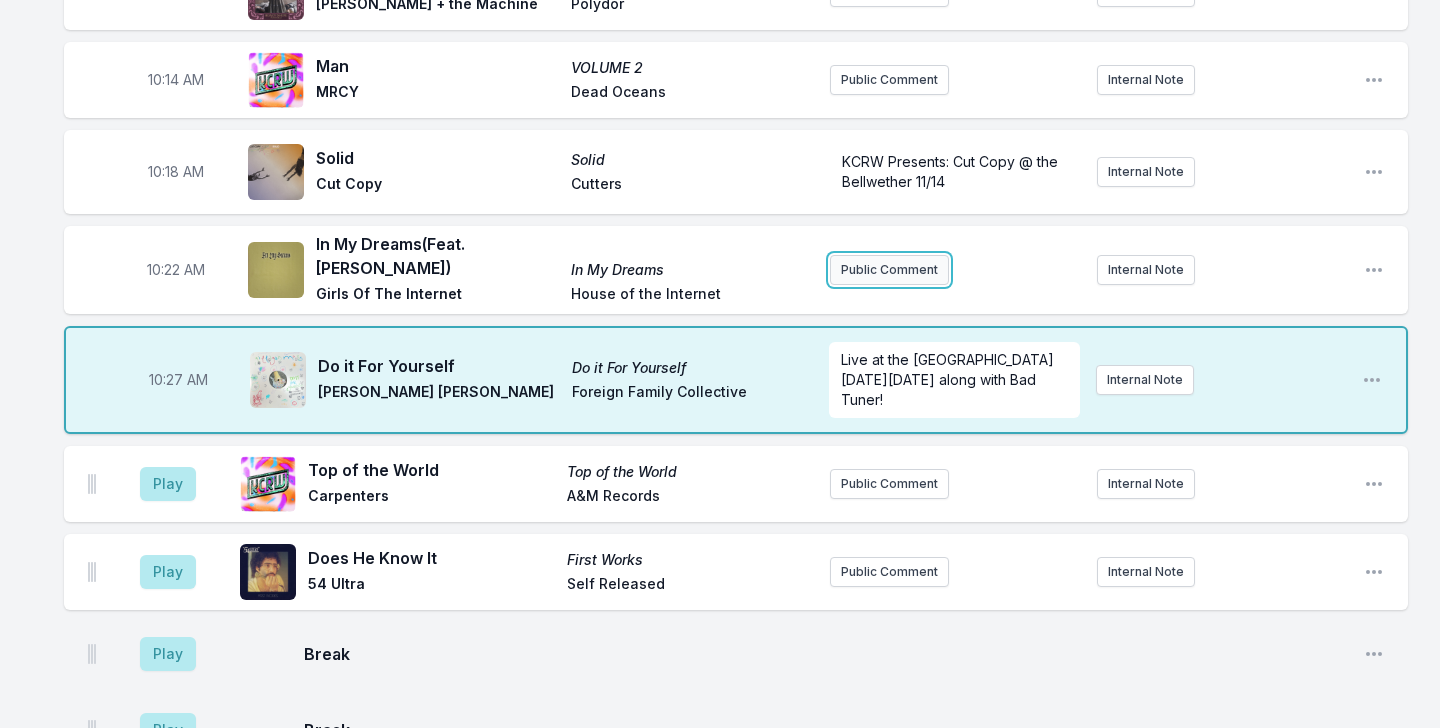 click on "Public Comment" at bounding box center (889, 270) 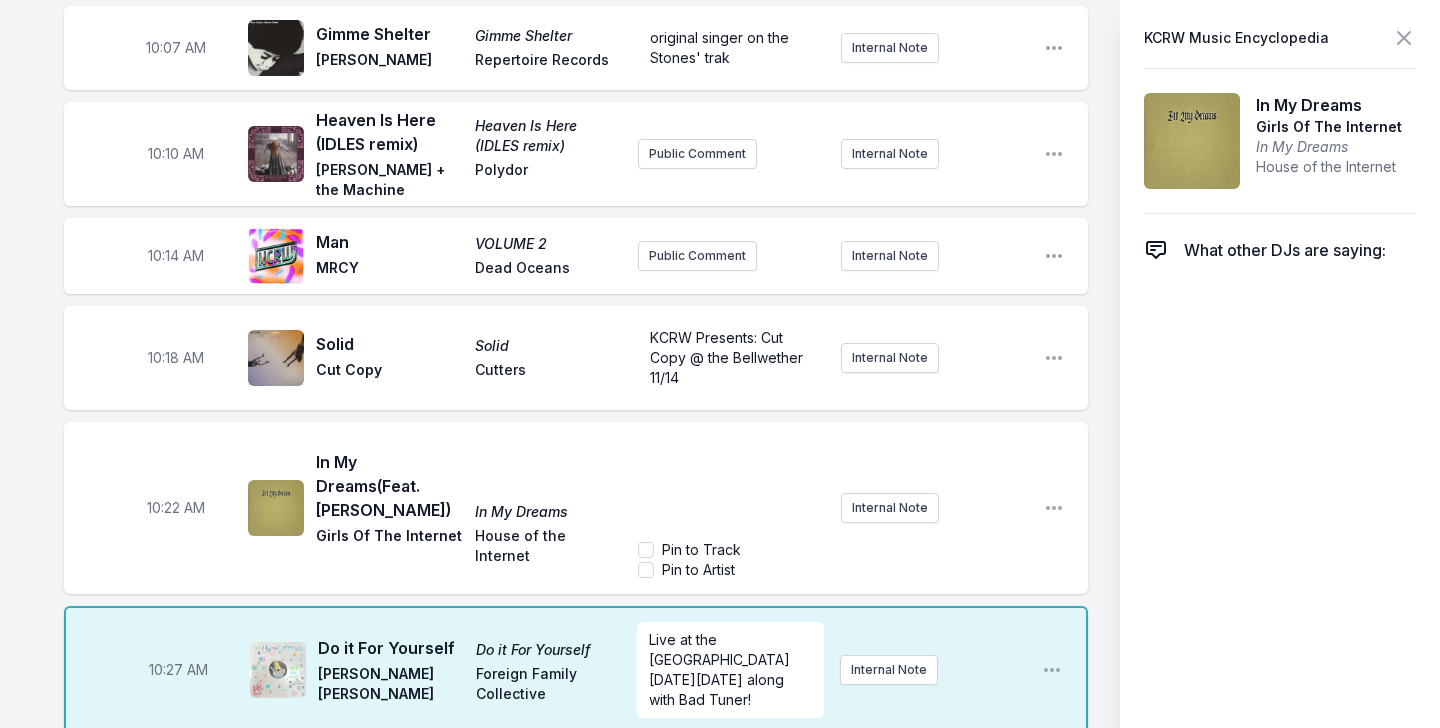 scroll, scrollTop: 2765, scrollLeft: 0, axis: vertical 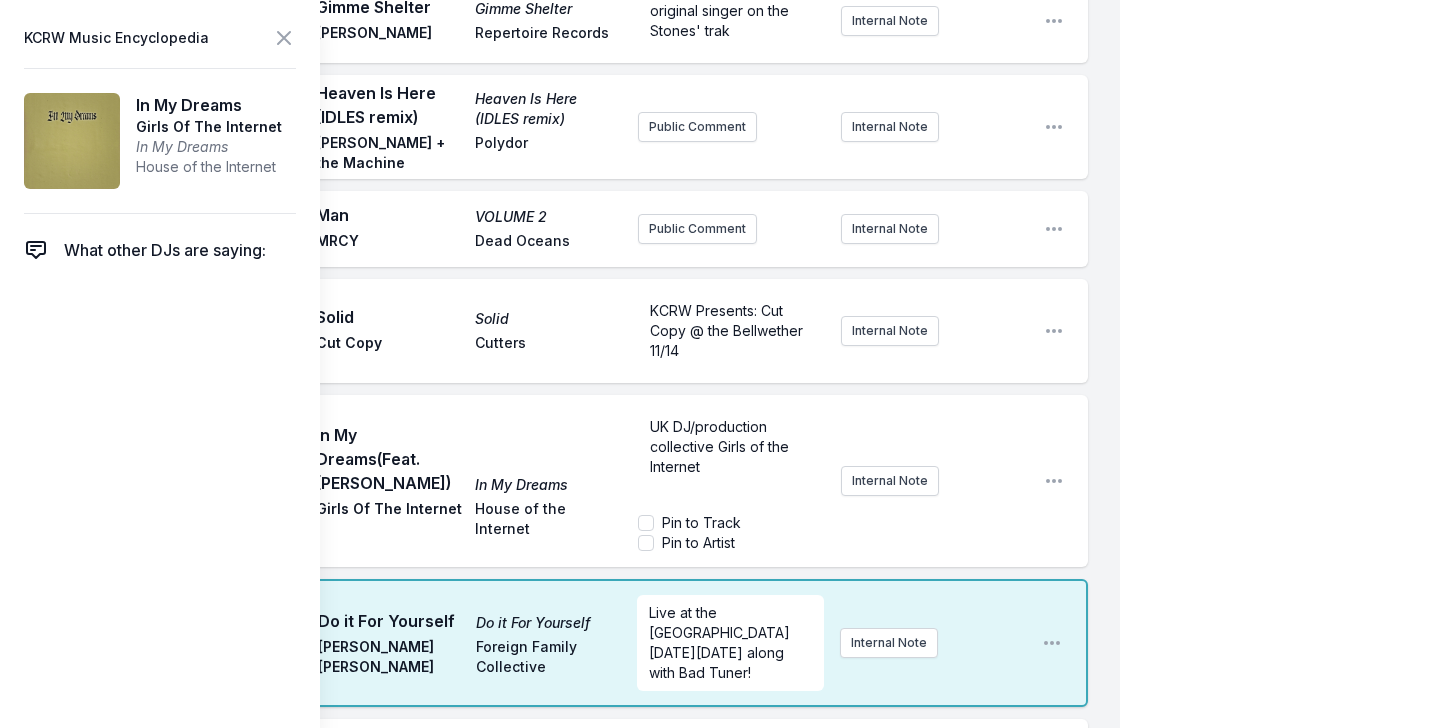 click on "Solid" at bounding box center (548, 319) 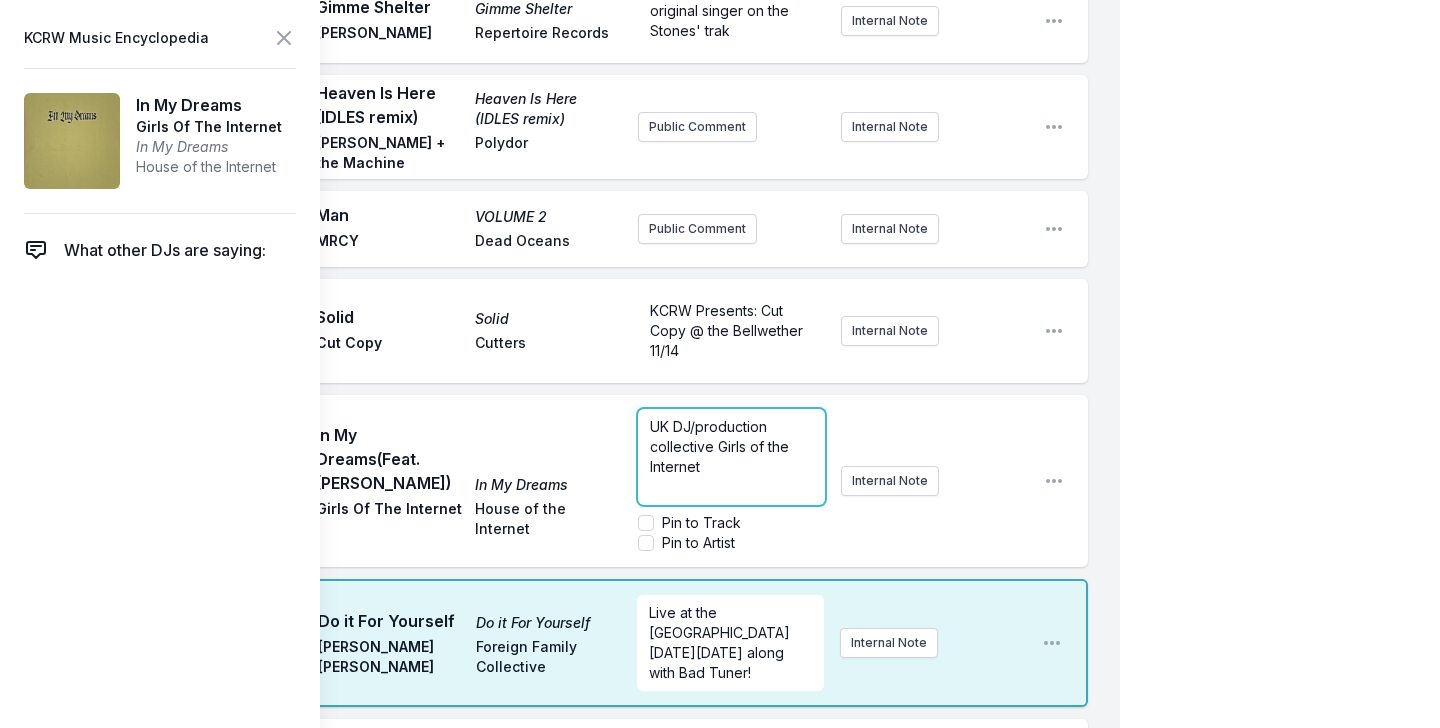 click on "UK DJ/production collective Girls of the Internet" at bounding box center [731, 447] 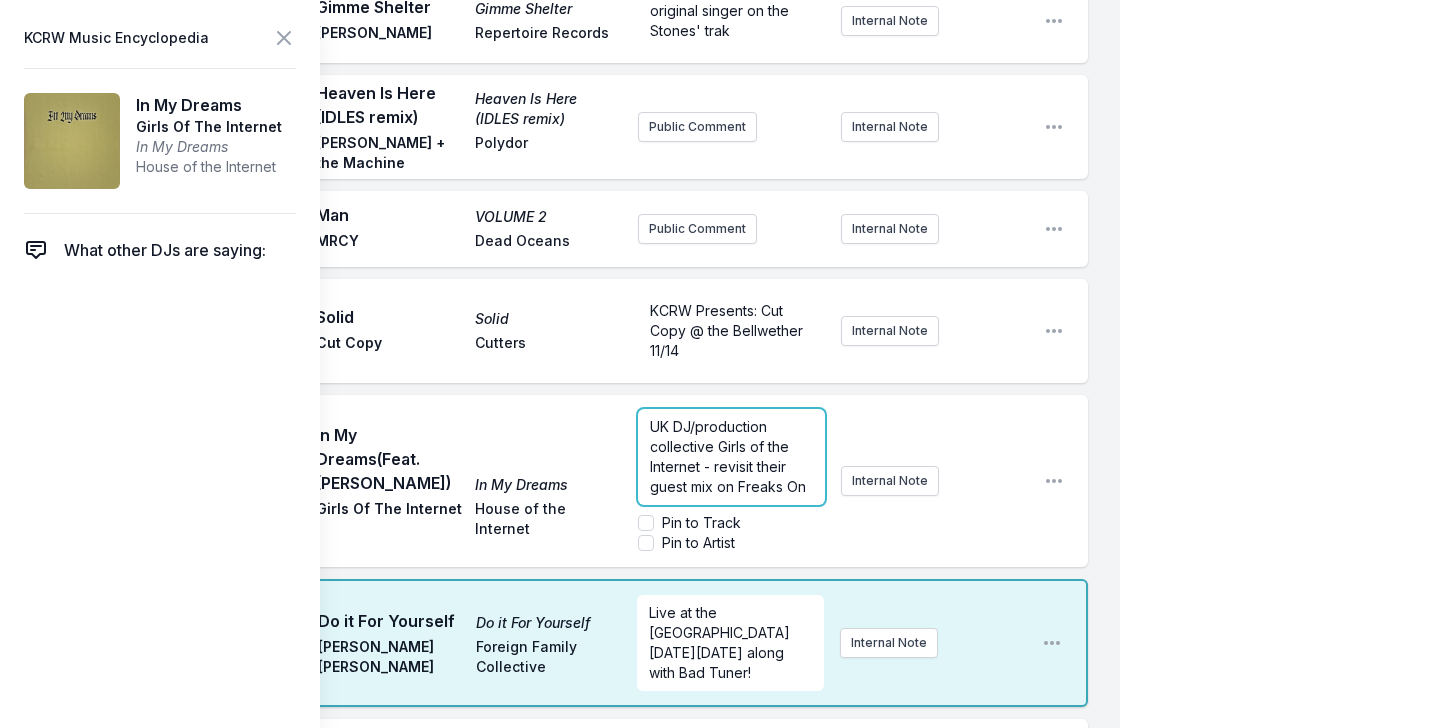 scroll, scrollTop: 10, scrollLeft: 0, axis: vertical 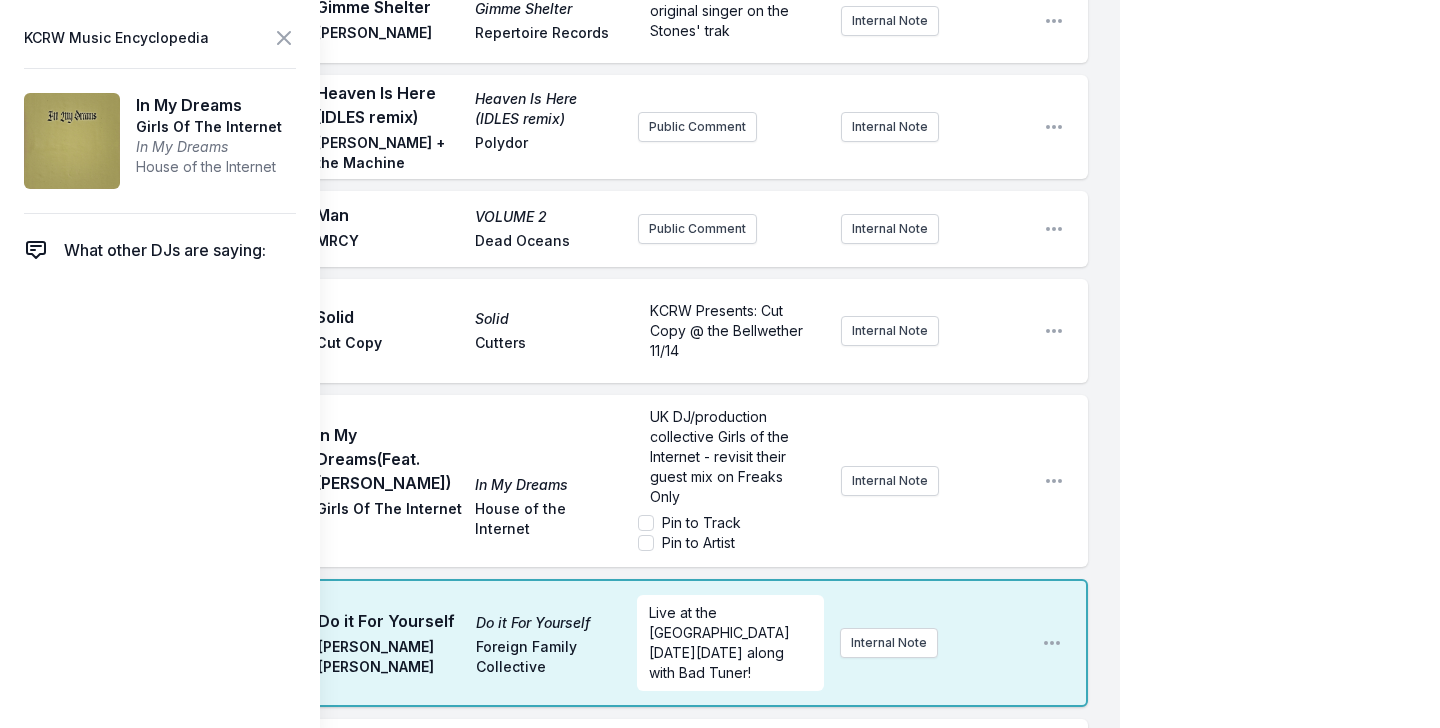 click on "10:22 AM In My Dreams  (Feat. [PERSON_NAME]) In My Dreams Girls Of The Internet House of the Internet UK DJ/production collective Girls of the Internet - revisit their guest mix on Freaks Only Pin to Track Pin to Artist Internal Note Open playlist item options" at bounding box center (576, 481) 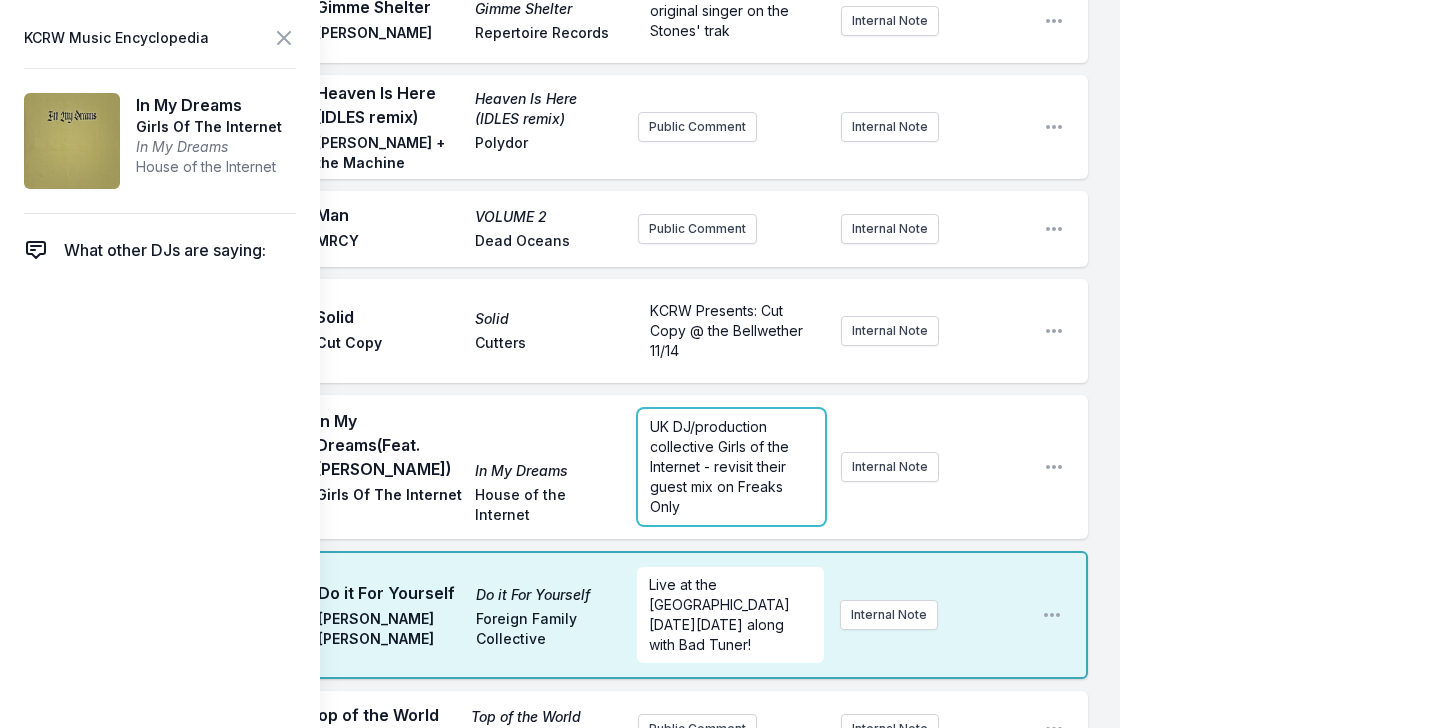 click on "UK DJ/production collective Girls of the Internet - revisit their guest mix on Freaks Only" at bounding box center [721, 466] 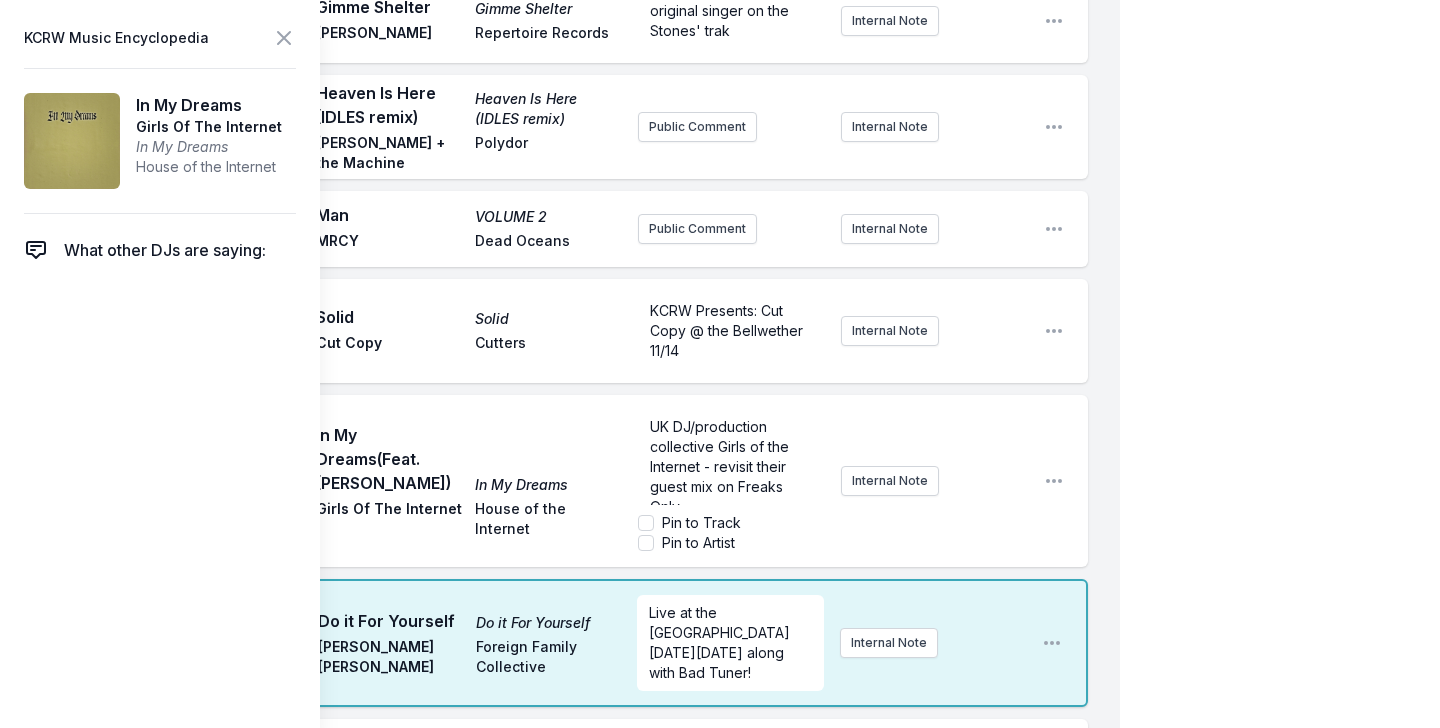 click on "My Playlist KCRW Playlist Directory Reports AC NC User Guide Report Bug Sign out Morning Becomes Eclectic Live Novena Carmel Simulcast [DATE] 9:00 AM - 12:00 PM Edit Open options View Missing Data Some of your tracks are missing record label information. This info helps artists get paid! It needs to be filled out within 24 hours of showtime. 9:05 AM One Fine Summer Morning Luck or Magic [PERSON_NAME] Double Feature She came to prominence in the mid-1980s as the singing voice of the title character of the animated television series Jem Internal Note Open playlist item options She came to prominence in the mid-1980s as the singing voice of the title character of the animated television series Jem 9:08 AM Stealing Time [PERSON_NAME] [PERSON_NAME] Full Time Hobby Public Comment Internal Note Open playlist item options 9:11 AM Real Thing Real Thing Drugdealer Mexican Summer live at [GEOGRAPHIC_DATA] [DATE] Internal Note Open playlist item options live at [GEOGRAPHIC_DATA] [DATE] 9:15 AM Sweet Danger Sweet Danger Obongjayar September" at bounding box center [720, 1374] 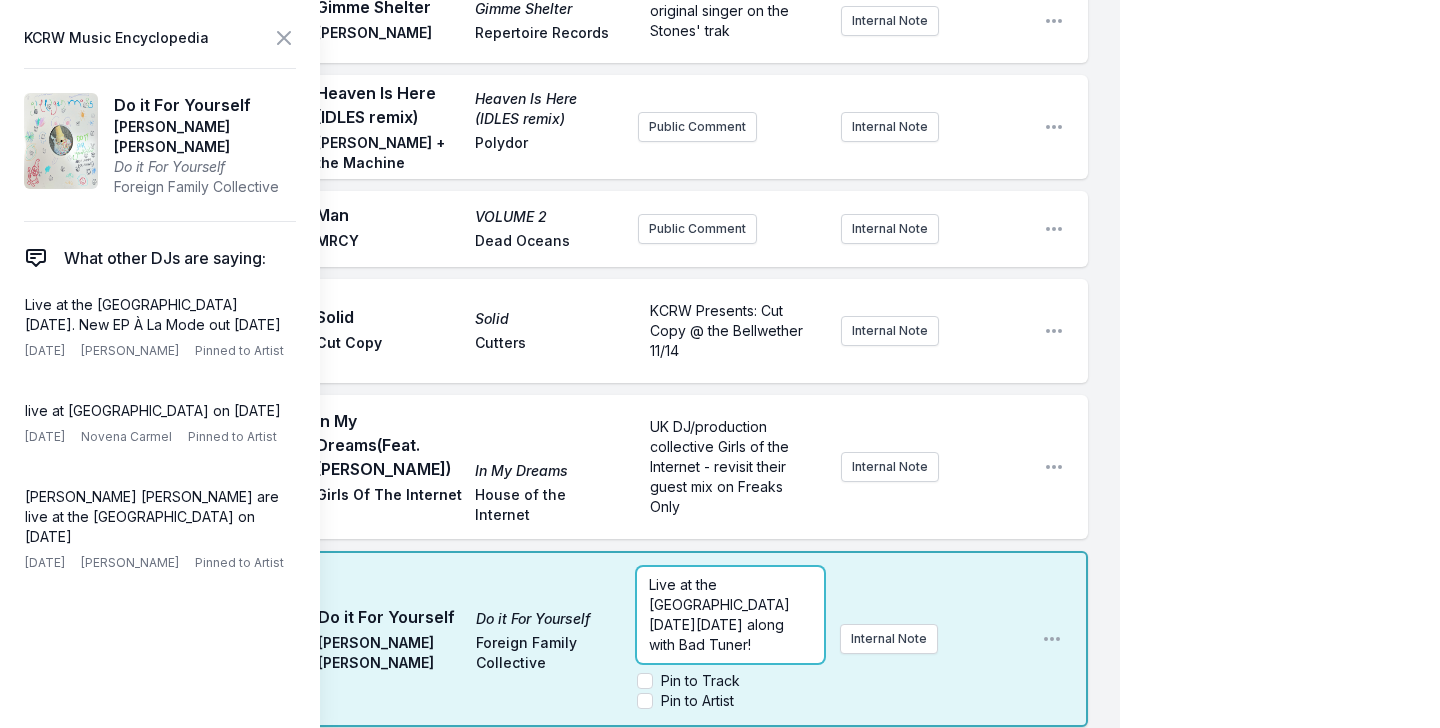 click on "Live at the [GEOGRAPHIC_DATA] [DATE][DATE] along with Bad Tuner!" at bounding box center [730, 615] 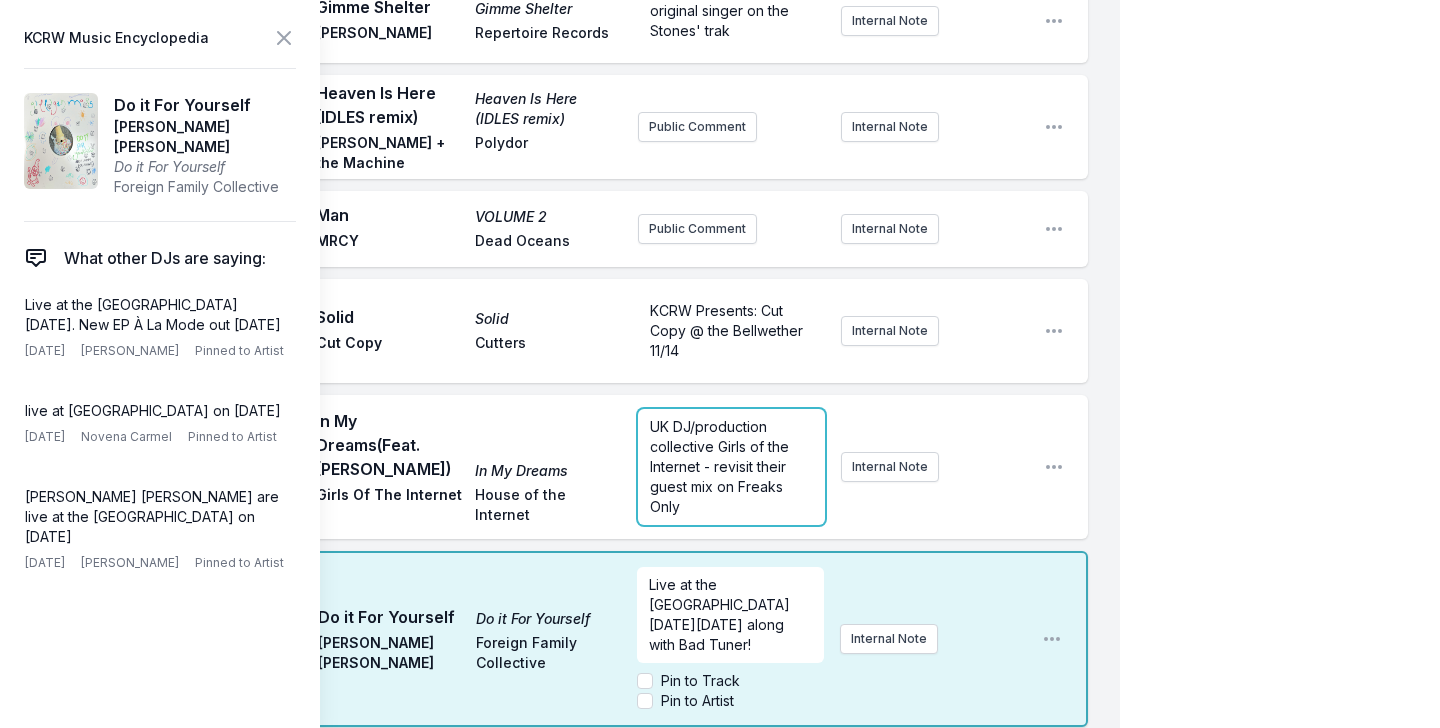 click on "UK DJ/production collective Girls of the Internet - revisit their guest mix on Freaks Only" at bounding box center [721, 466] 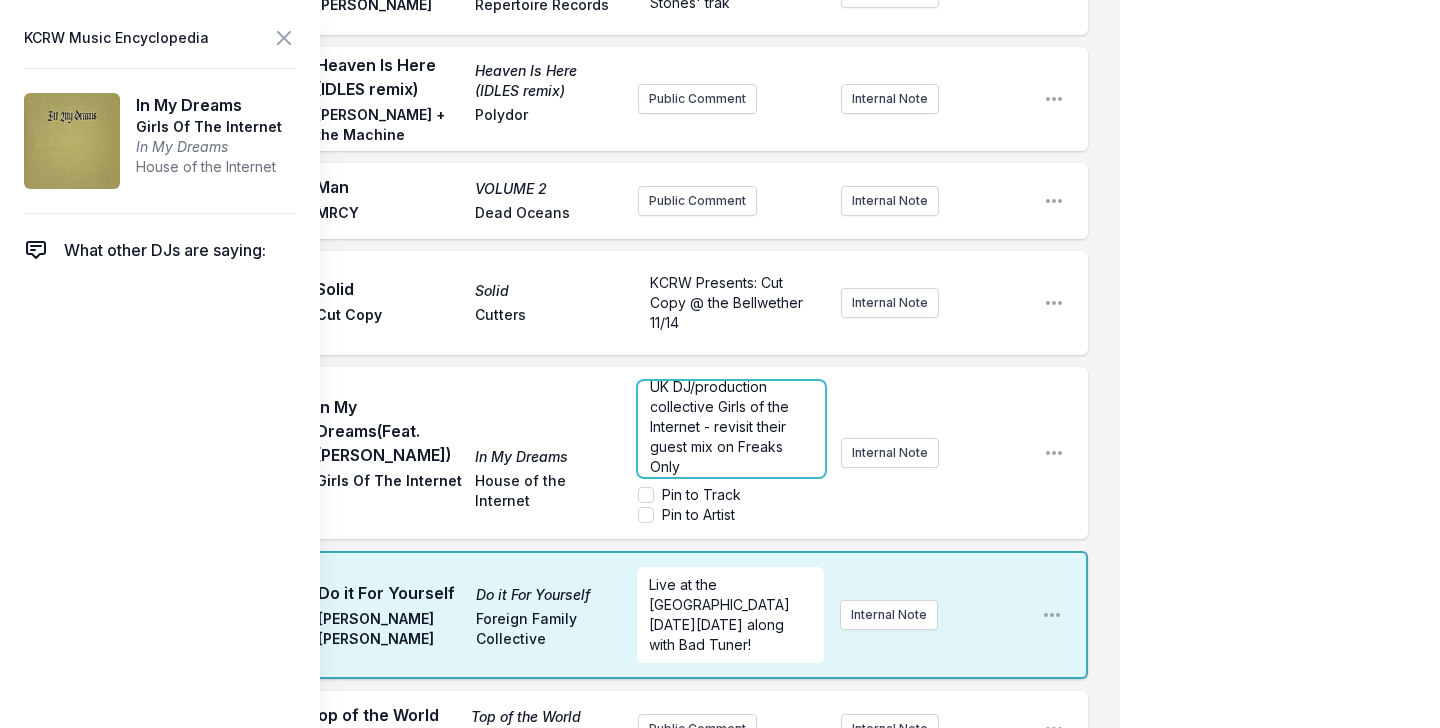 scroll, scrollTop: 15, scrollLeft: 0, axis: vertical 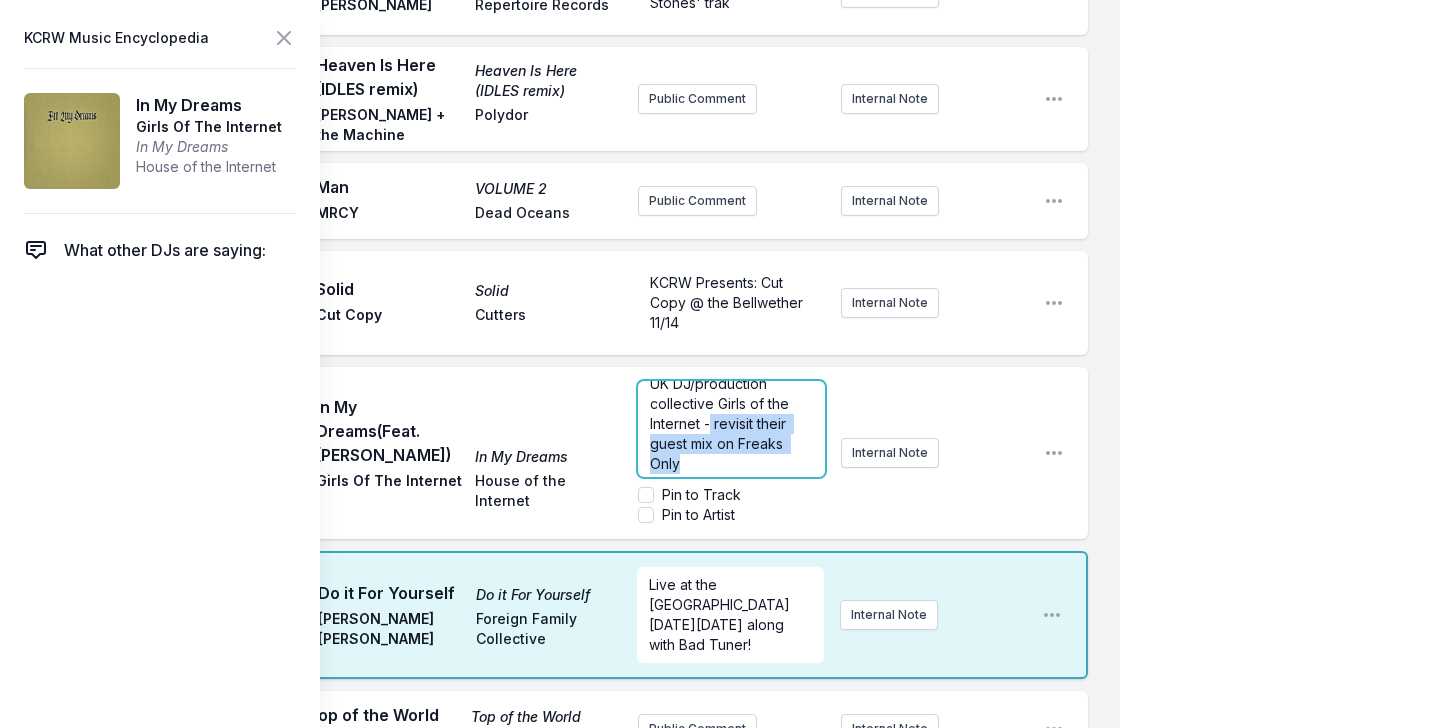 drag, startPoint x: 718, startPoint y: 351, endPoint x: 713, endPoint y: 314, distance: 37.336308 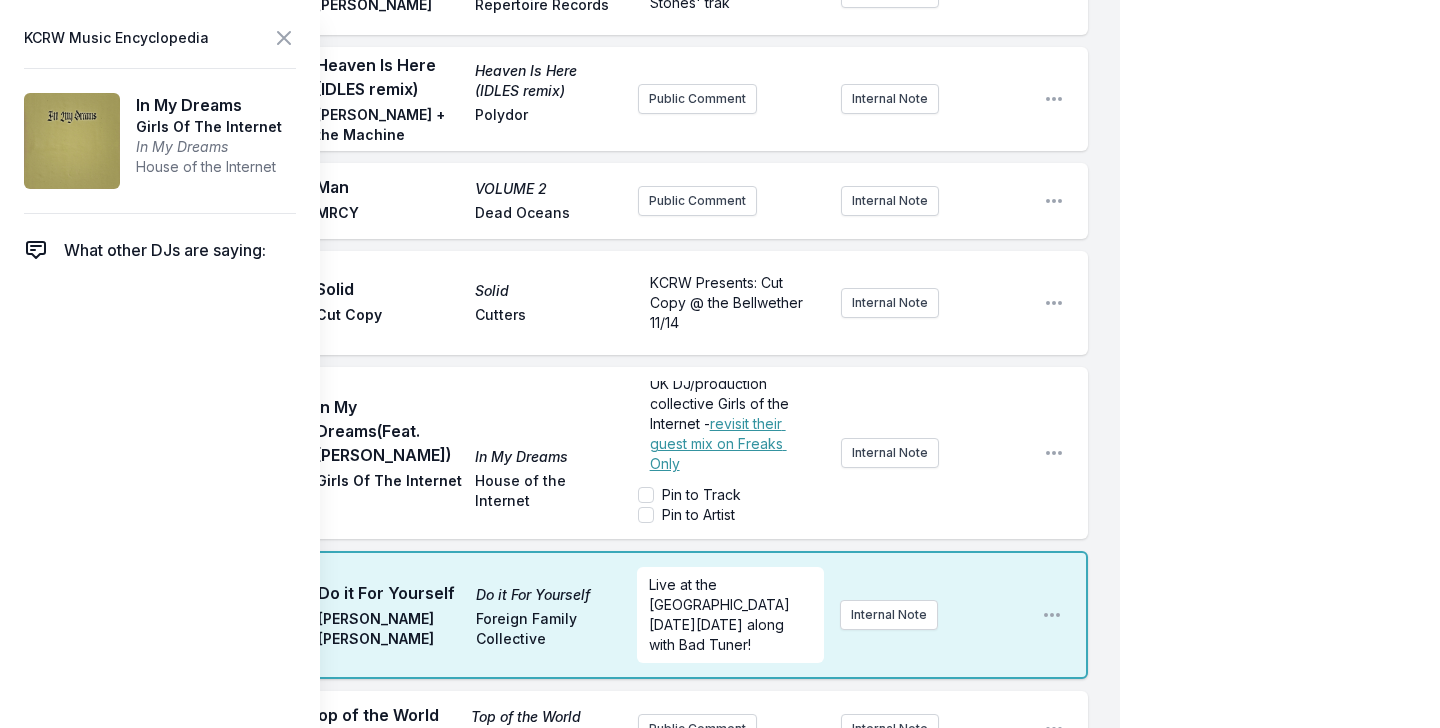 scroll, scrollTop: 0, scrollLeft: 0, axis: both 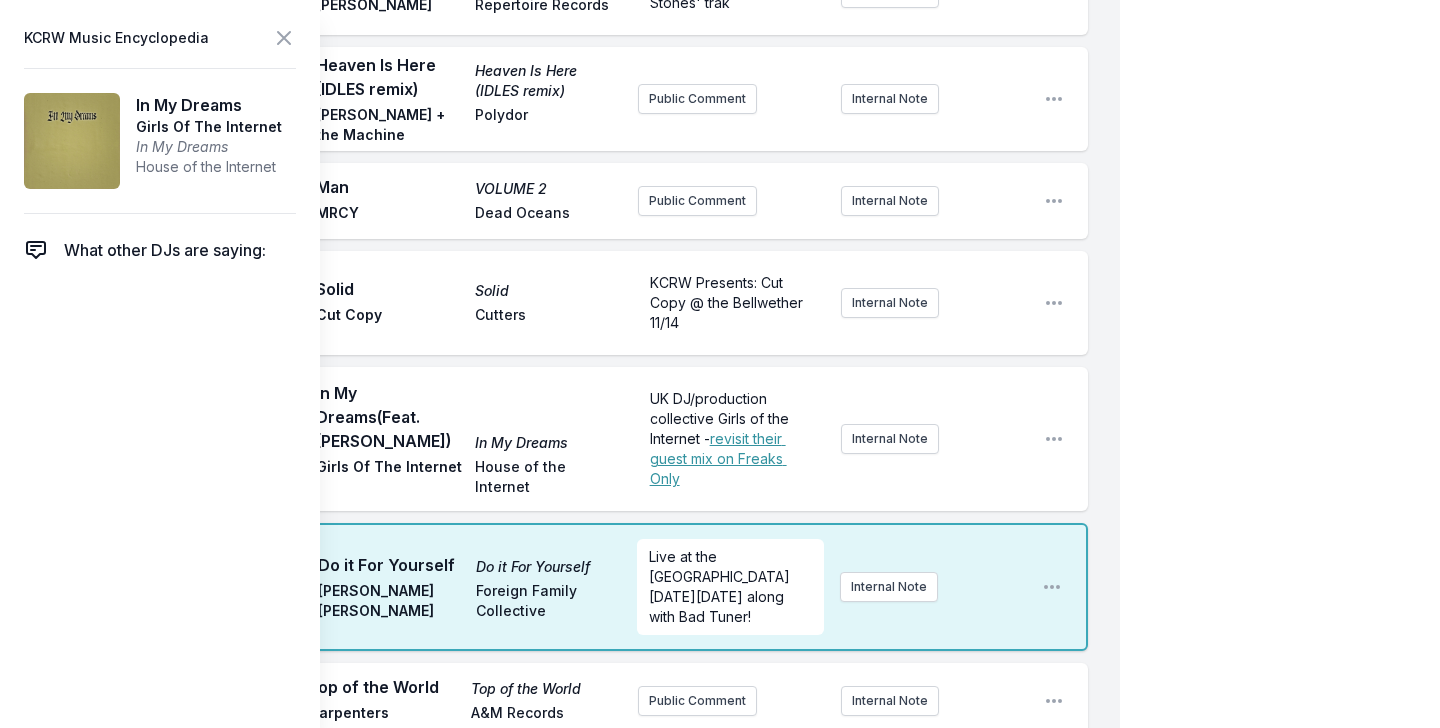 click on "In My Dreams  (Feat. [PERSON_NAME]) In My Dreams Girls Of The Internet House of the Internet" at bounding box center (469, 439) 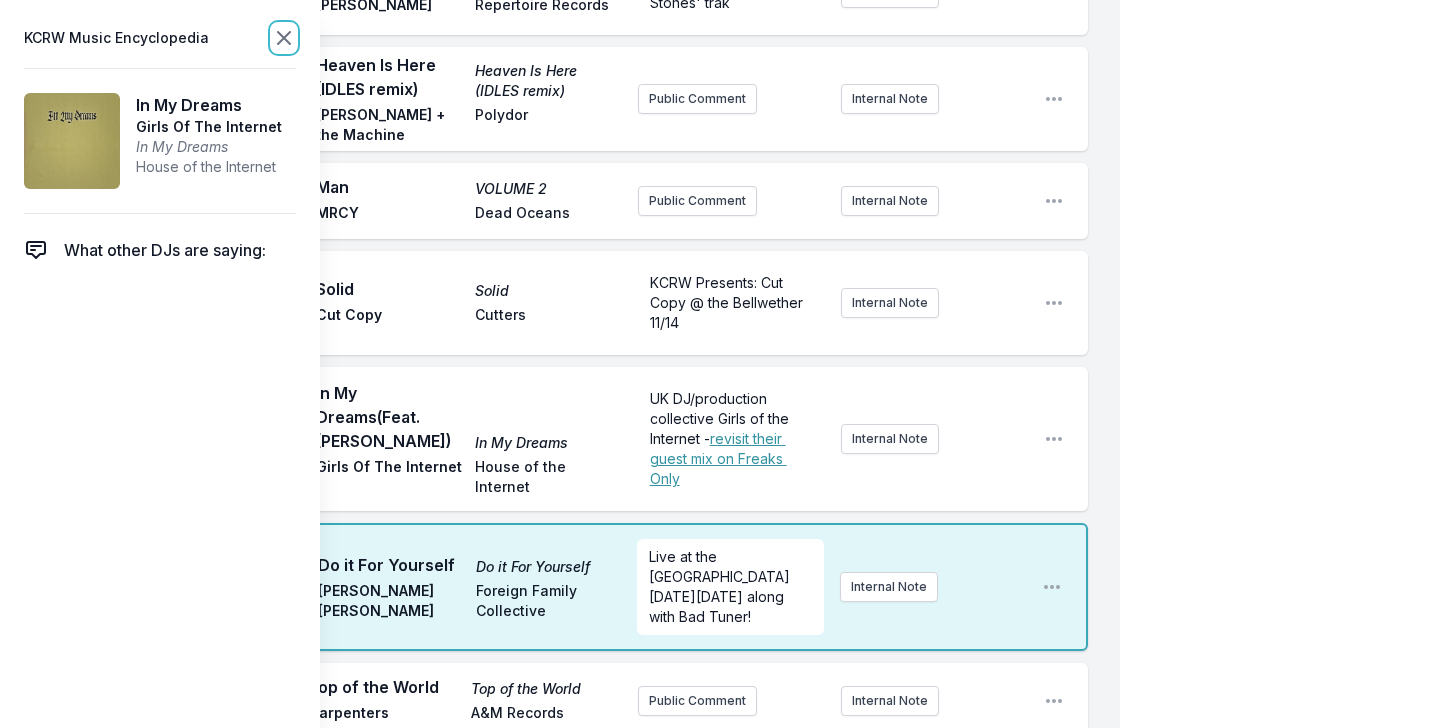 click 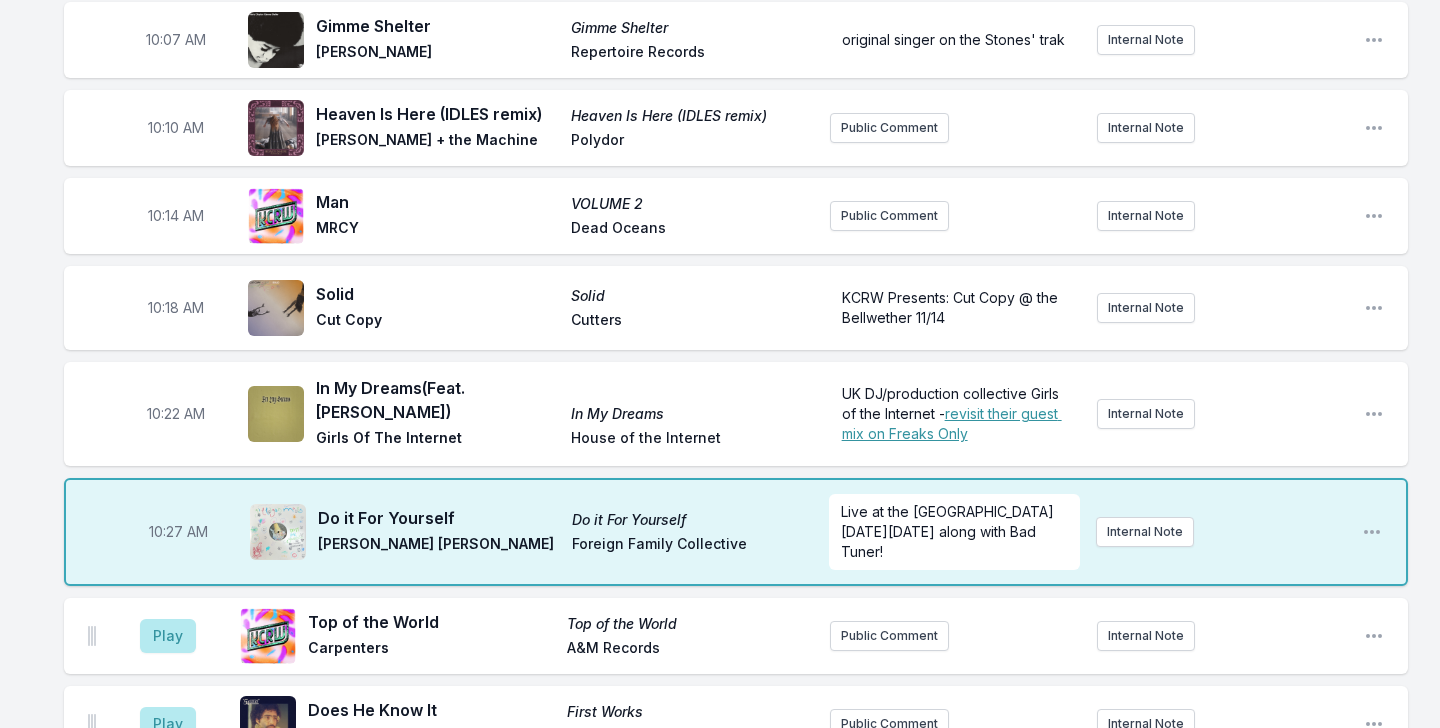 scroll, scrollTop: 2730, scrollLeft: 0, axis: vertical 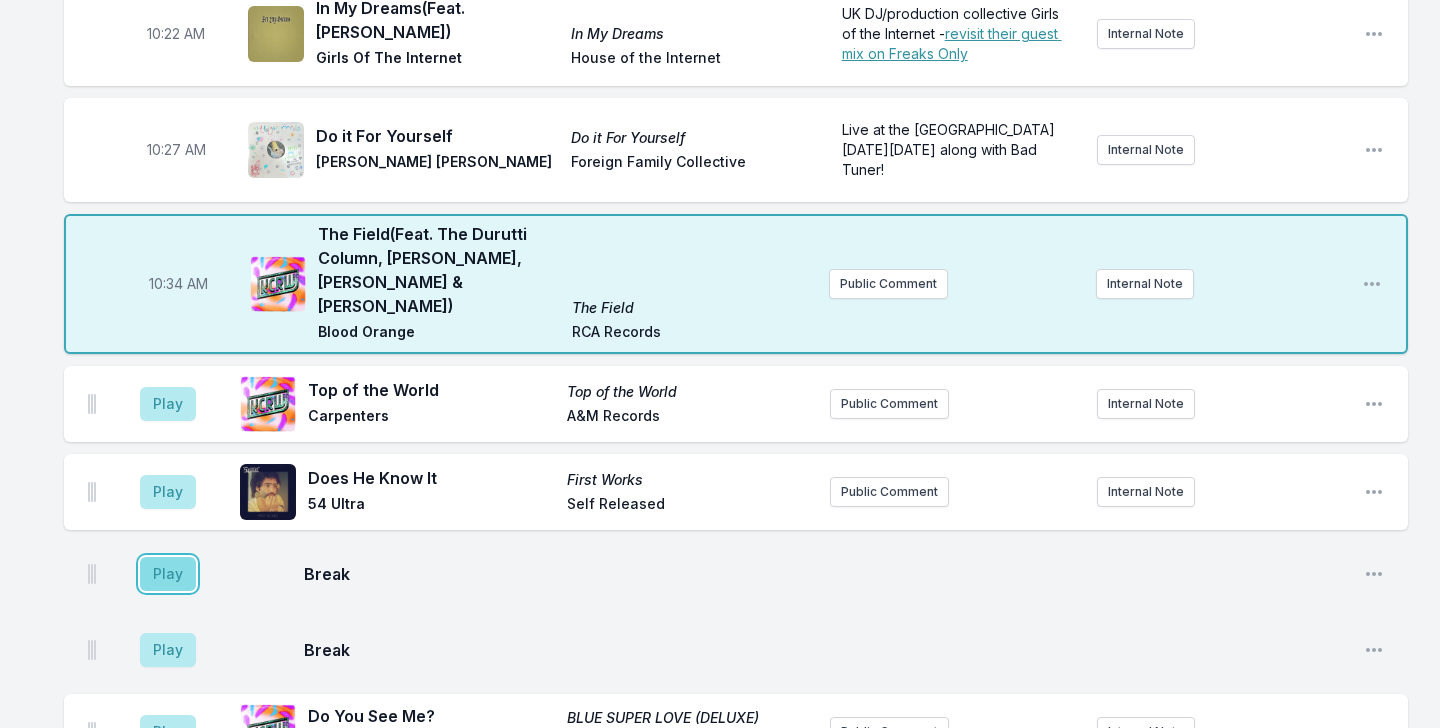 click on "Play" at bounding box center [168, 574] 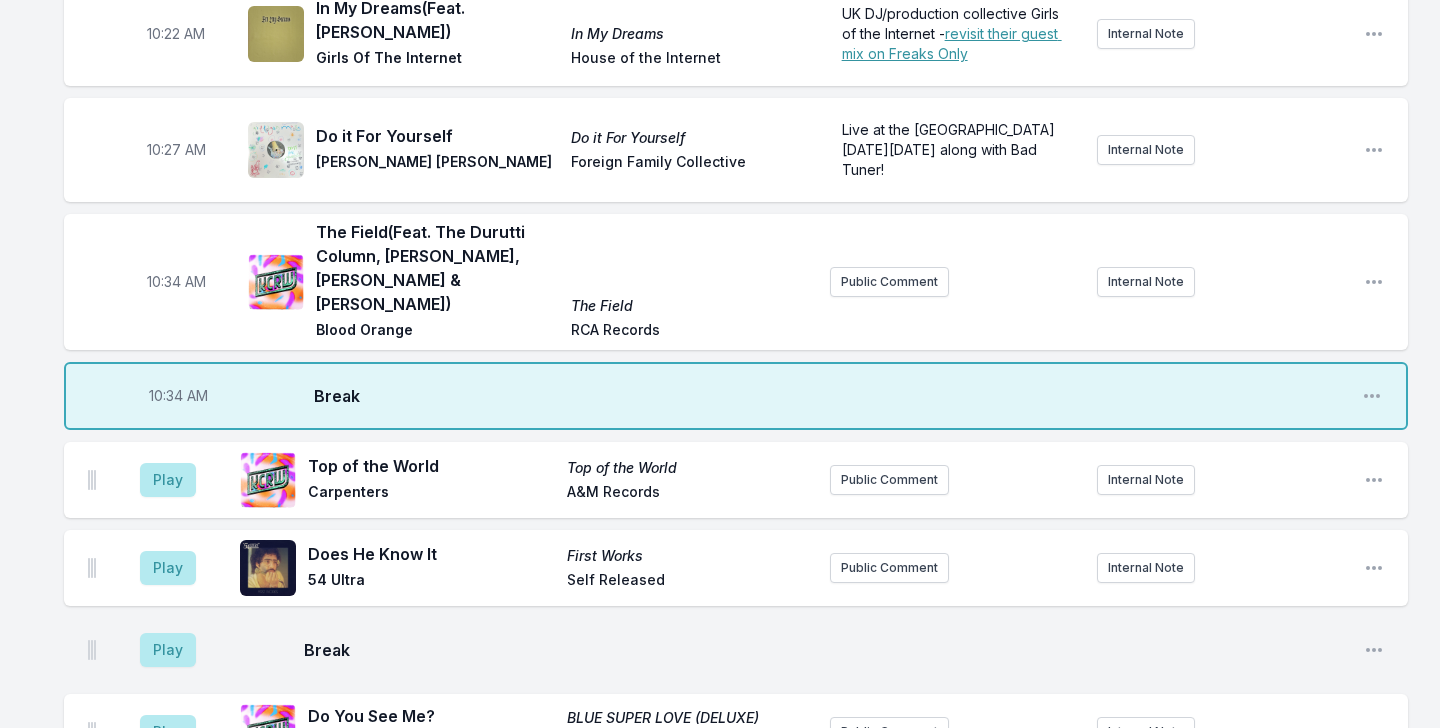 click on "10:34 AM" at bounding box center (178, 396) 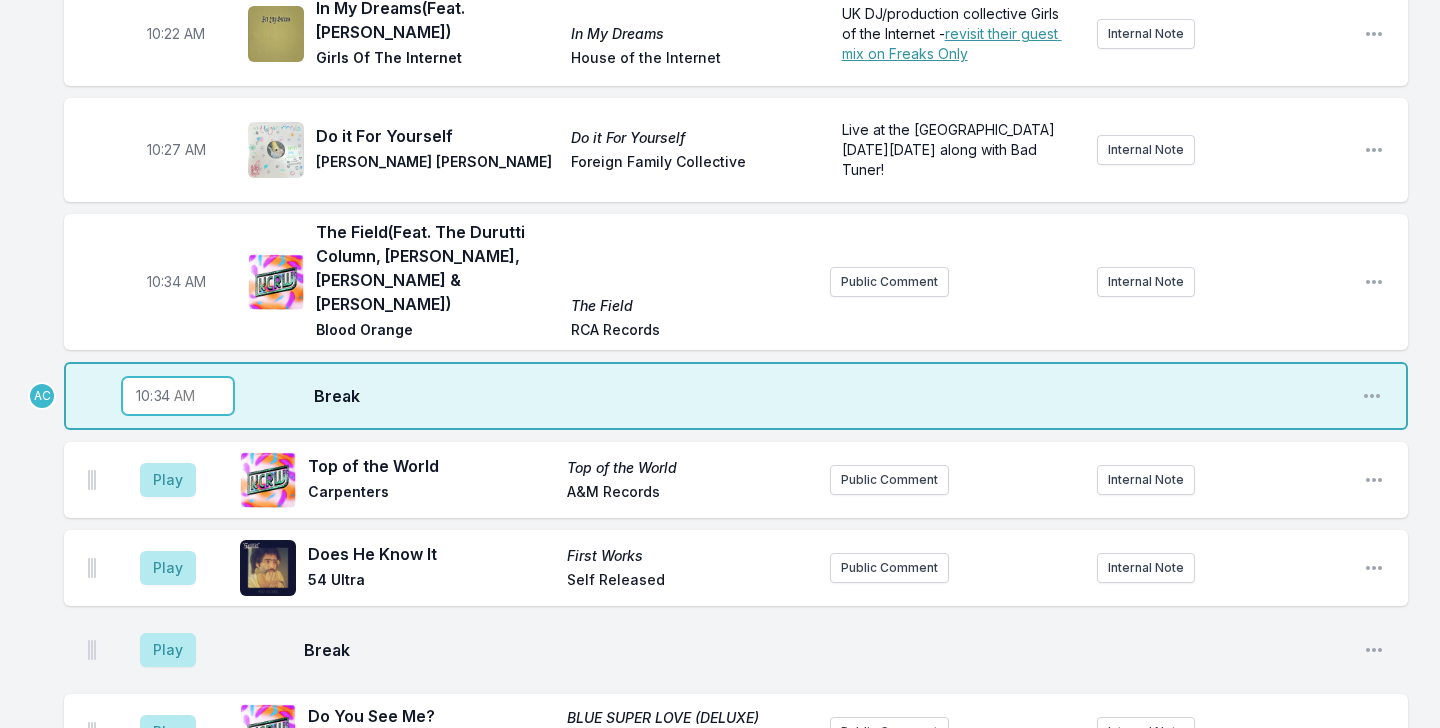 click on "10:34" at bounding box center [178, 396] 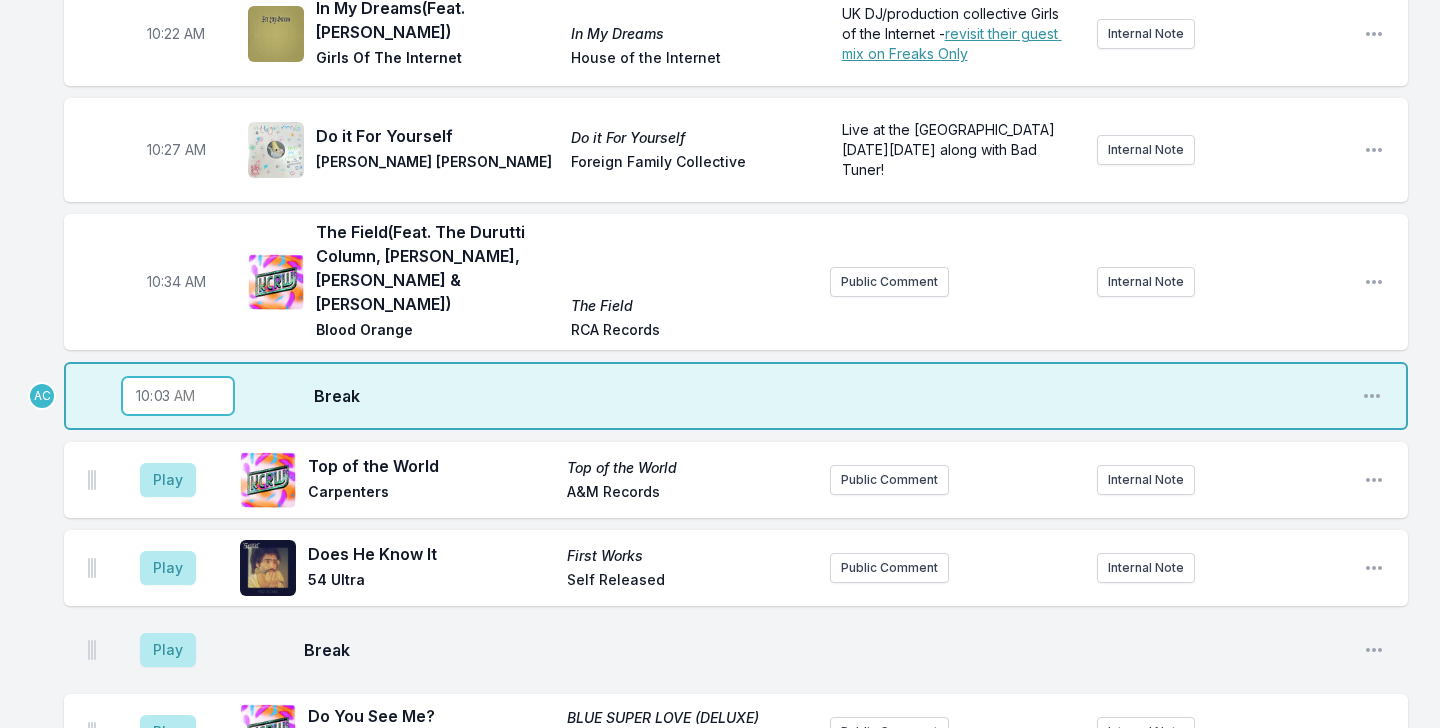 type on "10:30" 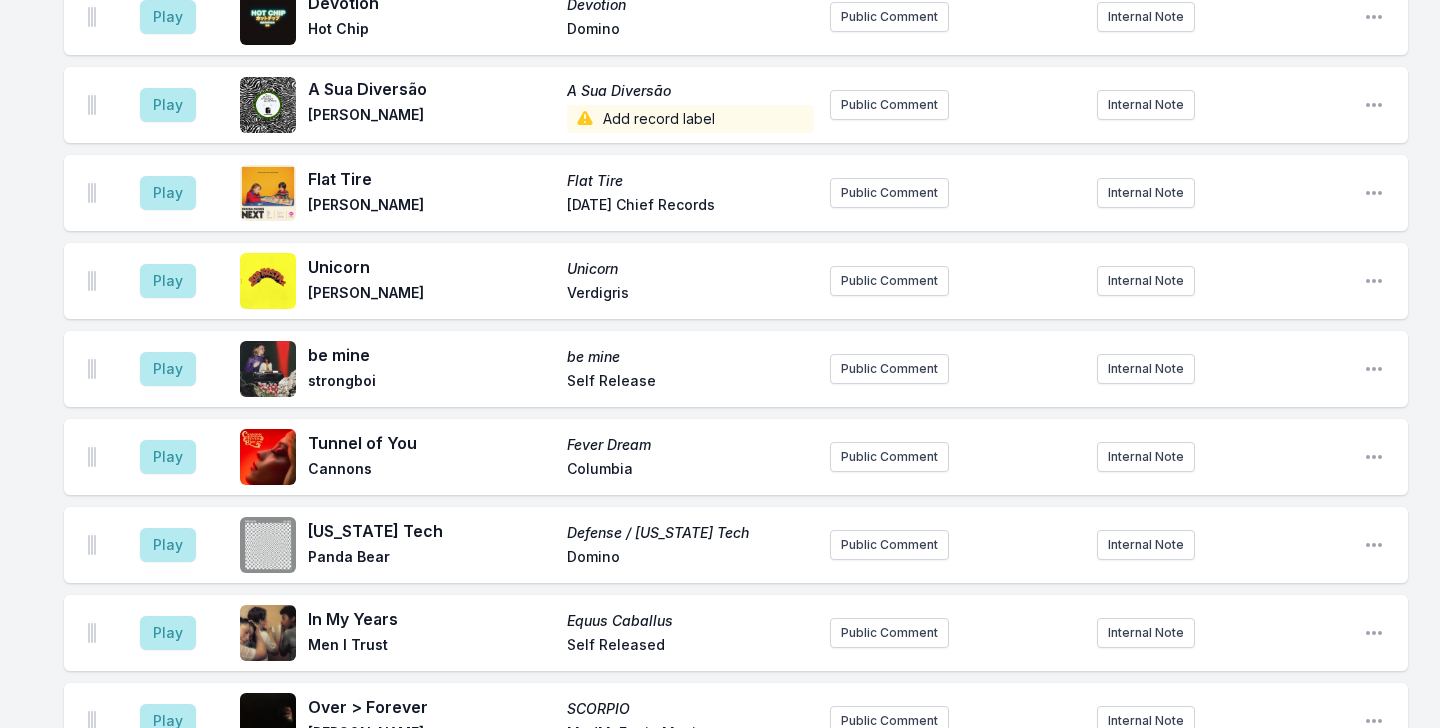 scroll, scrollTop: 6690, scrollLeft: 0, axis: vertical 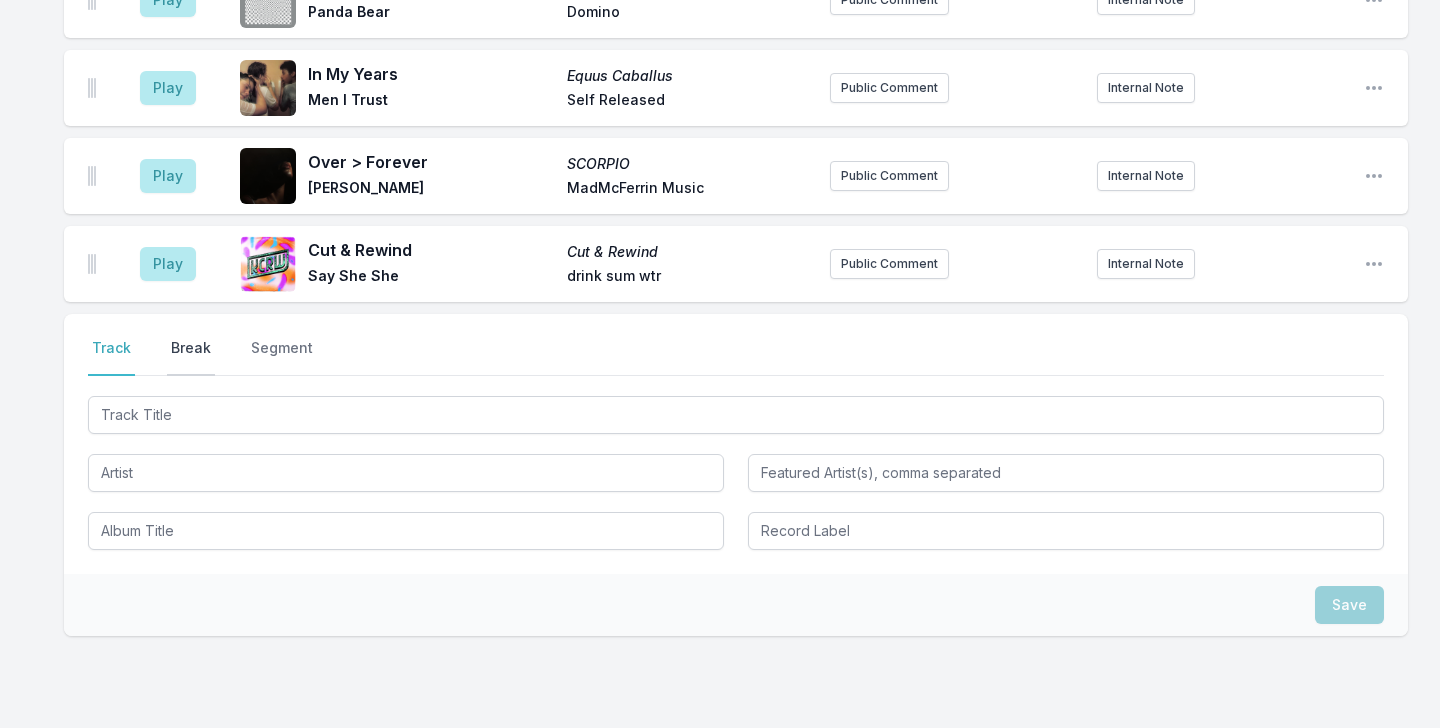 click on "Break" at bounding box center [191, 357] 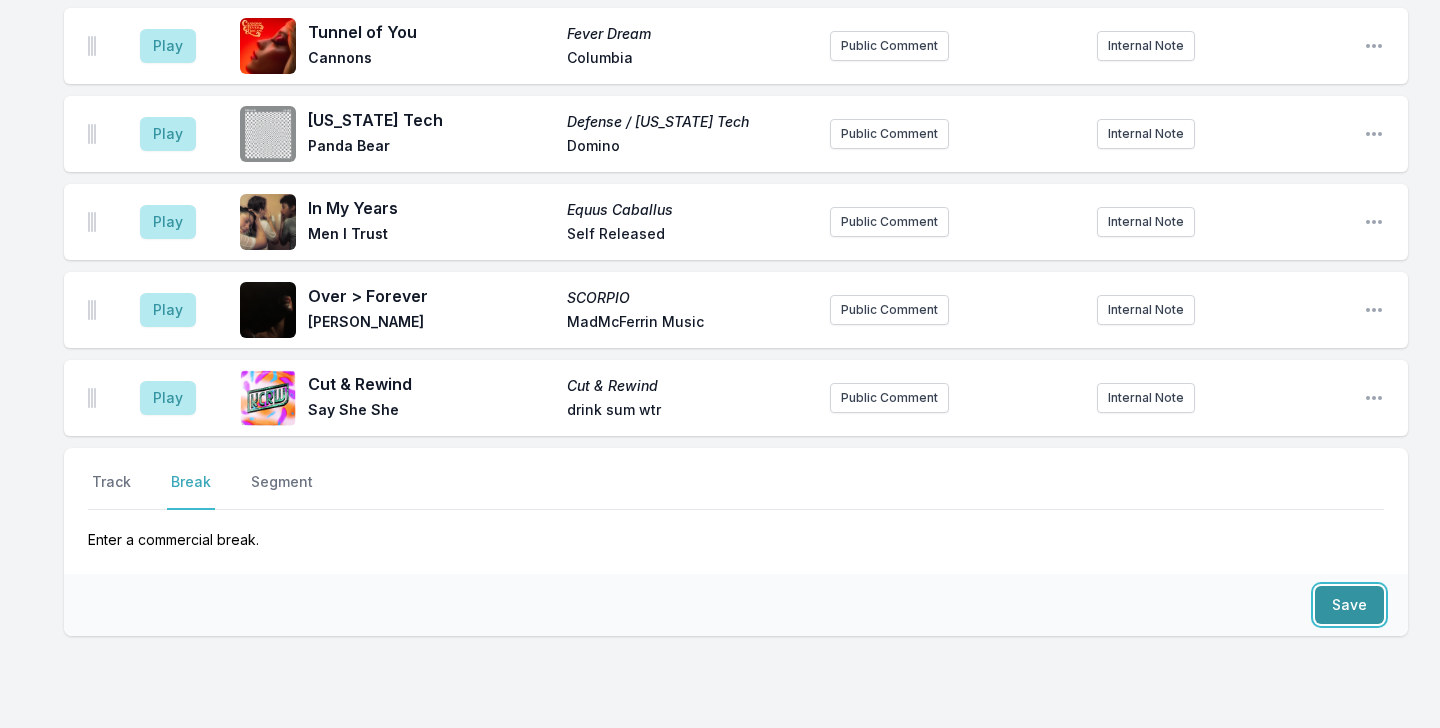 click on "Save" at bounding box center (1349, 605) 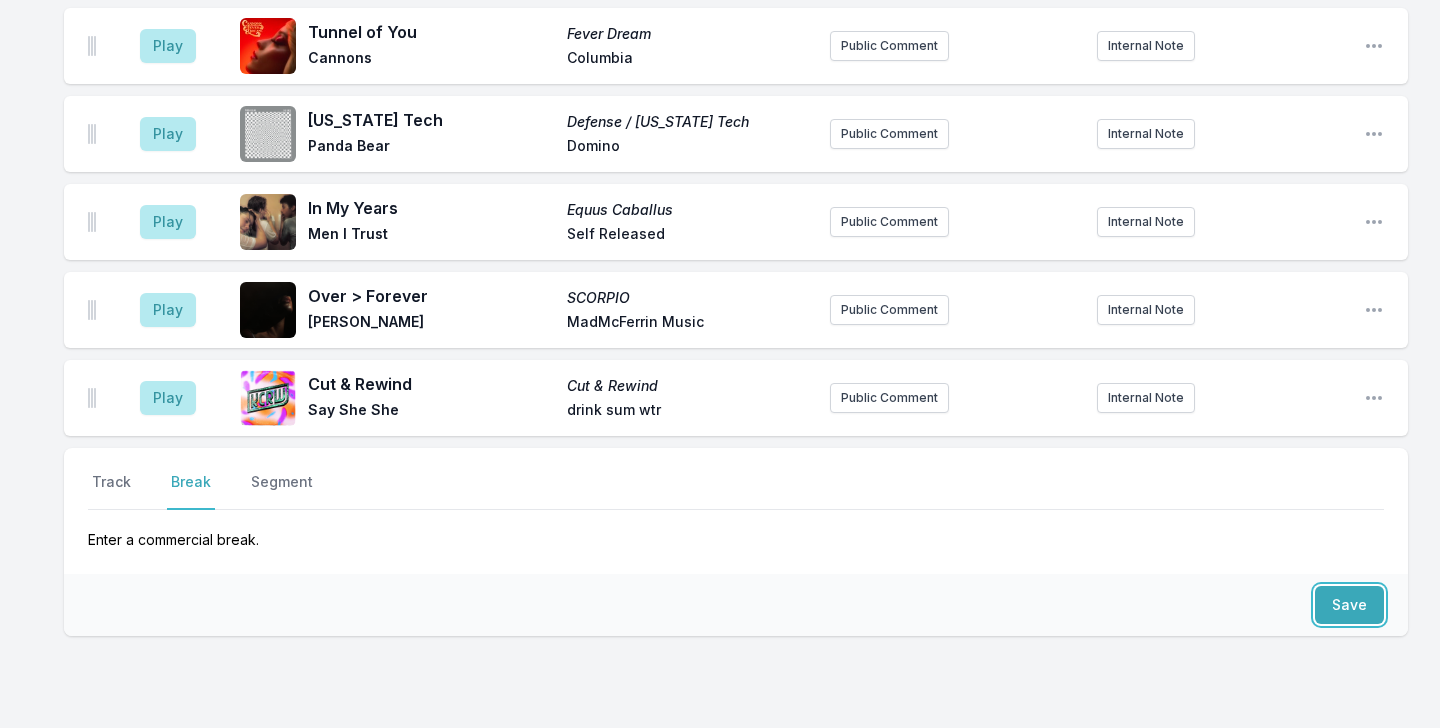 scroll, scrollTop: 6632, scrollLeft: 0, axis: vertical 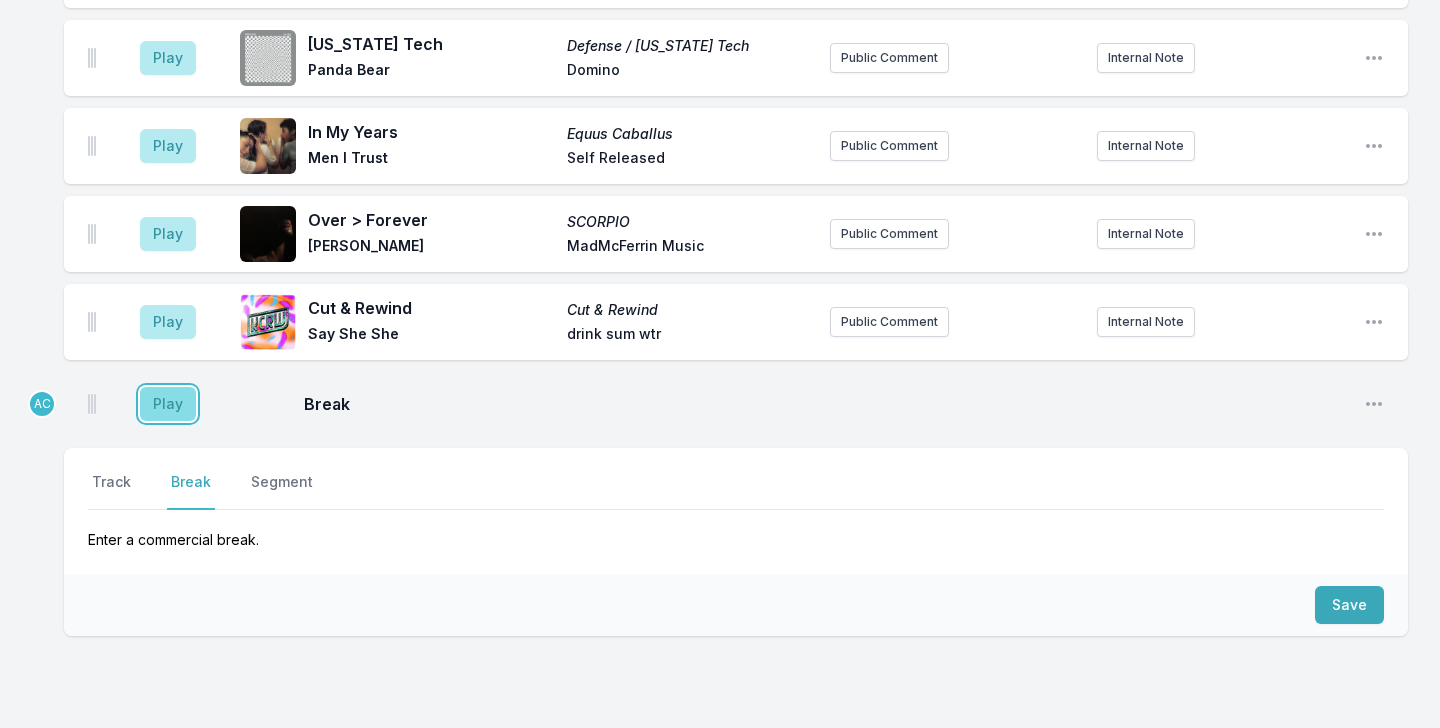 click on "Play" at bounding box center (168, 404) 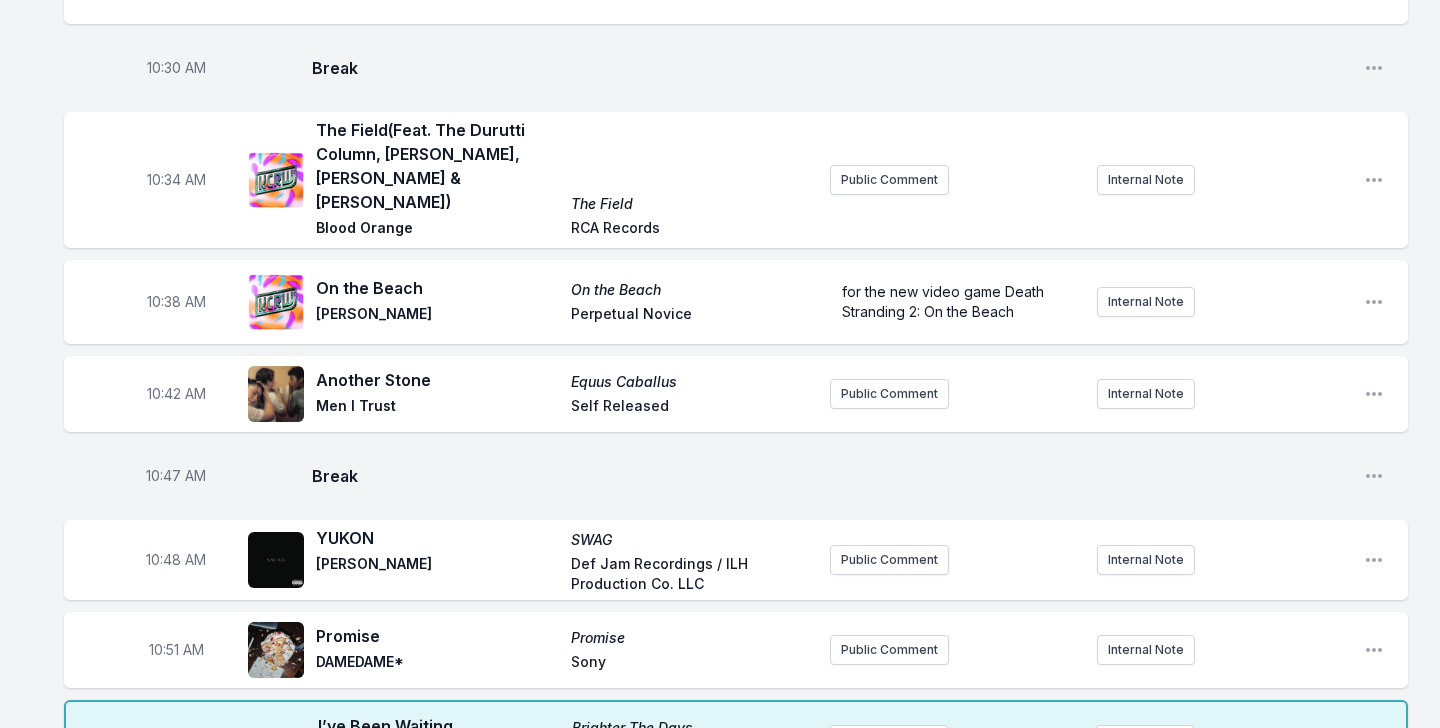 scroll, scrollTop: 2897, scrollLeft: 0, axis: vertical 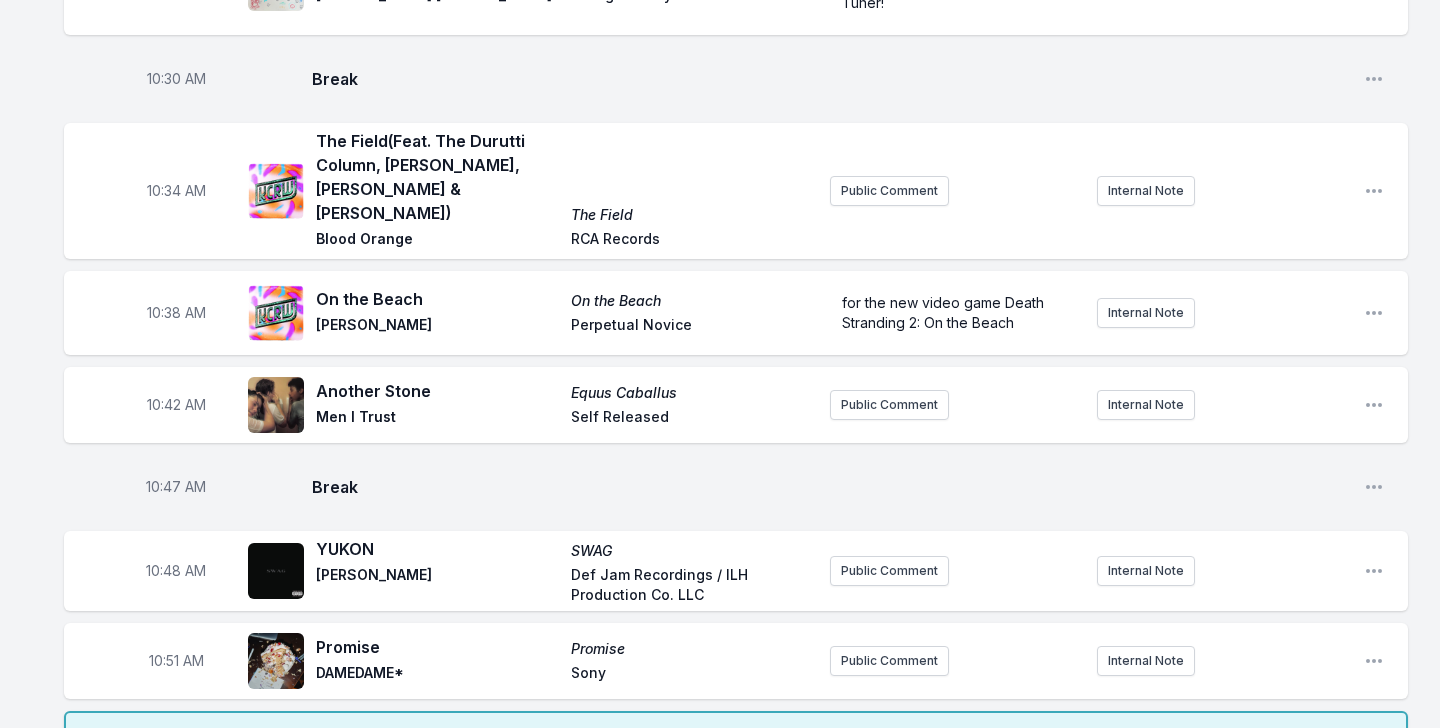 click on "Public Comment" at bounding box center [888, 751] 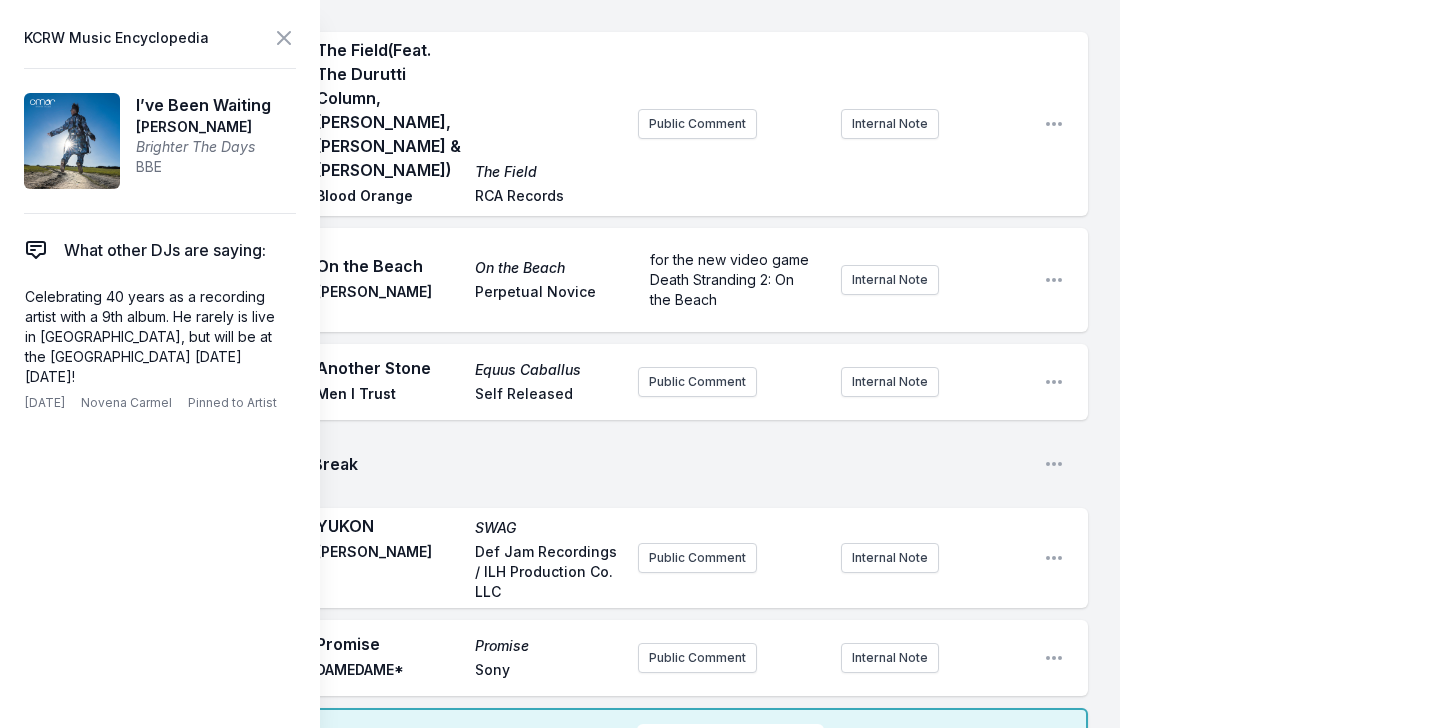 scroll, scrollTop: 3497, scrollLeft: 0, axis: vertical 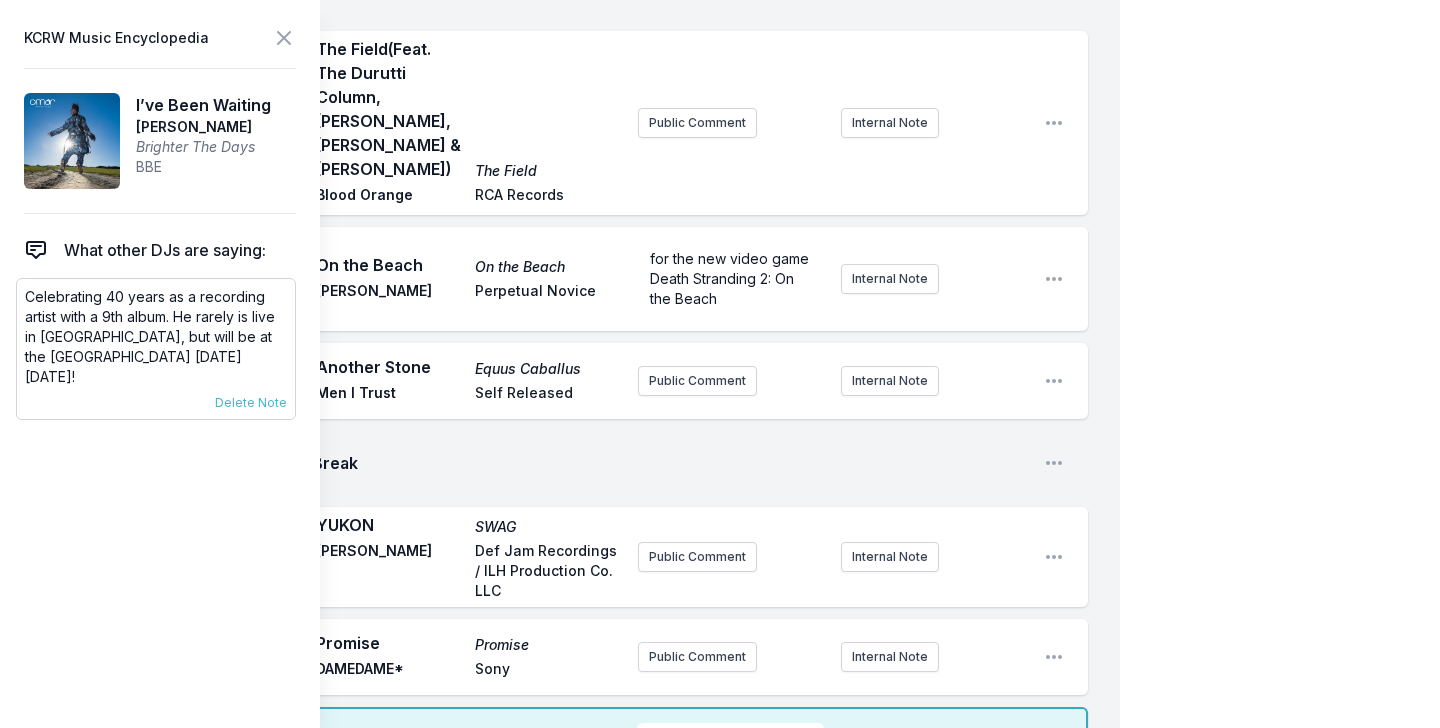 click on "Celebrating 40 years as a recording artist with a 9th album. He rarely is live in [GEOGRAPHIC_DATA], but will be at the [GEOGRAPHIC_DATA] [DATE][DATE]!" at bounding box center [156, 337] 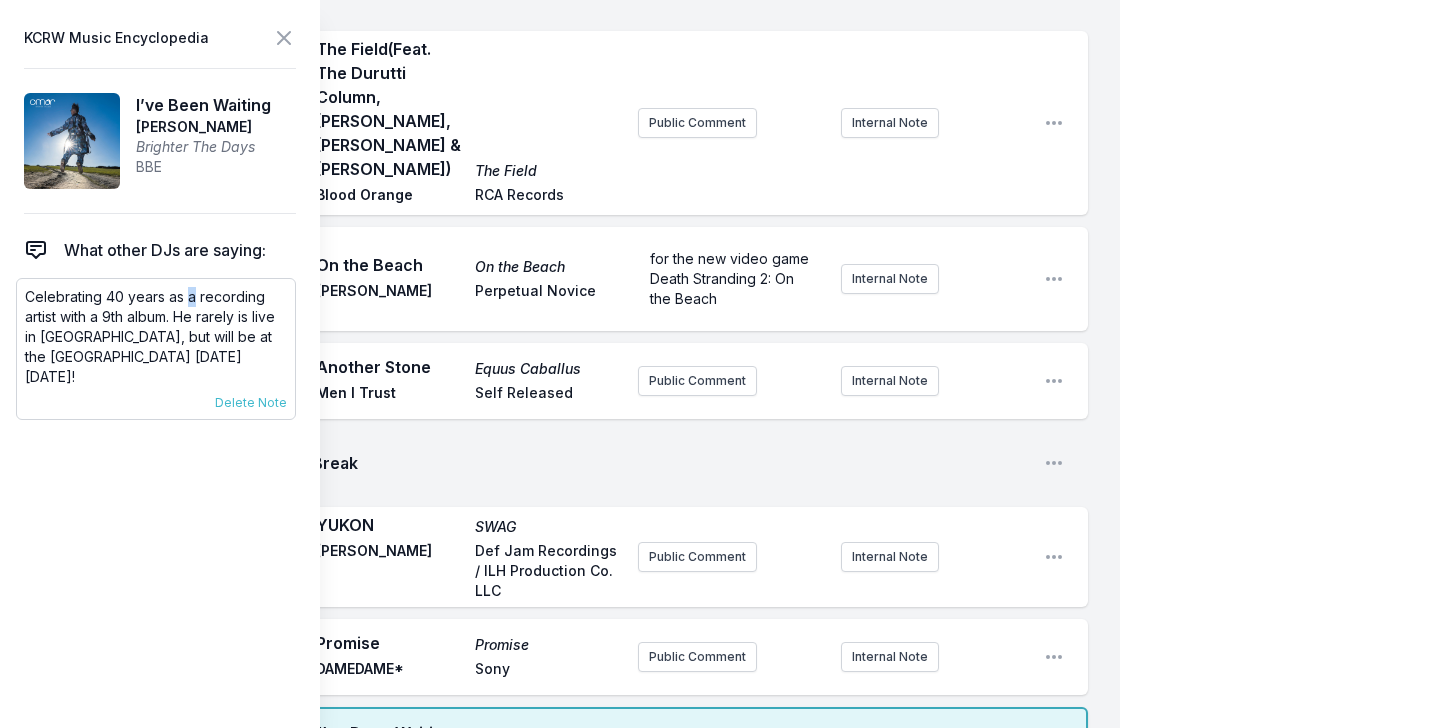 click on "Celebrating 40 years as a recording artist with a 9th album. He rarely is live in [GEOGRAPHIC_DATA], but will be at the [GEOGRAPHIC_DATA] [DATE][DATE]!" at bounding box center [156, 337] 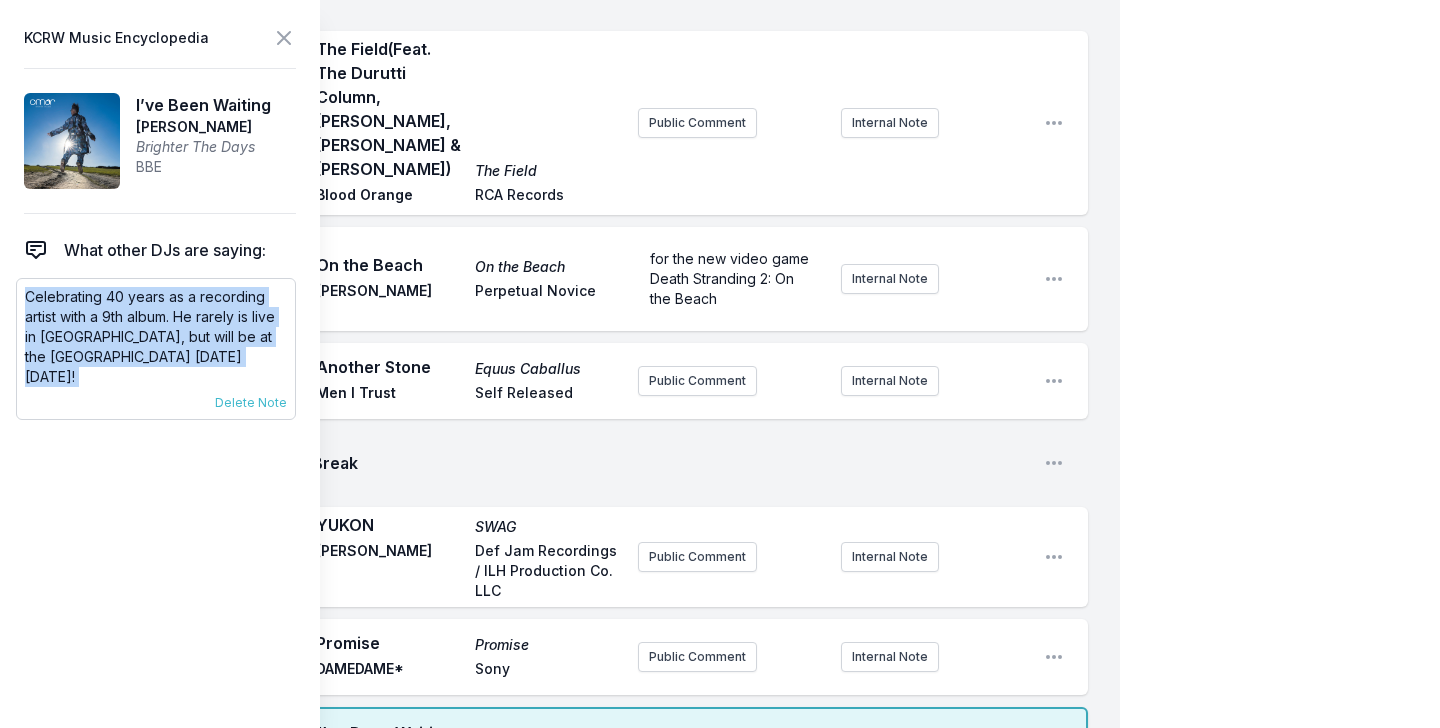click on "Celebrating 40 years as a recording artist with a 9th album. He rarely is live in [GEOGRAPHIC_DATA], but will be at the [GEOGRAPHIC_DATA] [DATE][DATE]!" at bounding box center (156, 337) 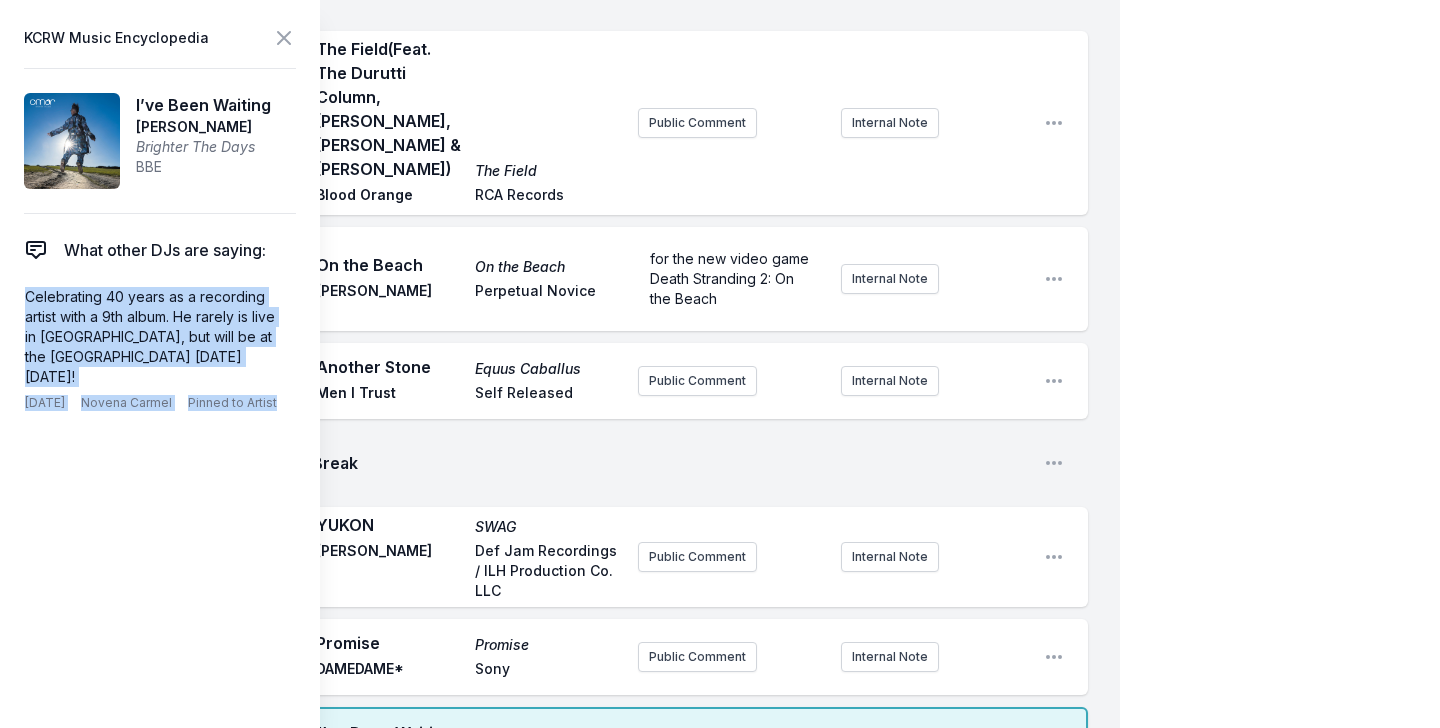 copy on "Celebrating 40 years as a recording artist with a 9th album. He rarely is live in [GEOGRAPHIC_DATA], but will be at the [GEOGRAPHIC_DATA] [DATE][DATE]! [DATE] Novena Carmel Pinned to Artist" 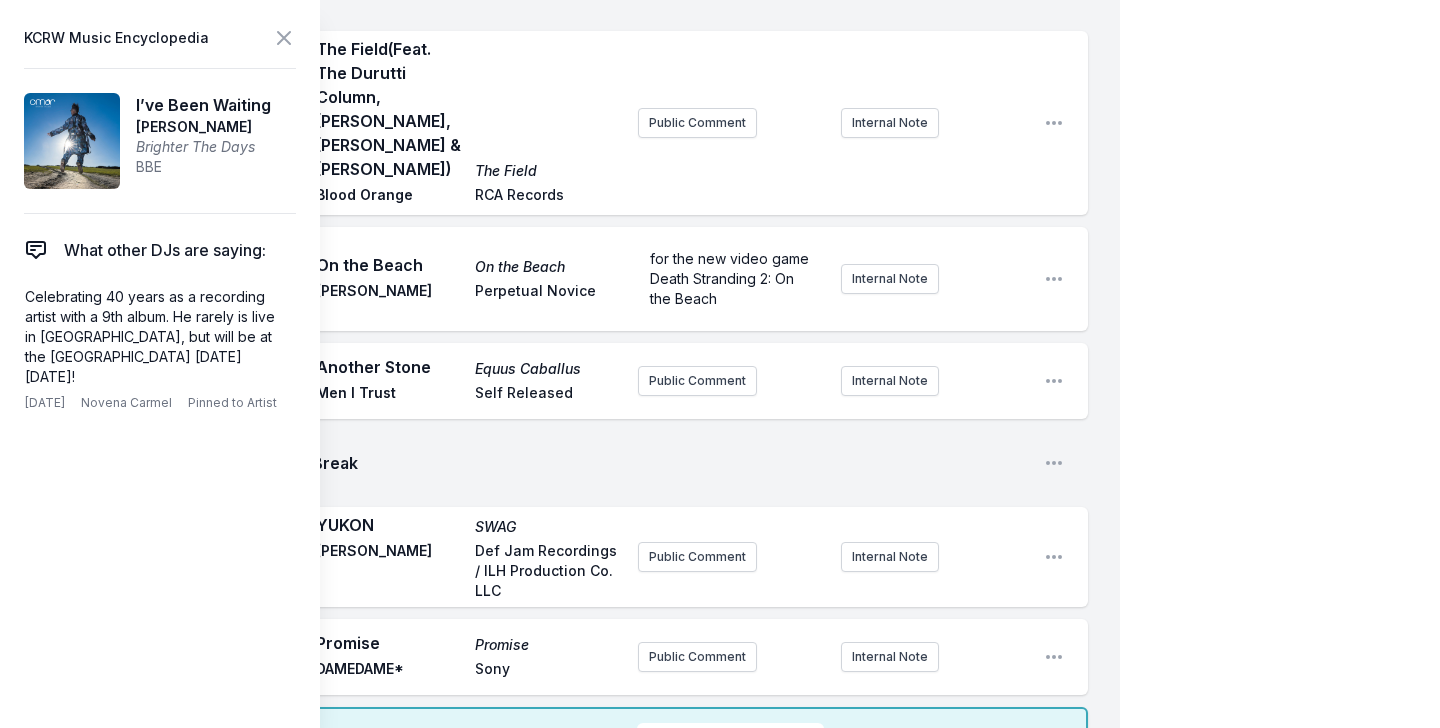 scroll, scrollTop: 140, scrollLeft: 0, axis: vertical 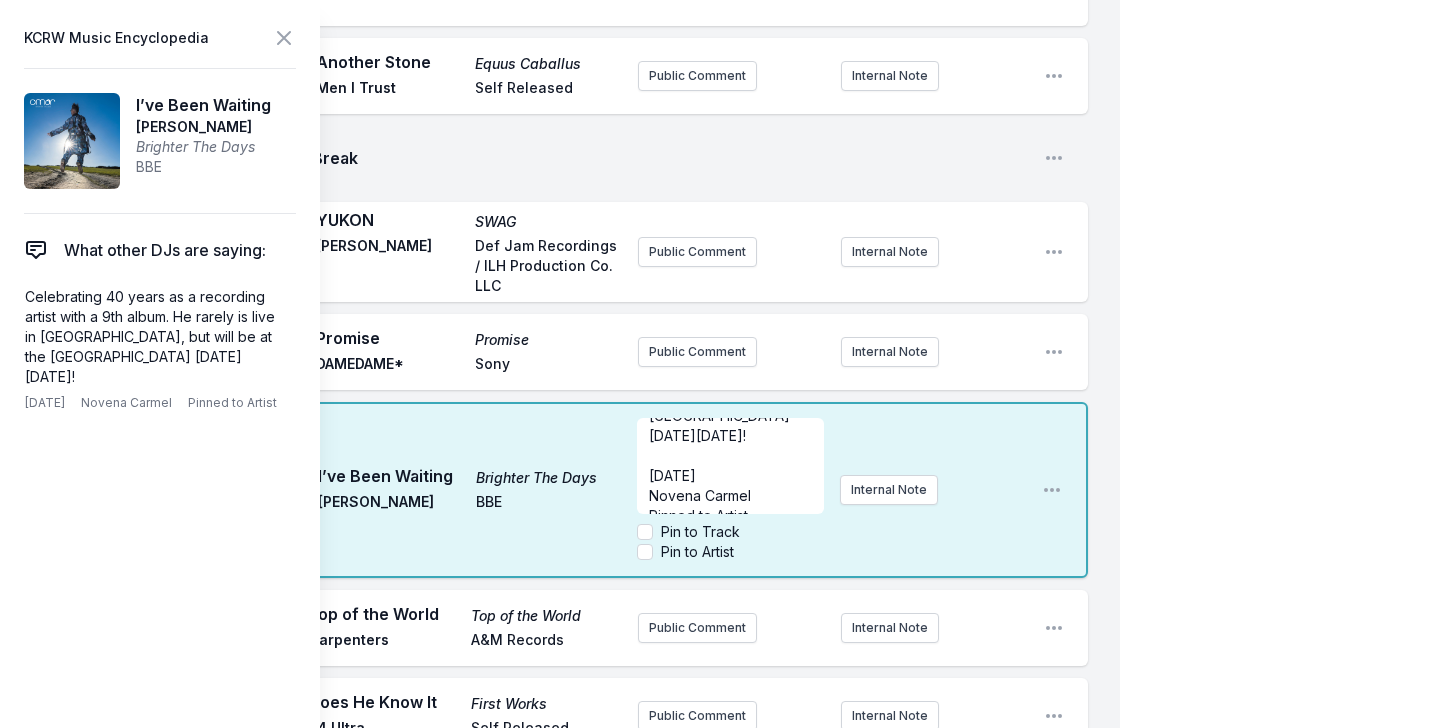 click on "Play Top of the World Top of the World Carpenters A&M Records Public Comment Internal Note Open playlist item options Play Does He Know It First Works 54 Ultra Self Released Public Comment Internal Note Open playlist item options Play Break Open playlist item options Play Do You See Me? BLUE SUPER LOVE (DELUXE) [PERSON_NAME] Add record label Public Comment Internal Note Open playlist item options Play Love Is Everywhere Imaginal Disk [PERSON_NAME] Bay Mom+Pop Public Comment Internal Note Open playlist item options Play running out of time Let’s Start Here. [PERSON_NAME] Motown / Quality Control Music Public Comment Internal Note Open playlist item options Play Break Open playlist item options Play Moving Mountains Moving Mountains Ambar Lucid Nice Life Recording Company Internal Note Open playlist item options Play Break Open playlist item options Play Could You Be Loved (remix) Could You Be Loved (with [PERSON_NAME]) [PERSON_NAME] & The Wailers with [PERSON_NAME] Island / Universal Public Comment Internal Note Play Sade Play" at bounding box center (576, 2500) 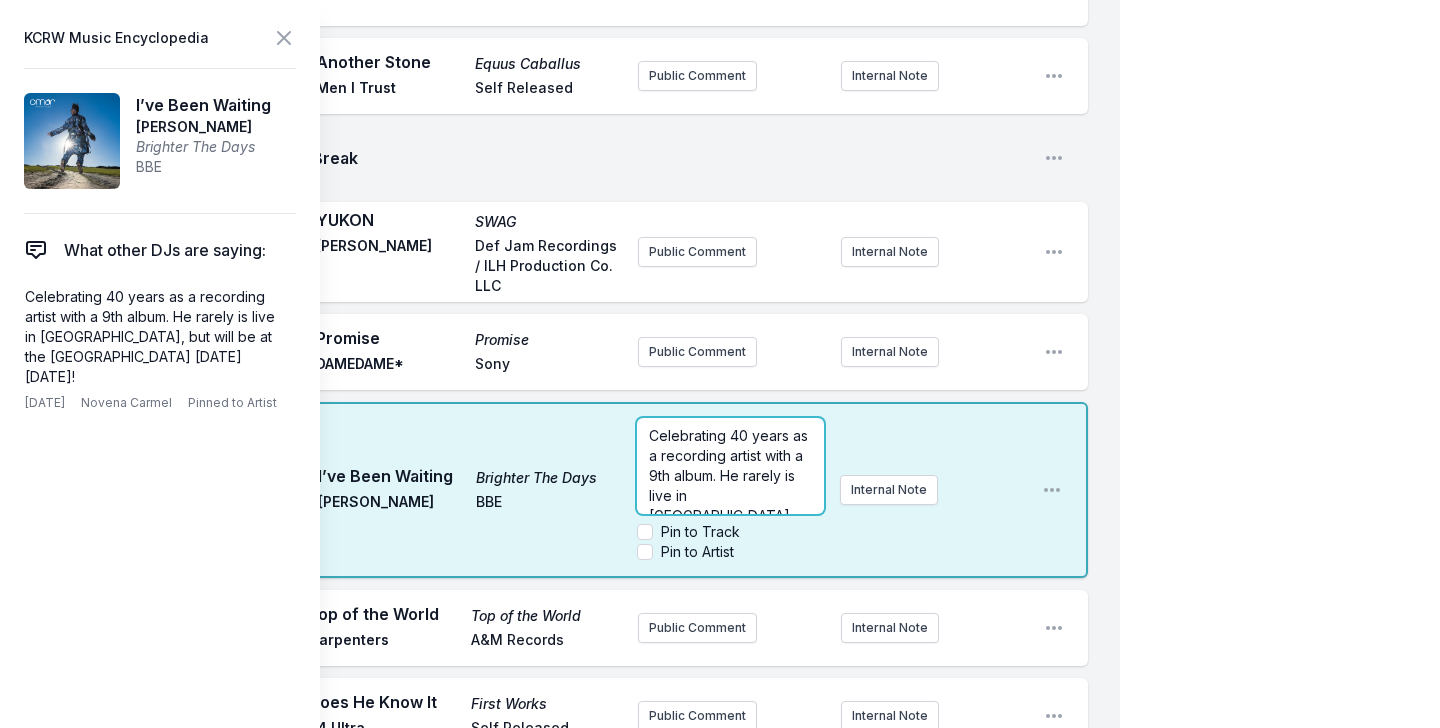 click on "Celebrating 40 years as a recording artist with a 9th album. He rarely is live in [GEOGRAPHIC_DATA], but will be at the [GEOGRAPHIC_DATA] [DATE][DATE]! ﻿ [DATE] Novena Carmel Pinned to Artist ﻿ Pin to Track Pin to Artist" at bounding box center [730, 490] 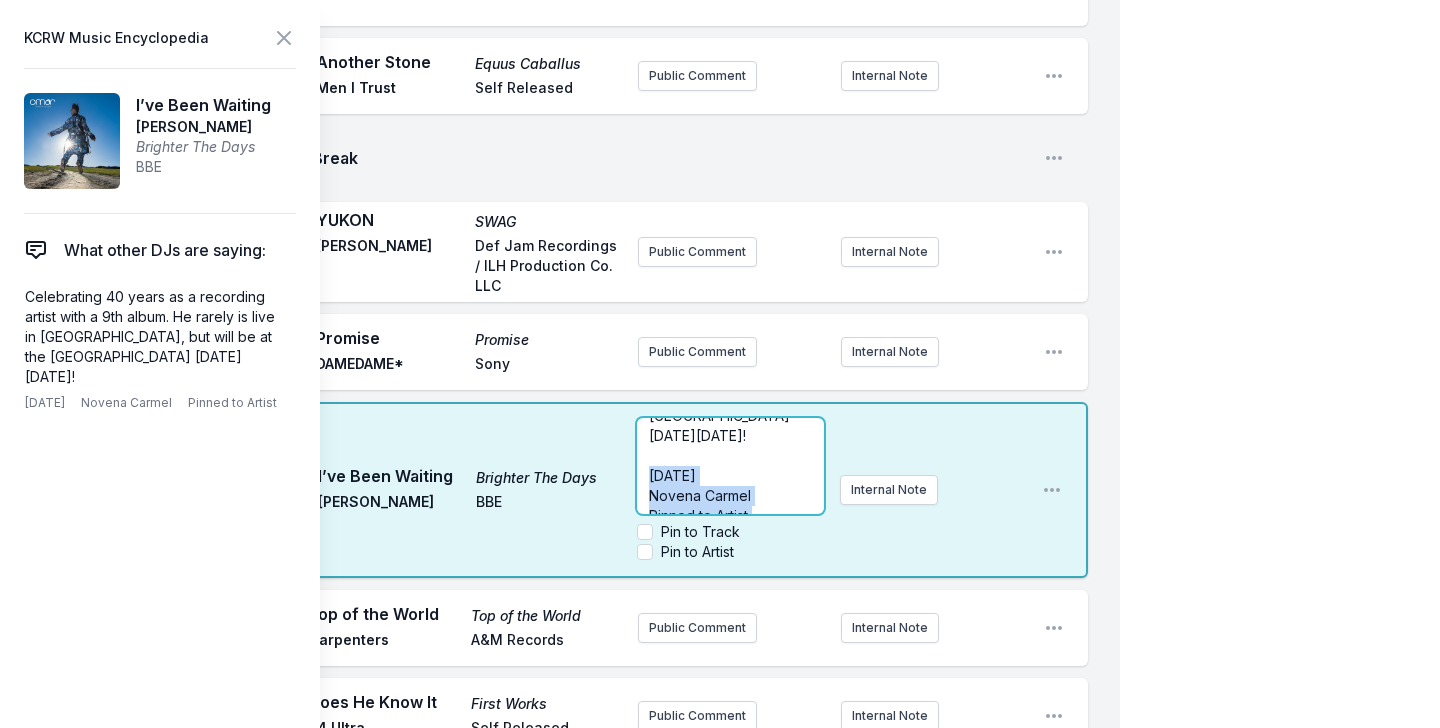 drag, startPoint x: 648, startPoint y: 301, endPoint x: 780, endPoint y: 372, distance: 149.88329 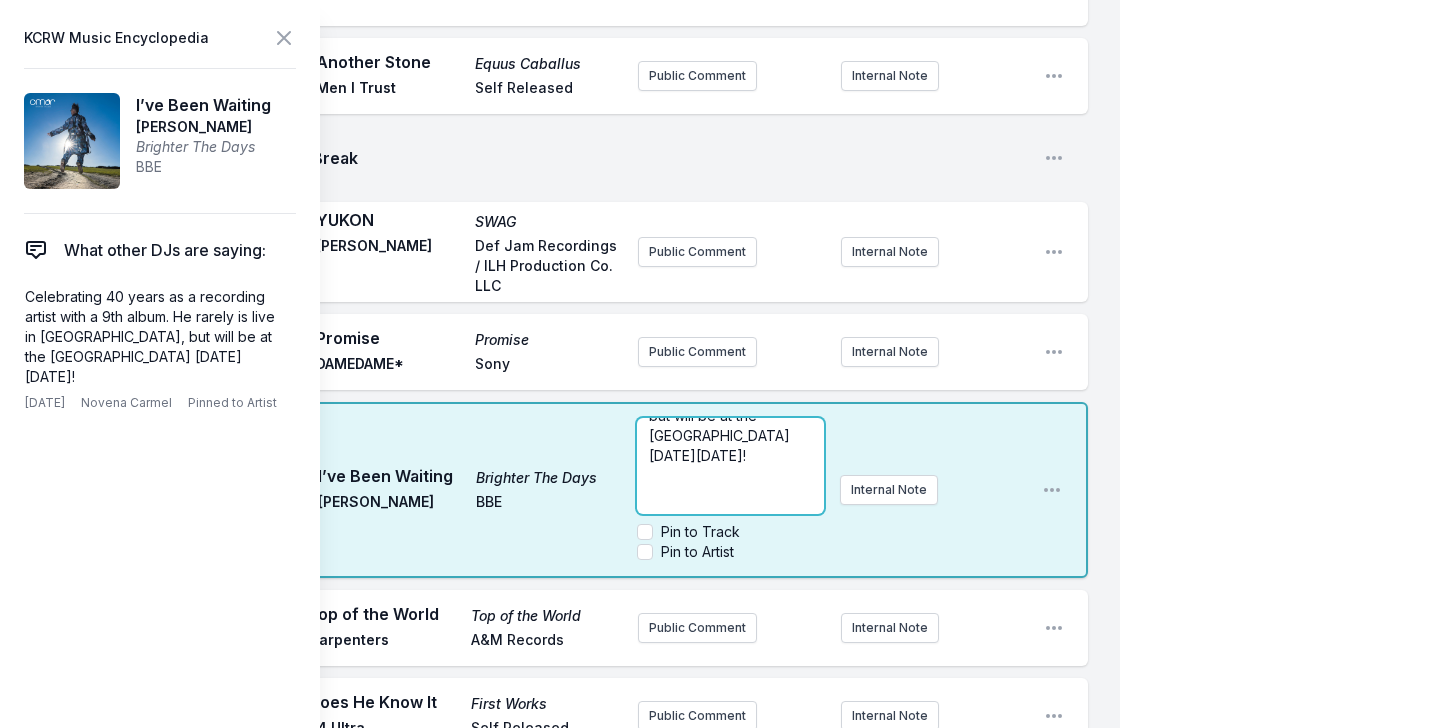 scroll, scrollTop: 80, scrollLeft: 0, axis: vertical 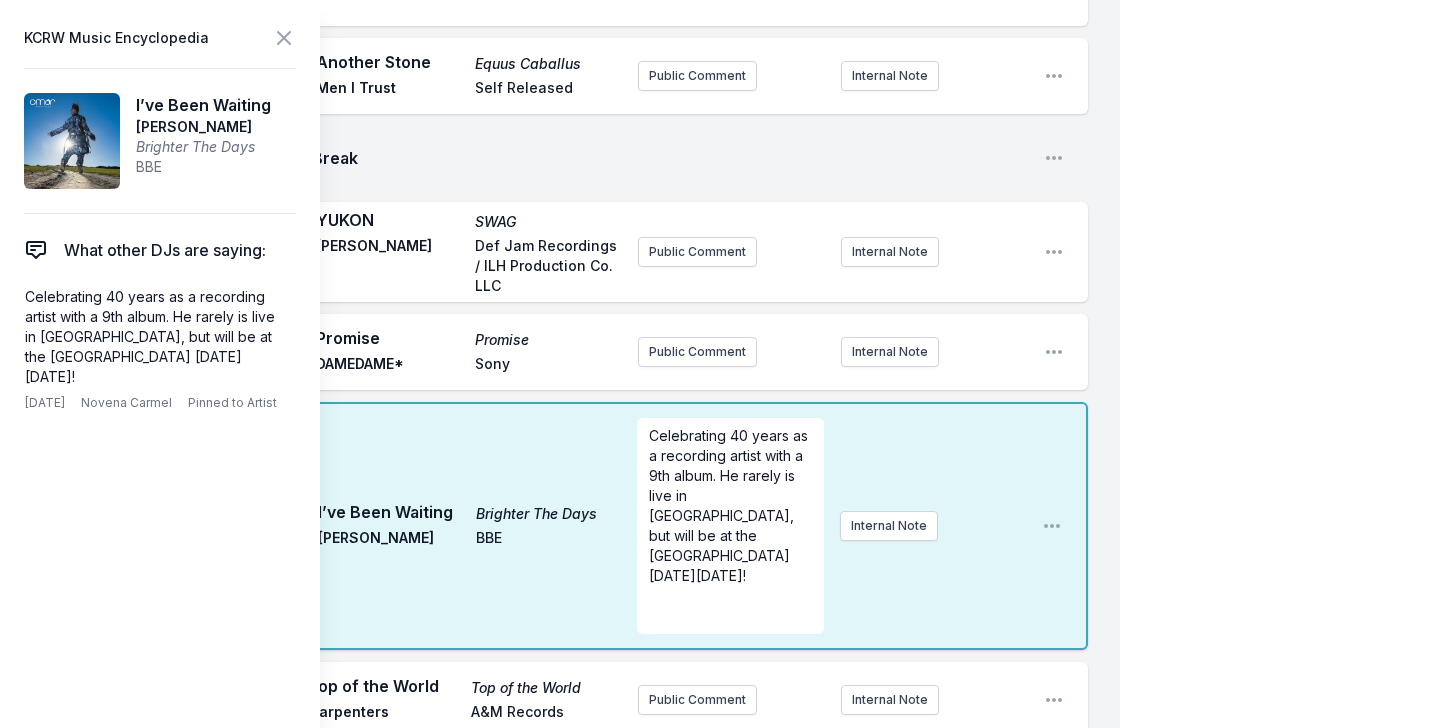 click on "Brighter The Days" at bounding box center (549, 514) 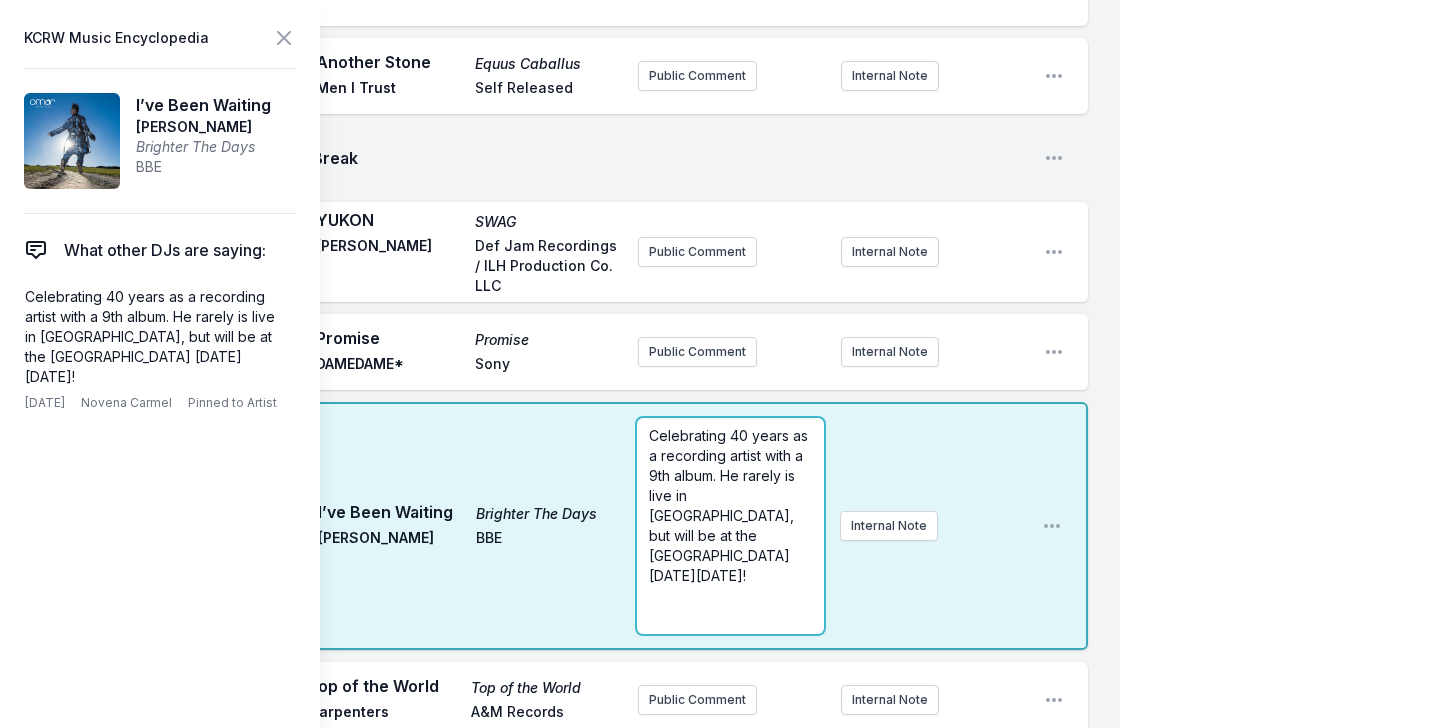 click on "Celebrating 40 years as a recording artist with a 9th album. He rarely is live in [GEOGRAPHIC_DATA], but will be at the [GEOGRAPHIC_DATA] [DATE][DATE]! ﻿ ﻿" at bounding box center (730, 526) 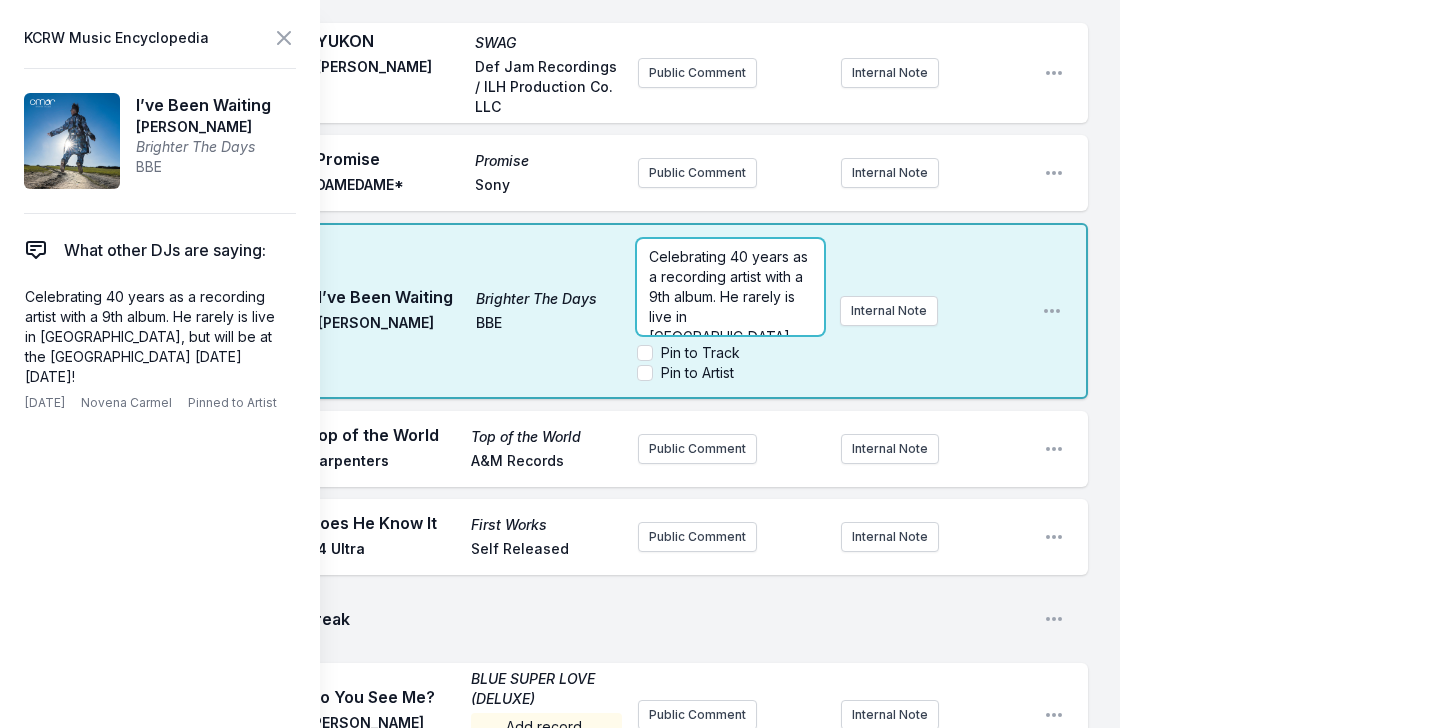 scroll, scrollTop: 3942, scrollLeft: 0, axis: vertical 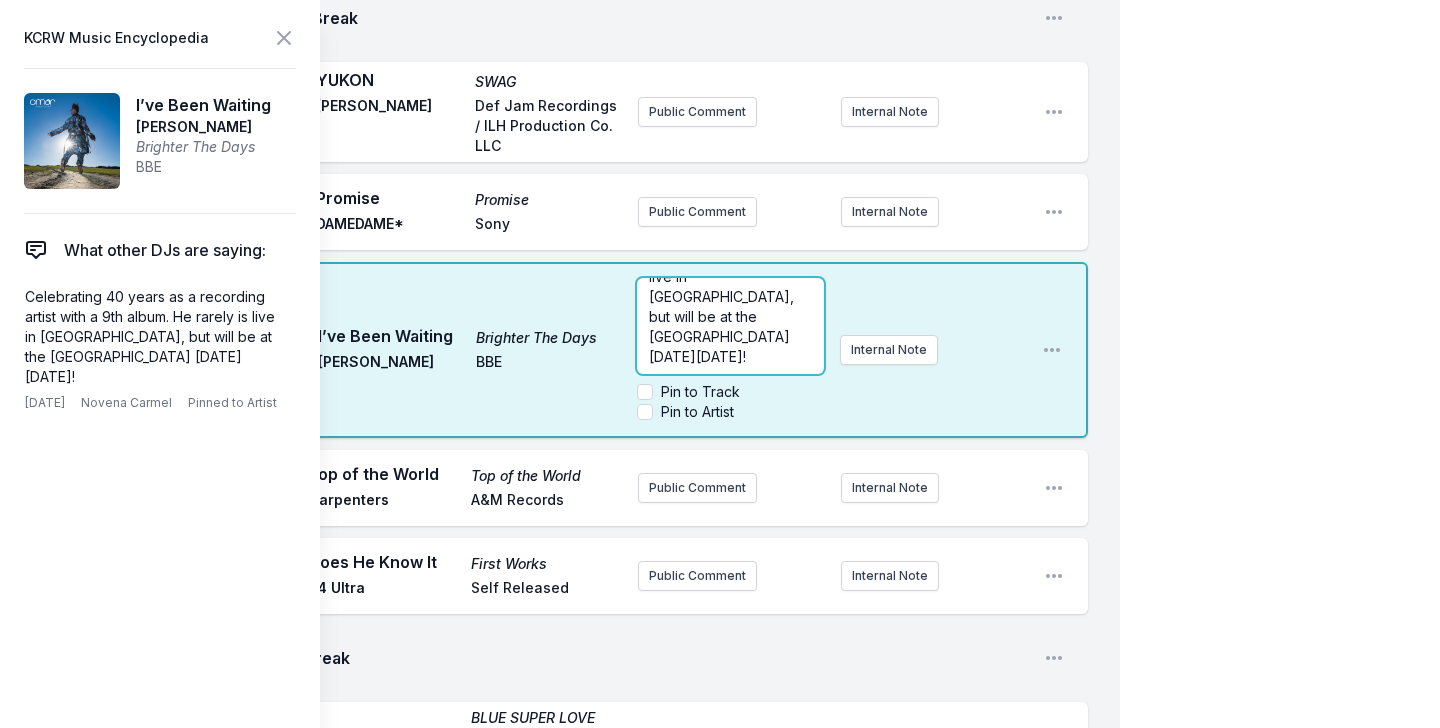 click on "﻿" at bounding box center (730, 377) 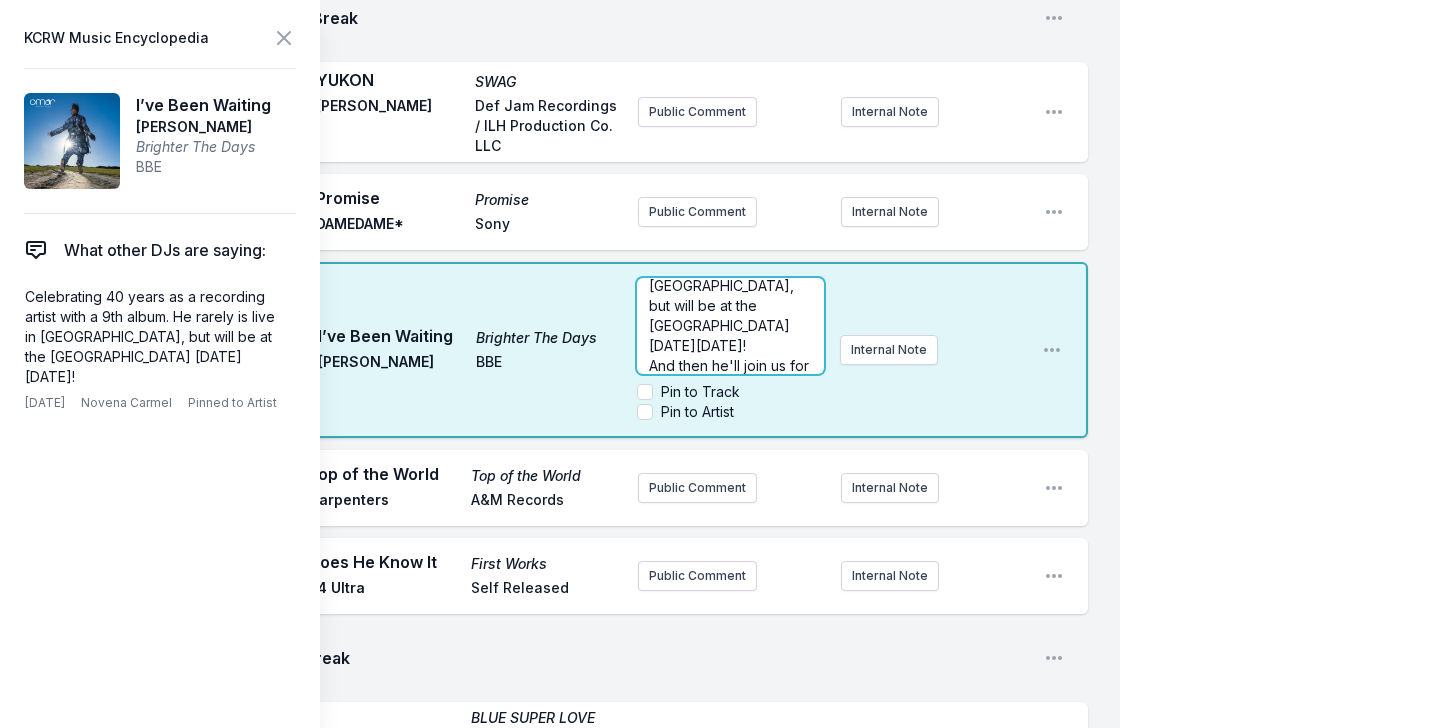 scroll, scrollTop: 110, scrollLeft: 0, axis: vertical 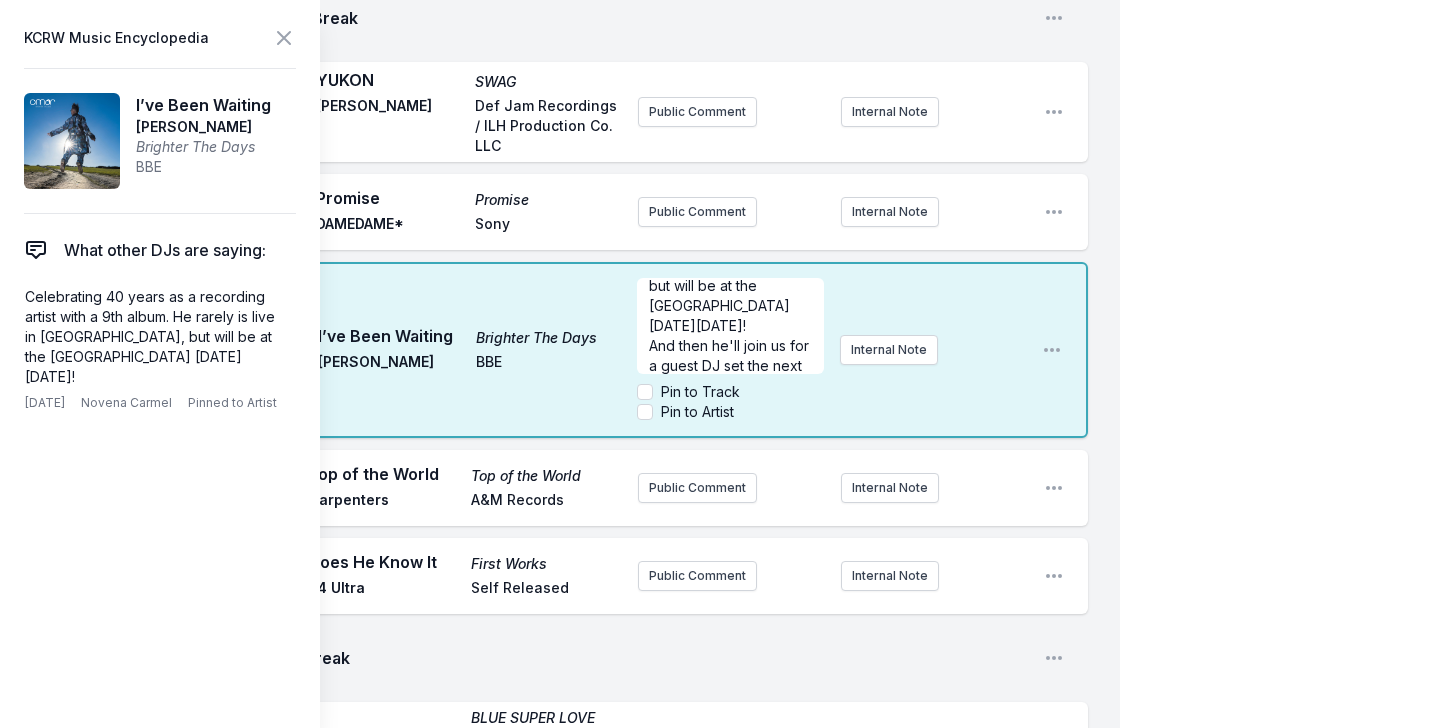 click on "10:55 AM I’ve Been Waiting Brighter The Days [PERSON_NAME] BBE Celebrating 40 years as a recording artist with a 9th album. He rarely is live in [GEOGRAPHIC_DATA], but will be at the [GEOGRAPHIC_DATA] [DATE][DATE]! And then he'll join us for a guest DJ set the next morning - mark your calendars - [DATE] ﻿ Pin to Track Pin to Artist Internal Note Open playlist item options" at bounding box center (576, 350) 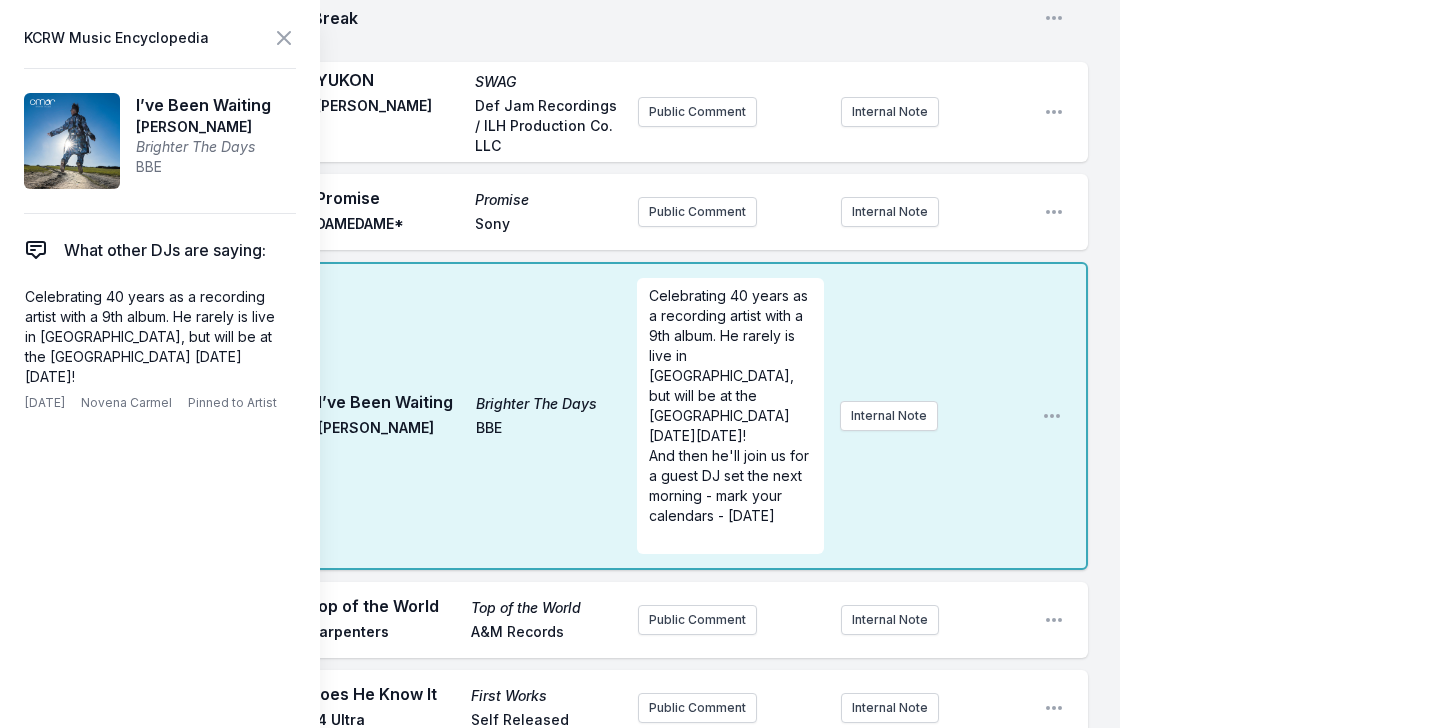 scroll, scrollTop: 0, scrollLeft: 0, axis: both 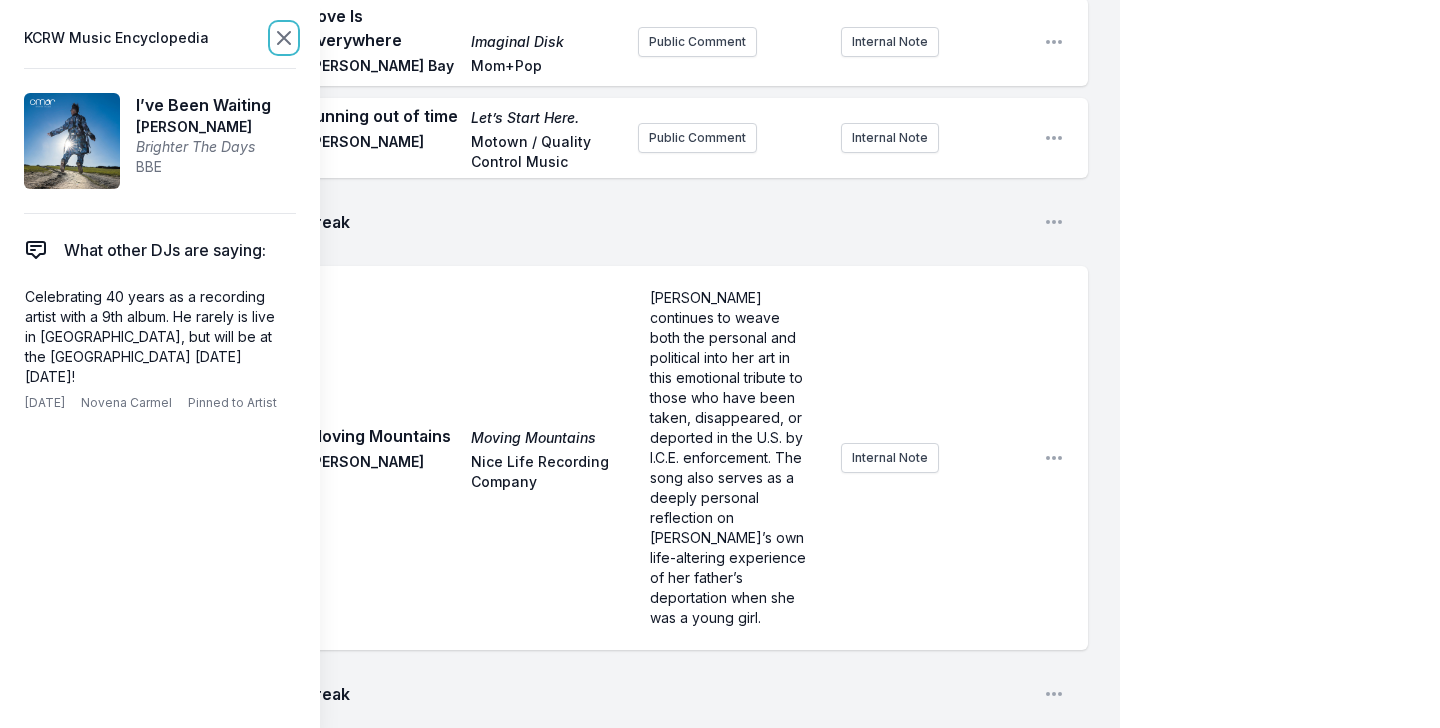 click 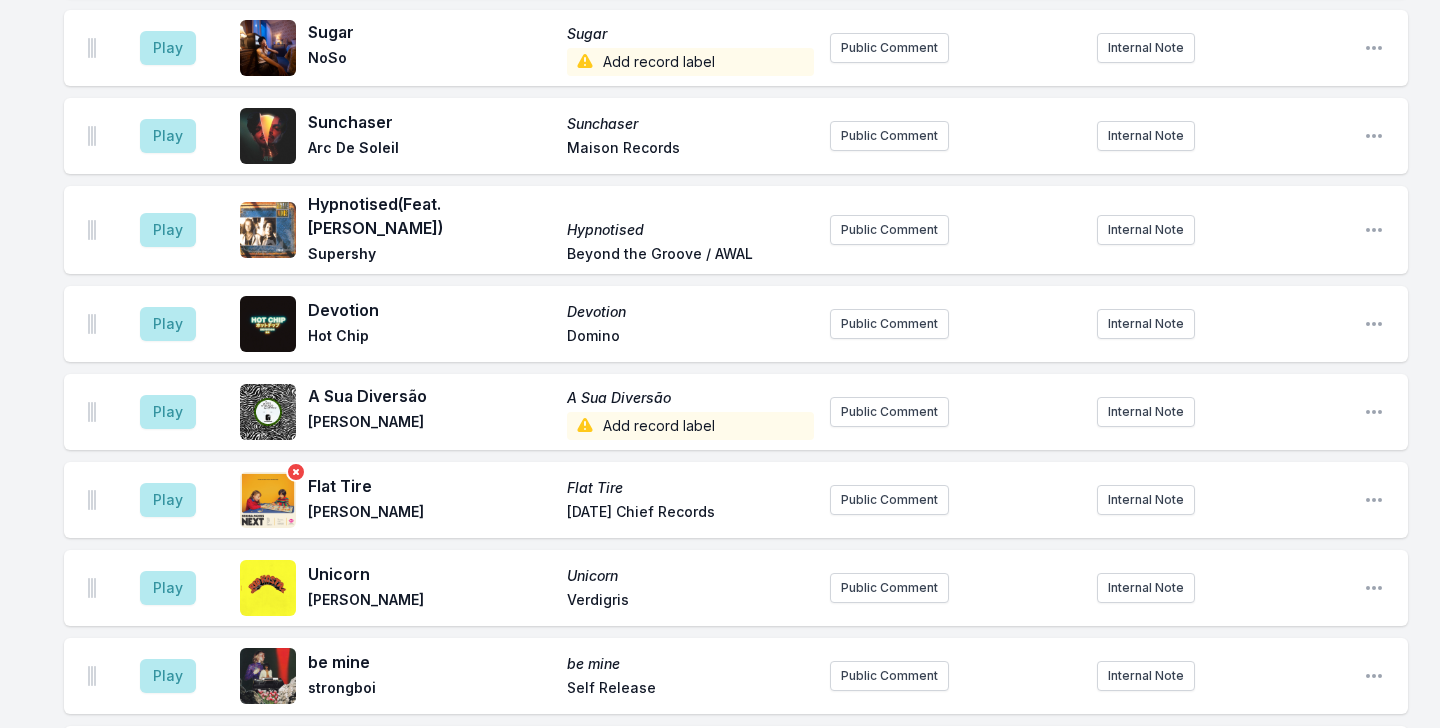 scroll, scrollTop: 6868, scrollLeft: 0, axis: vertical 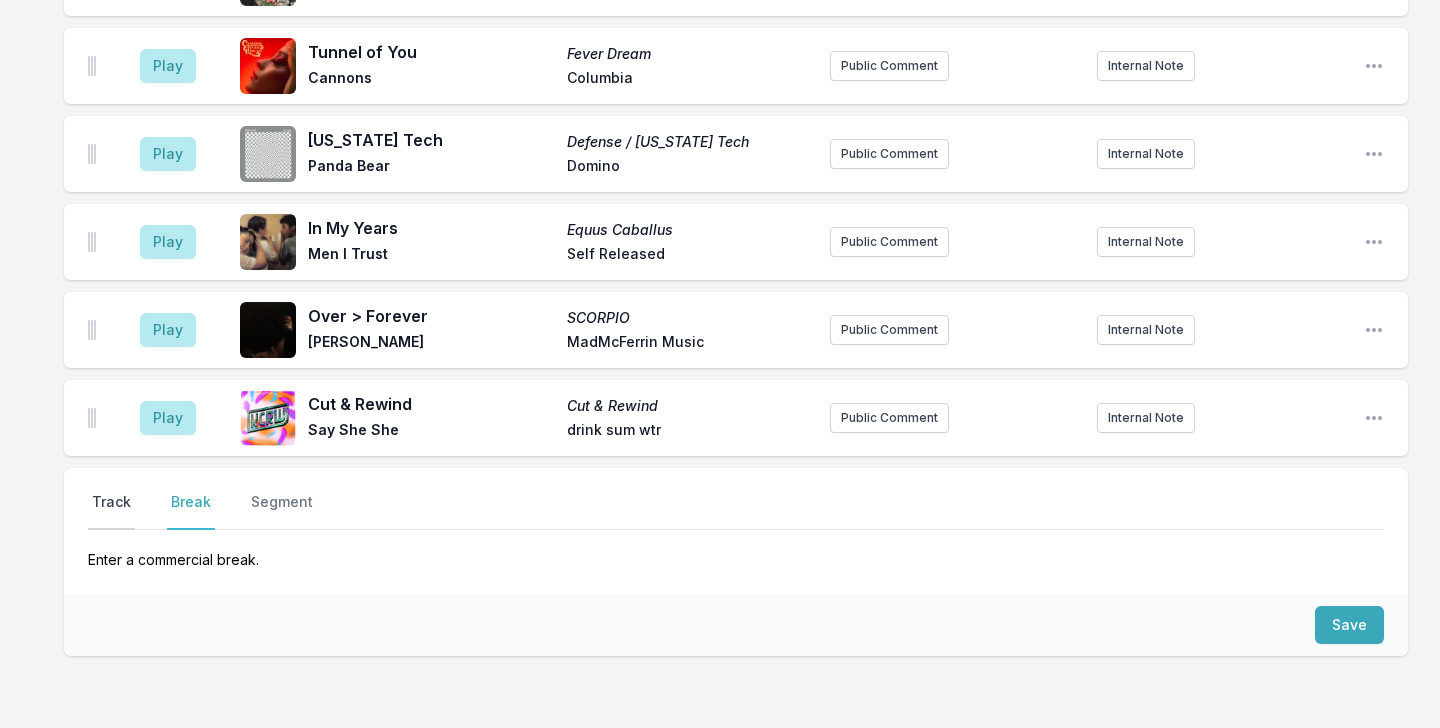 click on "Track" at bounding box center [111, 511] 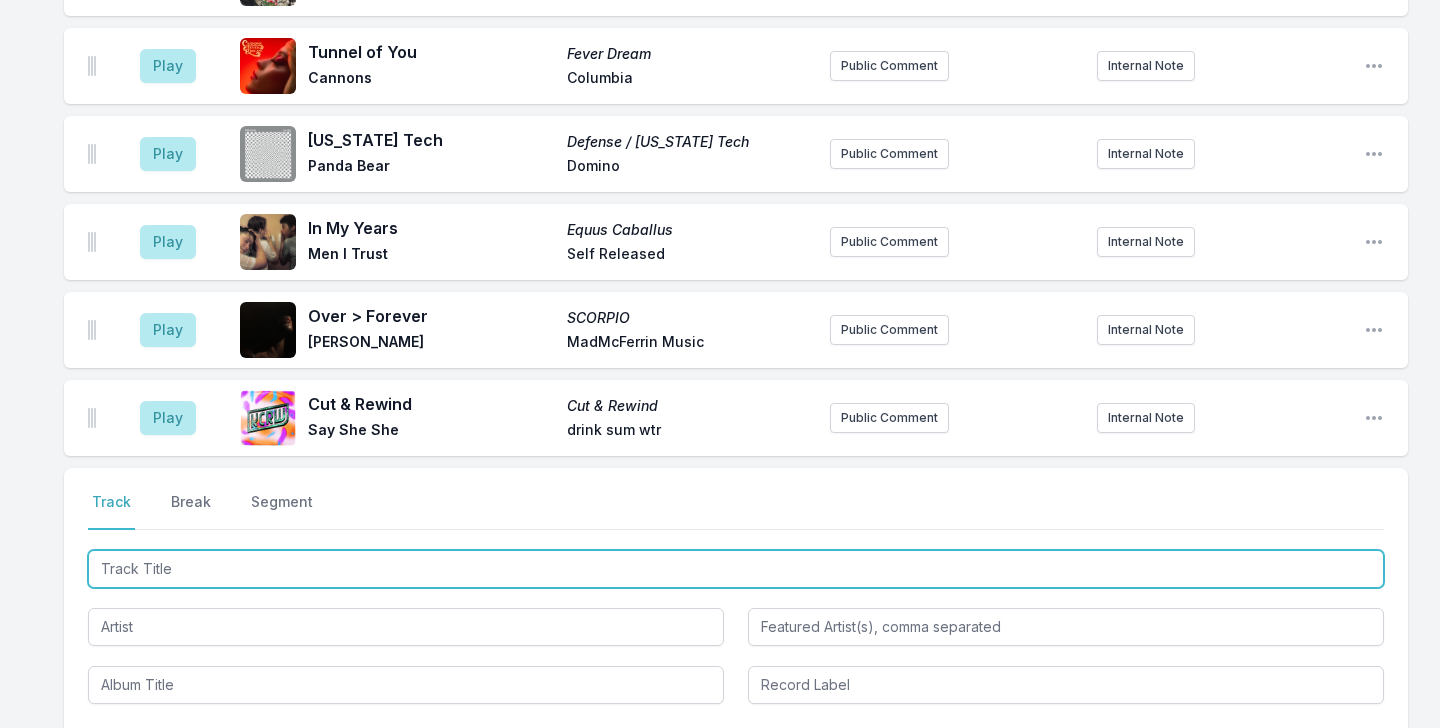 click at bounding box center (736, 569) 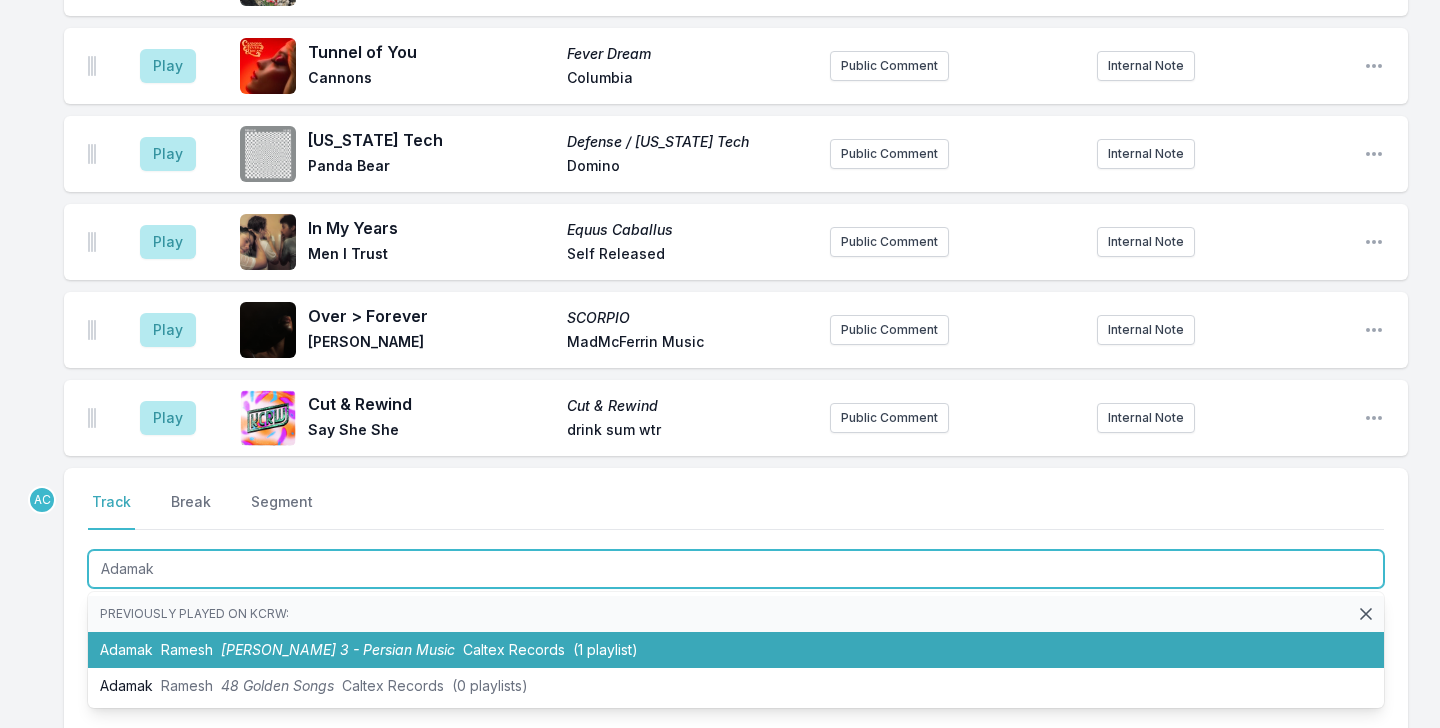 click on "[PERSON_NAME] 3 - Persian Music" at bounding box center [338, 649] 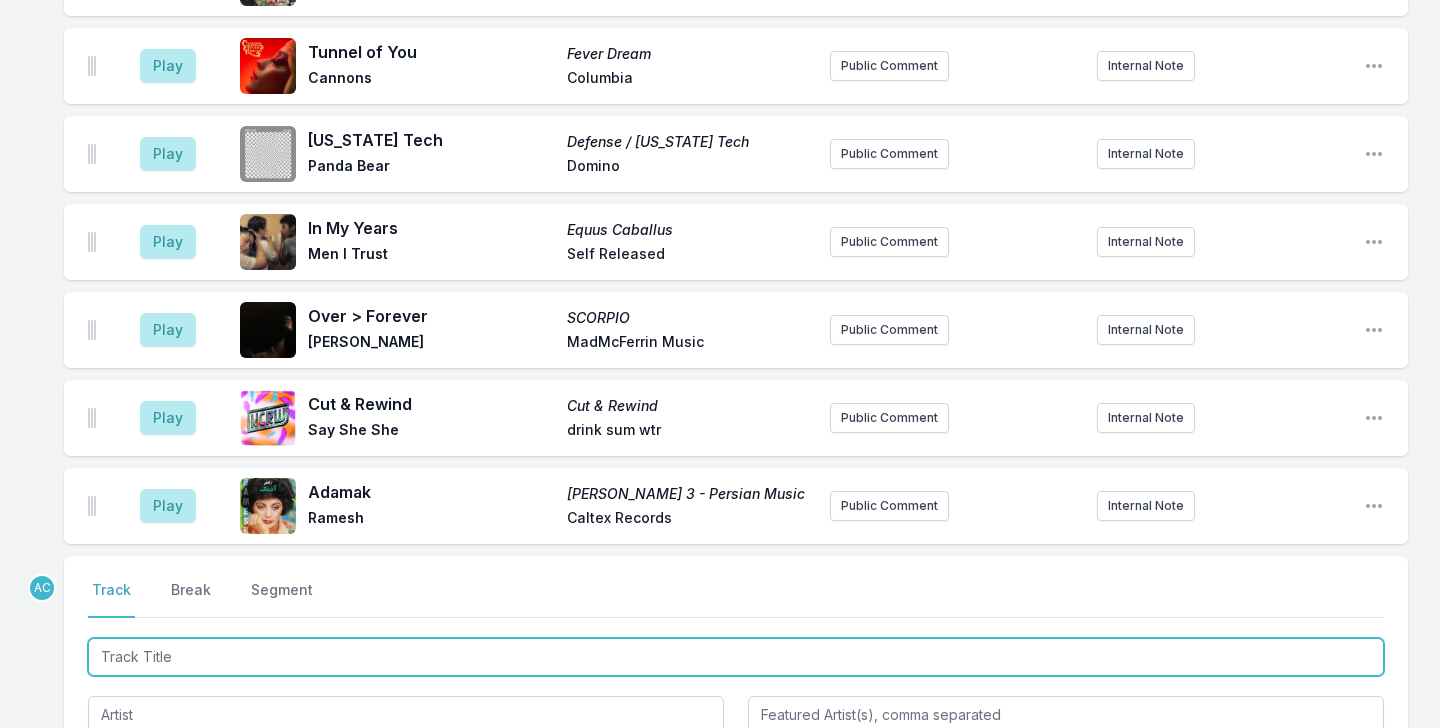scroll, scrollTop: 6956, scrollLeft: 0, axis: vertical 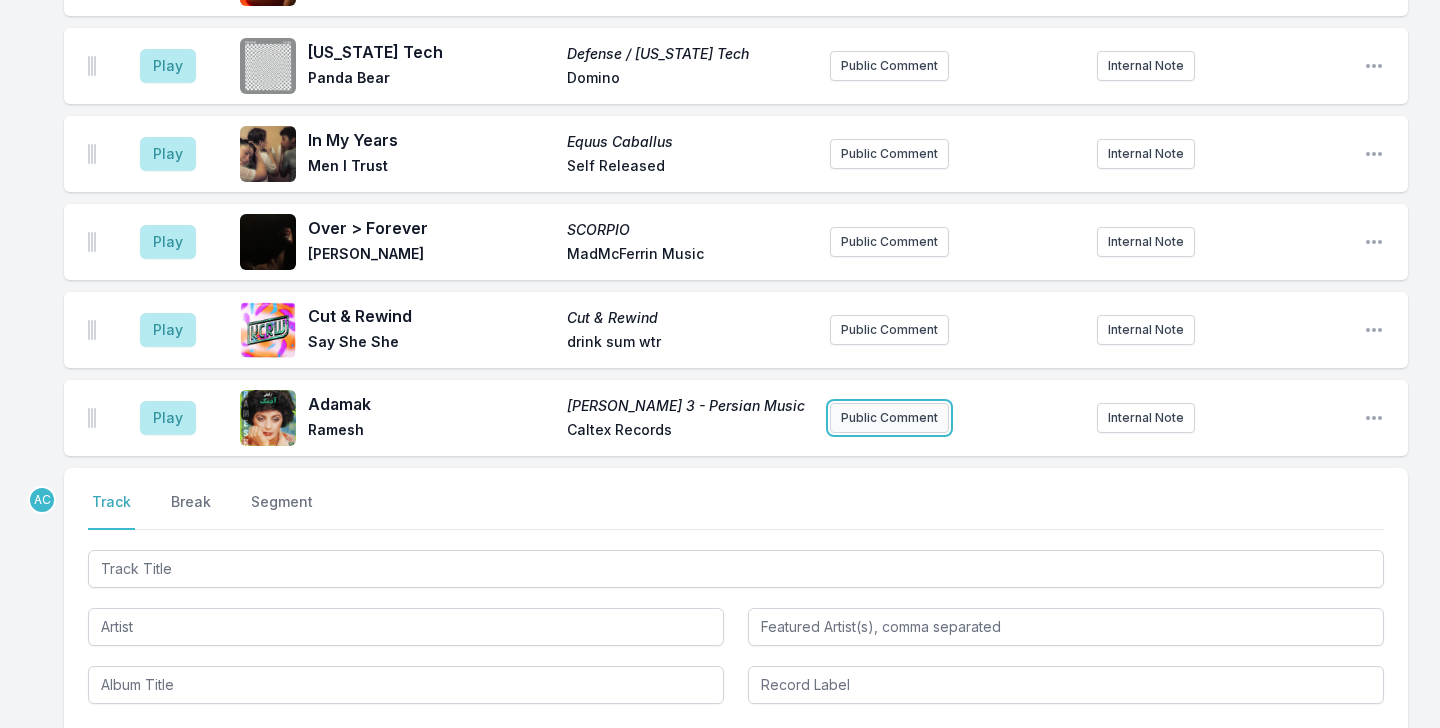 click on "Public Comment" at bounding box center (889, 418) 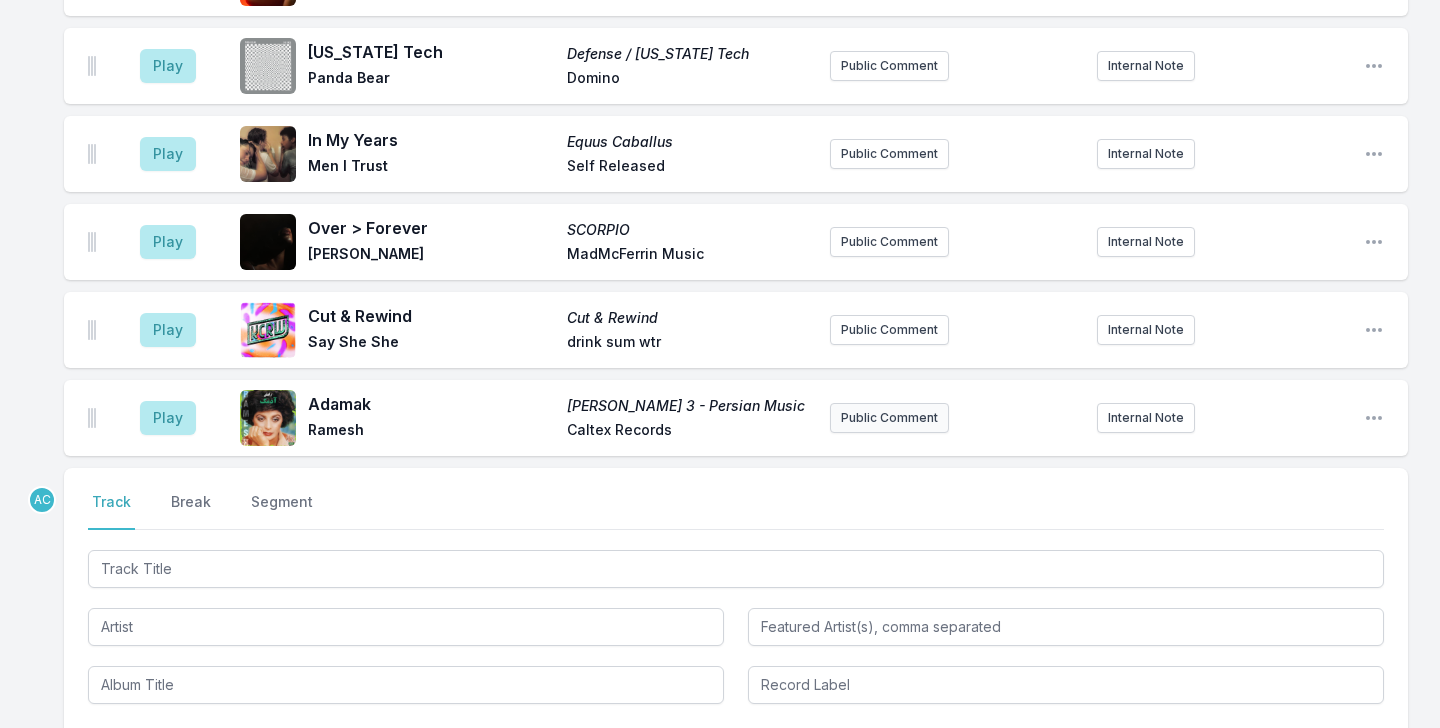 scroll, scrollTop: 7032, scrollLeft: 0, axis: vertical 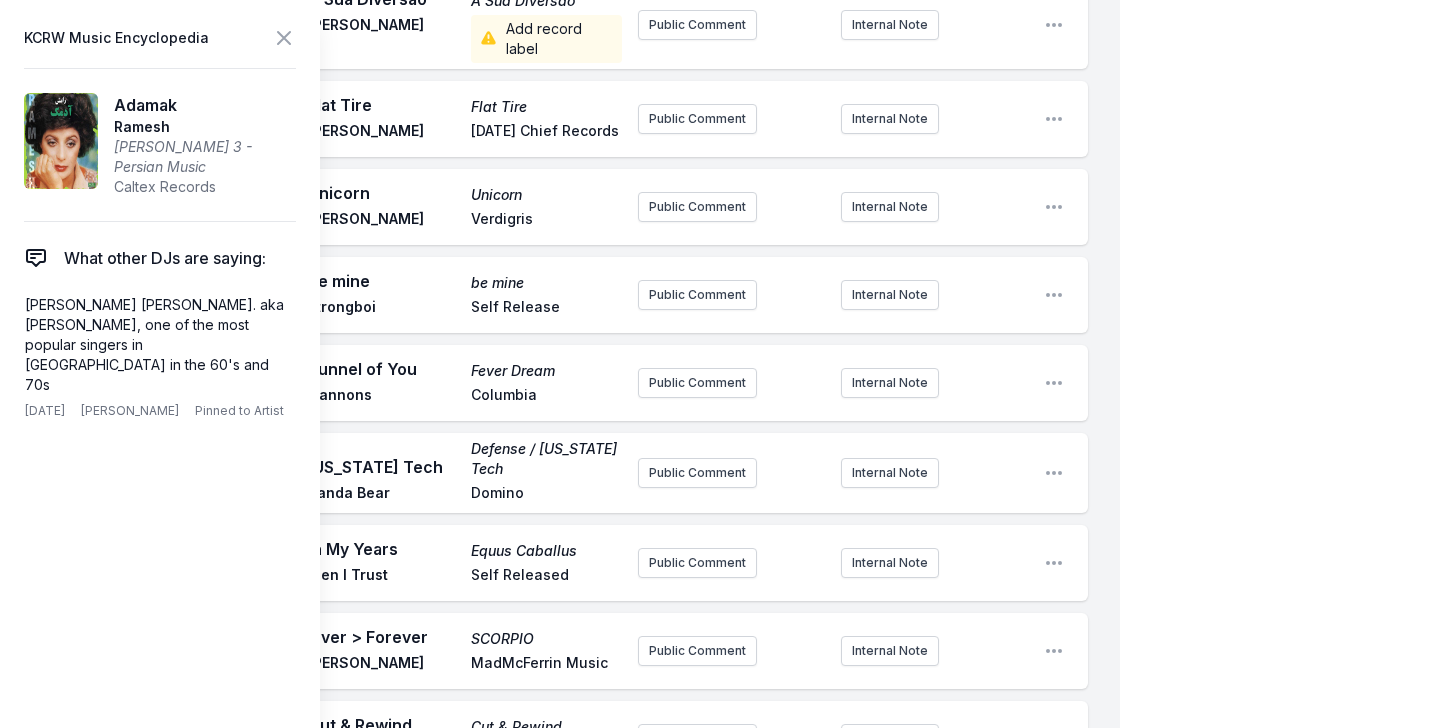 click on "Play [PERSON_NAME] 3 - Persian Music Ramesh Caltex Records The world’s largest Iranian record label isn’t based in [GEOGRAPHIC_DATA]. It’s in the [GEOGRAPHIC_DATA][PERSON_NAME]. The story of the label reflects the experience of many [DEMOGRAPHIC_DATA] immigrants to [GEOGRAPHIC_DATA][US_STATE]. ﻿ ﻿ Pin to Track Pin to Artist Internal Note Open playlist item options" at bounding box center (576, 875) 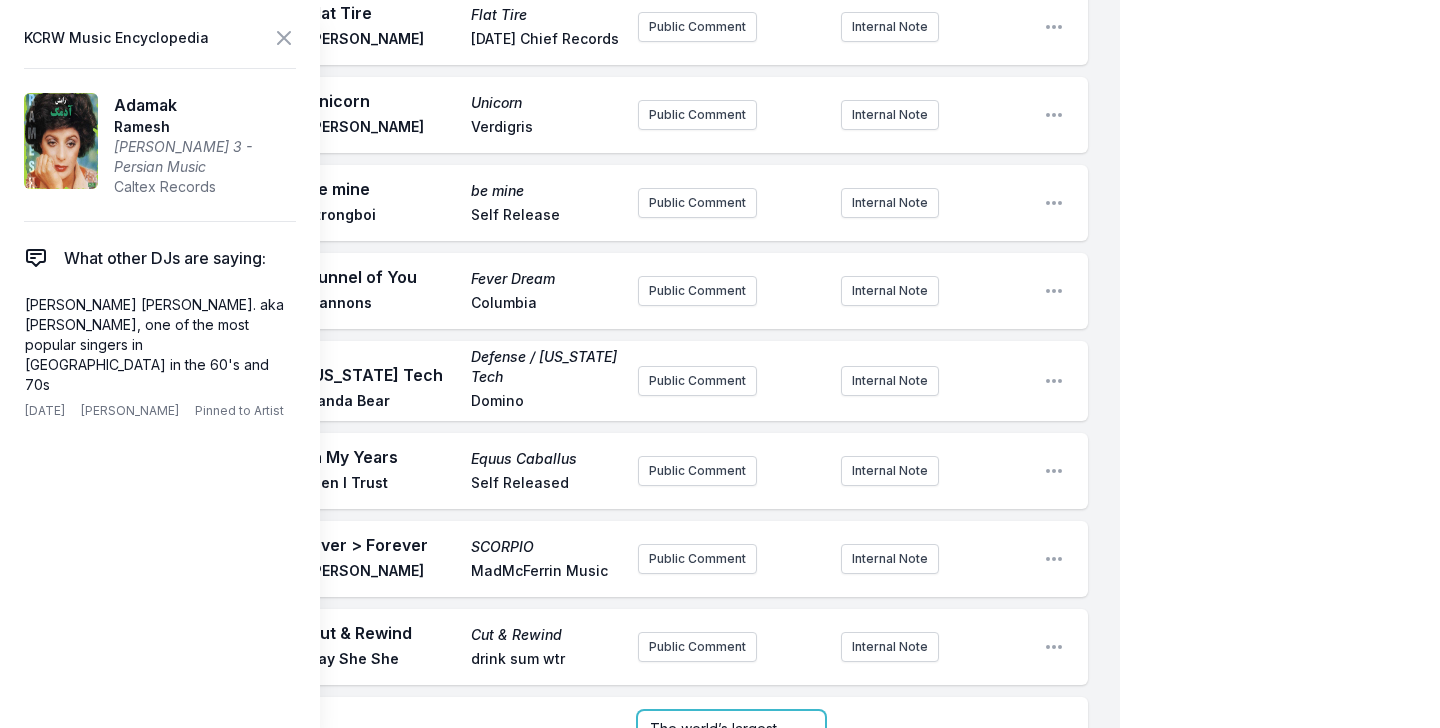 scroll, scrollTop: 7567, scrollLeft: 0, axis: vertical 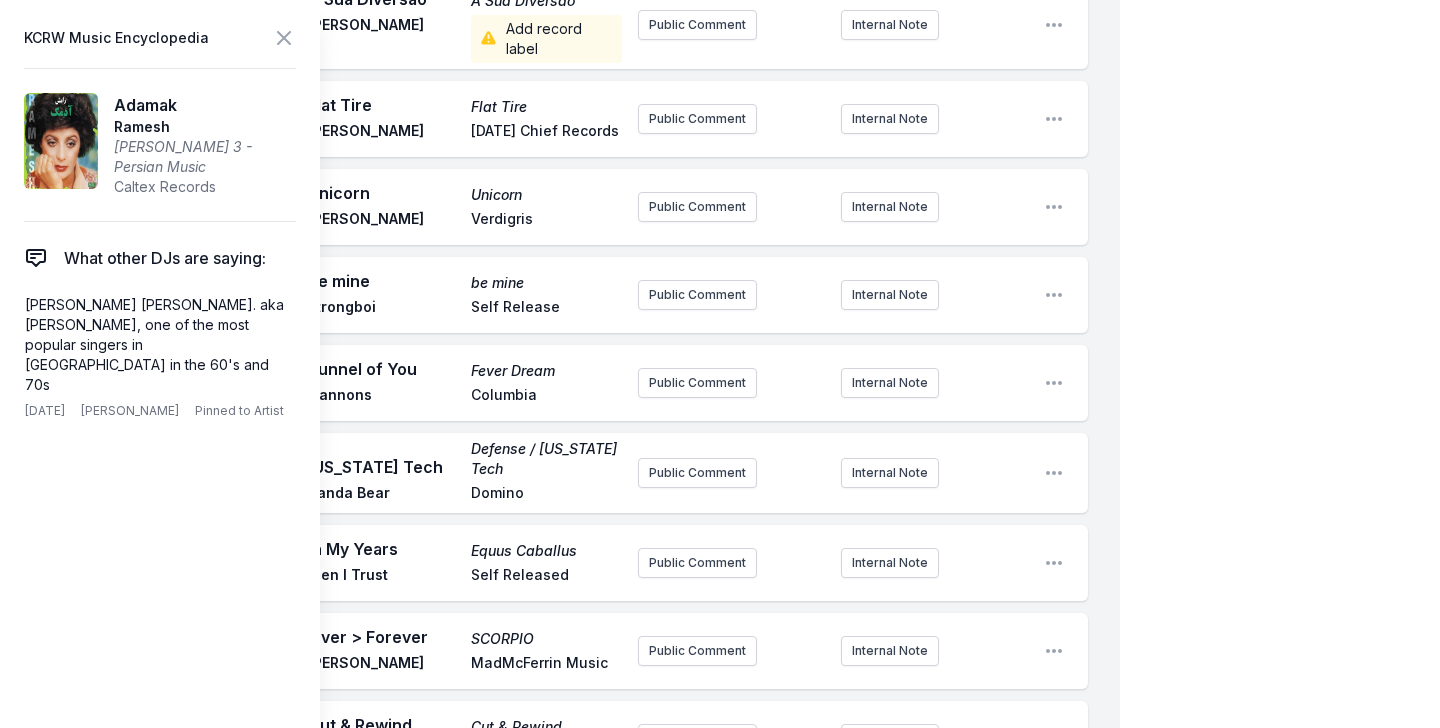 click on "Play Top of the World Top of the World Carpenters A&M Records Public Comment Internal Note Open playlist item options Play Does He Know It First Works 54 Ultra Self Released Public Comment Internal Note Open playlist item options Play Break Open playlist item options Play Do You See Me? BLUE SUPER LOVE (DELUXE) [PERSON_NAME] Add record label Public Comment Internal Note Open playlist item options Play Love Is Everywhere Imaginal Disk [PERSON_NAME] Bay Mom+Pop Public Comment Internal Note Open playlist item options Play running out of time Let’s Start Here. [PERSON_NAME] Motown / Quality Control Music Public Comment Internal Note Open playlist item options Play Break Open playlist item options Play Moving Mountains Moving Mountains Ambar Lucid Nice Life Recording Company Internal Note Open playlist item options Play Break Open playlist item options Play Could You Be Loved (remix) Could You Be Loved (with [PERSON_NAME]) [PERSON_NAME] & The Wailers with [PERSON_NAME] Island / Universal Public Comment Internal Note Play Sade Play" at bounding box center [576, -945] 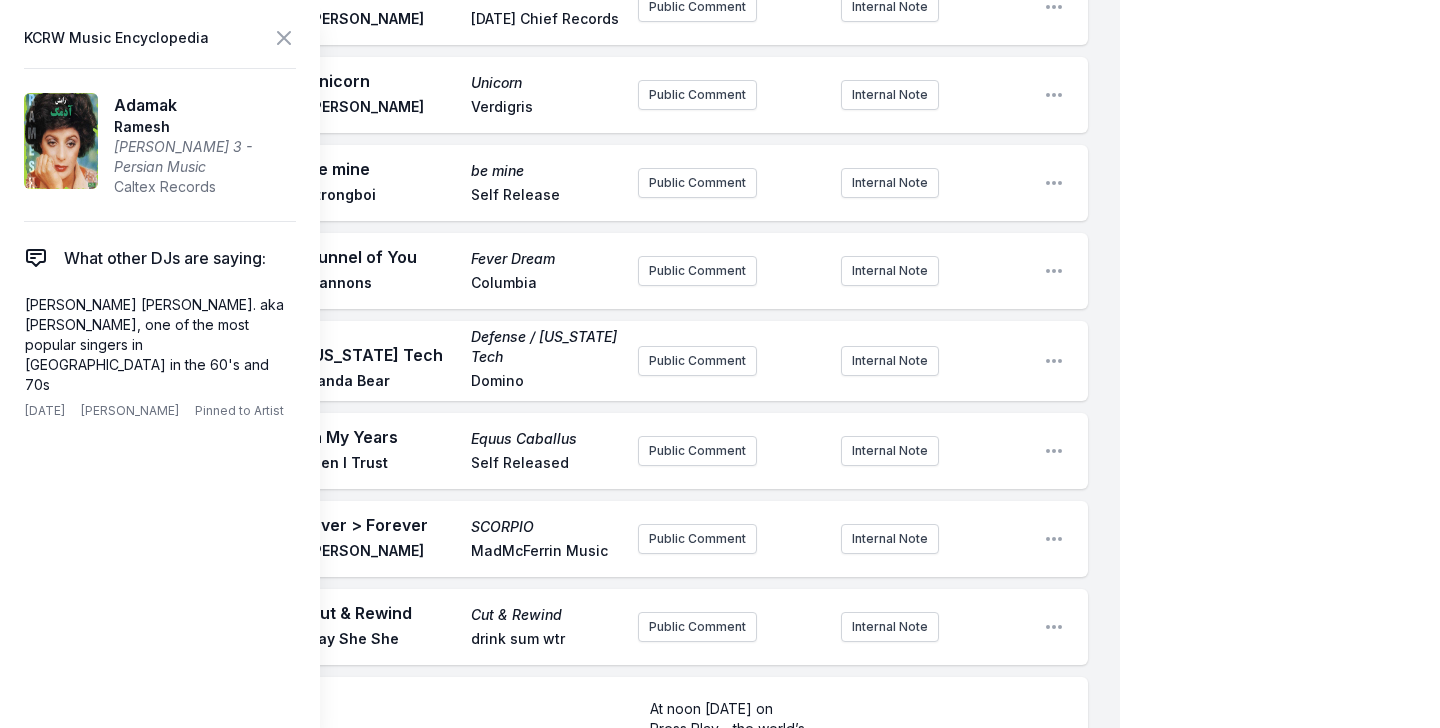 click on "Play [PERSON_NAME] 3 - Persian Music Ramesh Caltex Records At noon [DATE] on Press Play - the world’s largest Iranian record label isn’t based in [GEOGRAPHIC_DATA]. It’s in the [GEOGRAPHIC_DATA][PERSON_NAME]. The story of the label reflects the experience of many [DEMOGRAPHIC_DATA] immigrants to [GEOGRAPHIC_DATA][US_STATE]. ﻿ ﻿ Internal Note Open playlist item options" at bounding box center (576, 869) 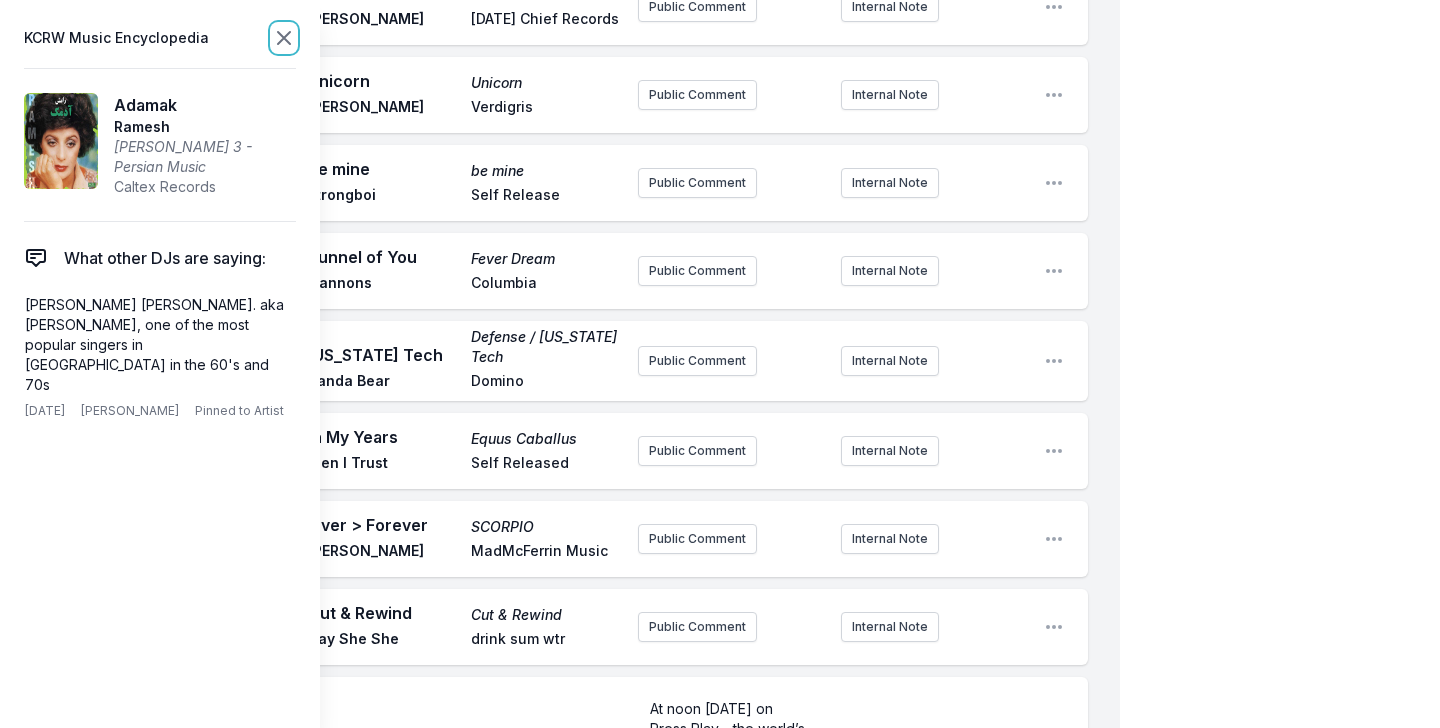 click 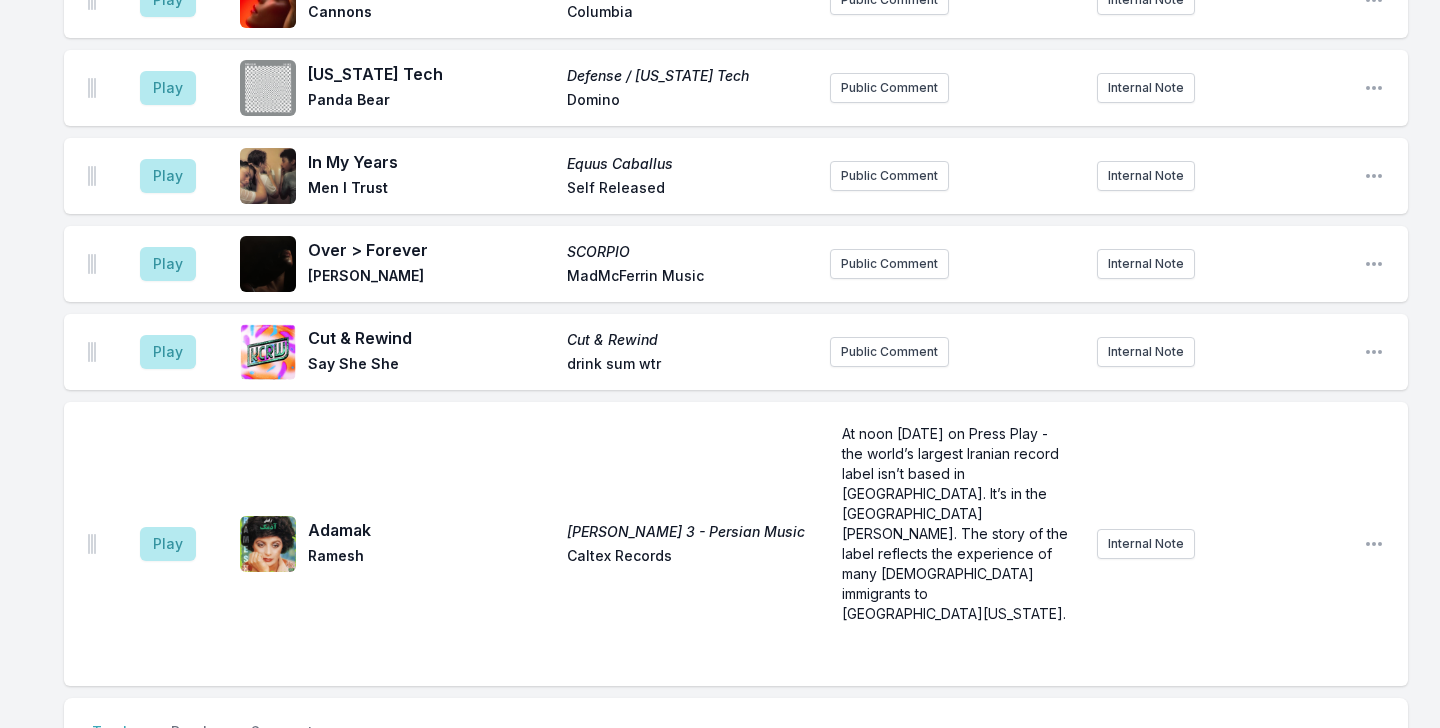 scroll, scrollTop: 7238, scrollLeft: 0, axis: vertical 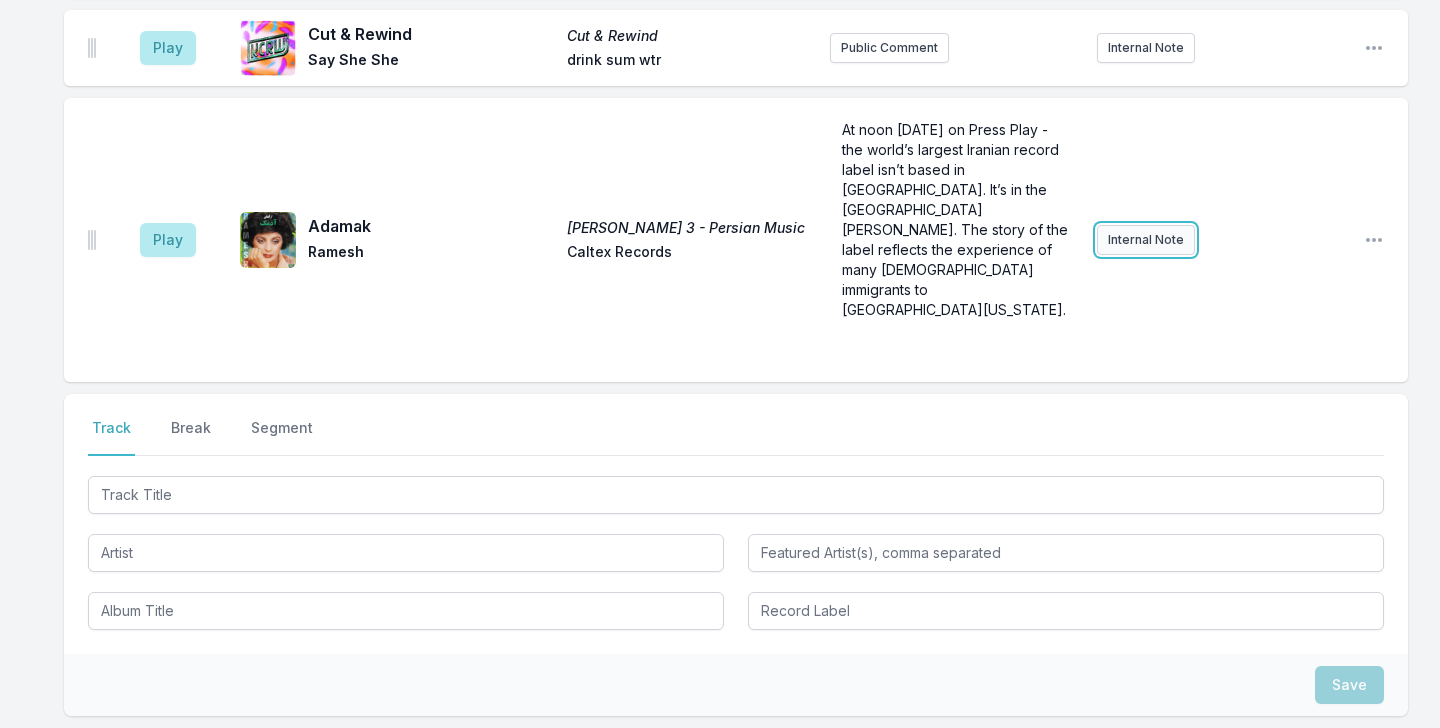 click on "Internal Note" at bounding box center (1146, 240) 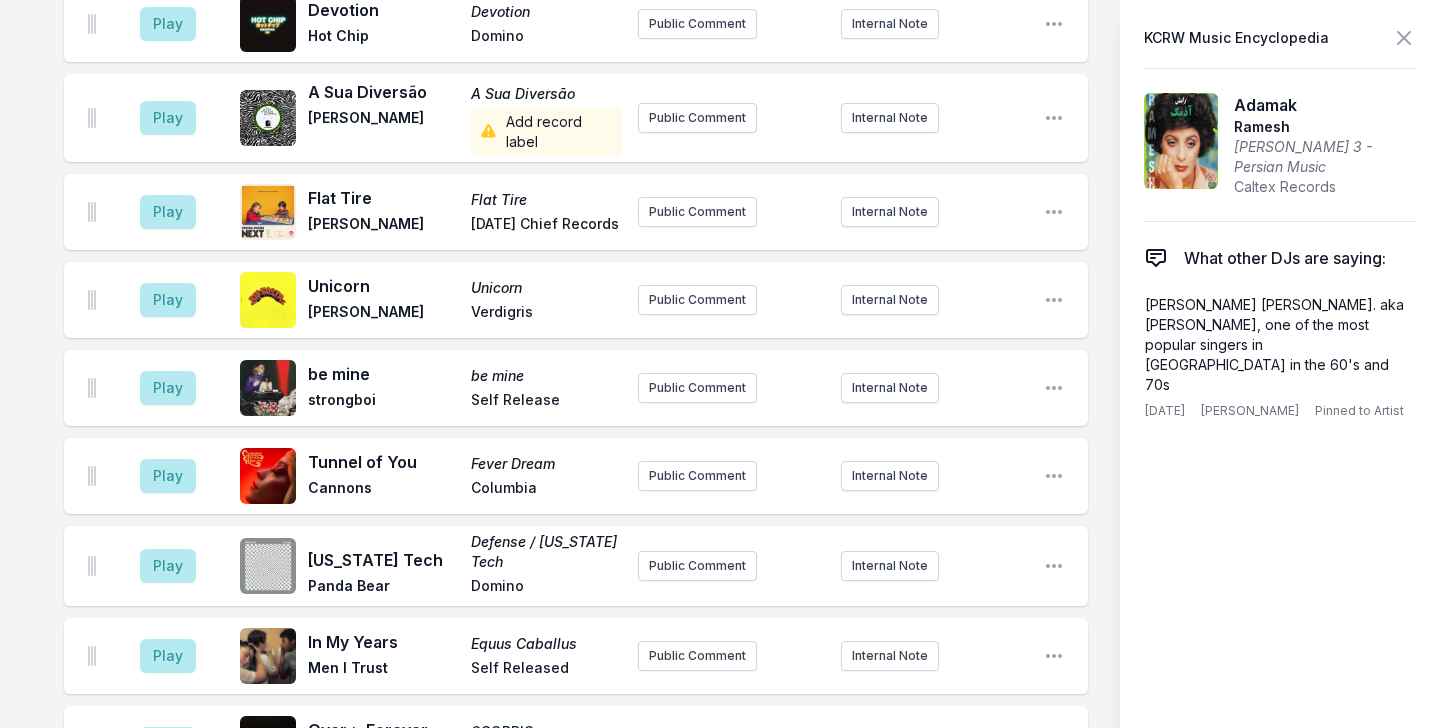 scroll, scrollTop: 7494, scrollLeft: 0, axis: vertical 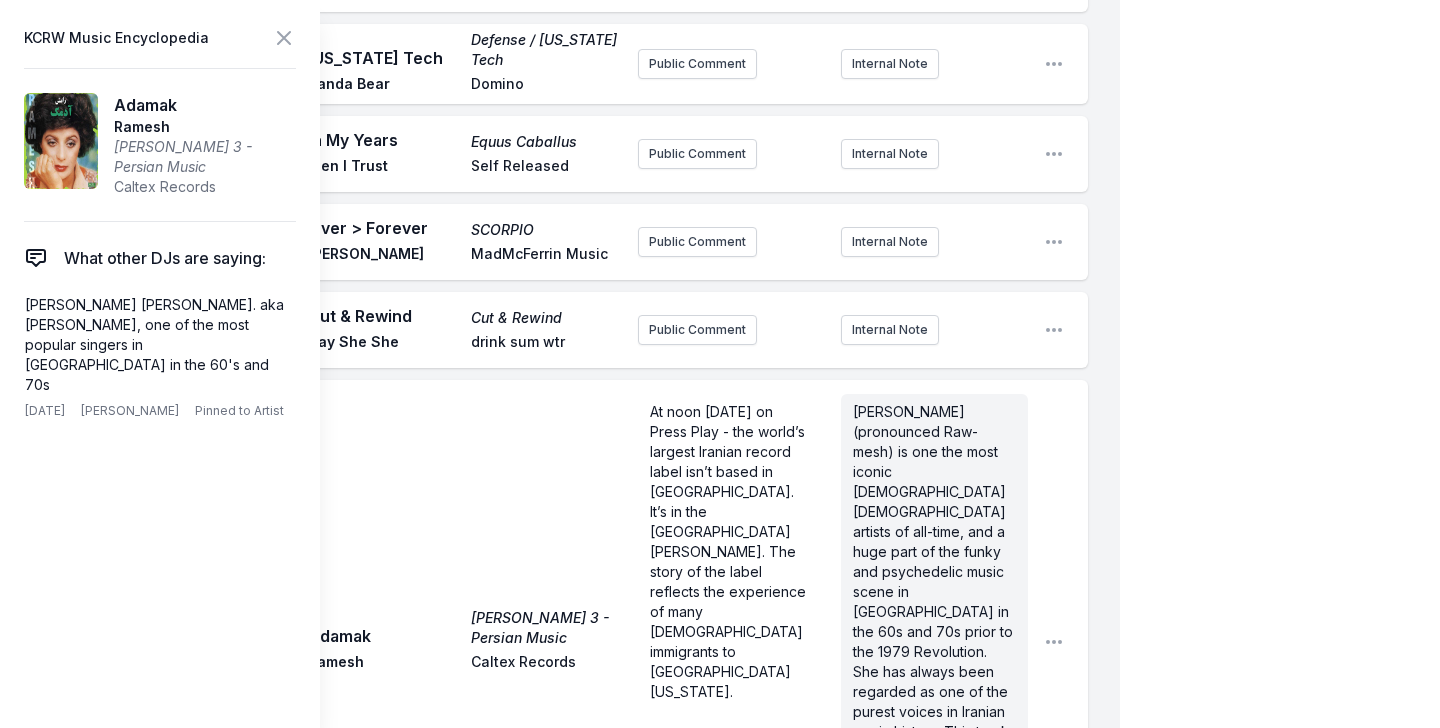 click on "My Playlist KCRW Playlist Directory Reports AC NC User Guide Report Bug Sign out Morning Becomes Eclectic Live Novena Carmel Simulcast [DATE] 9:00 AM - 12:00 PM Edit Open options View Missing Data Some of your tracks are missing record label information. This info helps artists get paid! It needs to be filled out within 24 hours of showtime. 9:05 AM One Fine Summer Morning Luck or Magic [PERSON_NAME] Double Feature She came to prominence in the mid-1980s as the singing voice of the title character of the animated television series Jem Internal Note Open playlist item options She came to prominence in the mid-1980s as the singing voice of the title character of the animated television series Jem 9:08 AM Stealing Time [PERSON_NAME] [PERSON_NAME] Full Time Hobby Public Comment Internal Note Open playlist item options 9:11 AM Real Thing Real Thing Drugdealer Mexican Summer live at [GEOGRAPHIC_DATA] [DATE] Internal Note Open playlist item options live at [GEOGRAPHIC_DATA] [DATE] 9:15 AM Sweet Danger Sweet Danger Obongjayar September" at bounding box center [720, -3273] 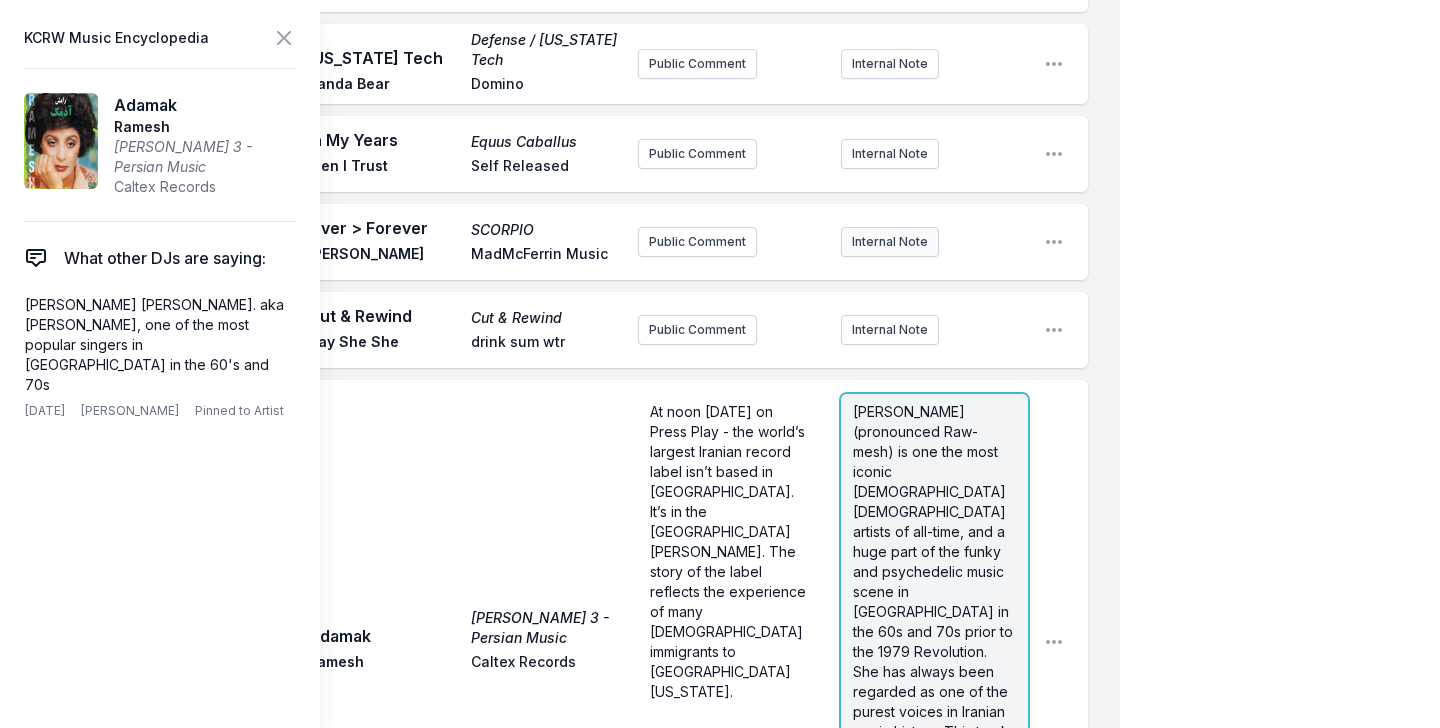 scroll, scrollTop: 7796, scrollLeft: 0, axis: vertical 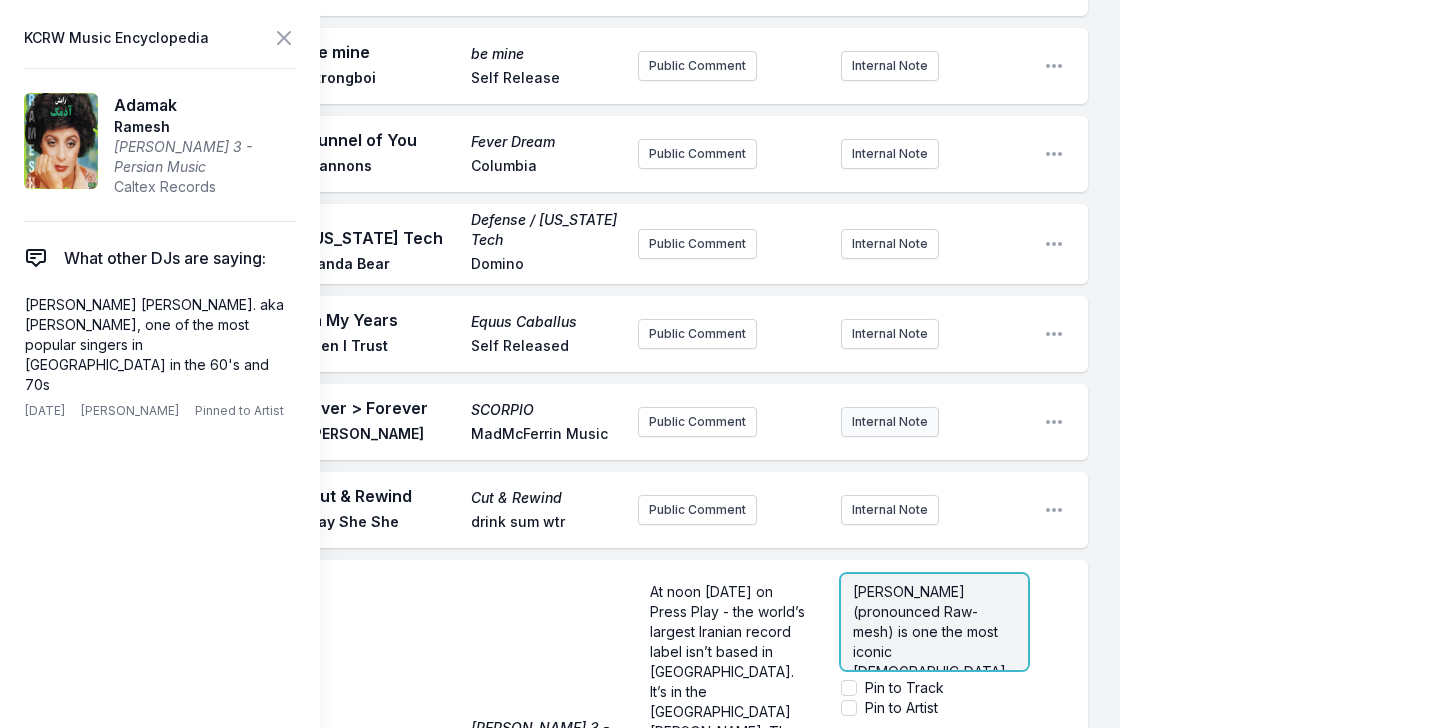 click on "Play Top of the World Top of the World Carpenters A&M Records Public Comment Internal Note Open playlist item options Play Does He Know It First Works 54 Ultra Self Released Public Comment Internal Note Open playlist item options Play Break Open playlist item options Play Do You See Me? BLUE SUPER LOVE (DELUXE) [PERSON_NAME] Add record label Public Comment Internal Note Open playlist item options Play Love Is Everywhere Imaginal Disk [PERSON_NAME] Bay Mom+Pop Public Comment Internal Note Open playlist item options Play running out of time Let’s Start Here. [PERSON_NAME] Motown / Quality Control Music Public Comment Internal Note Open playlist item options Play Break Open playlist item options Play Moving Mountains Moving Mountains Ambar Lucid Nice Life Recording Company Internal Note Open playlist item options Play Break Open playlist item options Play Could You Be Loved (remix) Could You Be Loved (with [PERSON_NAME]) [PERSON_NAME] & The Wailers with [PERSON_NAME] Island / Universal Public Comment Internal Note Play Sade Play" at bounding box center (576, -1164) 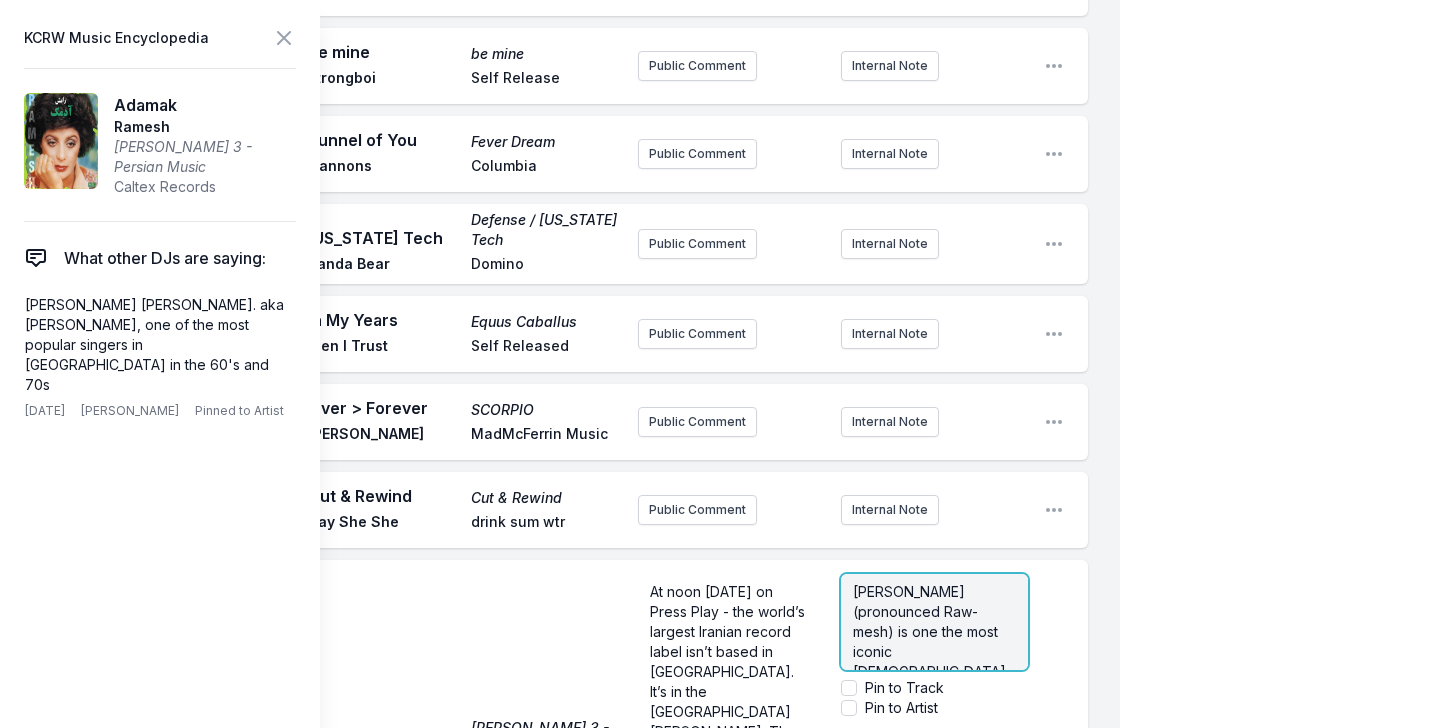 click on "[PERSON_NAME] (pronounced Raw-mesh) is one the most iconic [DEMOGRAPHIC_DATA] [DEMOGRAPHIC_DATA] artists of all-time, and a huge part of the funky and psychedelic music scene in [GEOGRAPHIC_DATA] in the 60s and 70s prior to the 1979 Revolution. She has always been regarded as one of the purest voices in Iranian music history. This track “Adamak” (pronounced [PERSON_NAME]) is the closing track off the new new reissue “Ramesh” including her greatest hits." at bounding box center (936, 811) 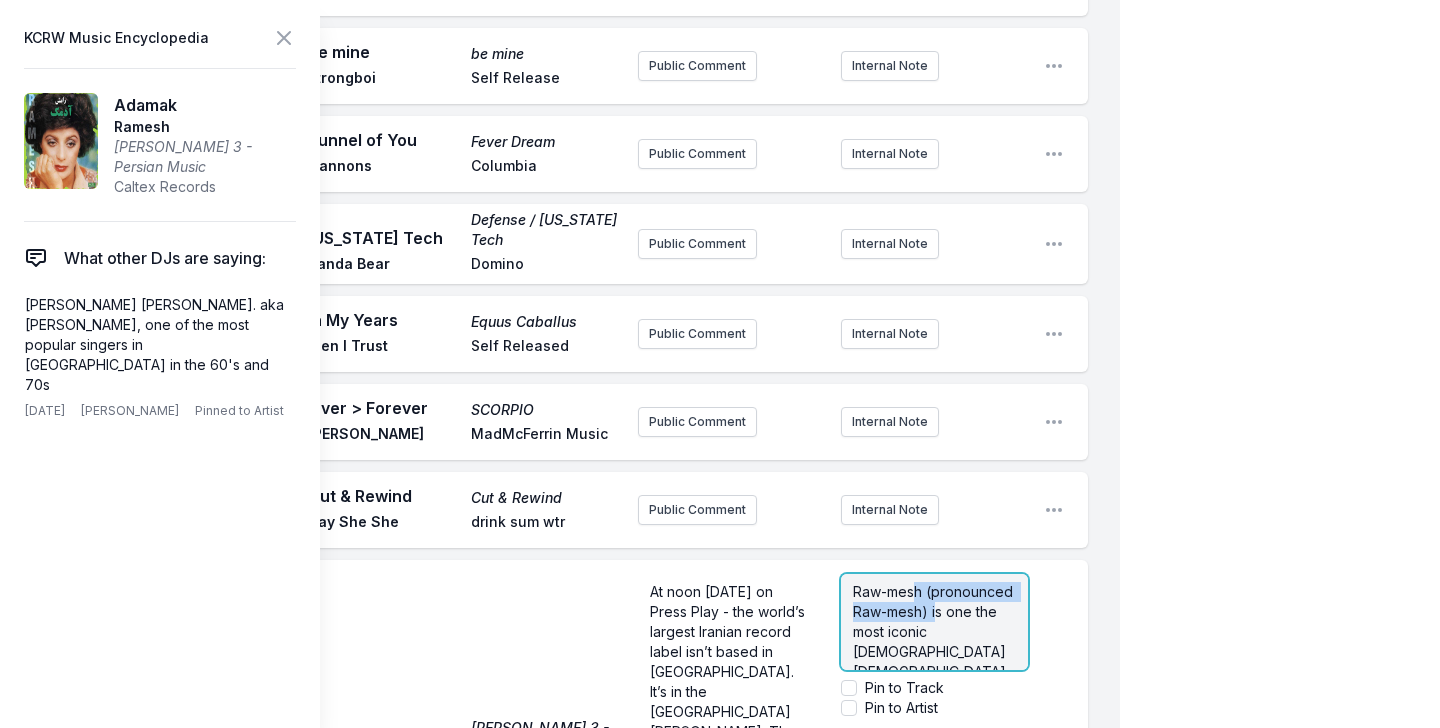 drag, startPoint x: 919, startPoint y: 325, endPoint x: 939, endPoint y: 342, distance: 26.24881 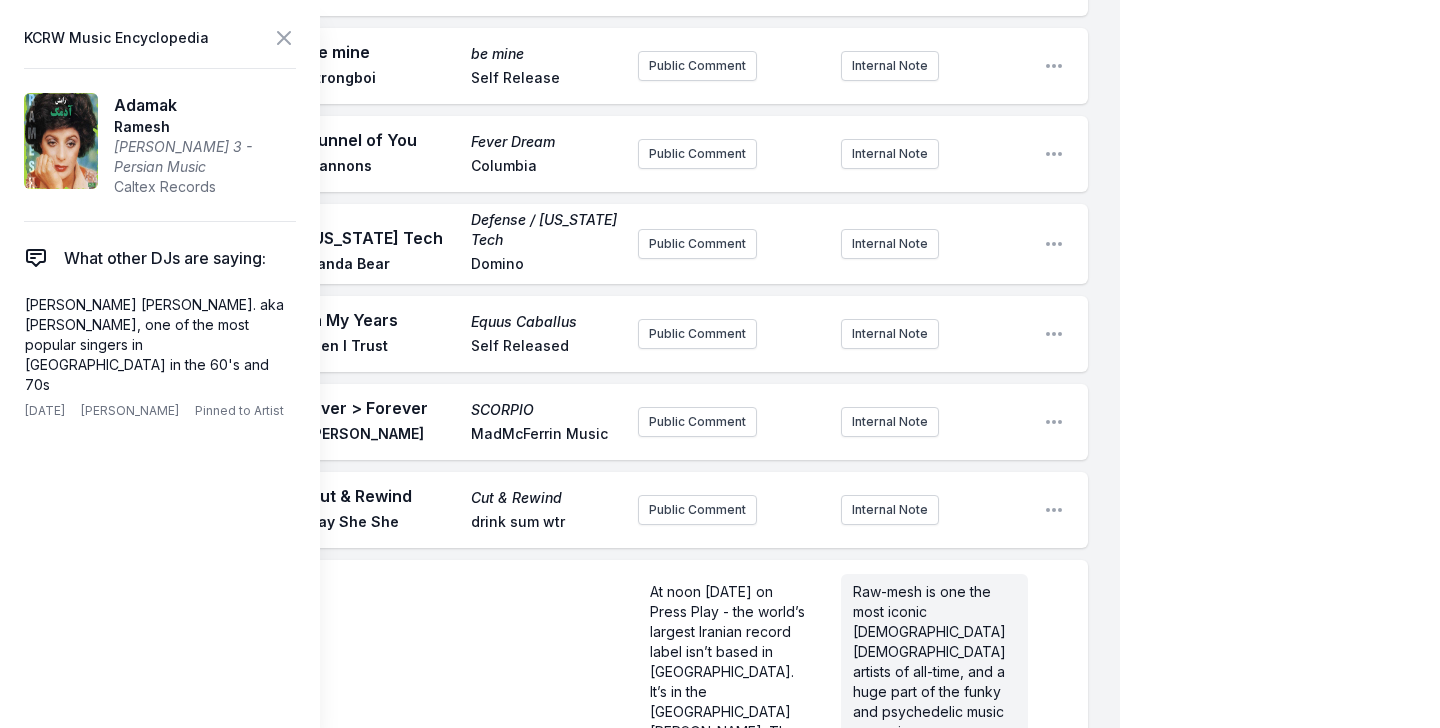 scroll, scrollTop: 7956, scrollLeft: 0, axis: vertical 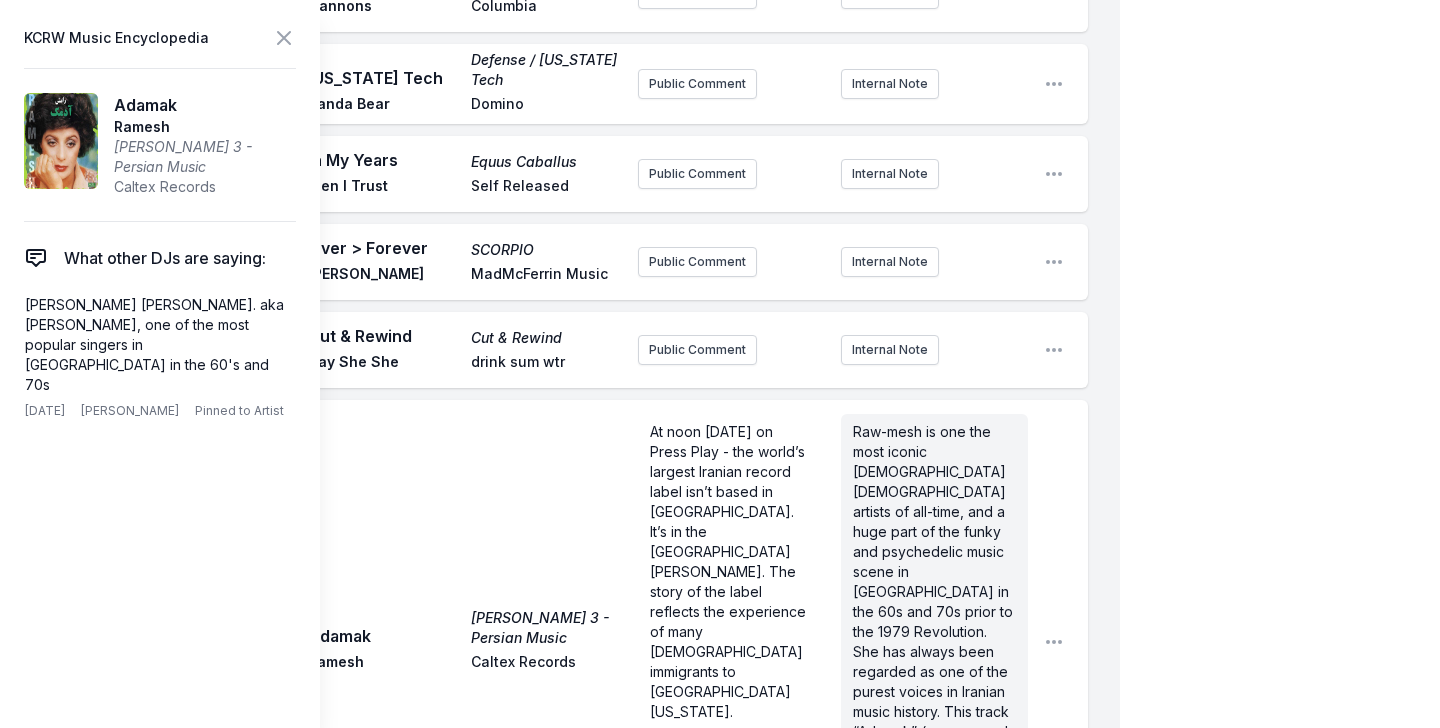 click on "My Playlist KCRW Playlist Directory Reports AC NC User Guide Report Bug Sign out Morning Becomes Eclectic Live Novena Carmel Simulcast [DATE] 9:00 AM - 12:00 PM Edit Open options View Missing Data Some of your tracks are missing record label information. This info helps artists get paid! It needs to be filled out within 24 hours of showtime. 9:05 AM One Fine Summer Morning Luck or Magic [PERSON_NAME] Double Feature She came to prominence in the mid-1980s as the singing voice of the title character of the animated television series Jem Internal Note Open playlist item options She came to prominence in the mid-1980s as the singing voice of the title character of the animated television series Jem 9:08 AM Stealing Time [PERSON_NAME] [PERSON_NAME] Full Time Hobby Public Comment Internal Note Open playlist item options 9:11 AM Real Thing Real Thing Drugdealer Mexican Summer live at [GEOGRAPHIC_DATA] [DATE] Internal Note Open playlist item options live at [GEOGRAPHIC_DATA] [DATE] 9:15 AM Sweet Danger Sweet Danger Obongjayar September" at bounding box center [720, -3273] 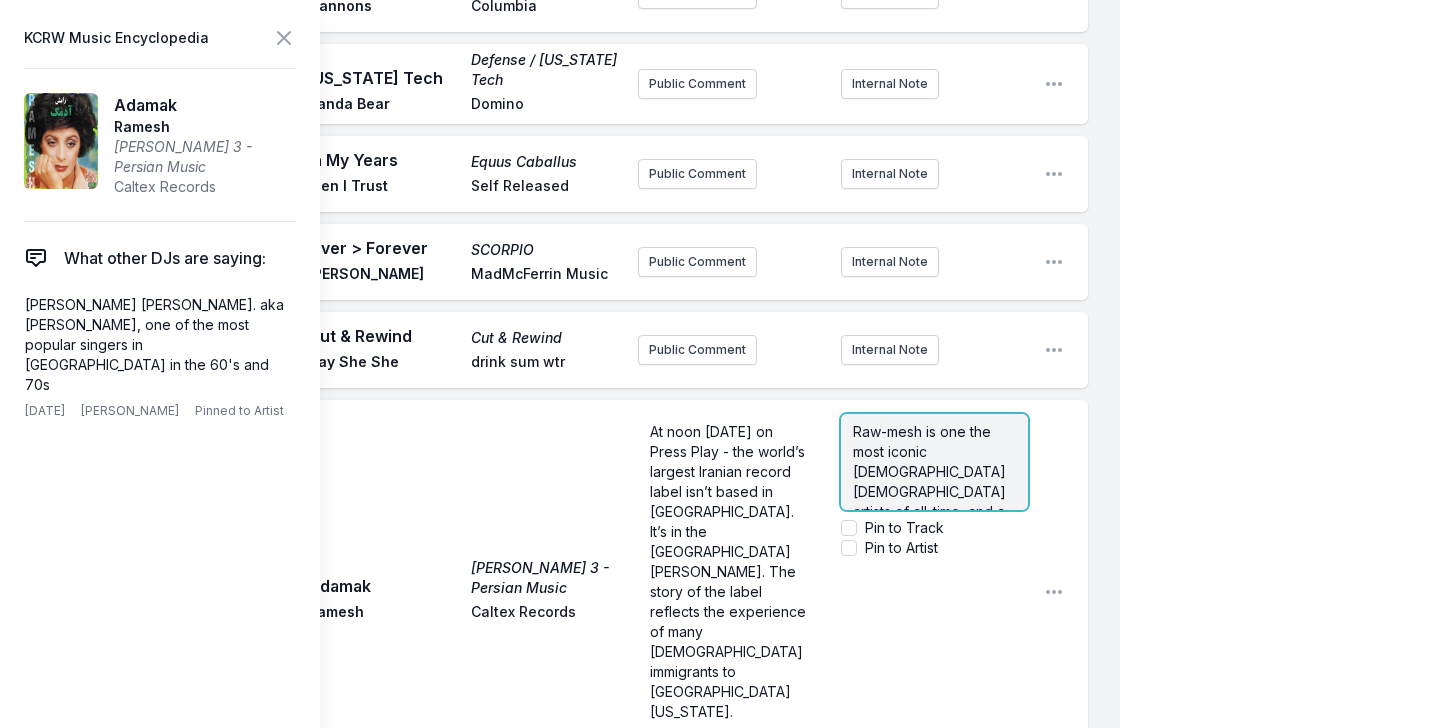 scroll, scrollTop: 7796, scrollLeft: 0, axis: vertical 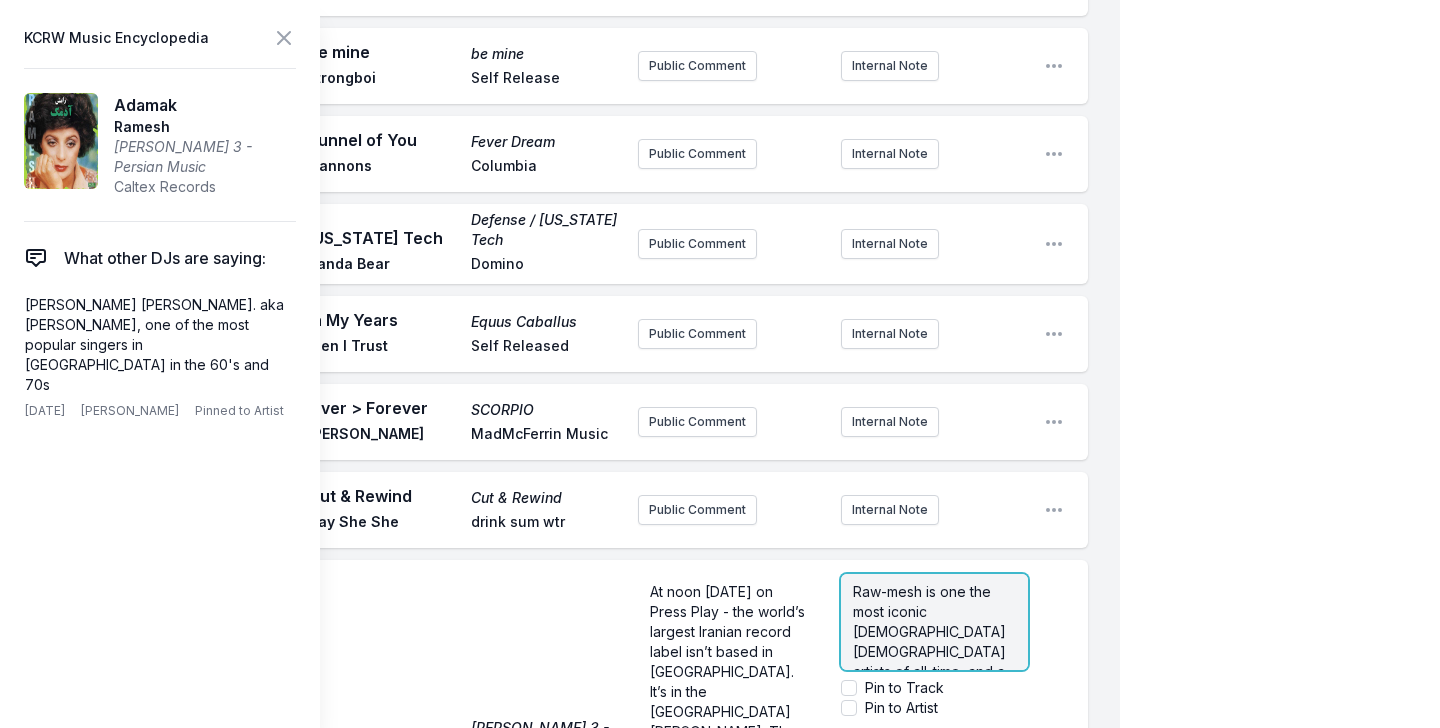 click on "Raw-mesh is one the most iconic [DEMOGRAPHIC_DATA] [DEMOGRAPHIC_DATA] artists of all-time, and a huge part of the funky and psychedelic music scene in [GEOGRAPHIC_DATA] in the 60s and 70s prior to the 1979 Revolution. She has always been regarded as one of the purest voices in Iranian music history. This track “Adamak” (pronounced [PERSON_NAME]) is the closing track off the new new reissue “Ramesh” including her greatest hits. ﻿ Pin to Track Pin to Artist" at bounding box center (934, 752) 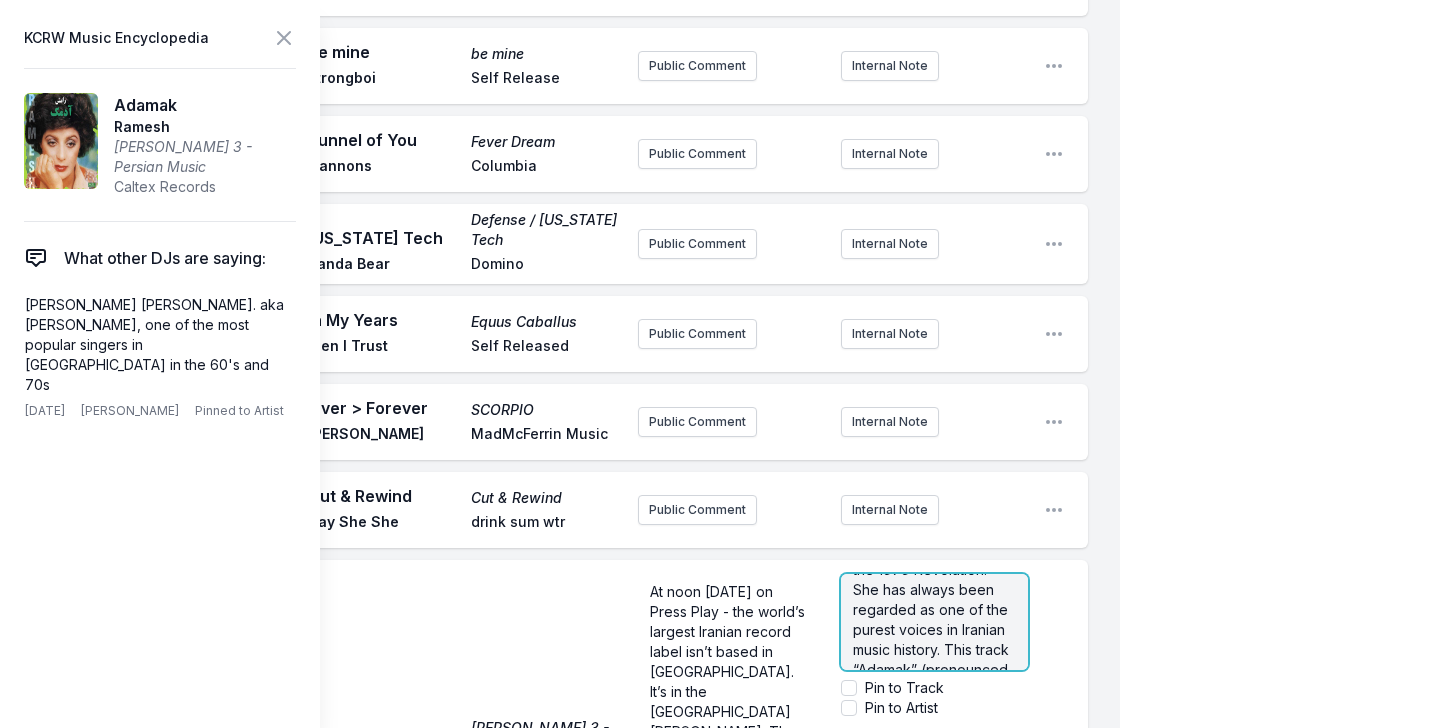 scroll, scrollTop: 226, scrollLeft: 0, axis: vertical 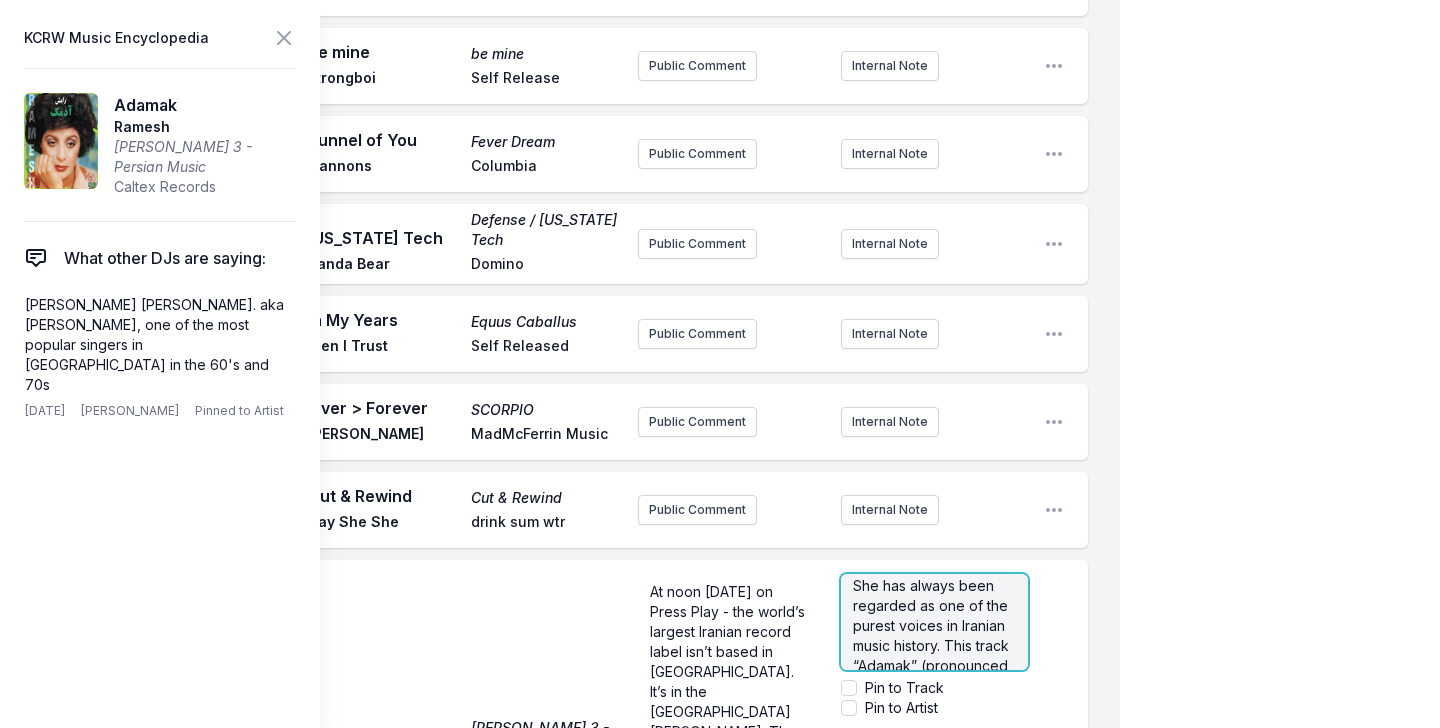 click on "Raw-mesh is one the most iconic [DEMOGRAPHIC_DATA] [DEMOGRAPHIC_DATA] artists of all-time, and a huge part of the funky and psychedelic music scene in [GEOGRAPHIC_DATA] in the 60s and 70s prior to the 1979 Revolution. She has always been regarded as one of the purest voices in Iranian music history. This track “Adamak” (pronounced [PERSON_NAME]) is the closing track off the new new reissue “Ramesh” including her greatest hits." at bounding box center [936, 565] 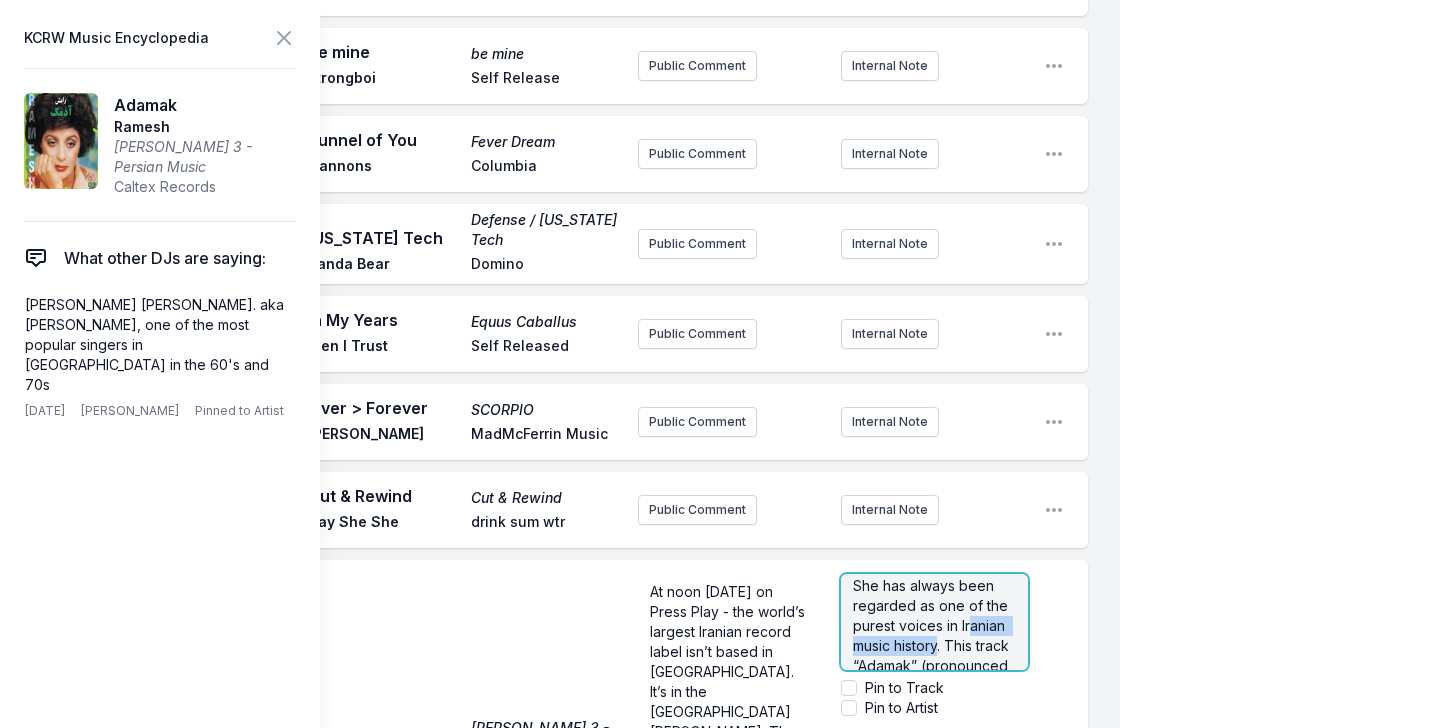drag, startPoint x: 867, startPoint y: 351, endPoint x: 1015, endPoint y: 350, distance: 148.00337 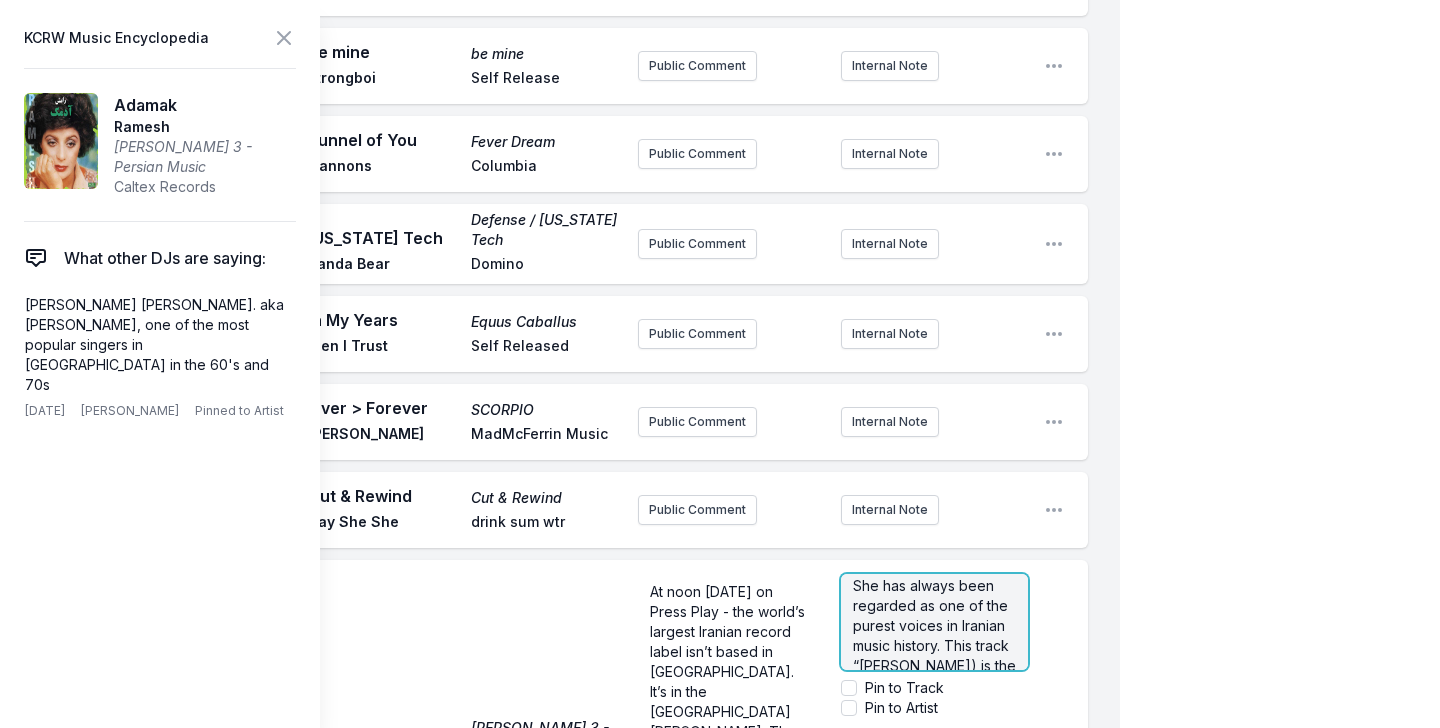 click on "Raw-mesh is one the most iconic [DEMOGRAPHIC_DATA] [DEMOGRAPHIC_DATA] artists of all-time, and a huge part of the funky and psychedelic music scene in [GEOGRAPHIC_DATA] in the 60s and 70s prior to the 1979 Revolution. She has always been regarded as one of the purest voices in Iranian music history. This track “[PERSON_NAME]) is the closing track off the new new reissue “[PERSON_NAME]” including her greatest hits." at bounding box center [936, 565] 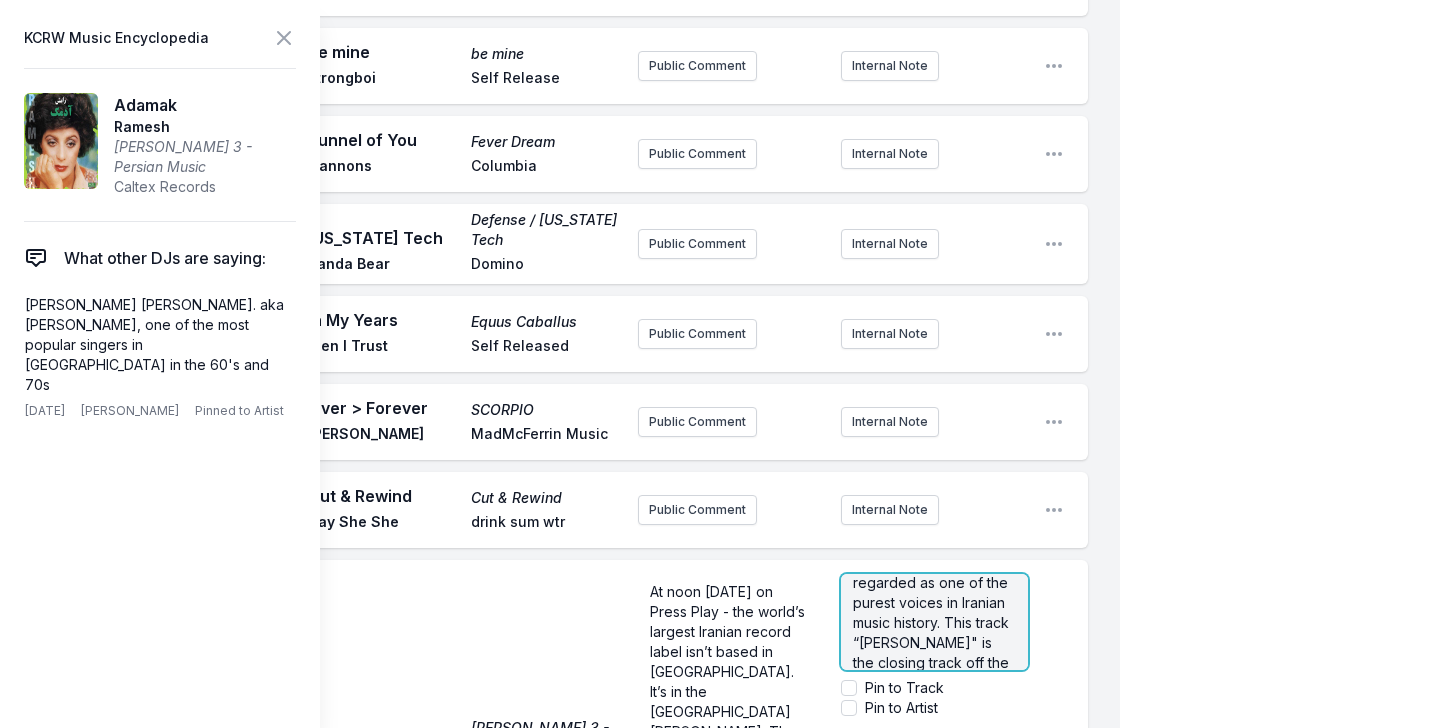 scroll, scrollTop: 247, scrollLeft: 0, axis: vertical 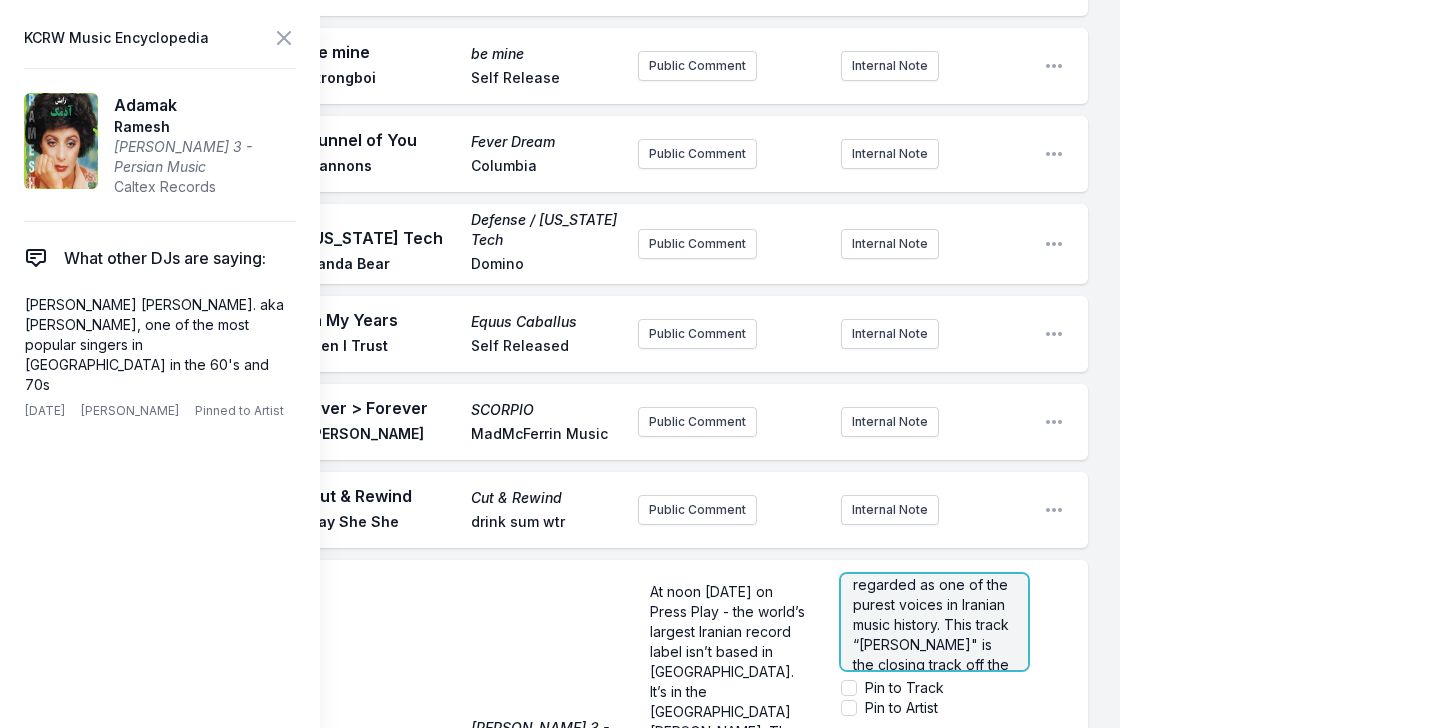click on "Raw-mesh is one the most iconic [DEMOGRAPHIC_DATA] [DEMOGRAPHIC_DATA] artists of all-time, and a huge part of the funky and psychedelic music scene in [GEOGRAPHIC_DATA] in the 60s and 70s prior to the 1979 Revolution. She has always been regarded as one of the purest voices in Iranian music history. This track “[PERSON_NAME]" is the closing track off the new new reissue “[PERSON_NAME]” including her greatest hits." at bounding box center (935, 544) 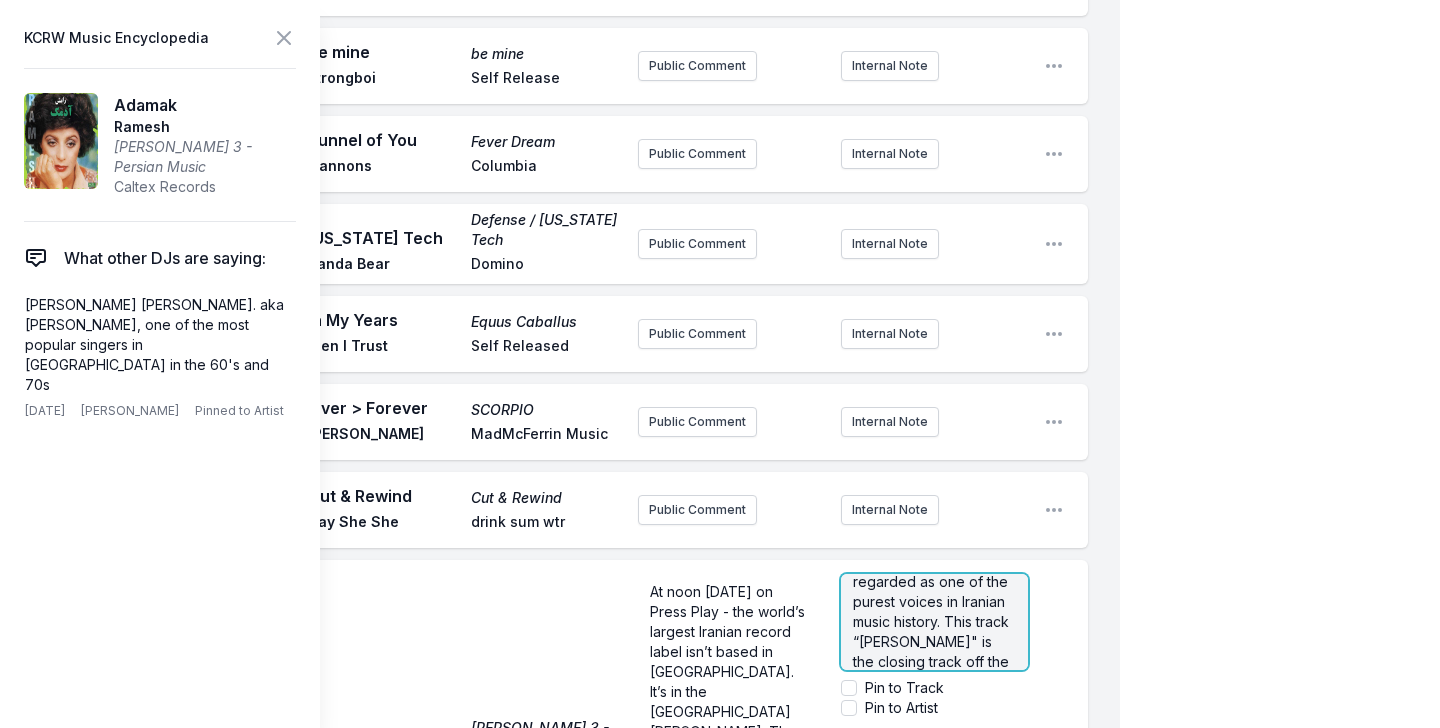 click on "Raw-mesh is one the most iconic [DEMOGRAPHIC_DATA] [DEMOGRAPHIC_DATA] artists of all-time, and a huge part of the funky and psychedelic music scene in [GEOGRAPHIC_DATA] in the 60s and 70s prior to the 1979 Revolution. She has always been regarded as one of the purest voices in Iranian music history. This track “[PERSON_NAME]" is the closing track off the new new reissue “Raw-mesh” including her greatest hits. ﻿ Pin to Track Pin to Artist" at bounding box center (934, 752) 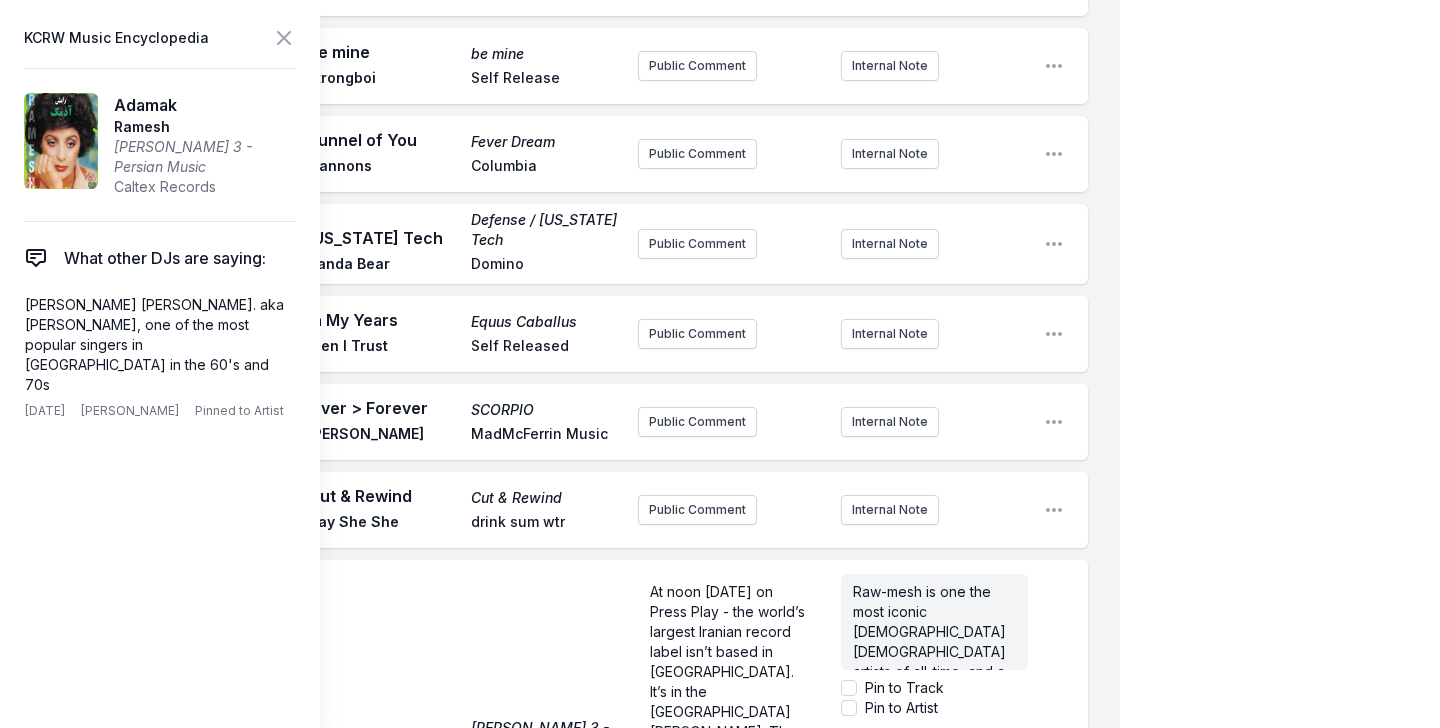 scroll, scrollTop: 7936, scrollLeft: 0, axis: vertical 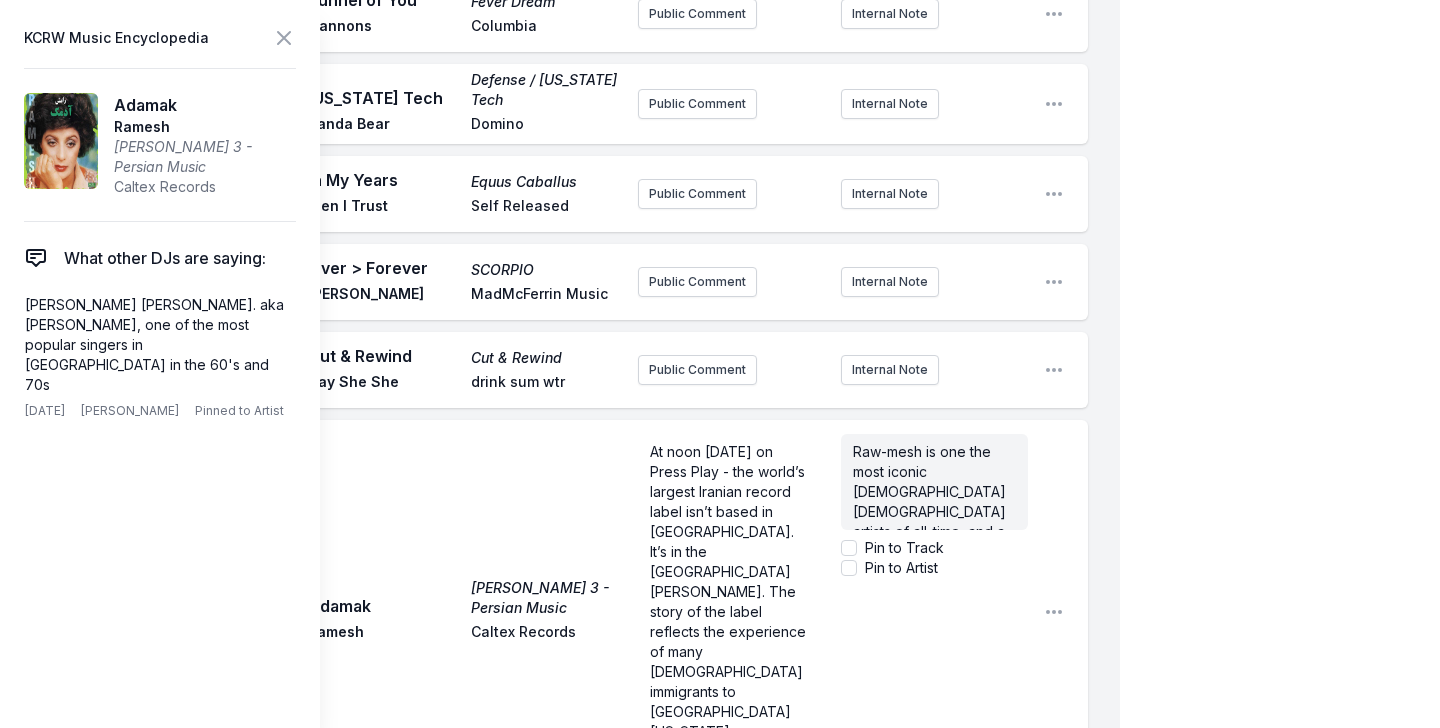 click on "Play [PERSON_NAME] 3 - Persian Music Ramesh Caltex Records At noon [DATE] on Press Play - the world’s largest Iranian record label isn’t based in [GEOGRAPHIC_DATA]. It’s in the [GEOGRAPHIC_DATA][PERSON_NAME]. The story of the label reflects the experience of many [DEMOGRAPHIC_DATA] immigrants to [GEOGRAPHIC_DATA][US_STATE]. ﻿ ﻿ Raw-mesh is one the most iconic [DEMOGRAPHIC_DATA] [DEMOGRAPHIC_DATA] artists of all-time, and a huge part of the funky and psychedelic music scene in [GEOGRAPHIC_DATA] in the 60s and 70s prior to the 1979 Revolution. She has always been regarded as one of the purest voices in Iranian music history. This track “[PERSON_NAME]" is the closing track off the new new reissue “Raw-mesh” including her greatest hits. ﻿ Pin to Track Pin to Artist Open playlist item options" at bounding box center [576, 612] 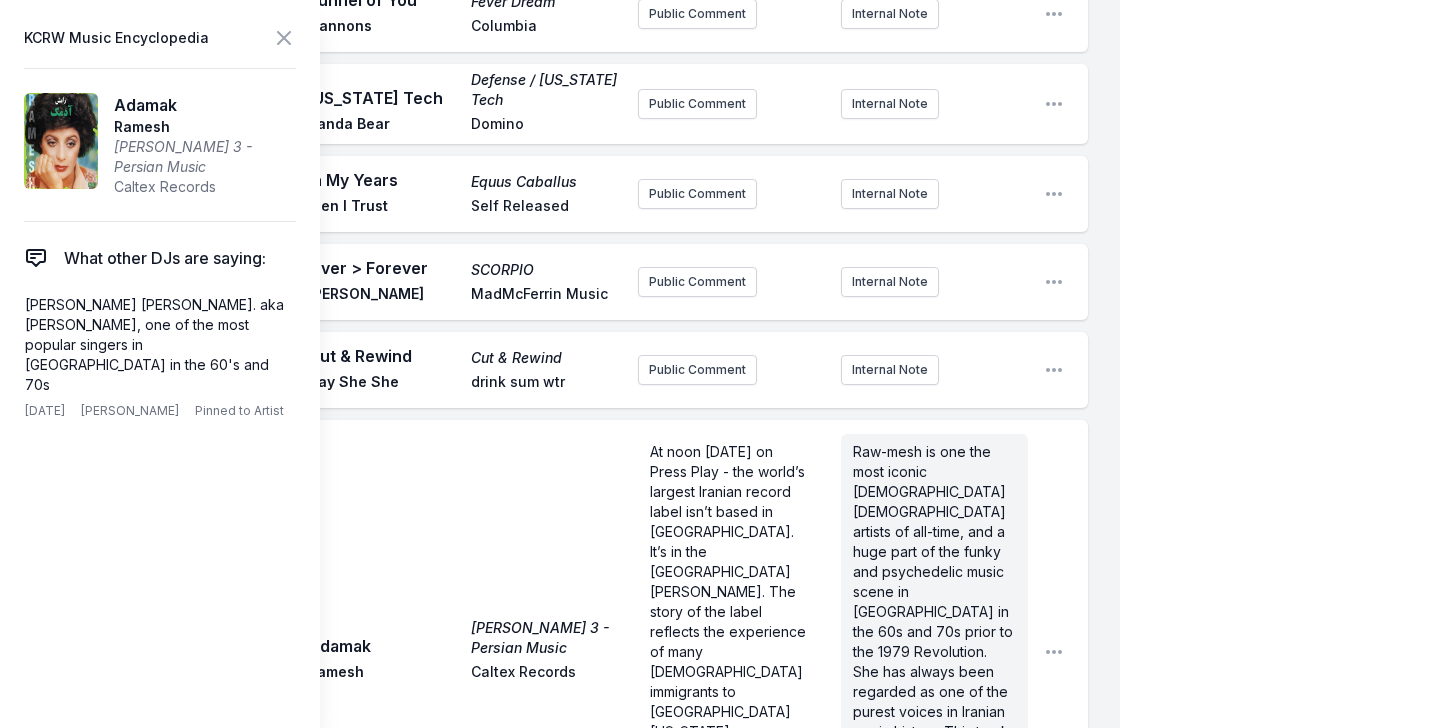 click on "Play [PERSON_NAME] 3 - Persian Music Ramesh Caltex Records At noon [DATE] on Press Play - the world’s largest Iranian record label isn’t based in [GEOGRAPHIC_DATA]. It’s in the [GEOGRAPHIC_DATA][PERSON_NAME]. The story of the label reflects the experience of many [DEMOGRAPHIC_DATA] immigrants to [GEOGRAPHIC_DATA][US_STATE]. ﻿ ﻿ Raw-mesh is one the most iconic [DEMOGRAPHIC_DATA] [DEMOGRAPHIC_DATA] artists of all-time, and a huge part of the funky and psychedelic music scene in [GEOGRAPHIC_DATA] in the 60s and 70s prior to the 1979 Revolution. She has always been regarded as one of the purest voices in Iranian music history. This track “[PERSON_NAME]" is the closing track off the new new reissue “Raw-mesh” including her greatest hits. ﻿ Open playlist item options" at bounding box center (576, 652) 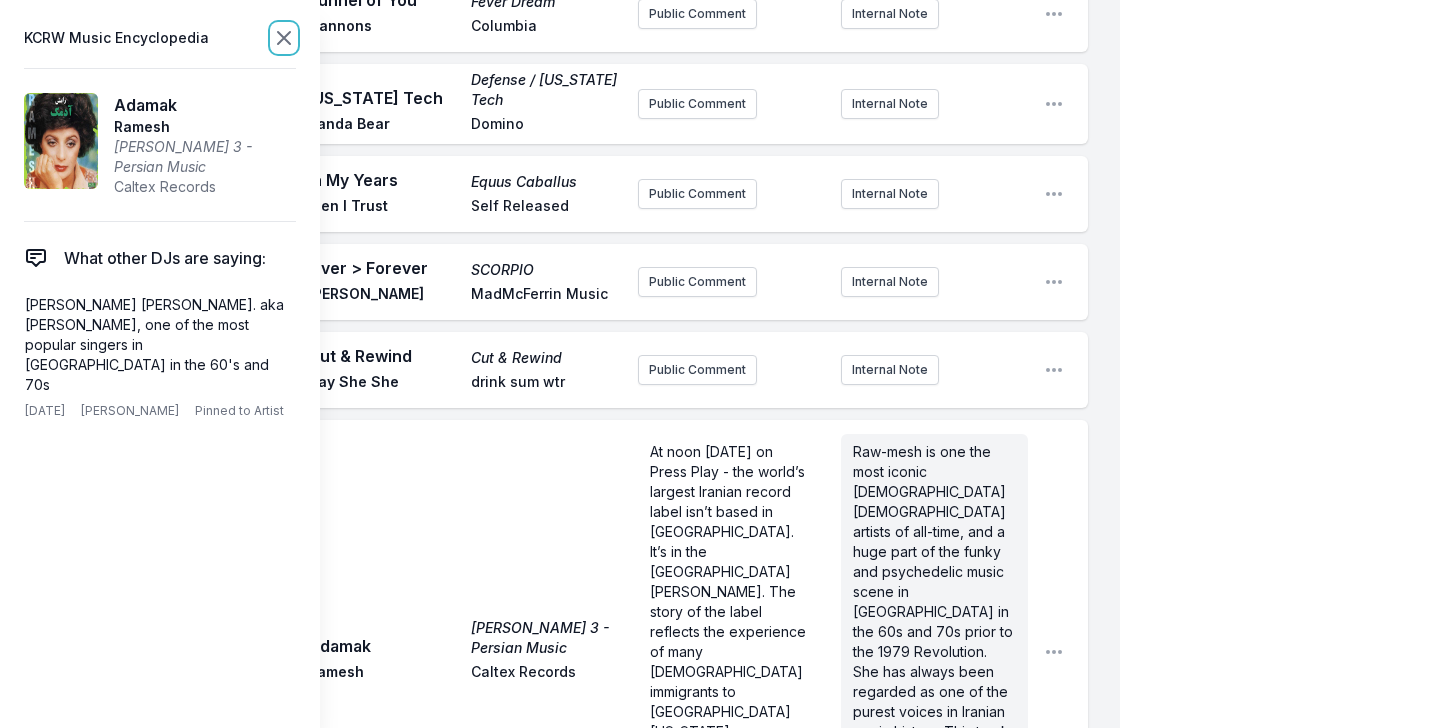 click 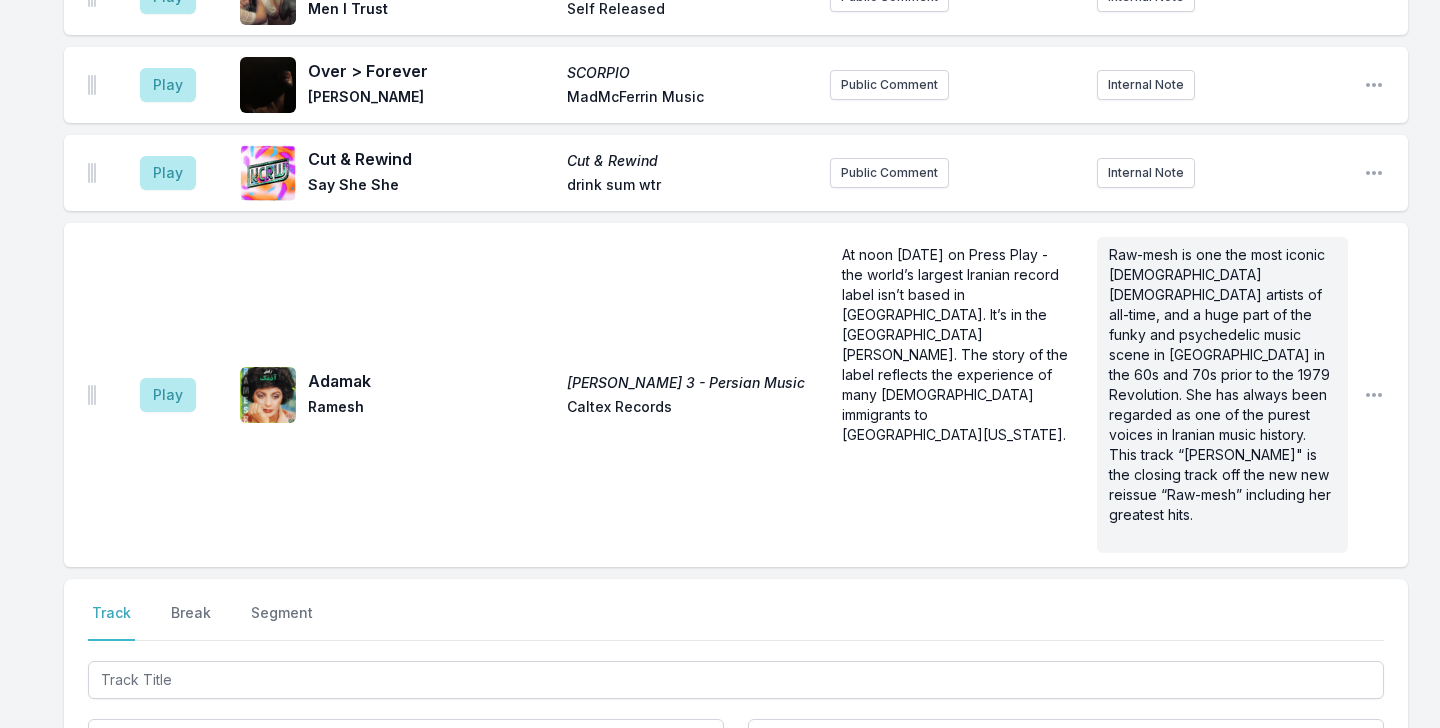 scroll, scrollTop: 7112, scrollLeft: 0, axis: vertical 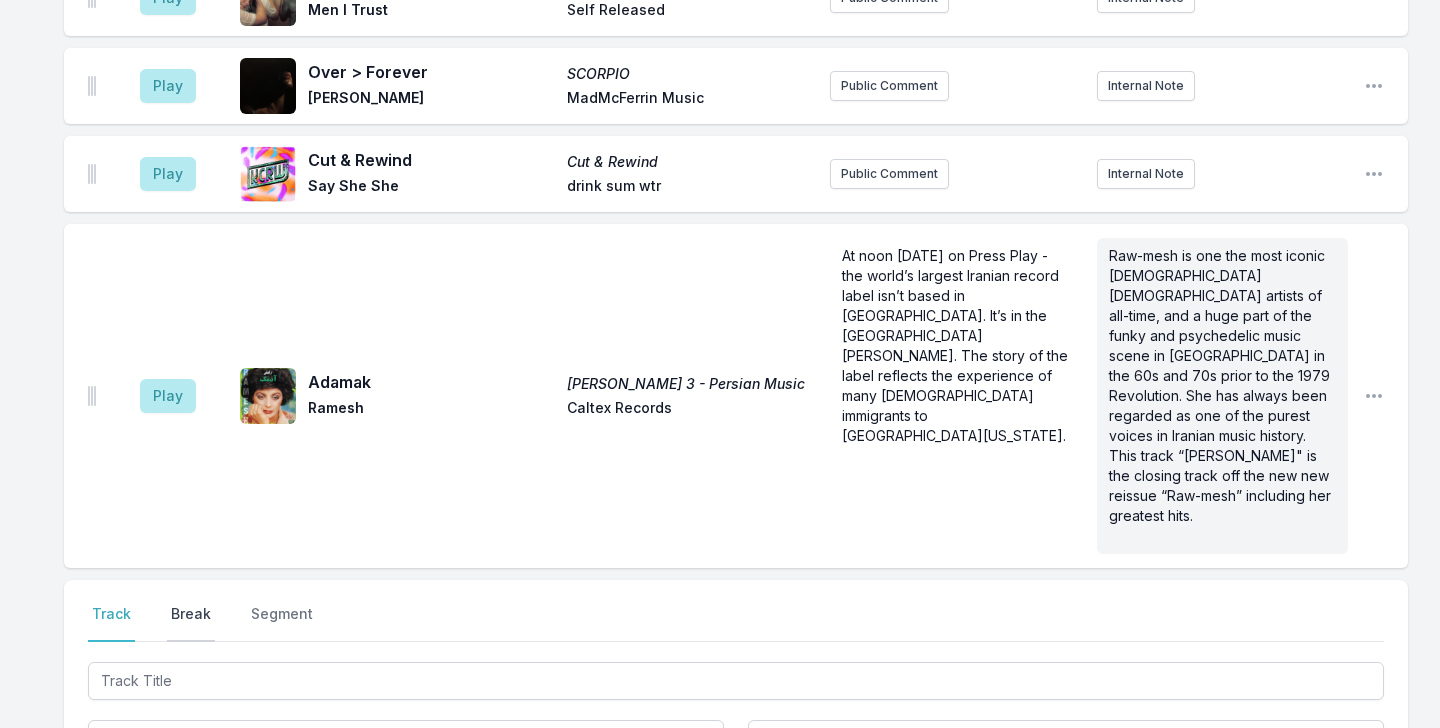 click on "Break" at bounding box center [191, 623] 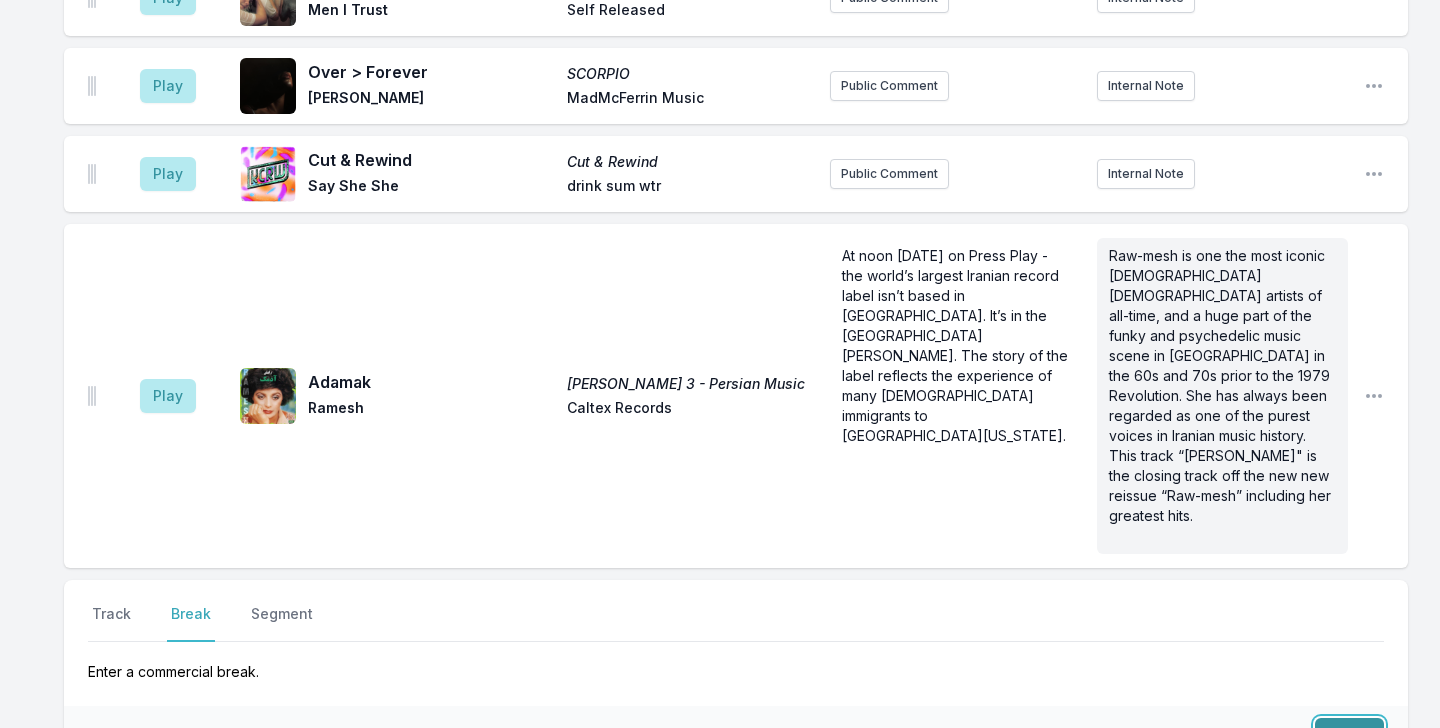 click on "Save" at bounding box center [1349, 737] 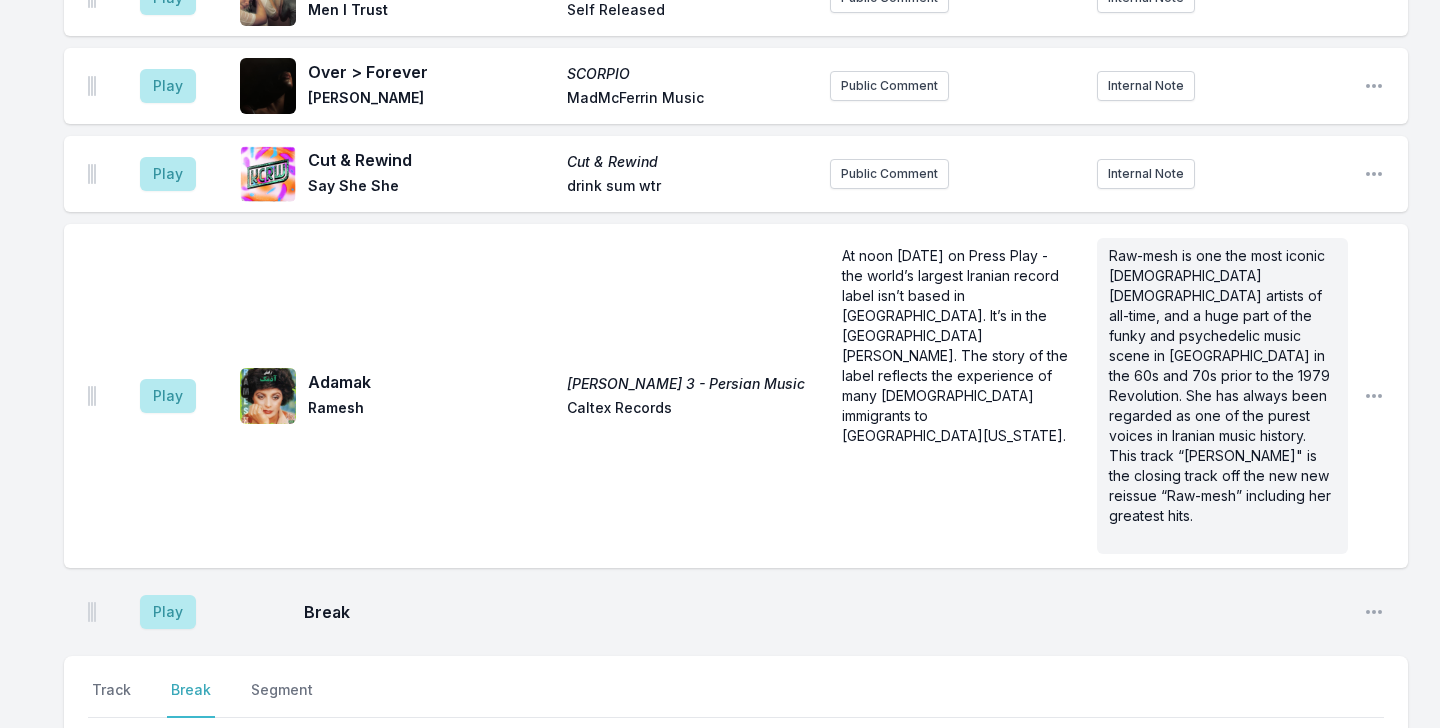 scroll, scrollTop: 7188, scrollLeft: 0, axis: vertical 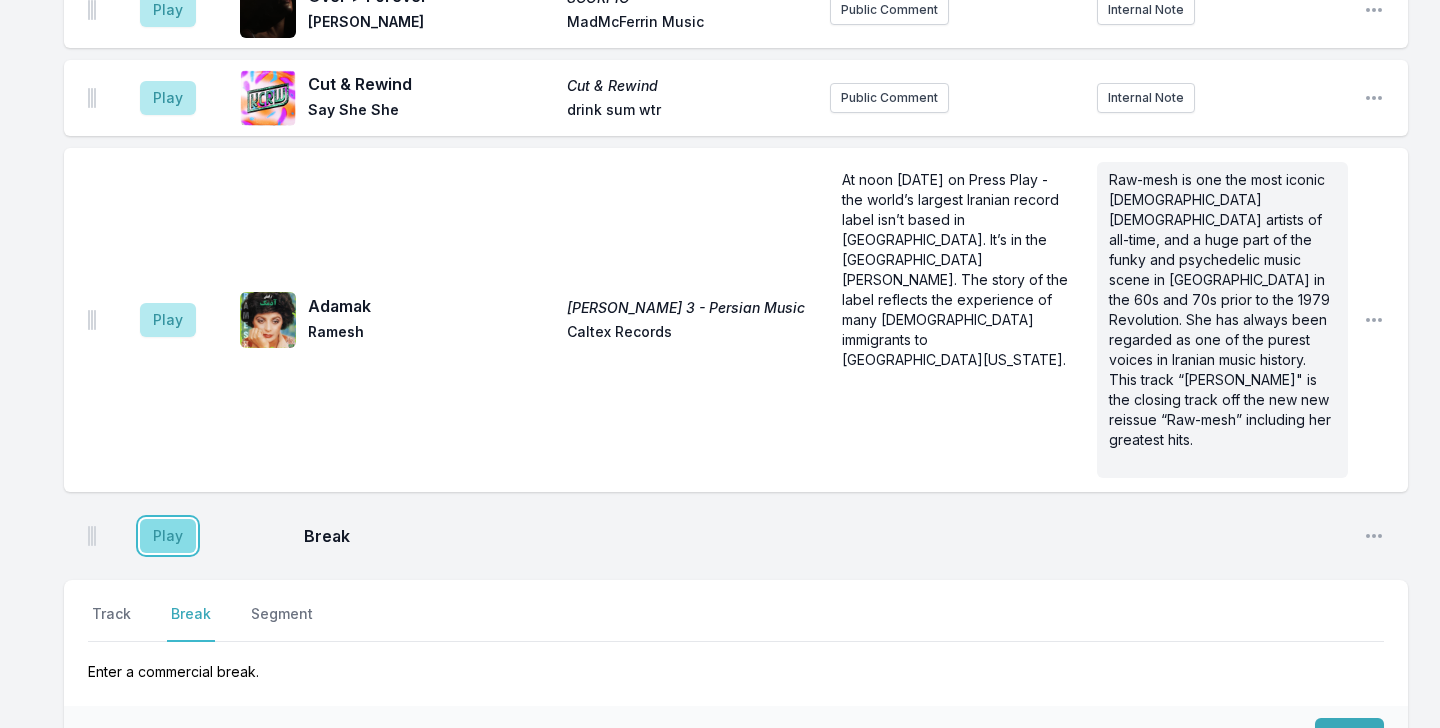click on "Play" at bounding box center [168, 536] 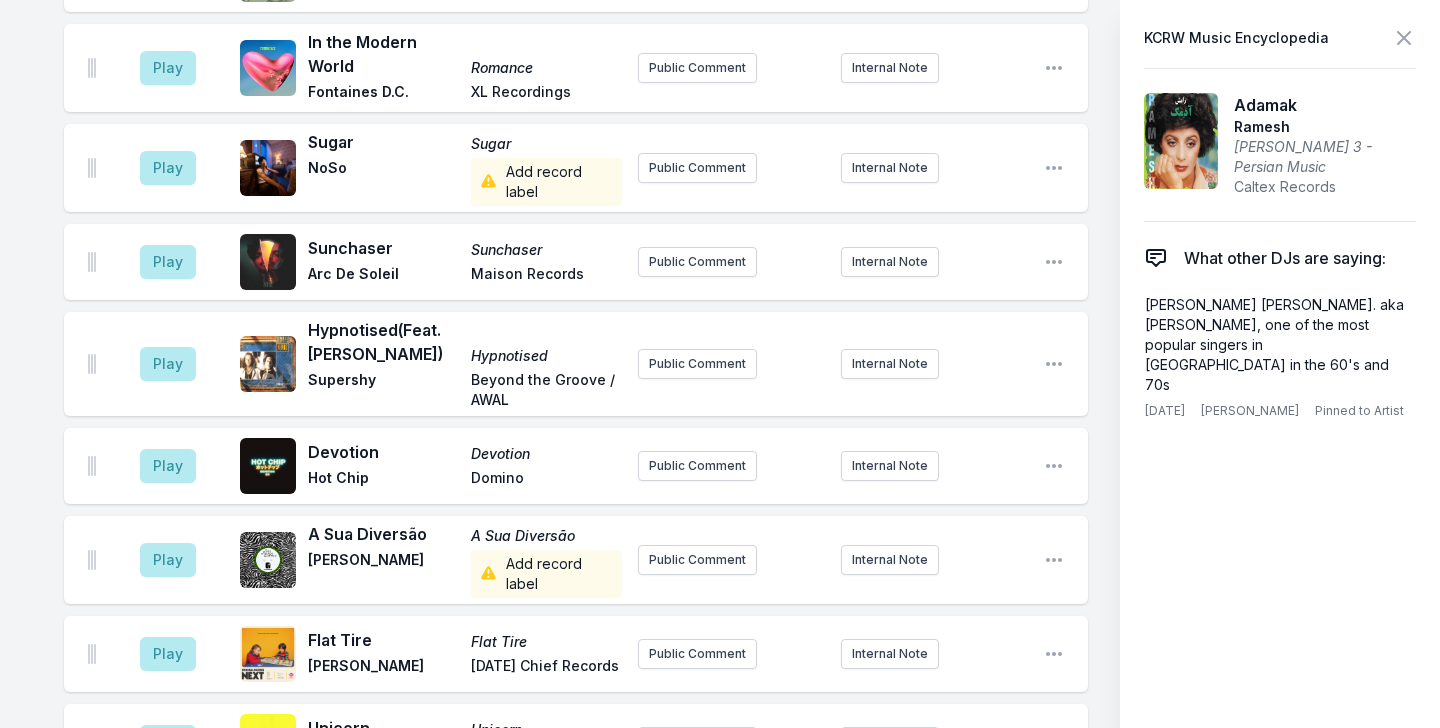 click on "Raw-mesh is one the most iconic [DEMOGRAPHIC_DATA] [DEMOGRAPHIC_DATA] artists of all-time, and a huge part of the funky and psychedelic music scene in [GEOGRAPHIC_DATA] in the 60s and 70s prior to the 1979 Revolution. She has always been regarded as one of the purest voices in Iranian music history. This track “[PERSON_NAME]" is the closing track off the new new reissue “Raw-mesh” including her greatest hits. ﻿ Pin to Track Pin to Artist" at bounding box center (934, 1410) 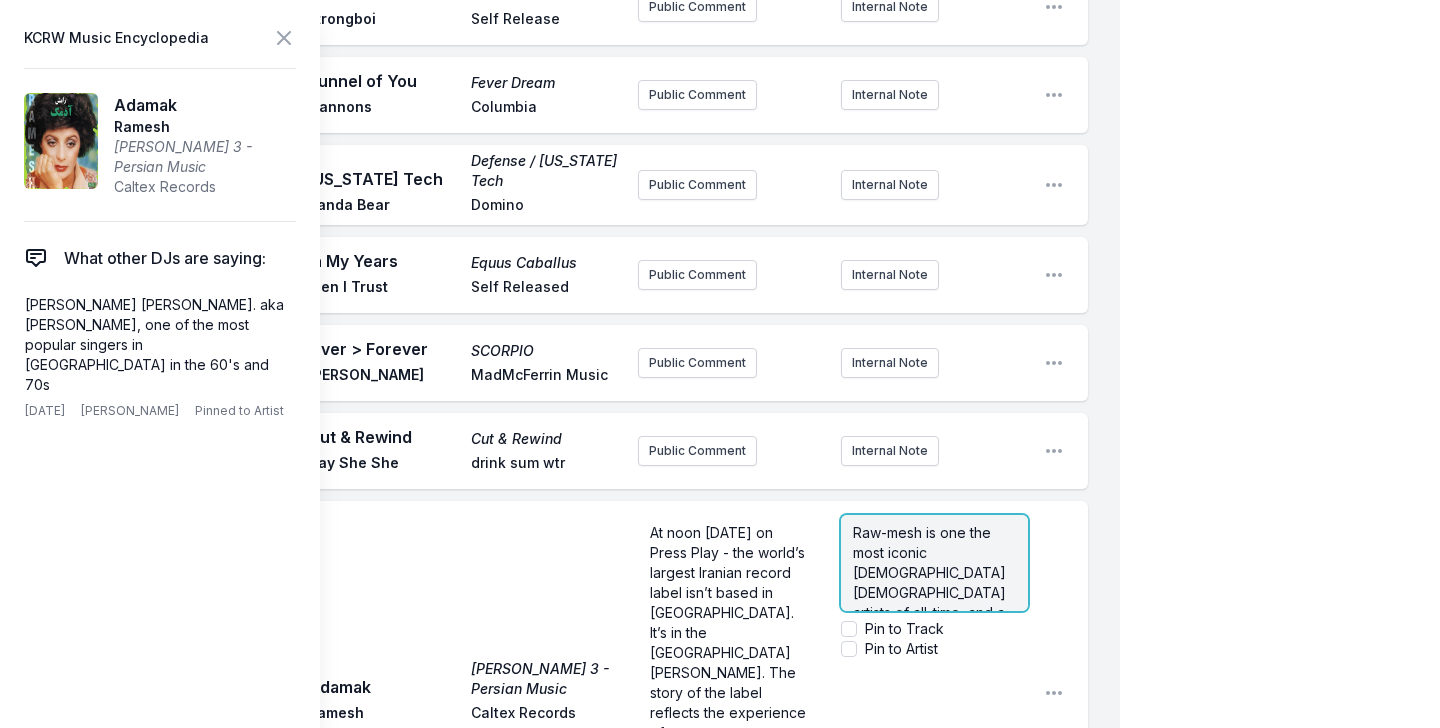 scroll, scrollTop: 7943, scrollLeft: 0, axis: vertical 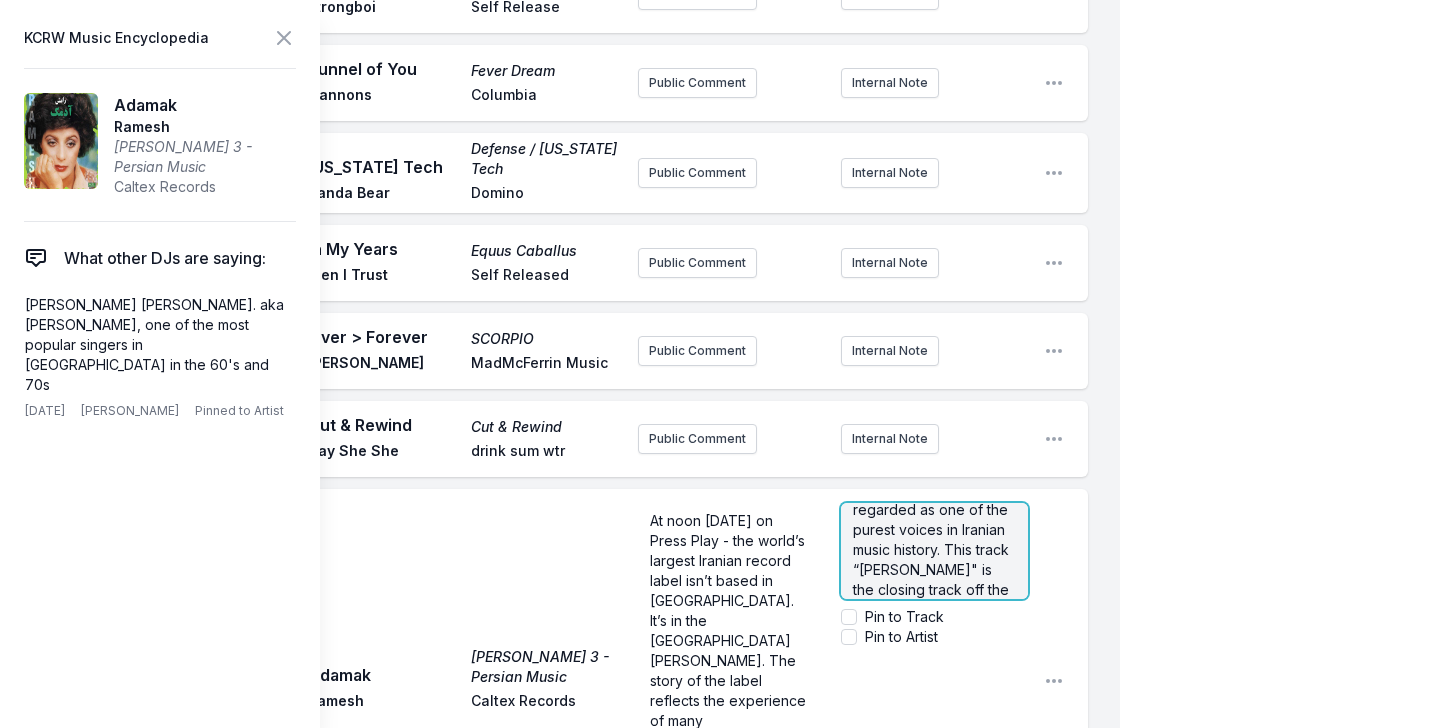 click on "Raw-mesh is one the most iconic [DEMOGRAPHIC_DATA] [DEMOGRAPHIC_DATA] artists of all-time, and a huge part of the funky and psychedelic music scene in [GEOGRAPHIC_DATA] in the 60s and 70s prior to the 1979 Revolution. She has always been regarded as one of the purest voices in Iranian music history. This track “[PERSON_NAME]" is the closing track off the new new reissue “Raw-mesh” including her greatest hits." at bounding box center (935, 459) 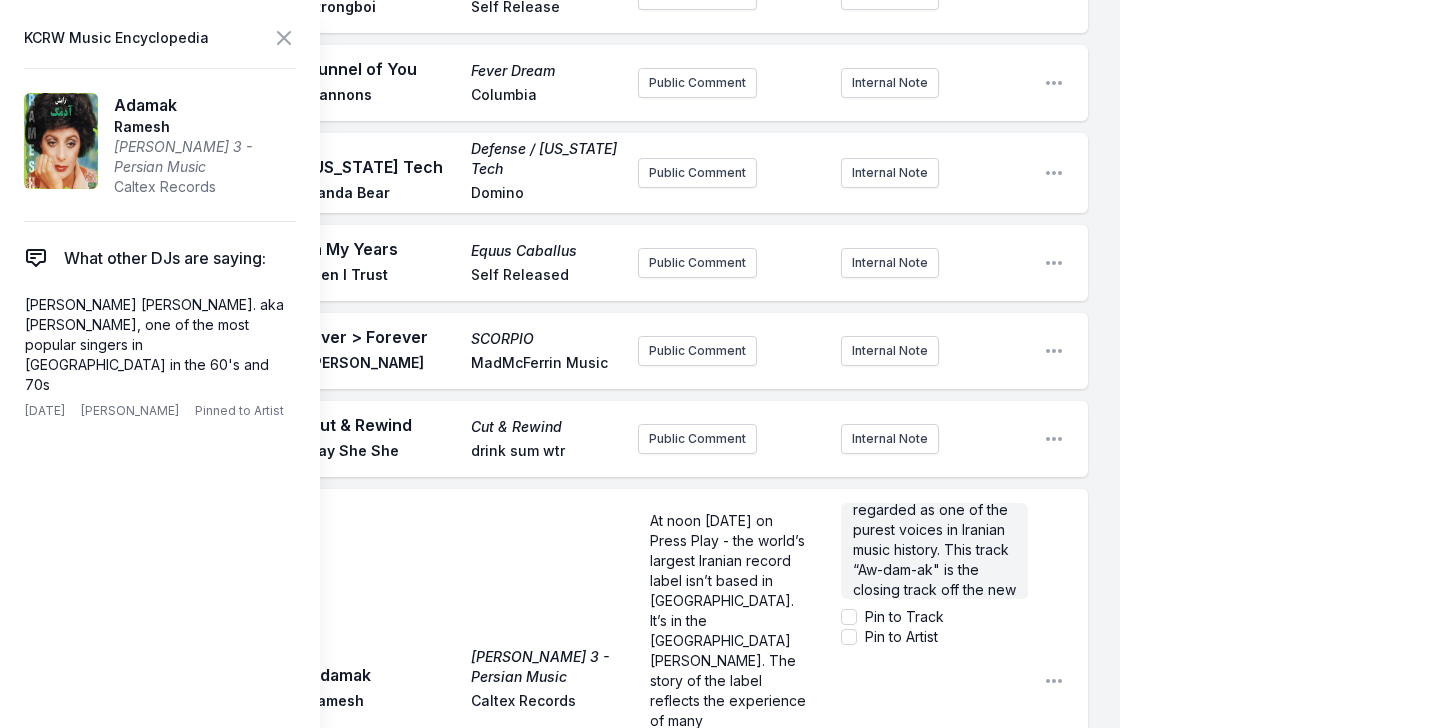 click on "Play [PERSON_NAME] 3 - Persian Music Ramesh Caltex Records At noon [DATE] on Press Play - the world’s largest Iranian record label isn’t based in [GEOGRAPHIC_DATA]. It’s in the [GEOGRAPHIC_DATA][PERSON_NAME]. The story of the label reflects the experience of many [DEMOGRAPHIC_DATA] immigrants to [GEOGRAPHIC_DATA][US_STATE]. ﻿ ﻿ Raw-mesh is one the most iconic [DEMOGRAPHIC_DATA] [DEMOGRAPHIC_DATA] artists of all-time, and a huge part of the funky and psychedelic music scene in [GEOGRAPHIC_DATA] in the 60s and 70s prior to the 1979 Revolution. She has always been regarded as one of the purest voices in Iranian music history. This track “Aw-dam-ak" is the closing track off the new new reissue “Raw-mesh” including her greatest hits. ﻿ Pin to Track Pin to Artist Open playlist item options" at bounding box center [576, 681] 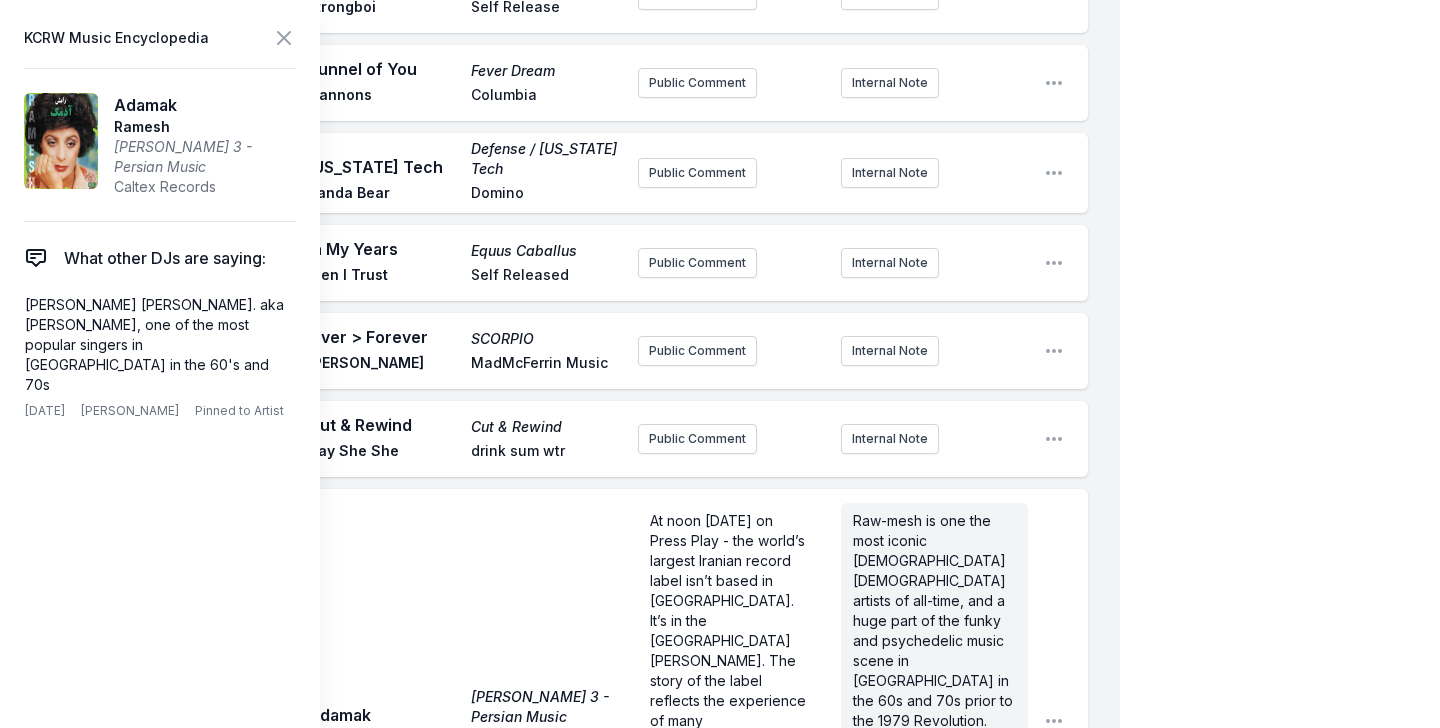 scroll, scrollTop: 0, scrollLeft: 0, axis: both 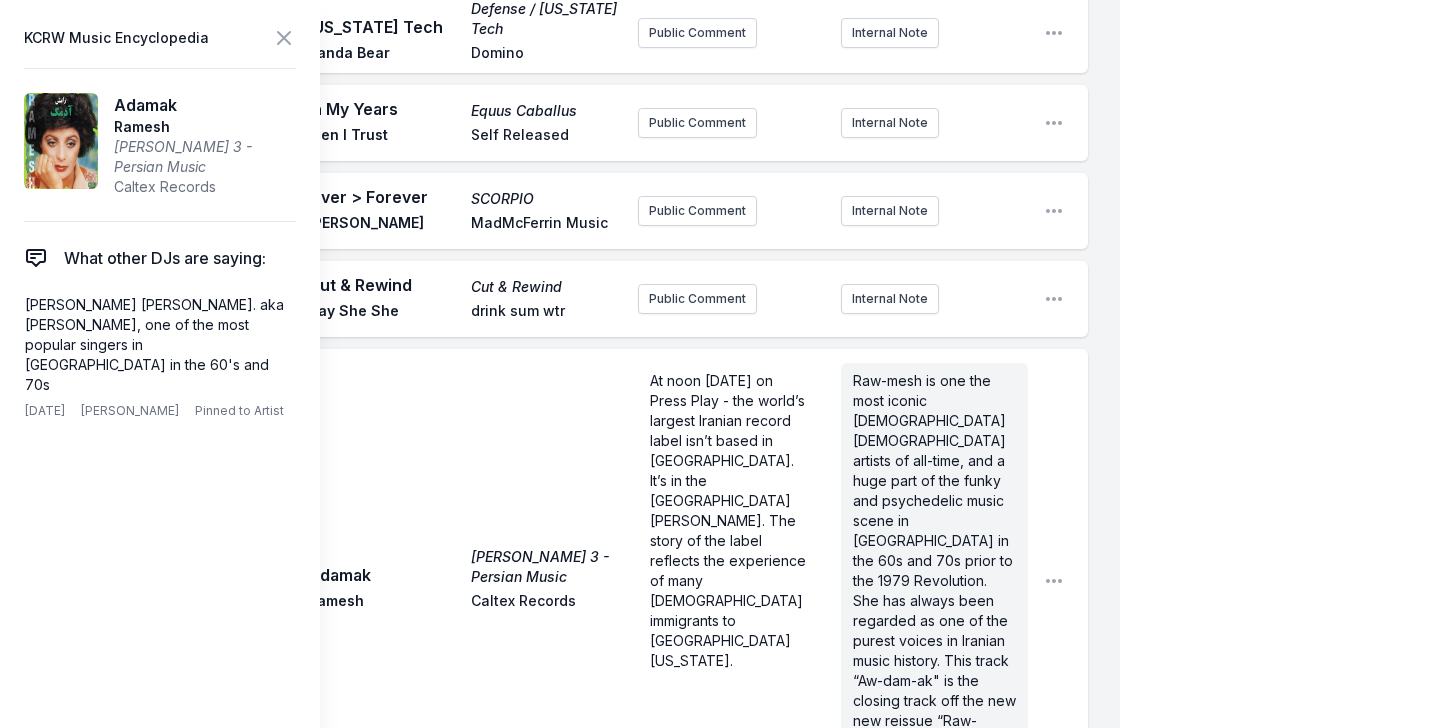 click on "At noon [DATE] on Press Play - the world’s largest Iranian record label isn’t based in [GEOGRAPHIC_DATA]. It’s in the [GEOGRAPHIC_DATA][PERSON_NAME]. The story of the label reflects the experience of many [DEMOGRAPHIC_DATA] immigrants to [GEOGRAPHIC_DATA][US_STATE]. ﻿ ﻿" at bounding box center (731, 581) 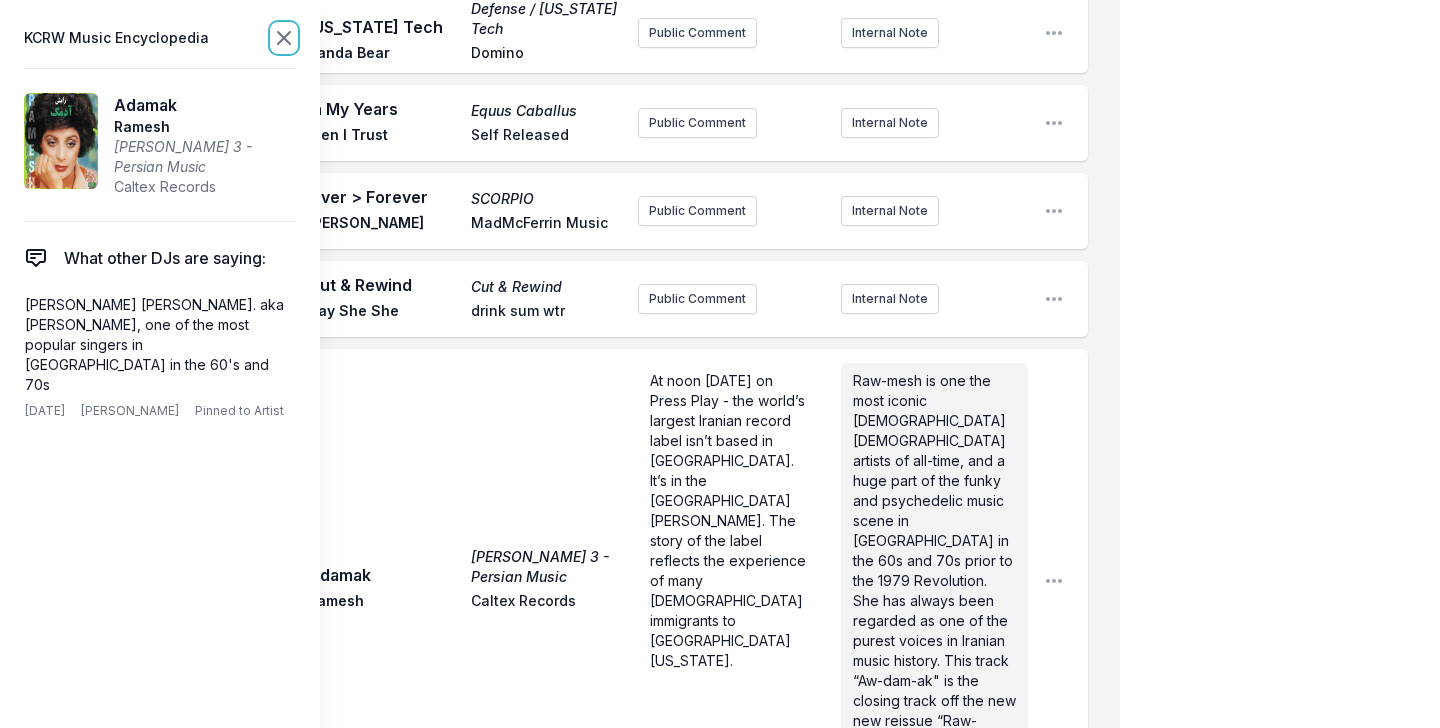 click 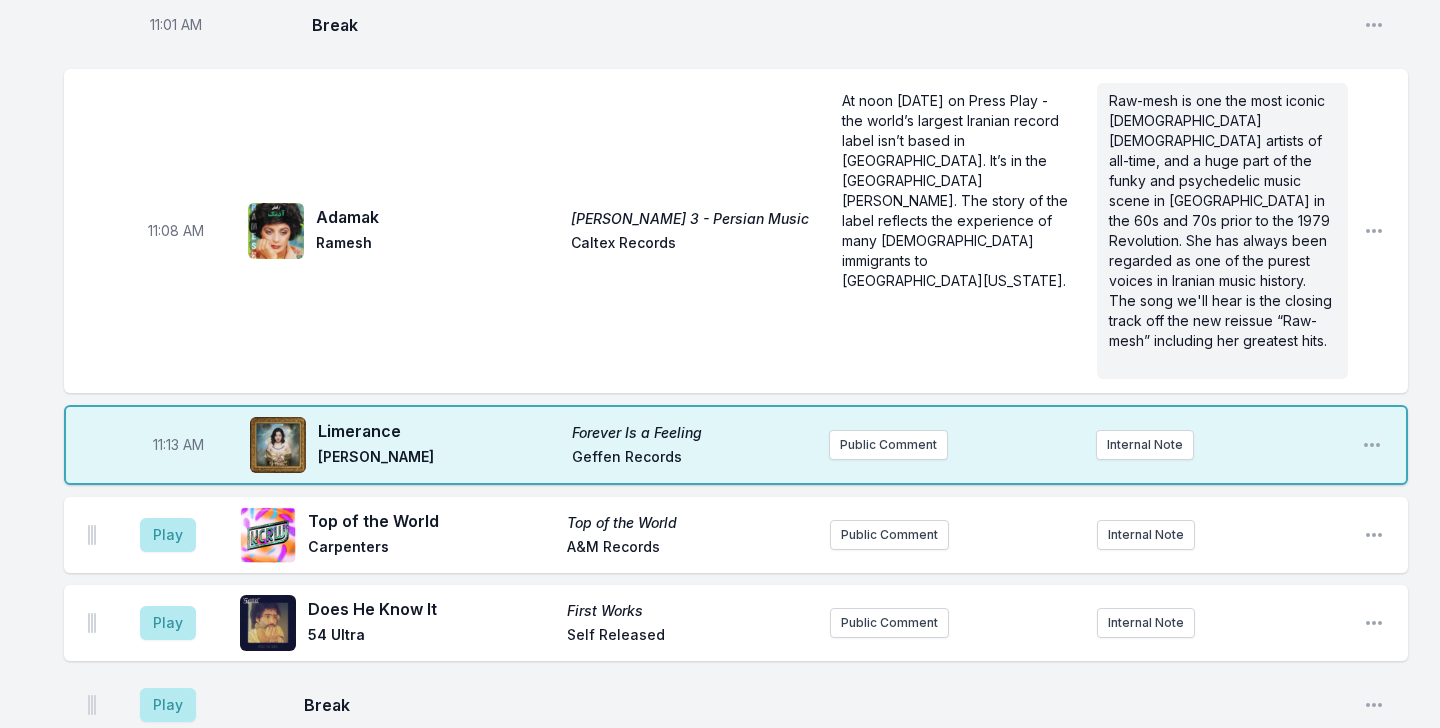 scroll, scrollTop: 3769, scrollLeft: 0, axis: vertical 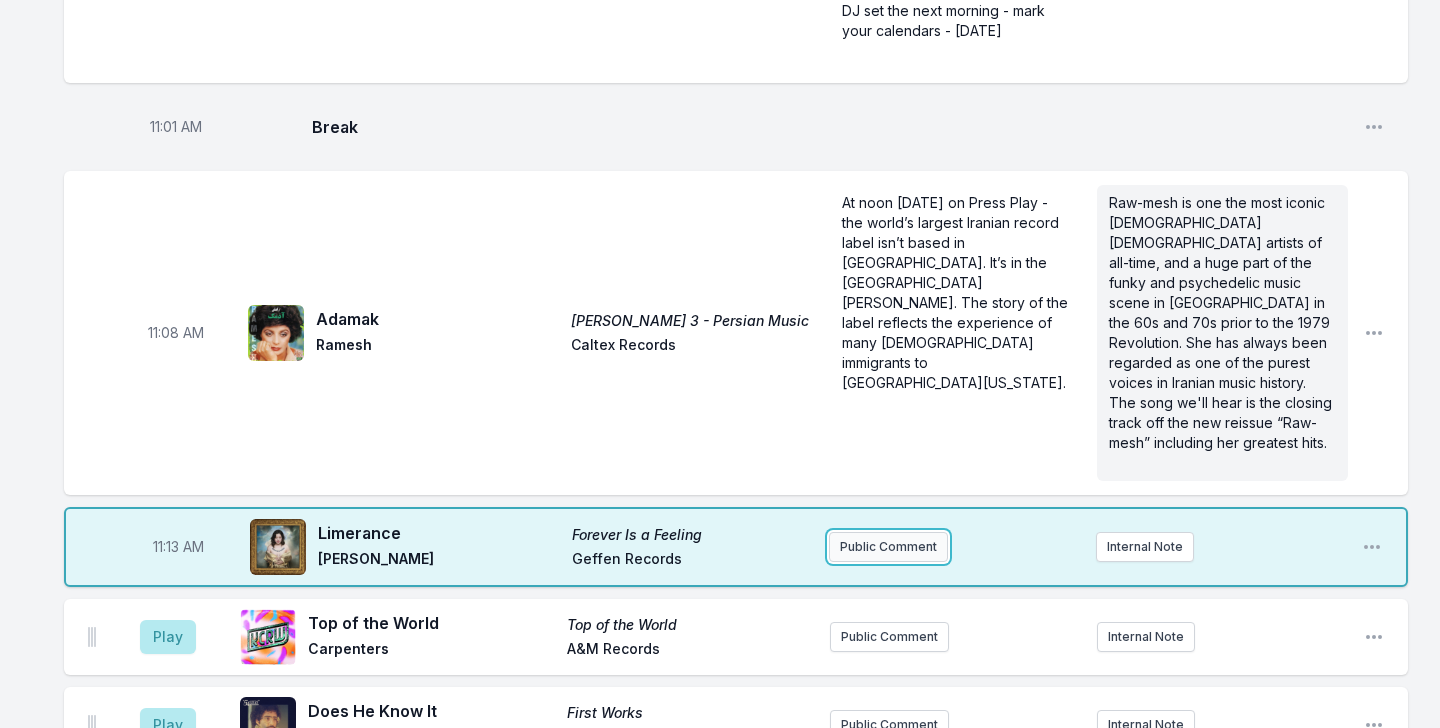 click on "Public Comment" at bounding box center (888, 547) 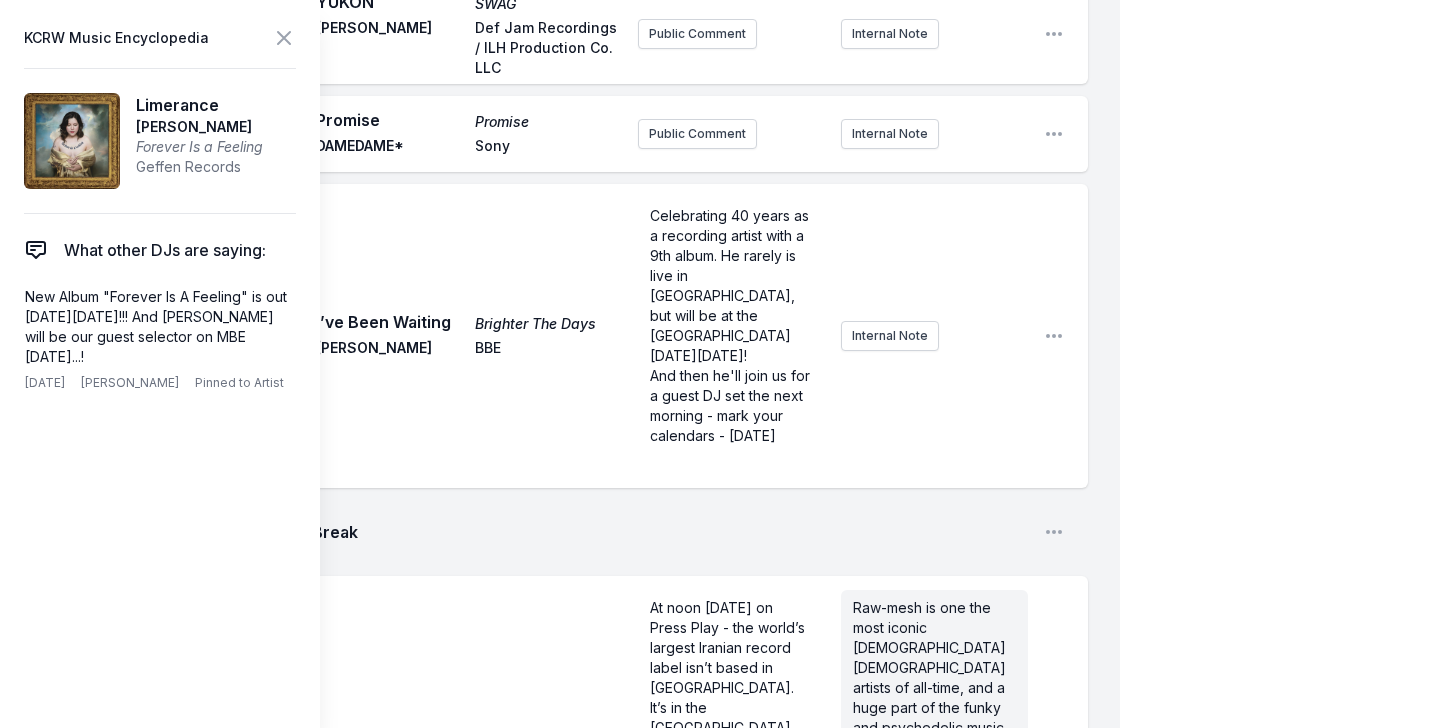 scroll, scrollTop: 4037, scrollLeft: 0, axis: vertical 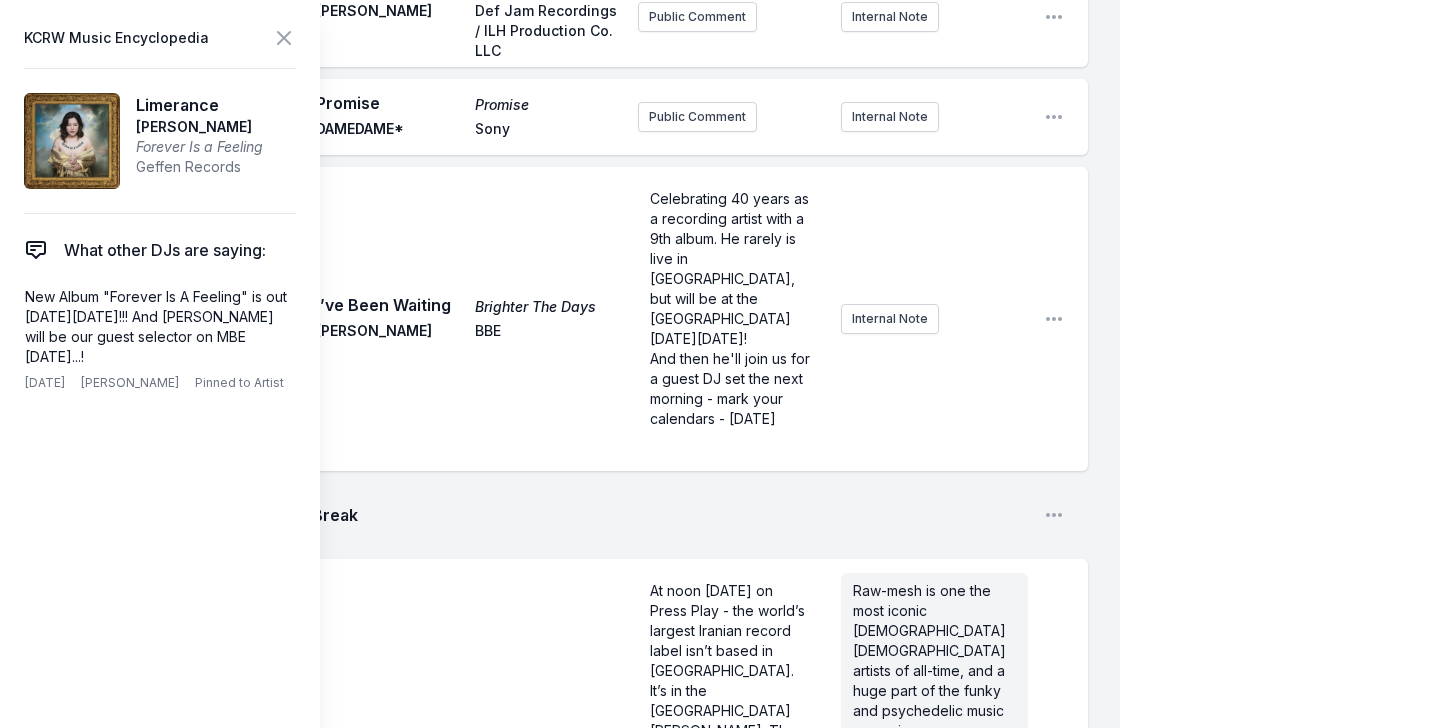 click on "Break" at bounding box center [670, 515] 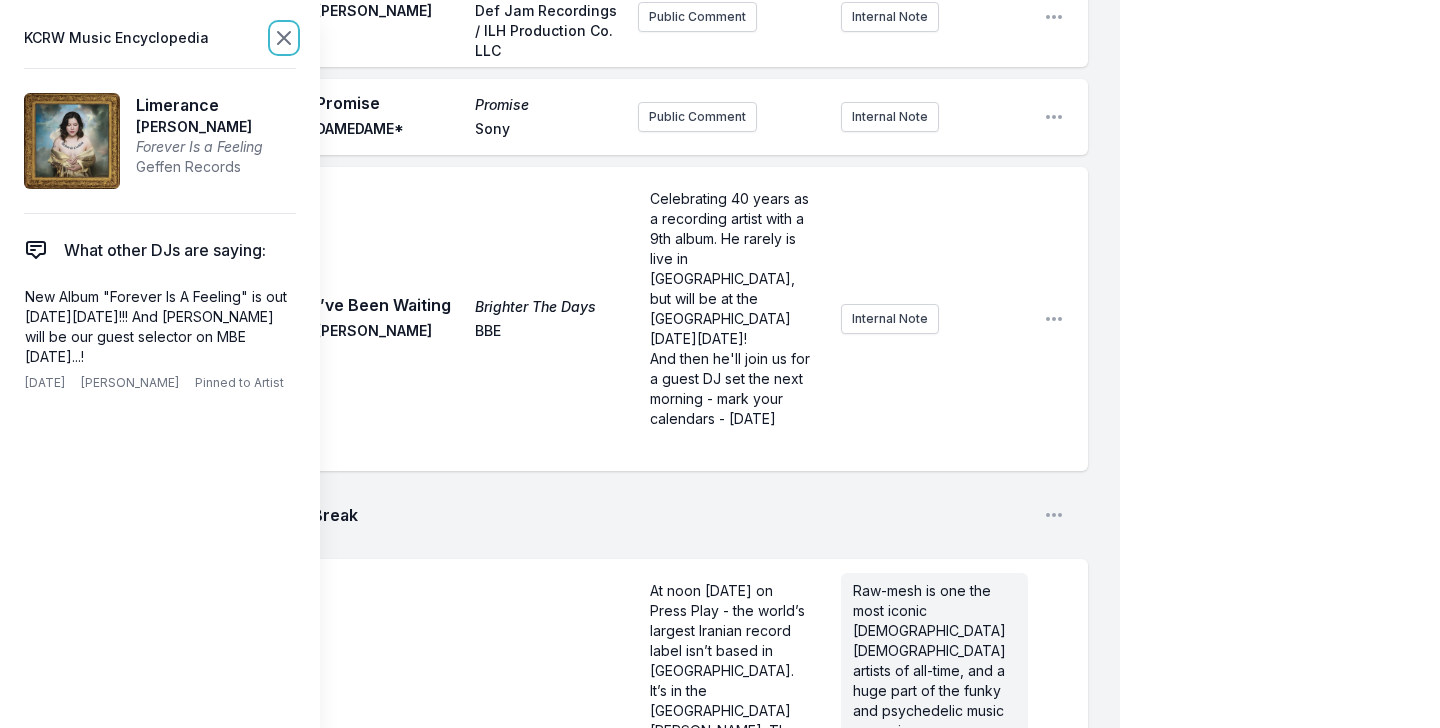 click 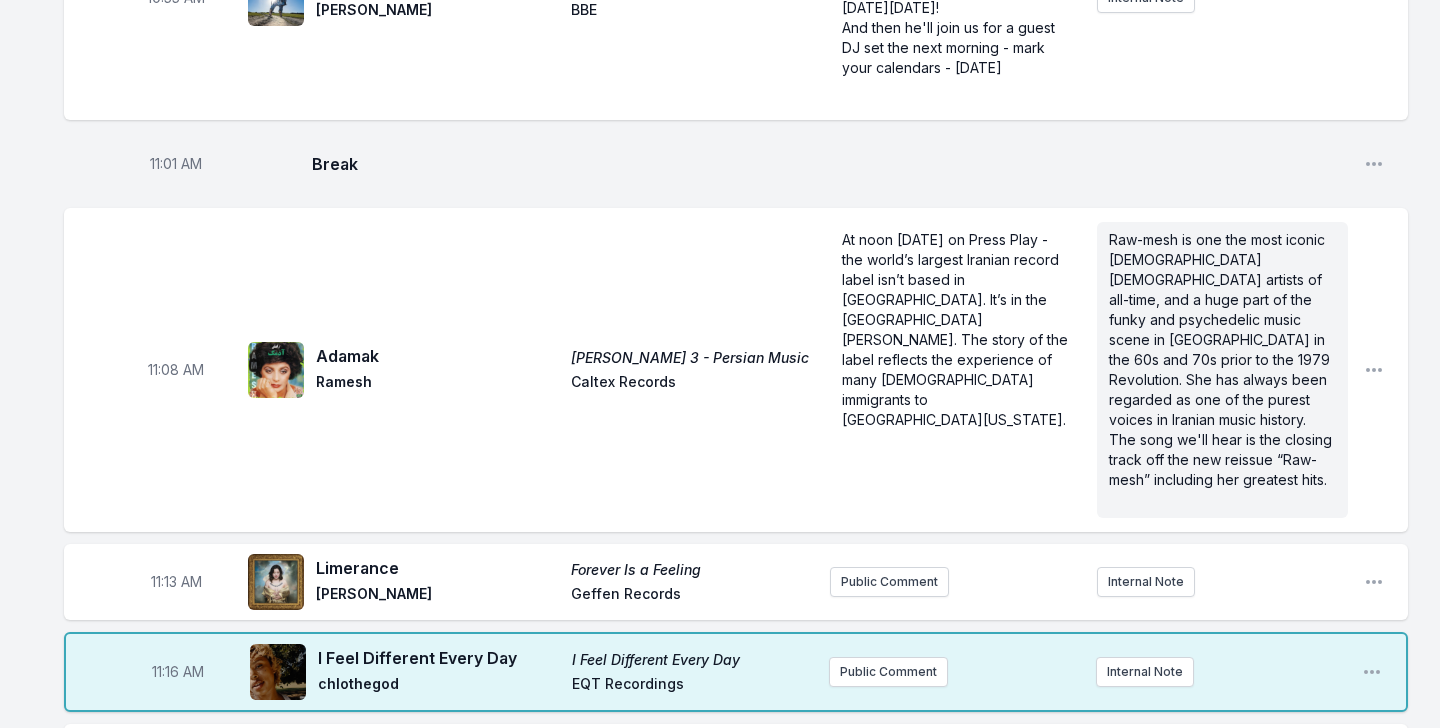 scroll, scrollTop: 3710, scrollLeft: 0, axis: vertical 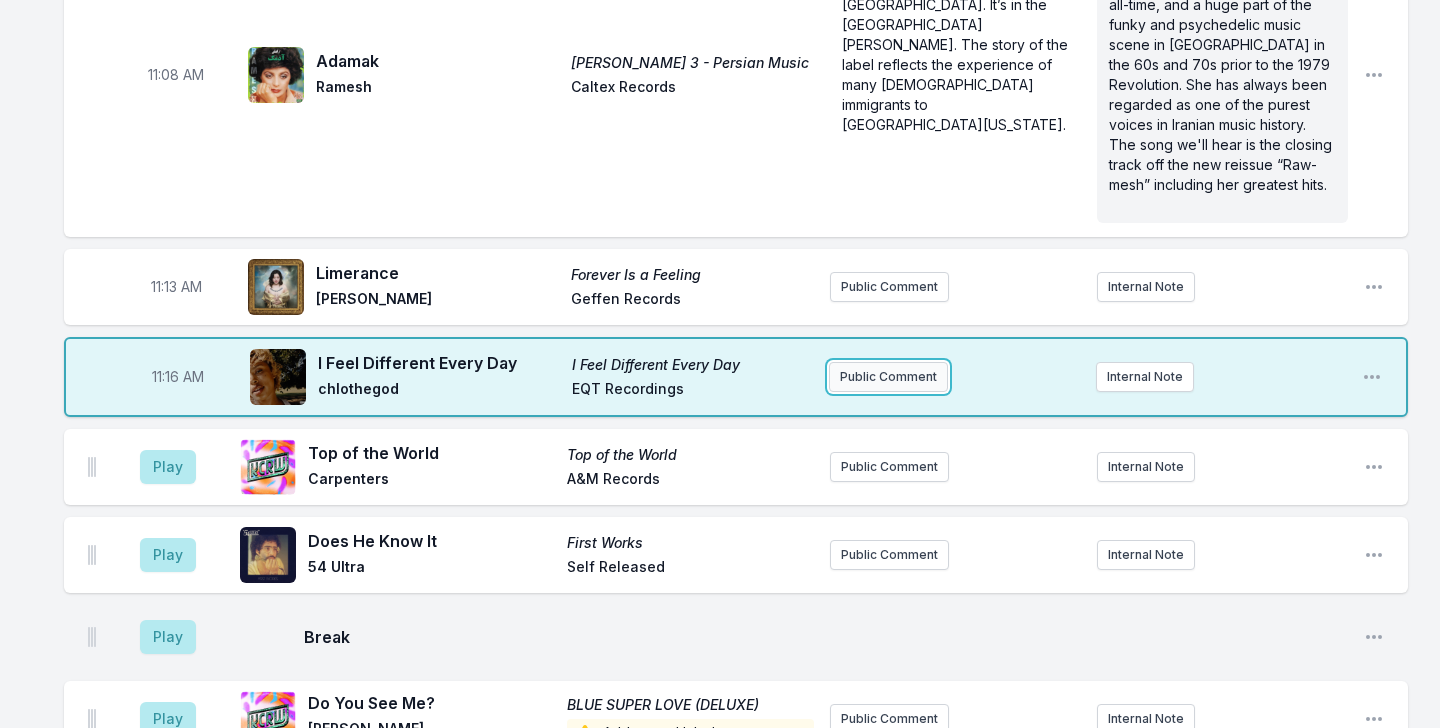 click on "Public Comment" at bounding box center (888, 377) 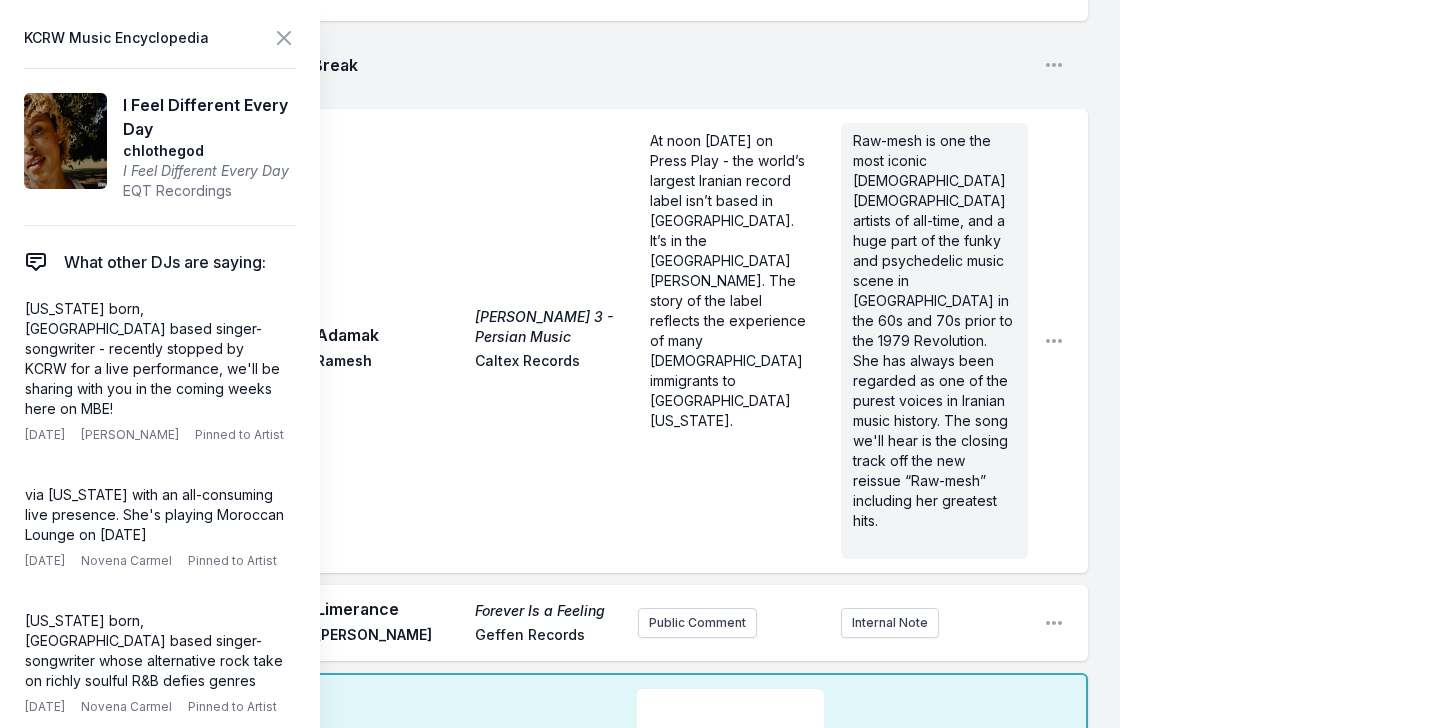 scroll, scrollTop: 4505, scrollLeft: 0, axis: vertical 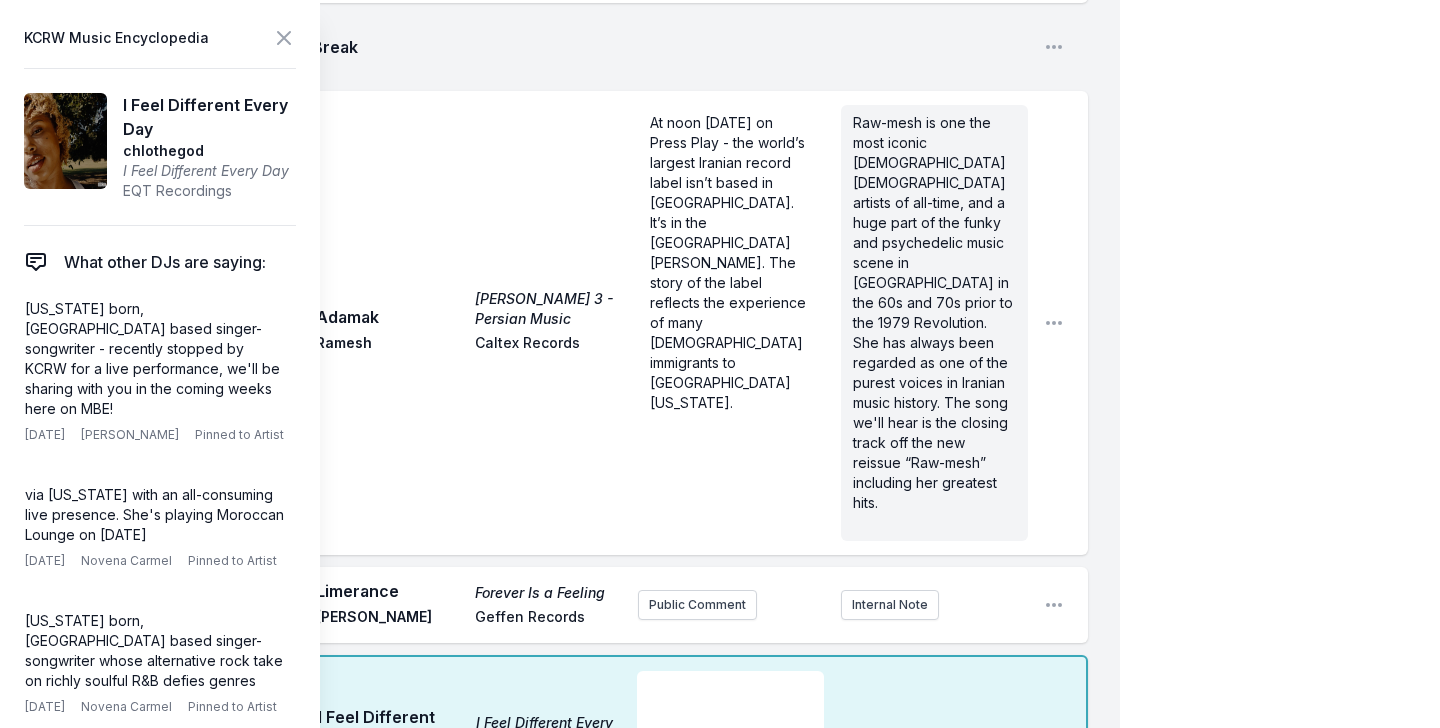 type 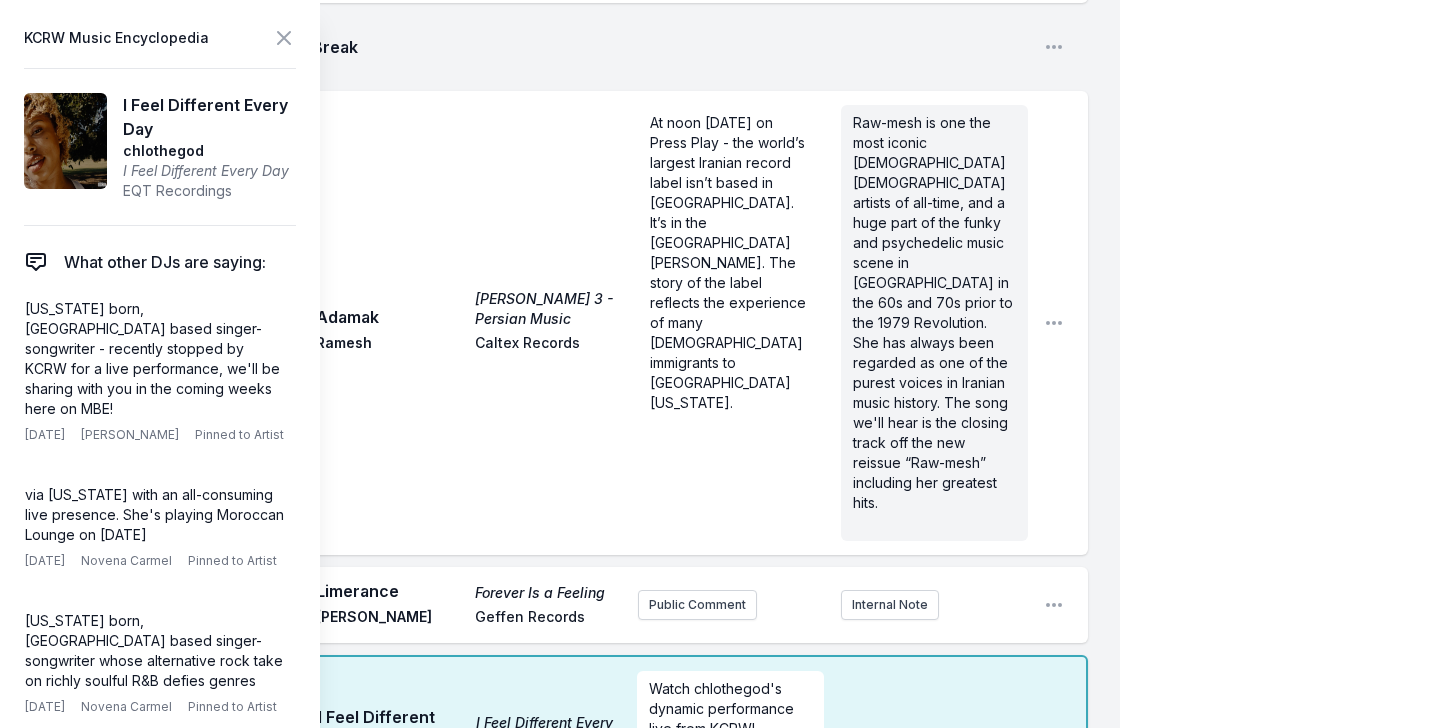 click on "11:08 AM [PERSON_NAME] 3 - Persian Music Ramesh Caltex Records At noon [DATE] on Press Play - the world’s largest Iranian record label isn’t based in [GEOGRAPHIC_DATA]. It’s in the [GEOGRAPHIC_DATA][PERSON_NAME]. The story of the label reflects the experience of many [DEMOGRAPHIC_DATA] immigrants to [GEOGRAPHIC_DATA][US_STATE]. ﻿ ﻿ Raw-mesh is one the most iconic [DEMOGRAPHIC_DATA] [DEMOGRAPHIC_DATA] artists of all-time, and a huge part of the funky and psychedelic music scene in [GEOGRAPHIC_DATA] in the 60s and 70s prior to the 1979 Revolution. She has always been regarded as one of the purest voices in Iranian music history. The song we'll hear is the closing track off the new reissue “Raw-mesh” including her greatest hits. ﻿ Open playlist item options" at bounding box center (576, 323) 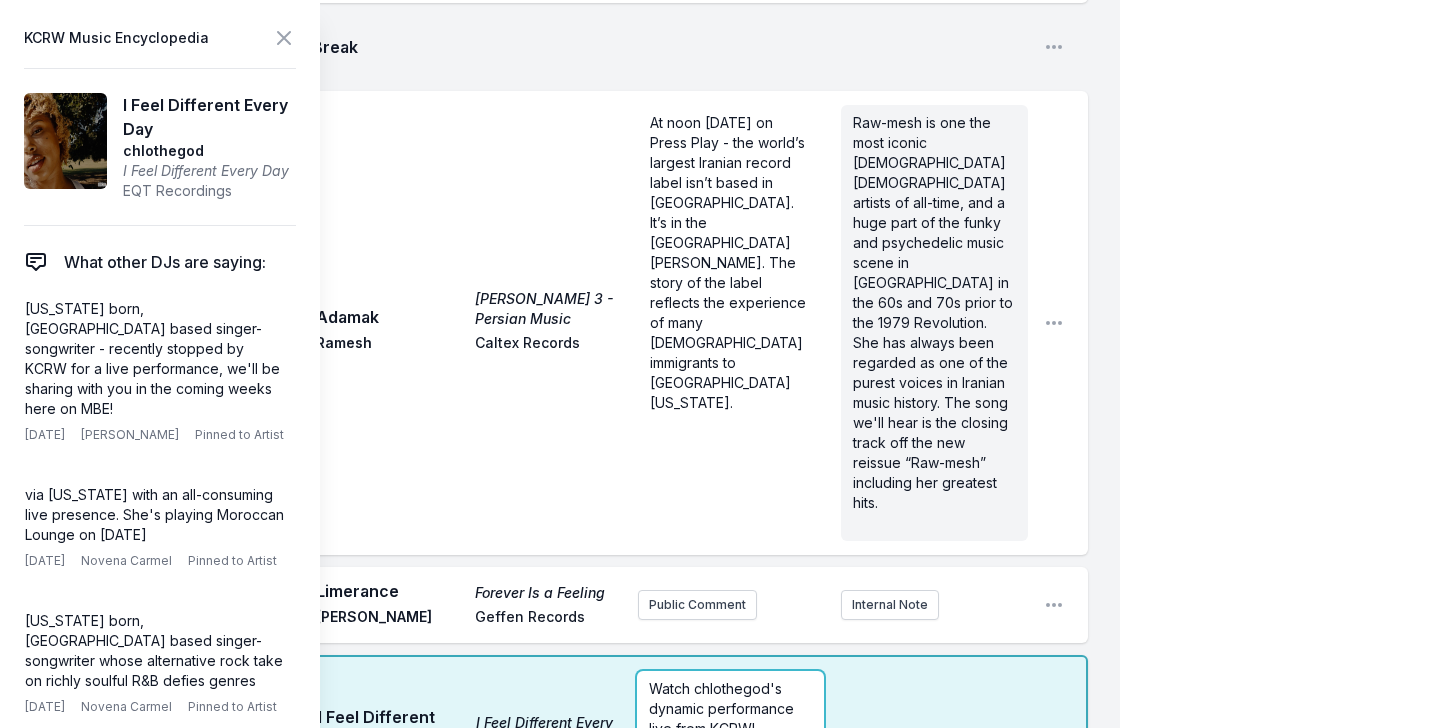 click on "Watch chlothegod's dynamic performance live from KCRW!" at bounding box center [730, 709] 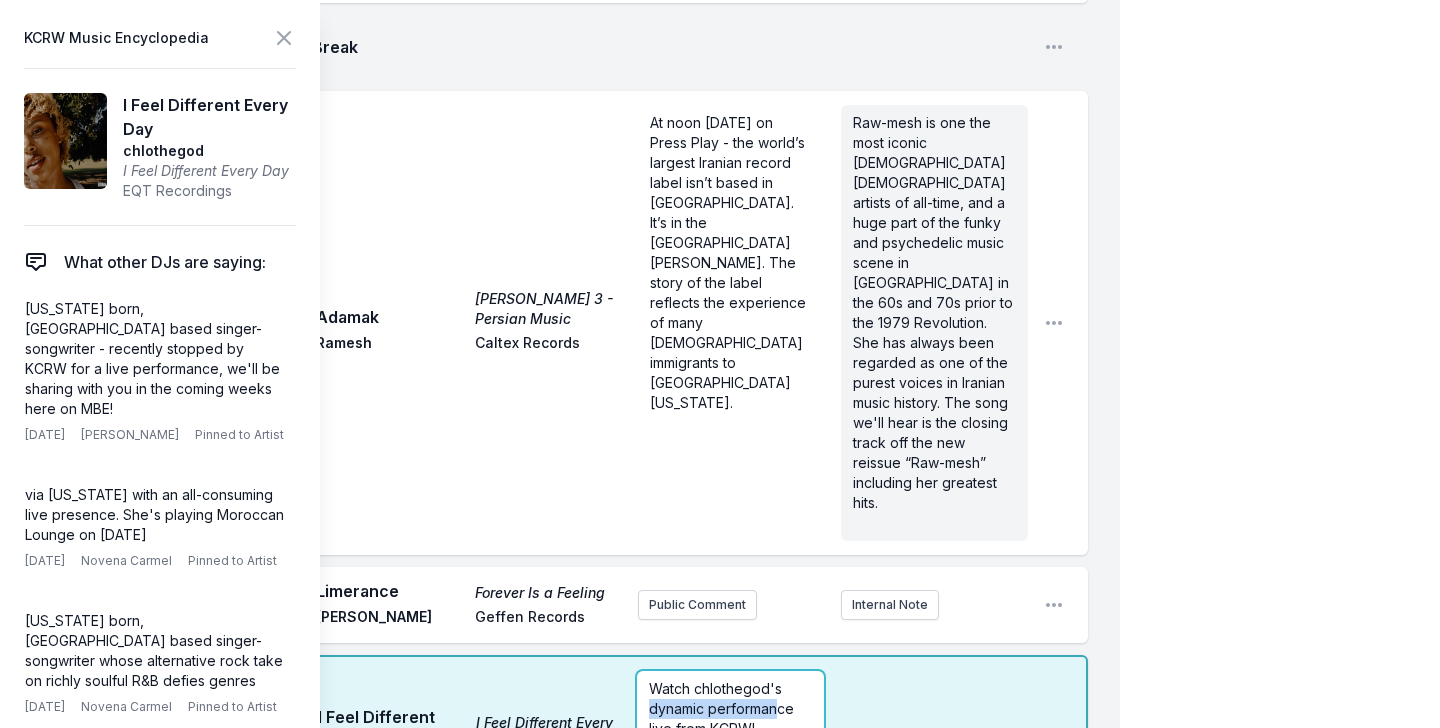 drag, startPoint x: 640, startPoint y: 491, endPoint x: 778, endPoint y: 504, distance: 138.61096 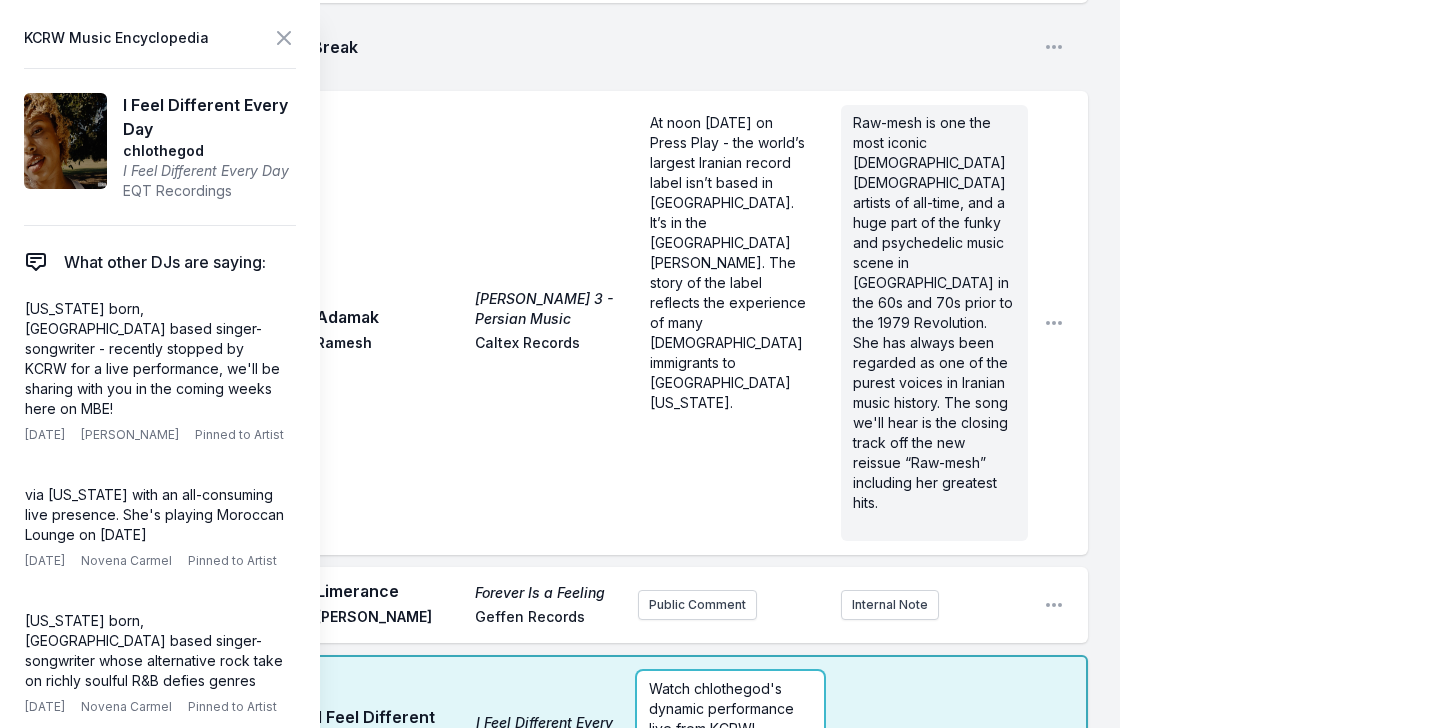 drag, startPoint x: 642, startPoint y: 500, endPoint x: 795, endPoint y: 524, distance: 154.87091 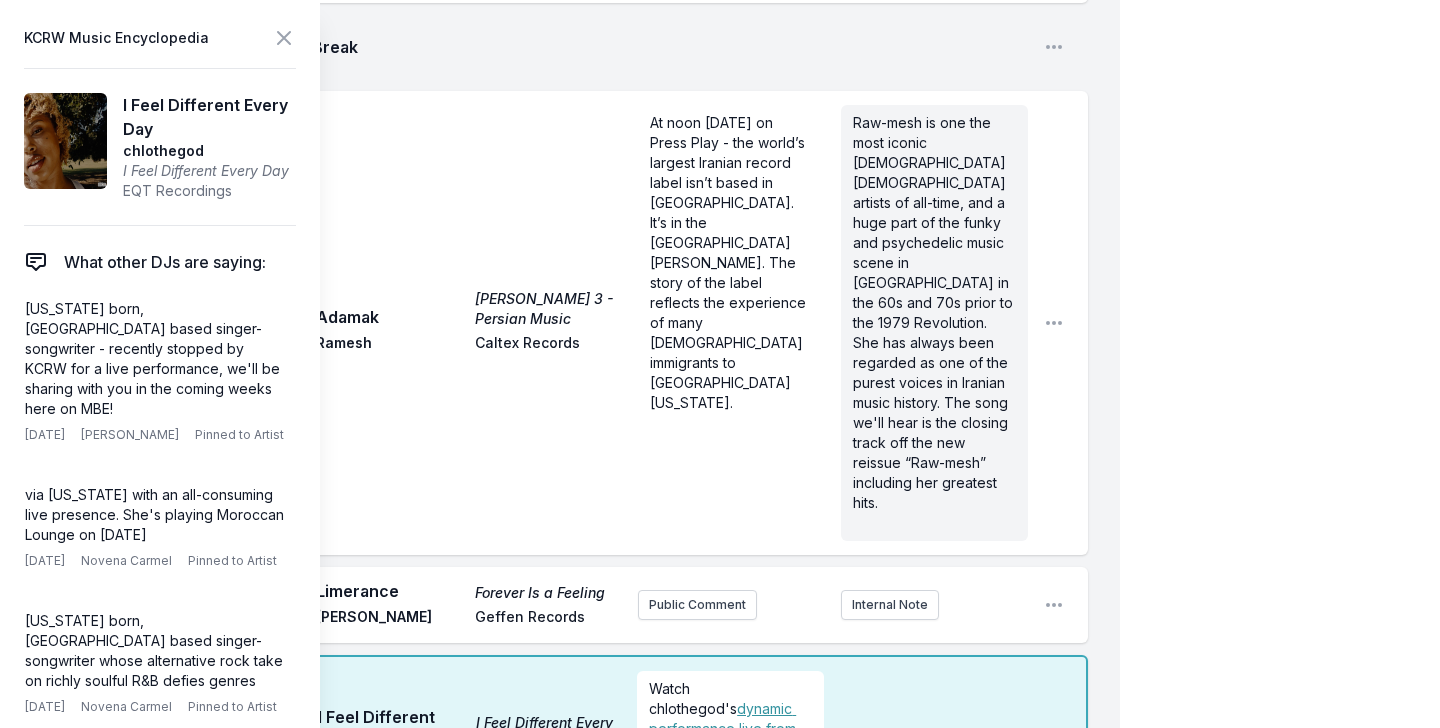 click on "I Feel Different Every Day I Feel Different Every Day chlothegod EQT Recordings" at bounding box center [469, 743] 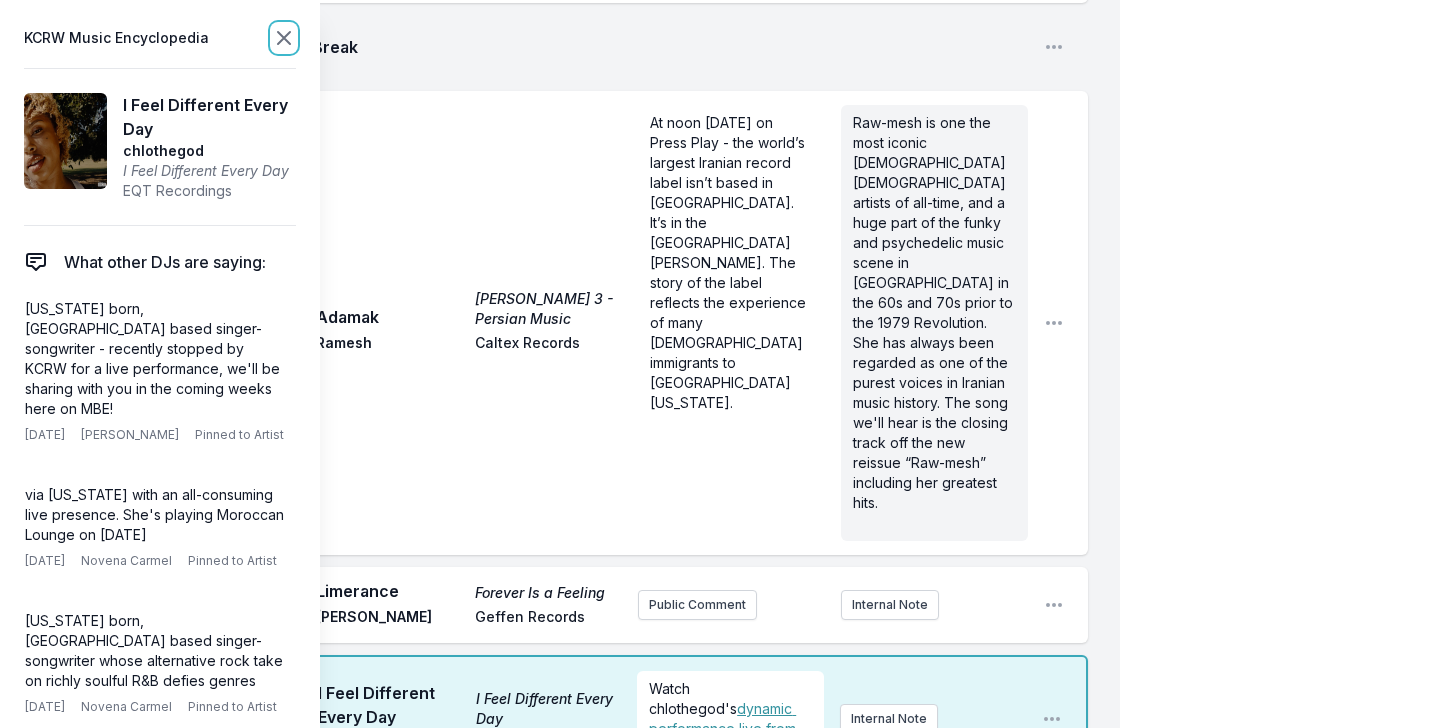 click 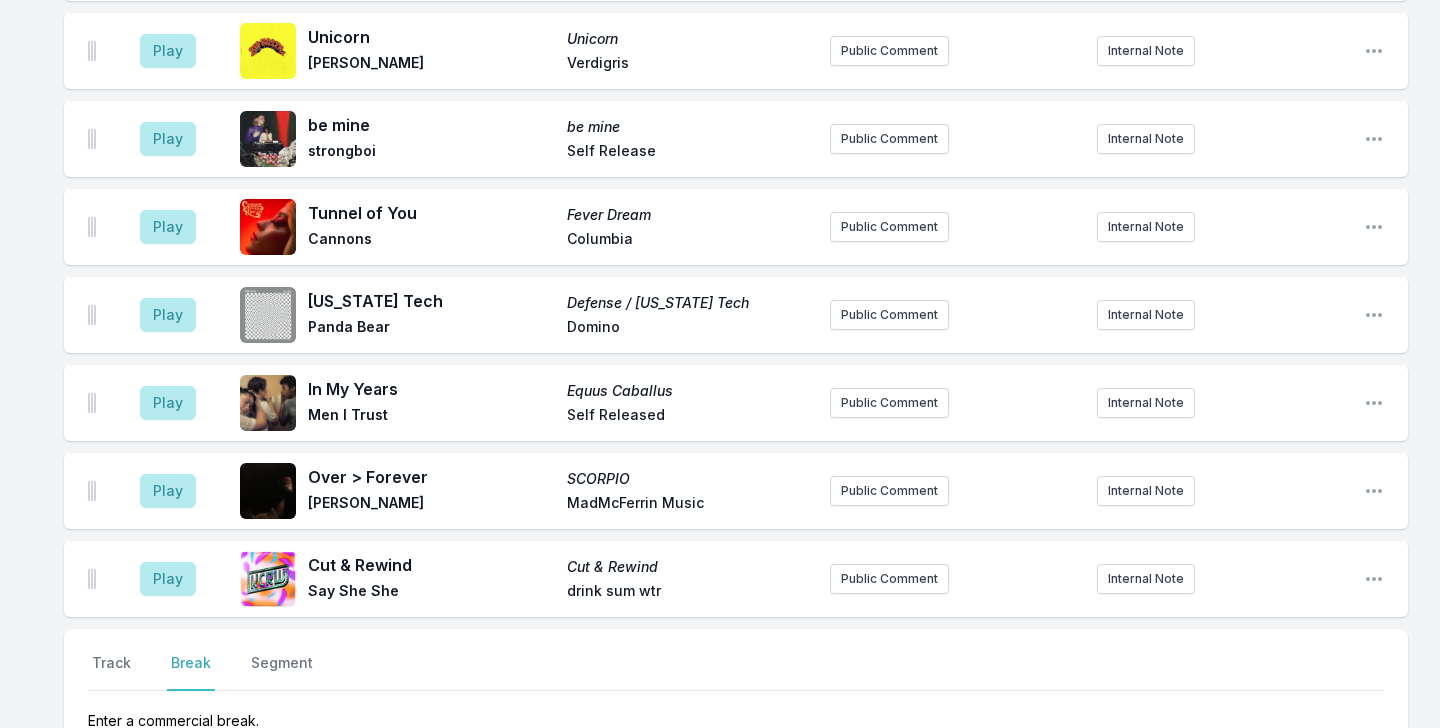 scroll, scrollTop: 7444, scrollLeft: 0, axis: vertical 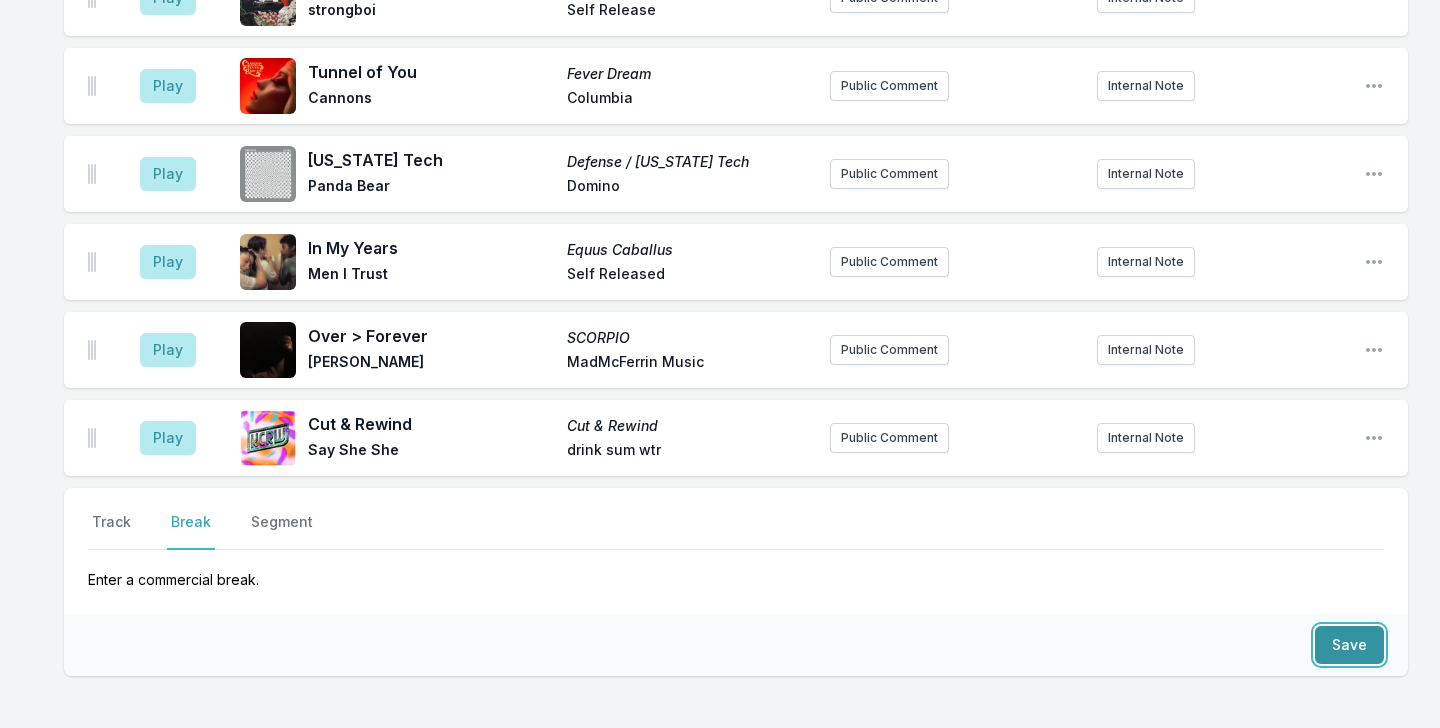 click on "Save" at bounding box center (1349, 645) 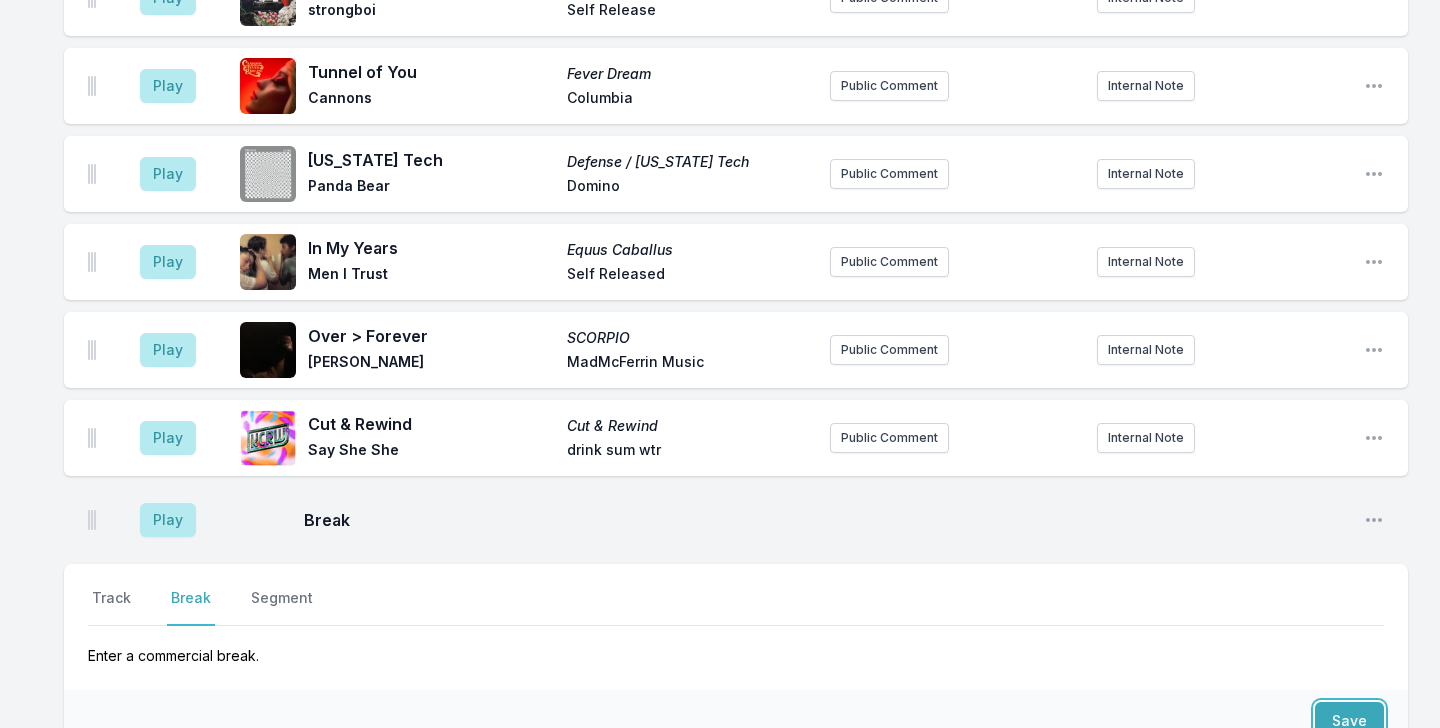 scroll, scrollTop: 7520, scrollLeft: 0, axis: vertical 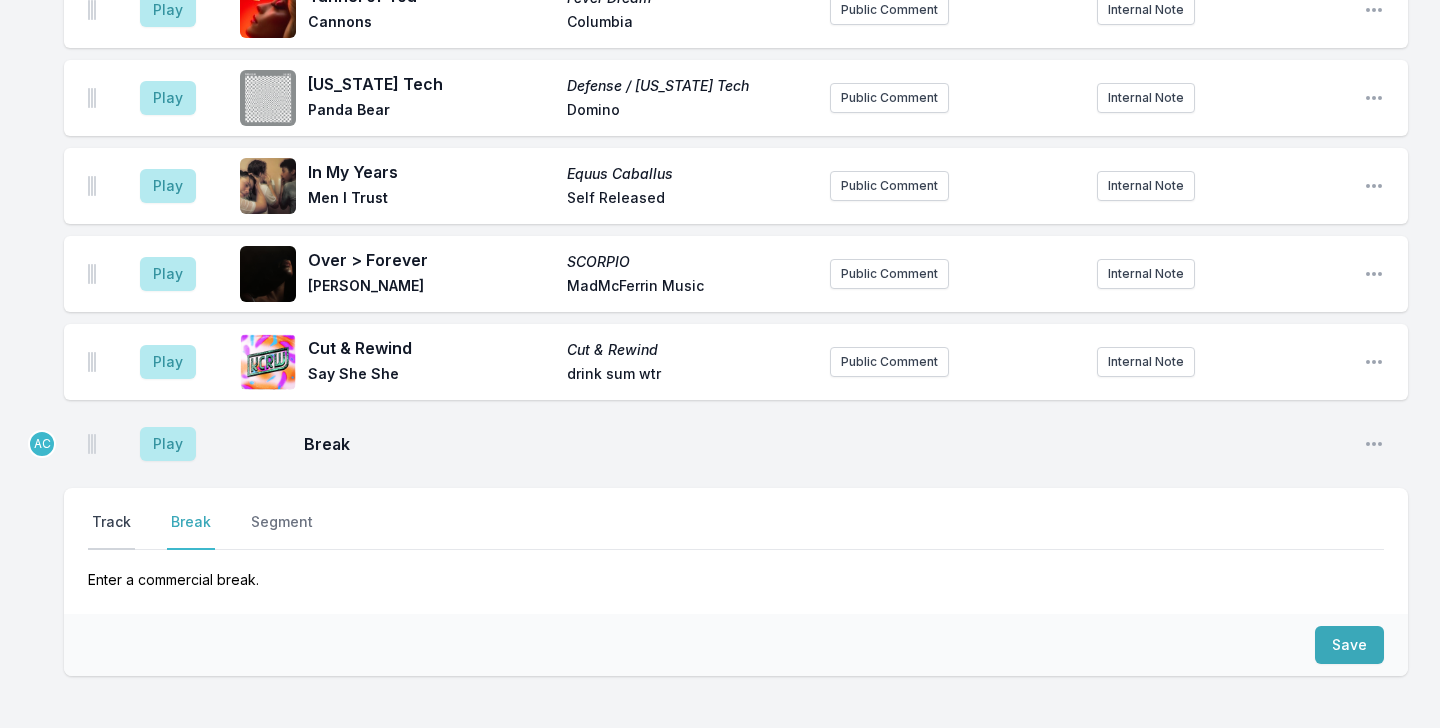 click on "Track" at bounding box center (111, 531) 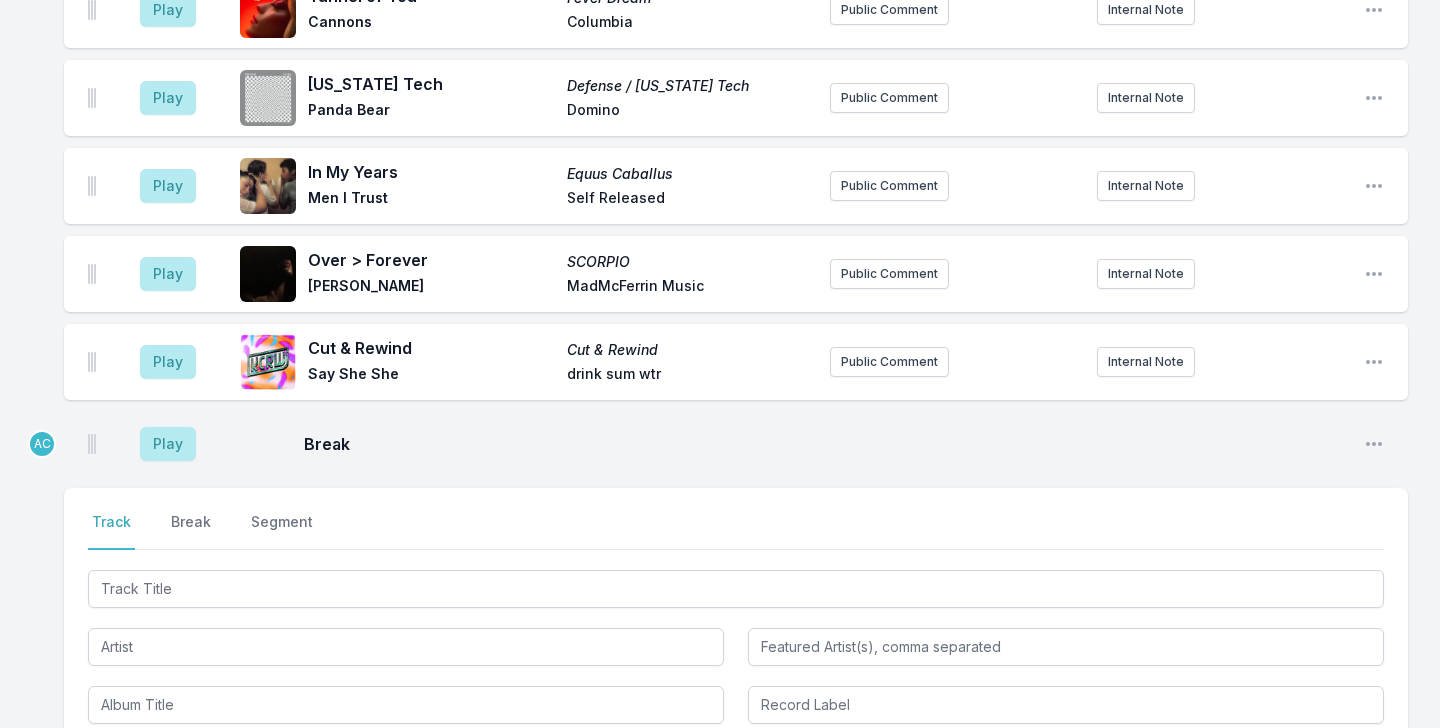 type 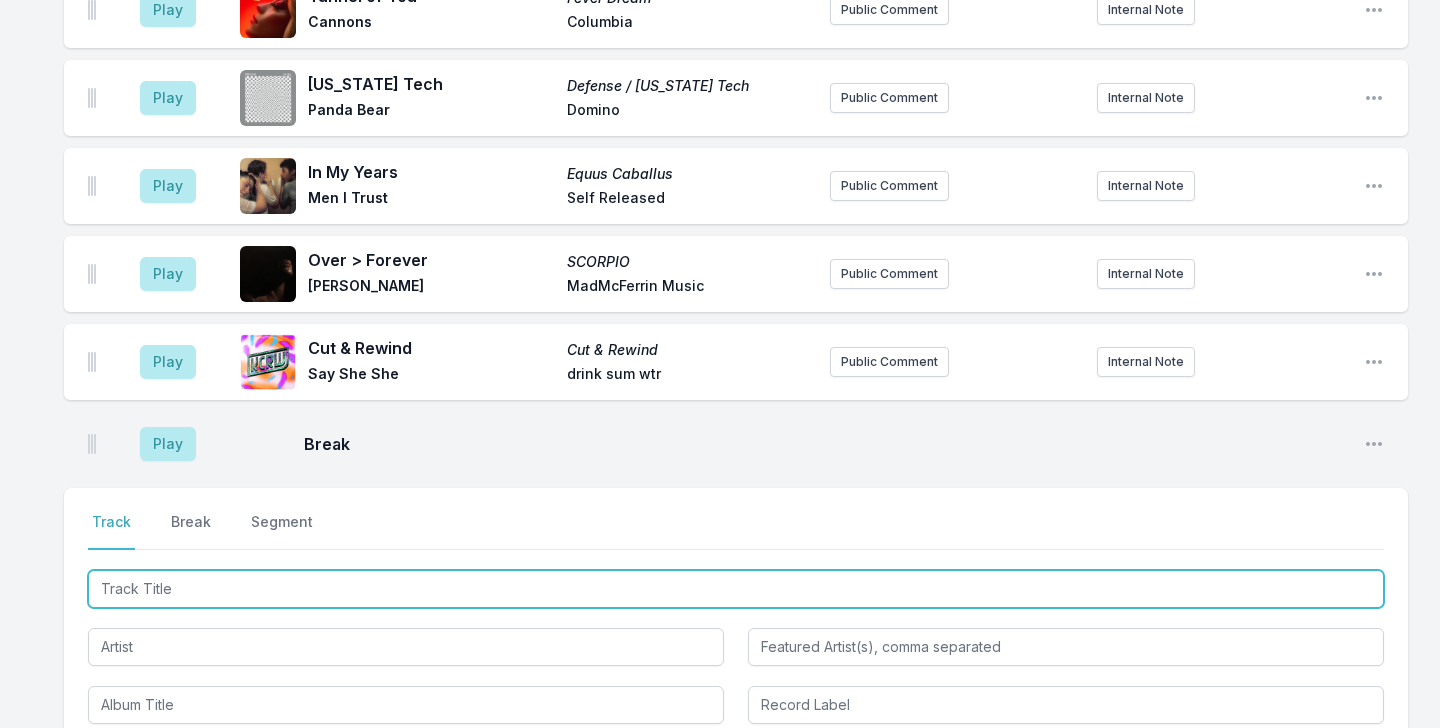 click at bounding box center [736, 589] 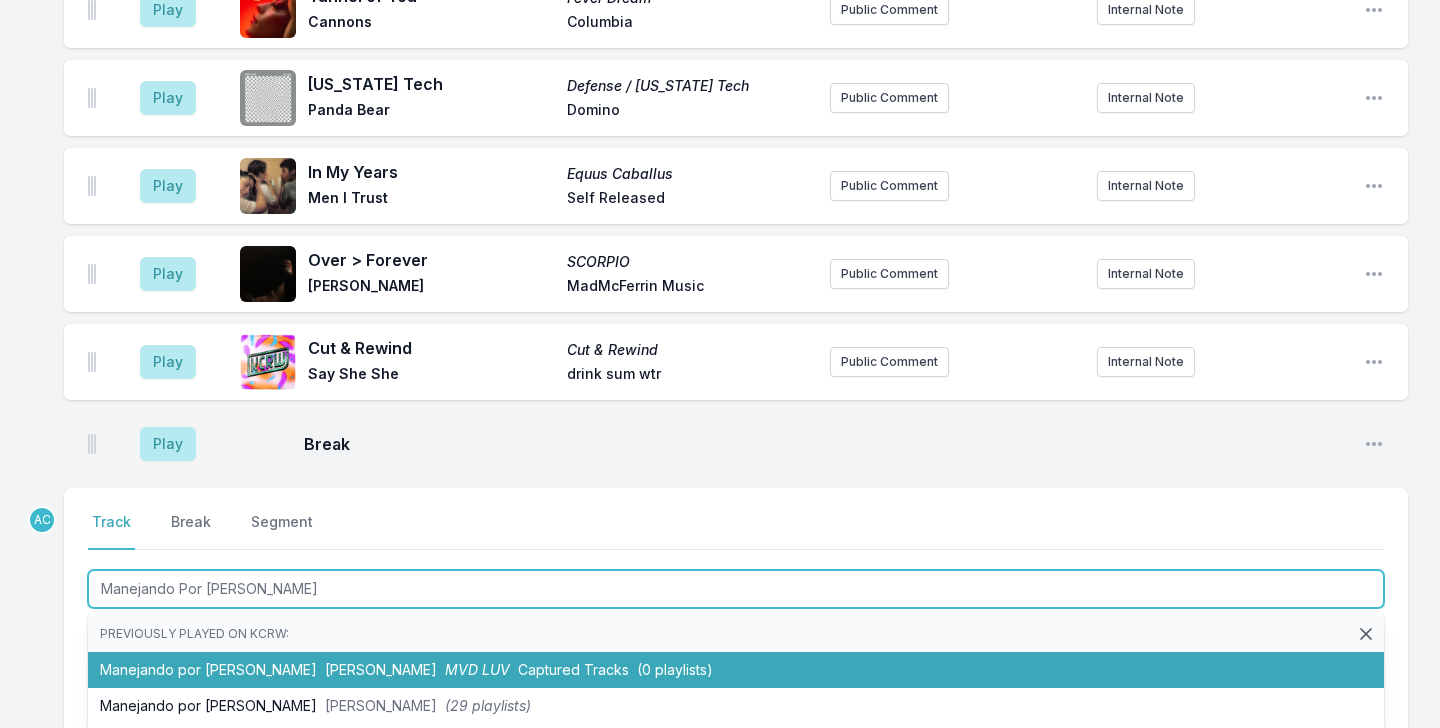 click on "Manejando por [PERSON_NAME] [PERSON_NAME] MVD LUV Captured Tracks (0 playlists)" at bounding box center [736, 670] 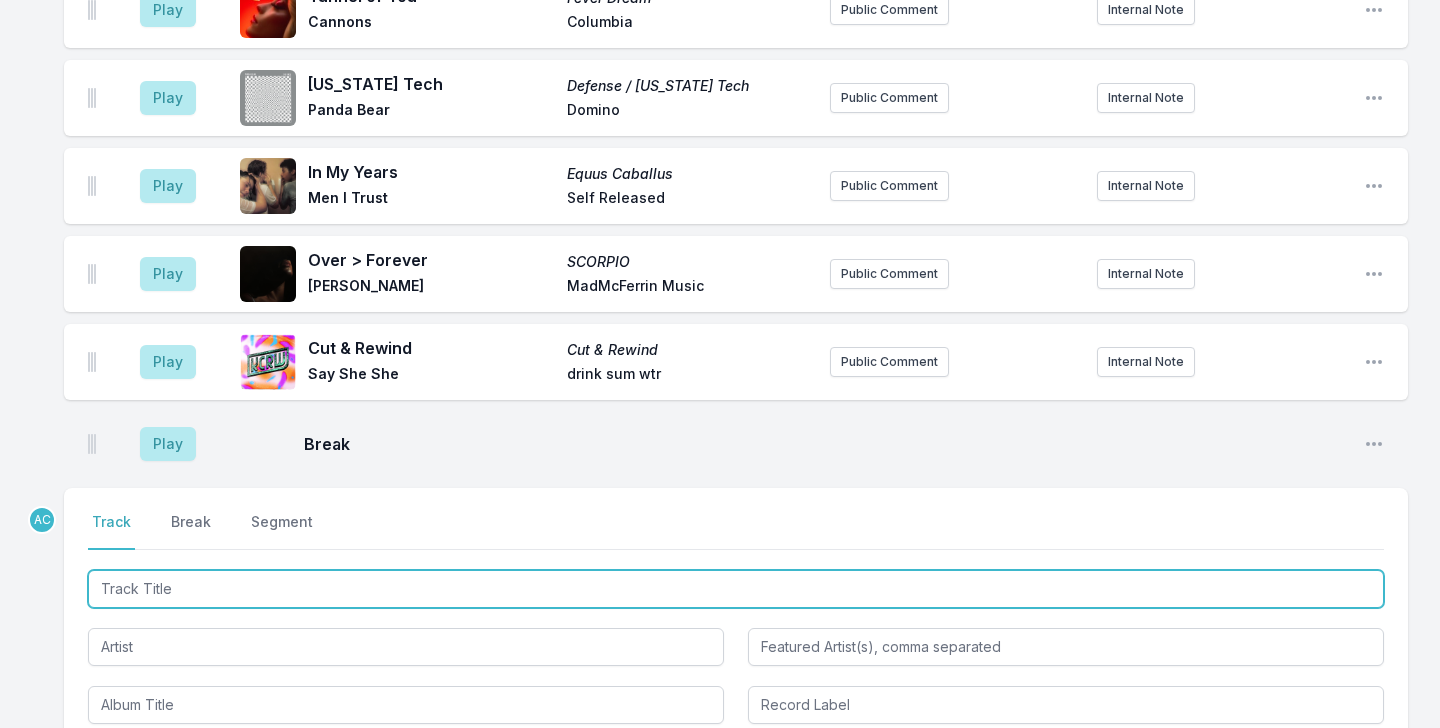 scroll, scrollTop: 7608, scrollLeft: 0, axis: vertical 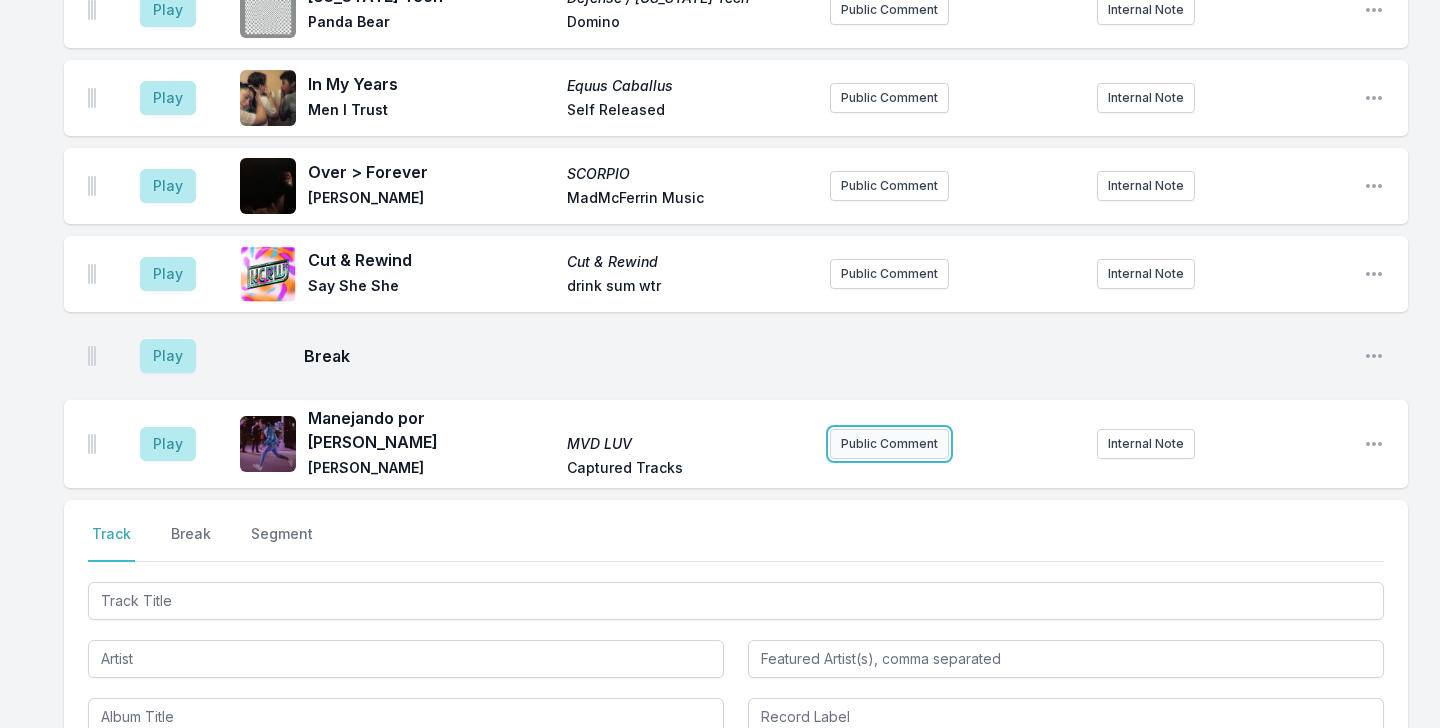 click on "Public Comment" at bounding box center [889, 444] 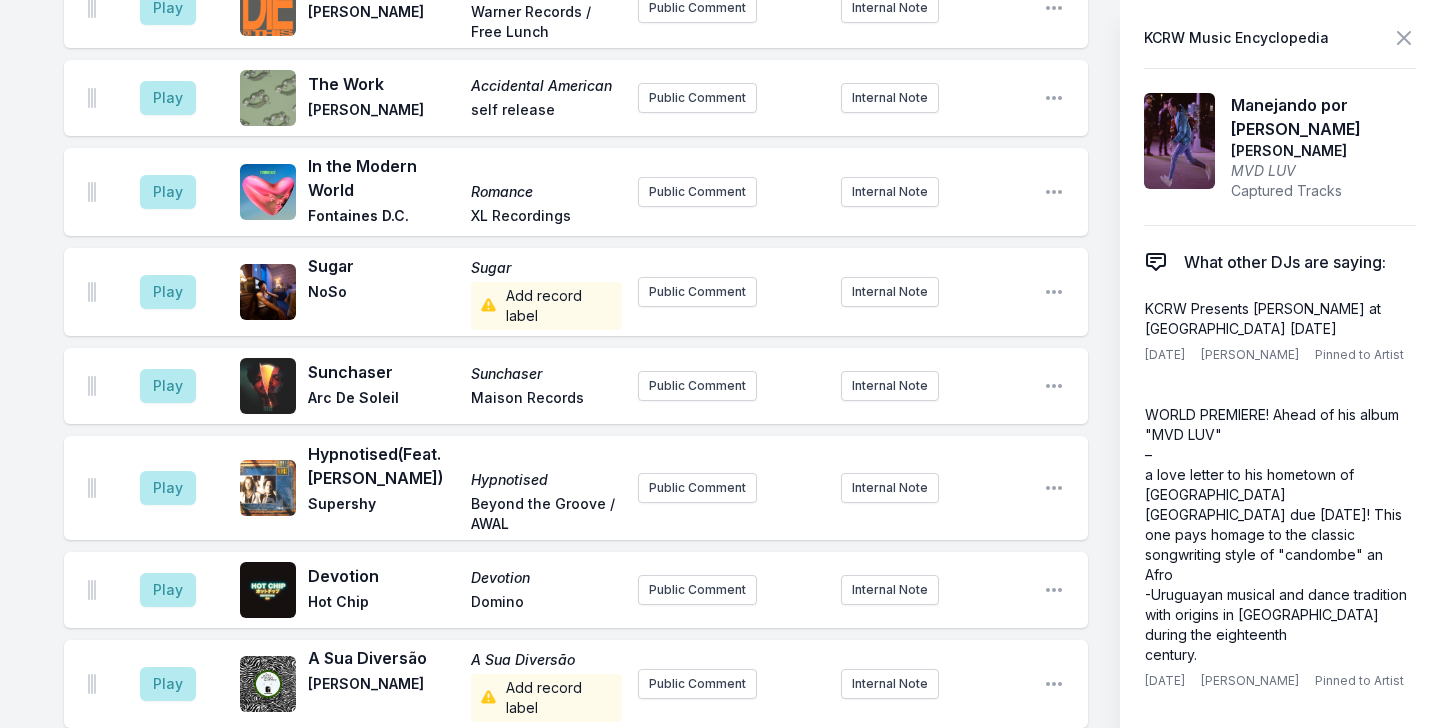 scroll, scrollTop: 7832, scrollLeft: 0, axis: vertical 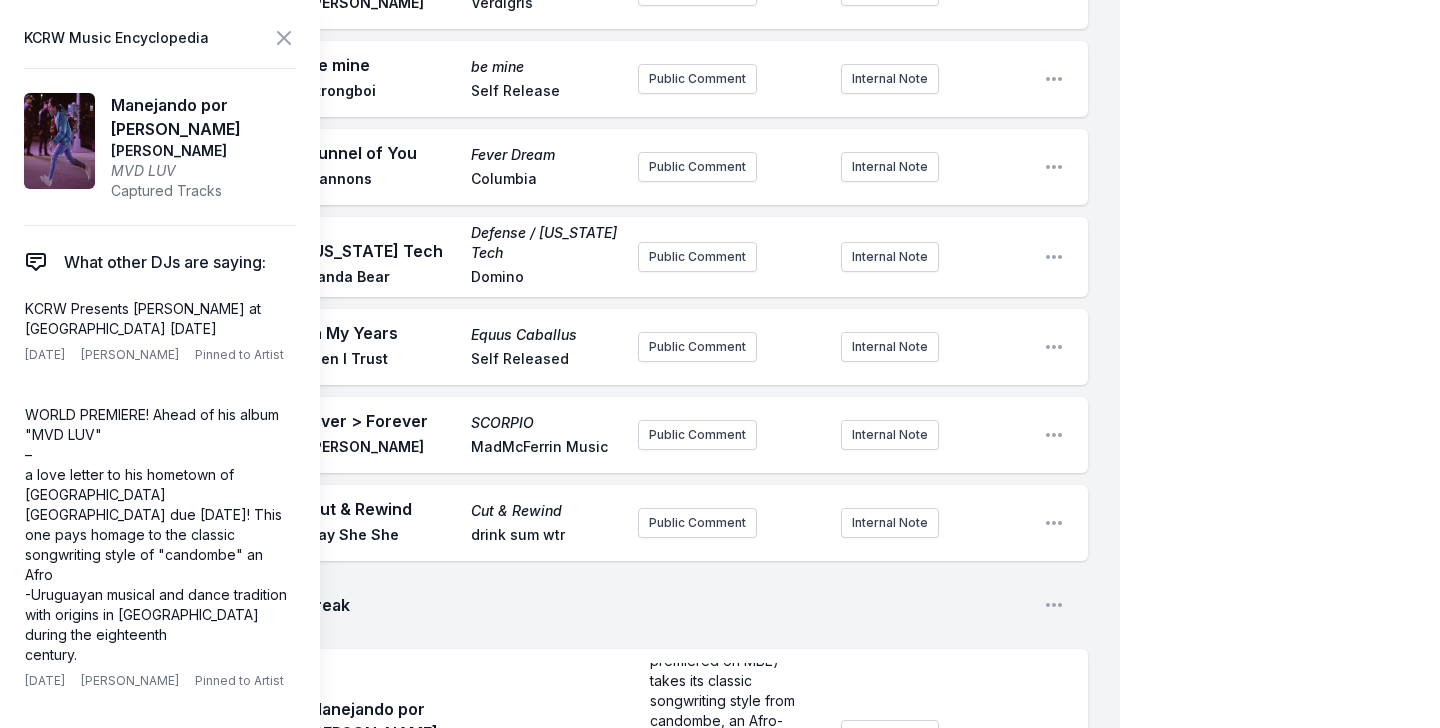 click on "Play Top of the World Top of the World Carpenters A&M Records Public Comment Internal Note Open playlist item options Play Does He Know It First Works 54 Ultra Self Released Public Comment Internal Note Open playlist item options Play Break Open playlist item options Play Do You See Me? BLUE SUPER LOVE (DELUXE) [PERSON_NAME] Add record label Public Comment Internal Note Open playlist item options Play Love Is Everywhere Imaginal Disk [PERSON_NAME] Bay Mom+Pop Public Comment Internal Note Open playlist item options Play running out of time Let’s Start Here. [PERSON_NAME] Motown / Quality Control Music Public Comment Internal Note Open playlist item options Play Break Open playlist item options Play Moving Mountains Moving Mountains Ambar Lucid Nice Life Recording Company Internal Note Open playlist item options Play Break Open playlist item options Play Could You Be Loved (remix) Could You Be Loved (with [PERSON_NAME]) [PERSON_NAME] & The Wailers with [PERSON_NAME] Island / Universal Public Comment Internal Note Play Sade Play" at bounding box center [576, -1219] 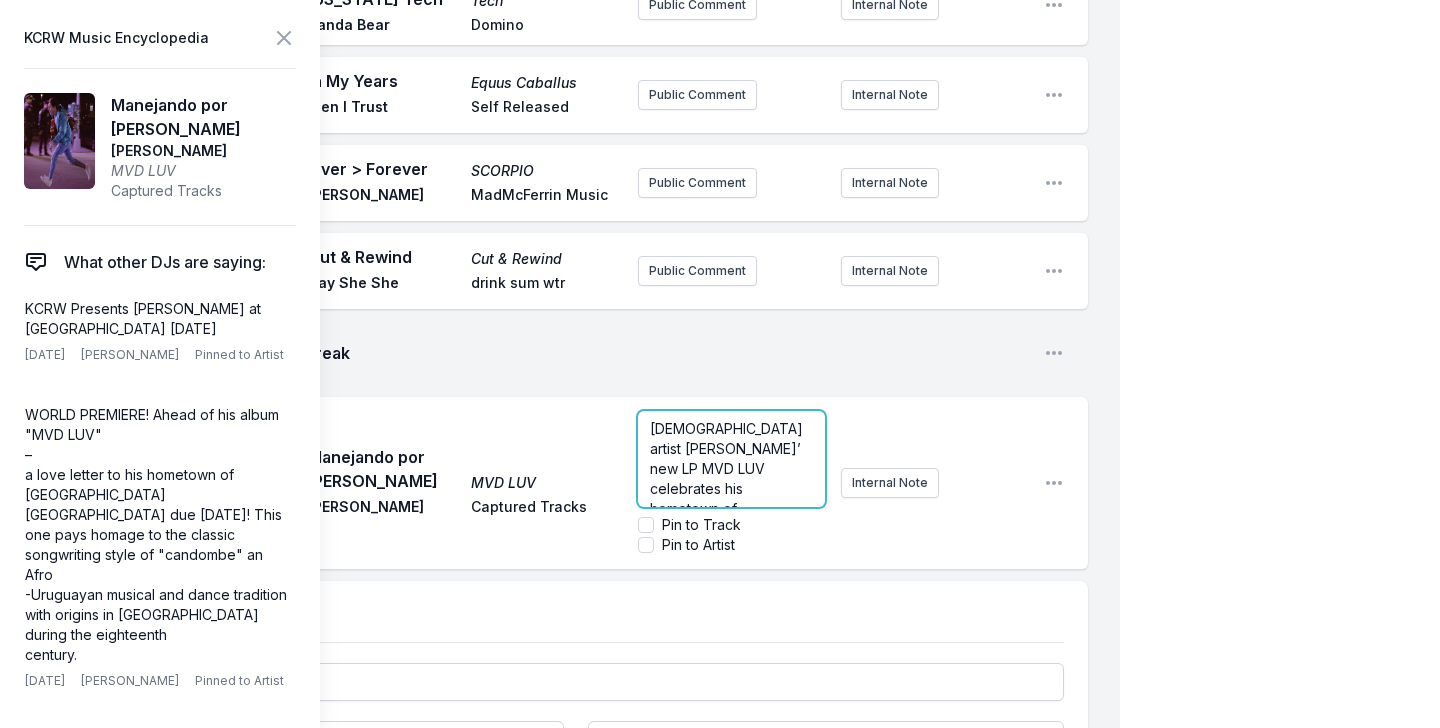 scroll, scrollTop: 8559, scrollLeft: 0, axis: vertical 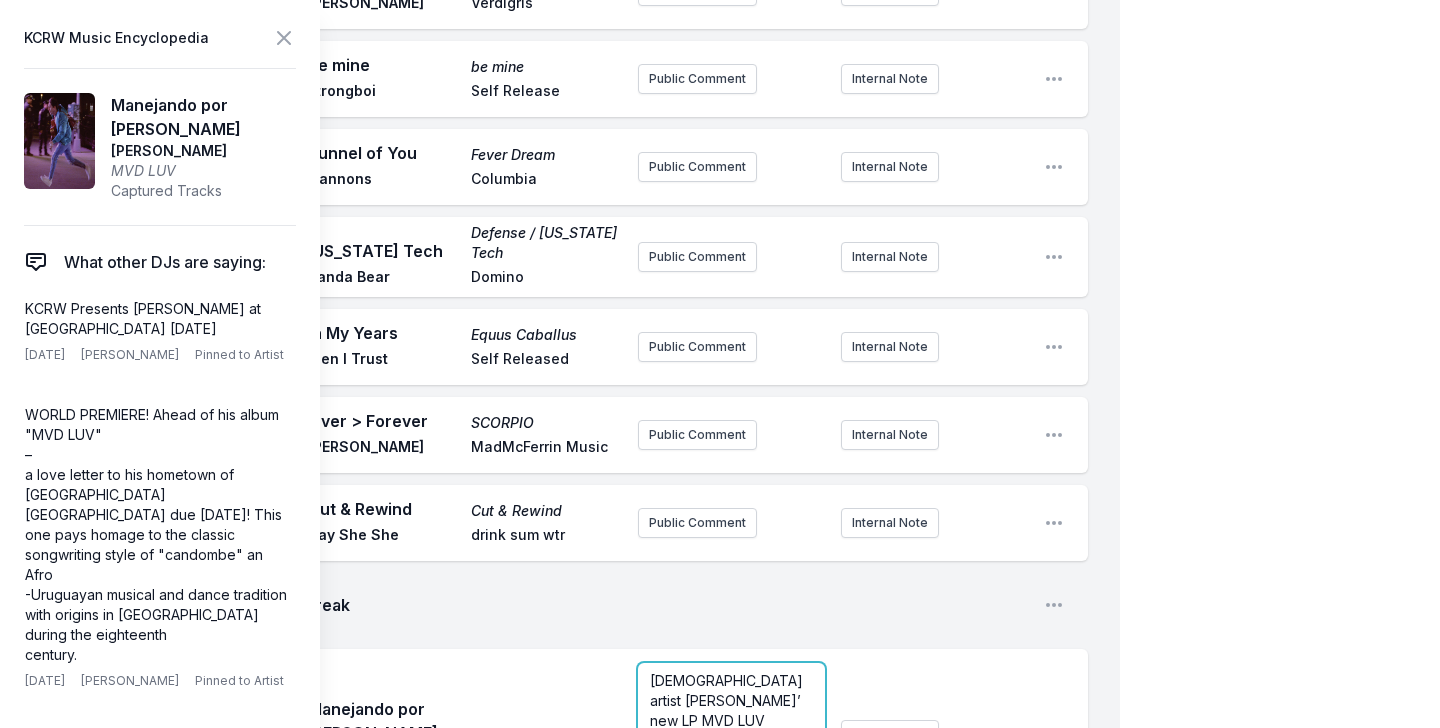 click on "Play Top of the World Top of the World Carpenters A&M Records Public Comment Internal Note Open playlist item options Play Does He Know It First Works 54 Ultra Self Released Public Comment Internal Note Open playlist item options Play Break Open playlist item options Play Do You See Me? BLUE SUPER LOVE (DELUXE) [PERSON_NAME] Add record label Public Comment Internal Note Open playlist item options Play Love Is Everywhere Imaginal Disk [PERSON_NAME] Bay Mom+Pop Public Comment Internal Note Open playlist item options Play running out of time Let’s Start Here. Lil Yachty Motown / Quality Control Music Public Comment Internal Note Open playlist item options Play Break Open playlist item options NC Play Moving Mountains Moving Mountains Ambar Lucid Nice Life Recording Company Internal Note Open playlist item options Play Break Open playlist item options Play Could You Be Loved (remix) Could You Be Loved (with [PERSON_NAME]) [PERSON_NAME] & The Wailers with [PERSON_NAME] Island / Universal Public Comment Internal Note Play Sade 2" at bounding box center [576, -1219] 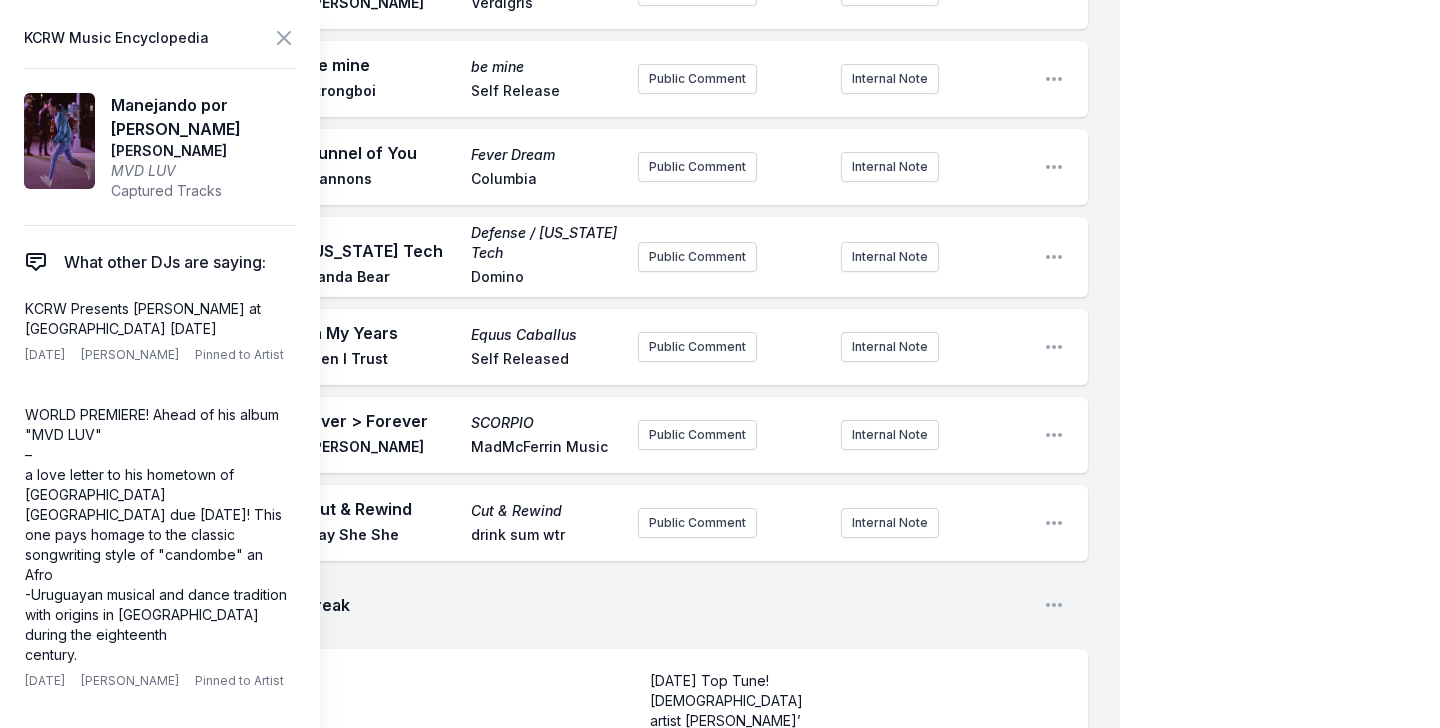 scroll, scrollTop: 8831, scrollLeft: 0, axis: vertical 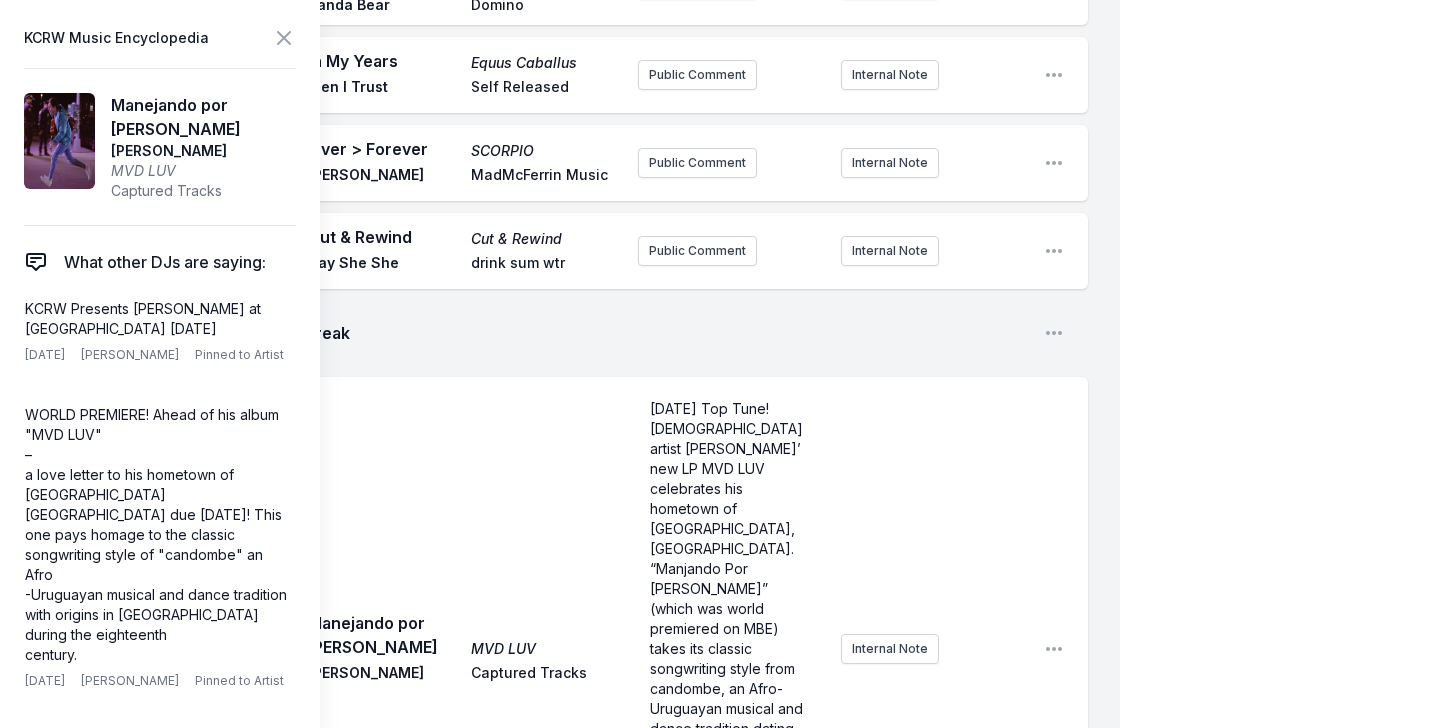click on "Play Manejando por [PERSON_NAME] MVD LUV [PERSON_NAME] Captured Tracks [DATE] Top Tune! [DEMOGRAPHIC_DATA] artist [PERSON_NAME]’ new LP MVD LUV celebrates his hometown of [GEOGRAPHIC_DATA], [GEOGRAPHIC_DATA]. “Manjando Por [PERSON_NAME]” (which was world premiered on MBE)  takes its classic songwriting style from candombe, an Afro-Uruguayan musical and dance tradition dating back to the eighteenth century.  ﻿ See [PERSON_NAME] LIVE [DATE]: [PERSON_NAME] @ Lodge Room Internal Note Open playlist item options" at bounding box center [576, 649] 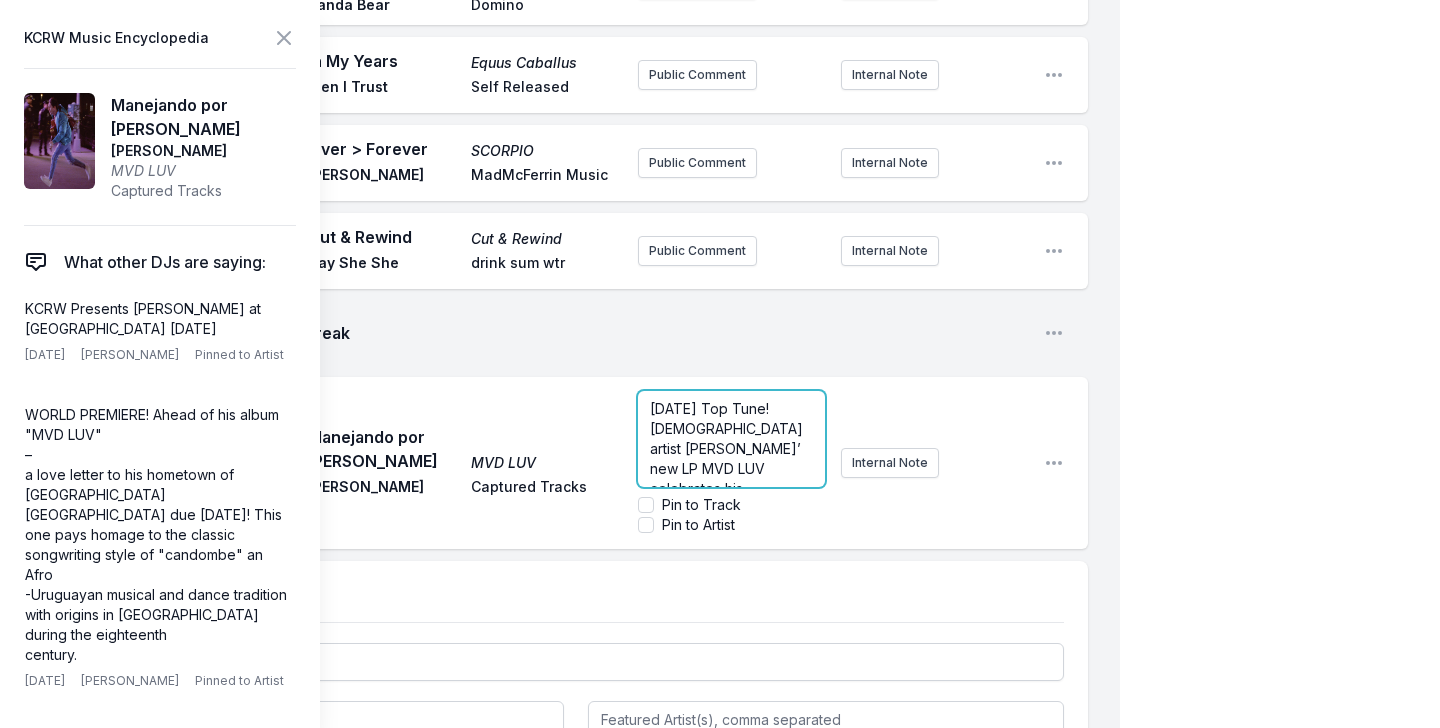 scroll, scrollTop: 8559, scrollLeft: 0, axis: vertical 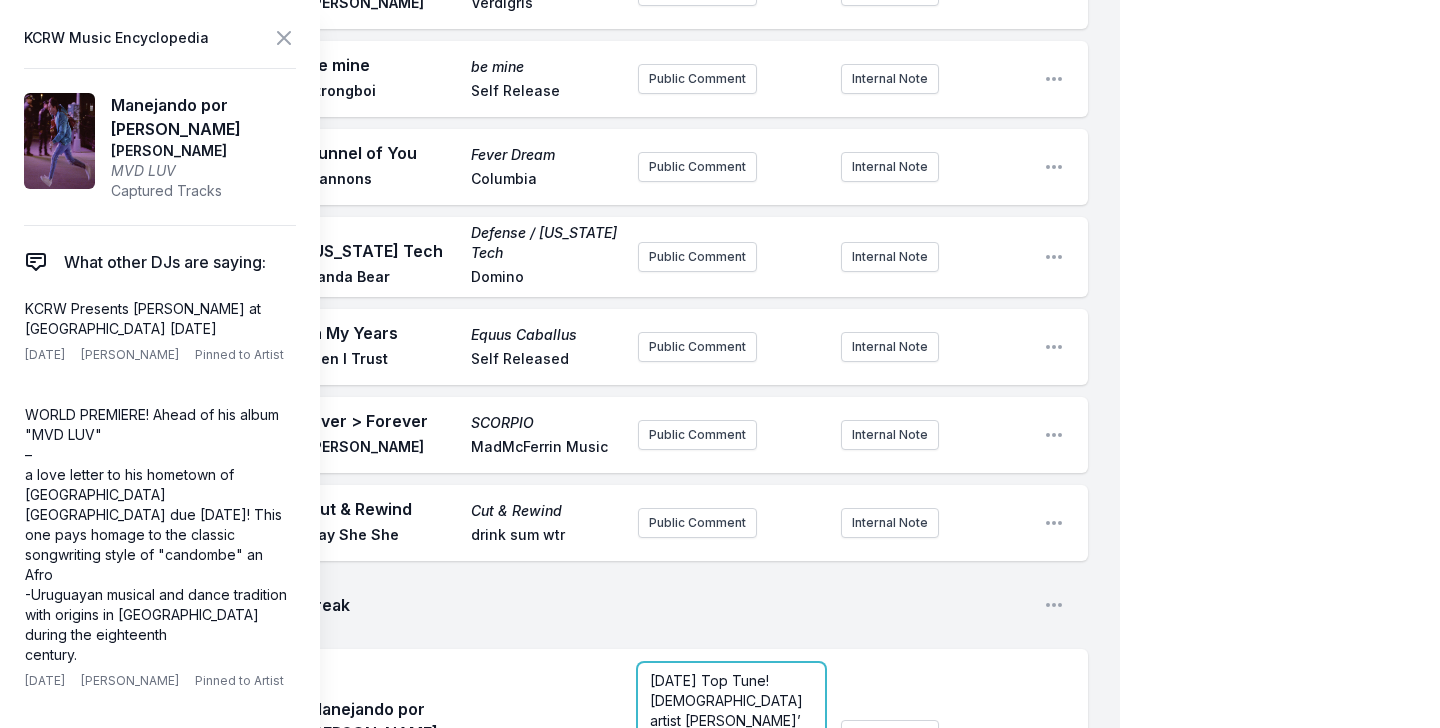 click on "Play Top of the World Top of the World Carpenters A&M Records Public Comment Internal Note Open playlist item options Play Does He Know It First Works 54 Ultra Self Released Public Comment Internal Note Open playlist item options Play Break Open playlist item options Play Do You See Me? BLUE SUPER LOVE (DELUXE) [PERSON_NAME] Add record label Public Comment Internal Note Open playlist item options Play Love Is Everywhere Imaginal Disk [PERSON_NAME] Bay Mom+Pop Public Comment Internal Note Open playlist item options Play running out of time Let’s Start Here. Lil Yachty Motown / Quality Control Music Public Comment Internal Note Open playlist item options Play Break Open playlist item options NC Play Moving Mountains Moving Mountains Ambar Lucid Nice Life Recording Company Internal Note Open playlist item options Play Break Open playlist item options Play Could You Be Loved (remix) Could You Be Loved (with [PERSON_NAME]) [PERSON_NAME] & The Wailers with [PERSON_NAME] Island / Universal Public Comment Internal Note Play Sade 2" at bounding box center [576, -1219] 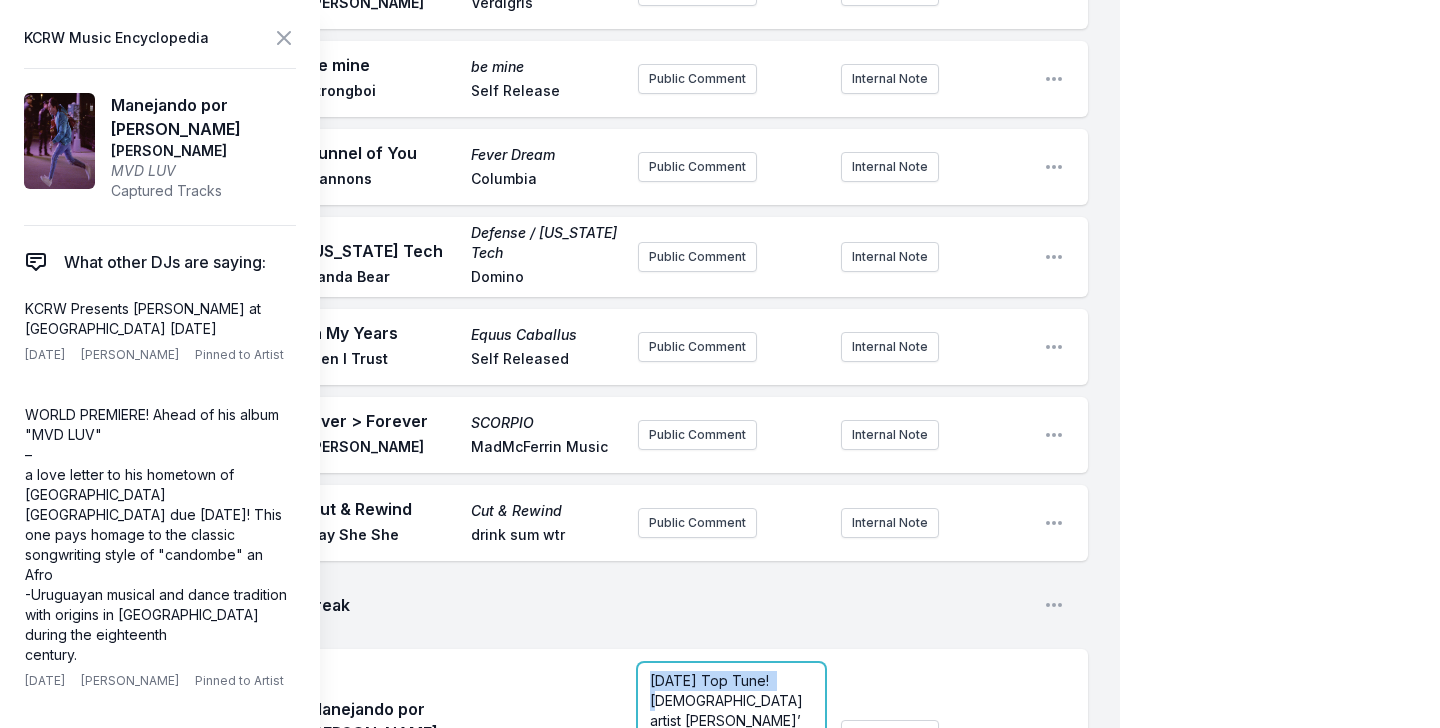 drag, startPoint x: 783, startPoint y: 340, endPoint x: 518, endPoint y: 293, distance: 269.13565 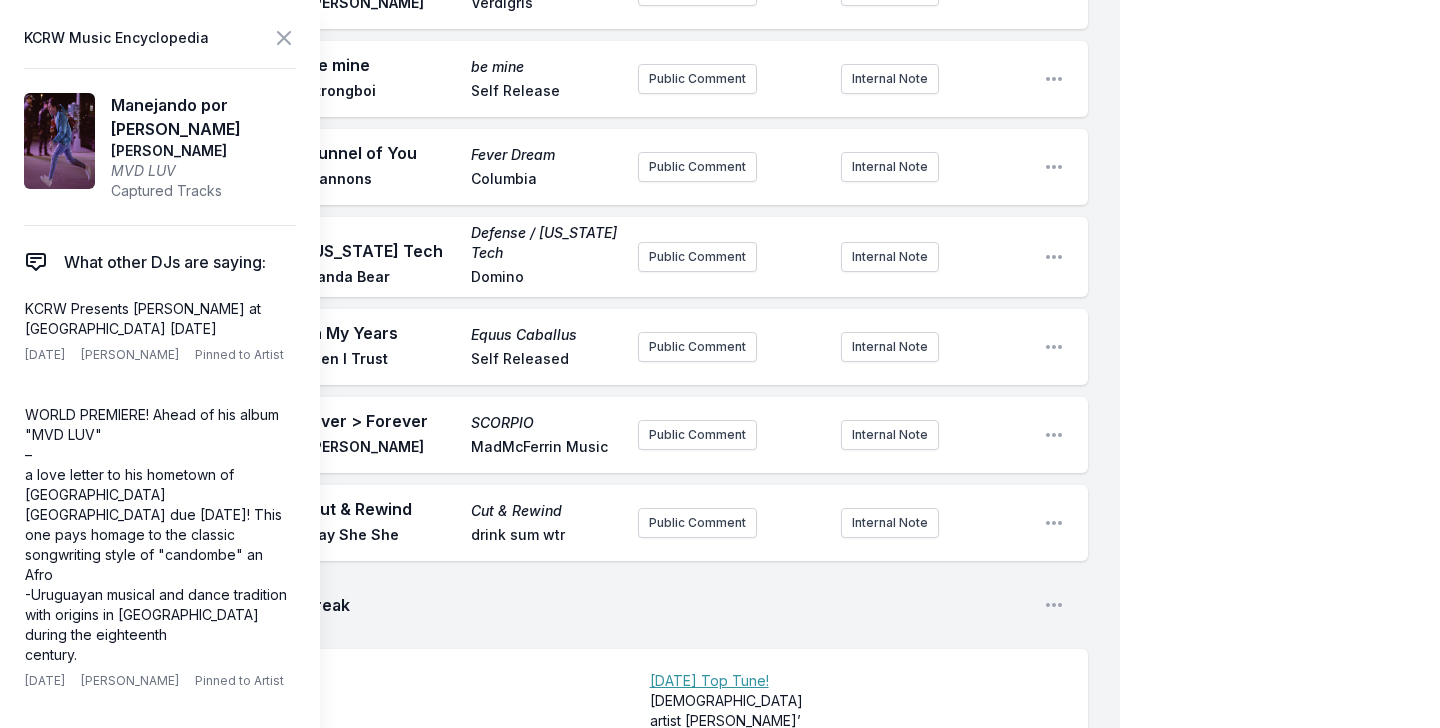 scroll, scrollTop: 8811, scrollLeft: 0, axis: vertical 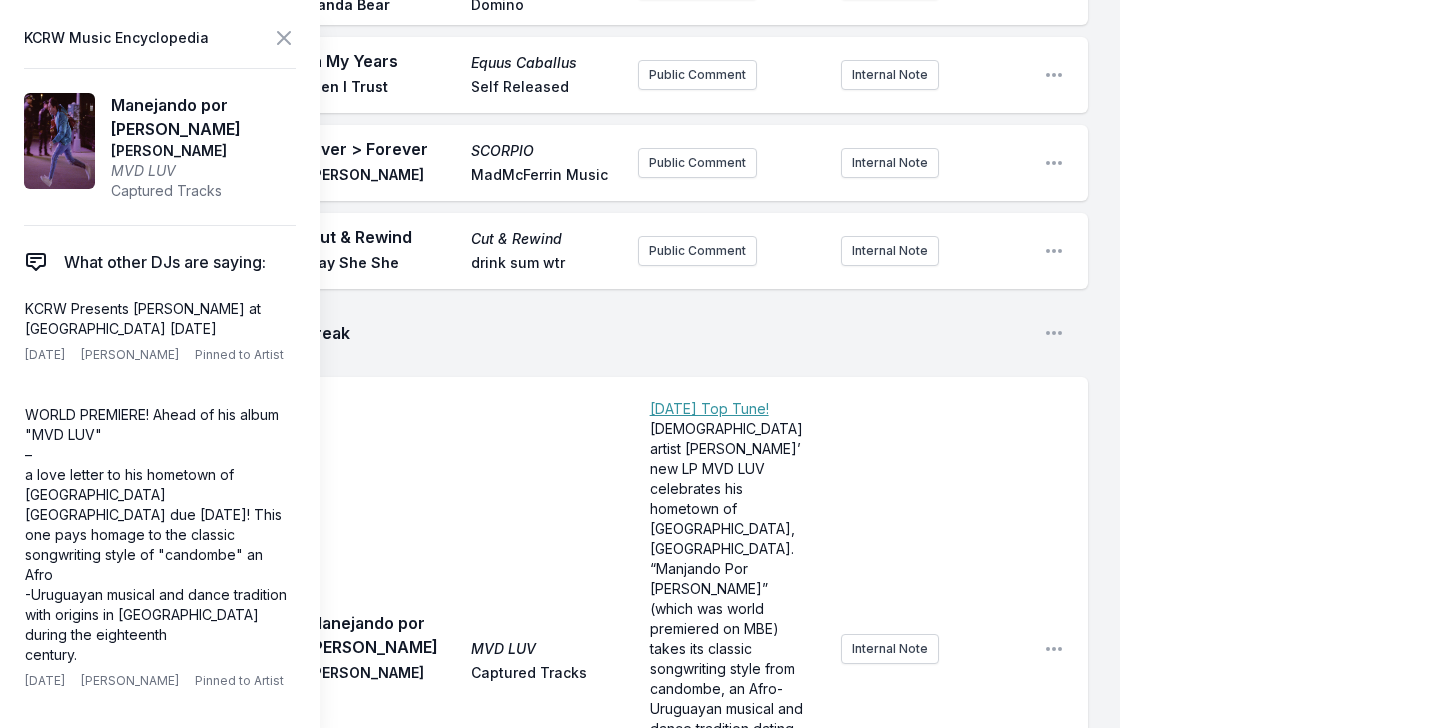 click on "Play Top of the World Top of the World Carpenters A&M Records Public Comment Internal Note Open playlist item options Play Does He Know It First Works 54 Ultra Self Released Public Comment Internal Note Open playlist item options Play Break Open playlist item options Play Do You See Me? BLUE SUPER LOVE (DELUXE) [PERSON_NAME] Add record label Public Comment Internal Note Open playlist item options Play Love Is Everywhere Imaginal Disk [PERSON_NAME] Bay Mom+Pop Public Comment Internal Note Open playlist item options Play running out of time Let’s Start Here. [PERSON_NAME] Motown / Quality Control Music Public Comment Internal Note Open playlist item options Play Break Open playlist item options Play Moving Mountains Moving Mountains Ambar Lucid Nice Life Recording Company Internal Note Open playlist item options Play Break Open playlist item options Play Could You Be Loved (remix) Could You Be Loved (with [PERSON_NAME]) [PERSON_NAME] & The Wailers with [PERSON_NAME] Island / Universal Public Comment Internal Note Play Sade Play" at bounding box center (576, -1295) 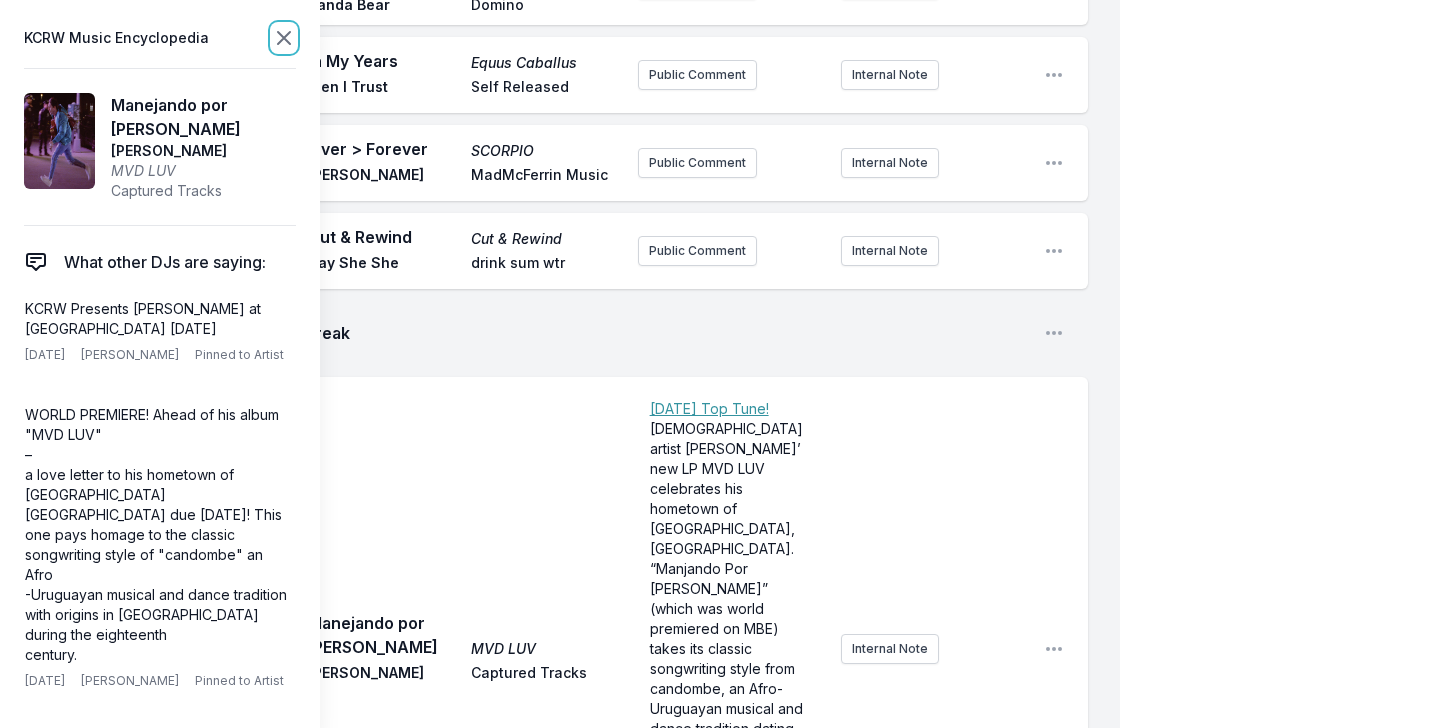 click 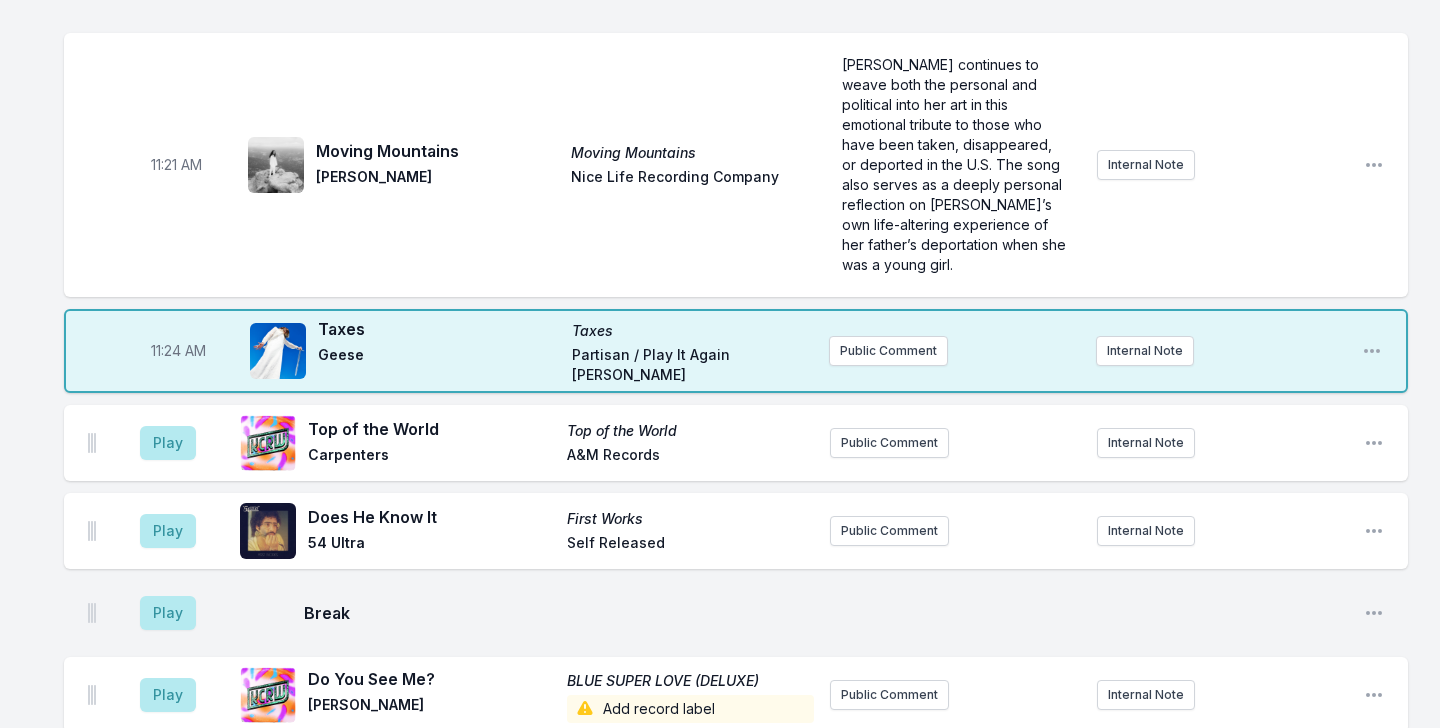 scroll, scrollTop: 4408, scrollLeft: 0, axis: vertical 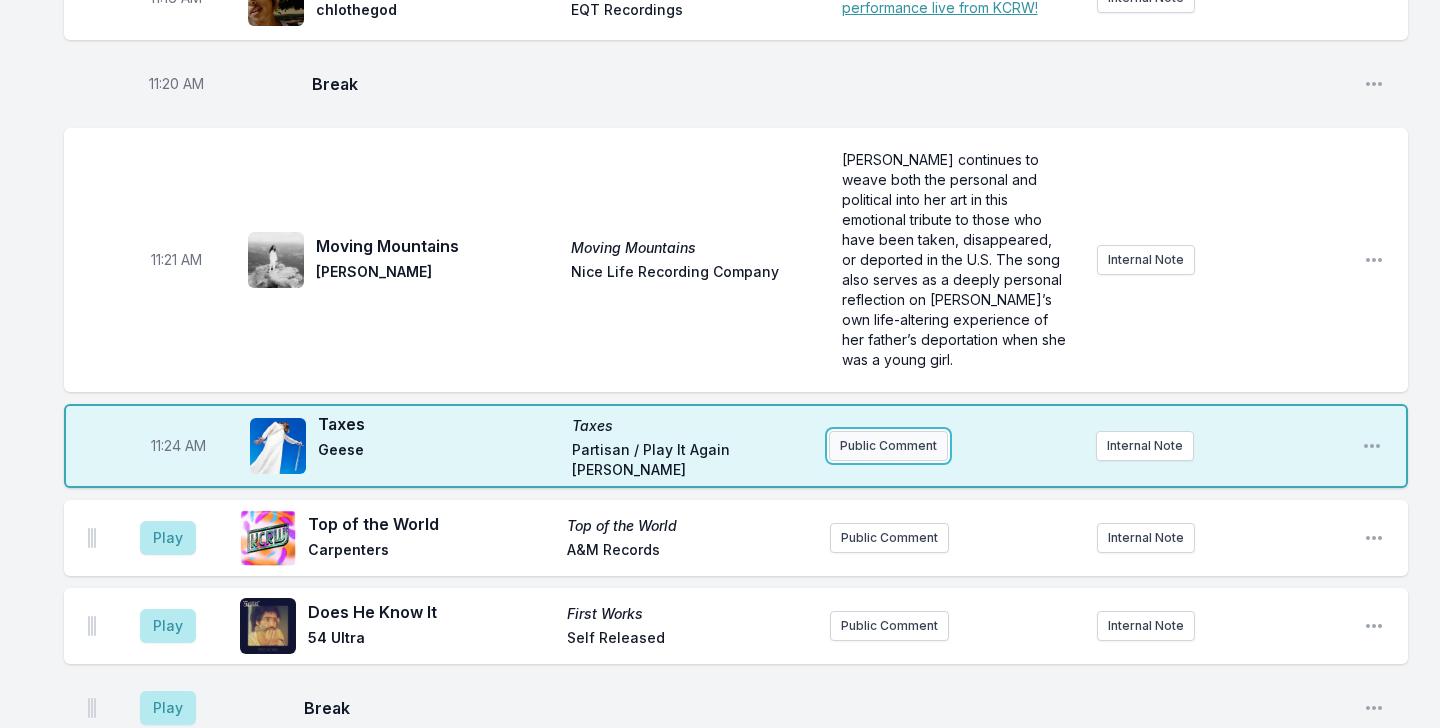 click on "Public Comment" at bounding box center (888, 446) 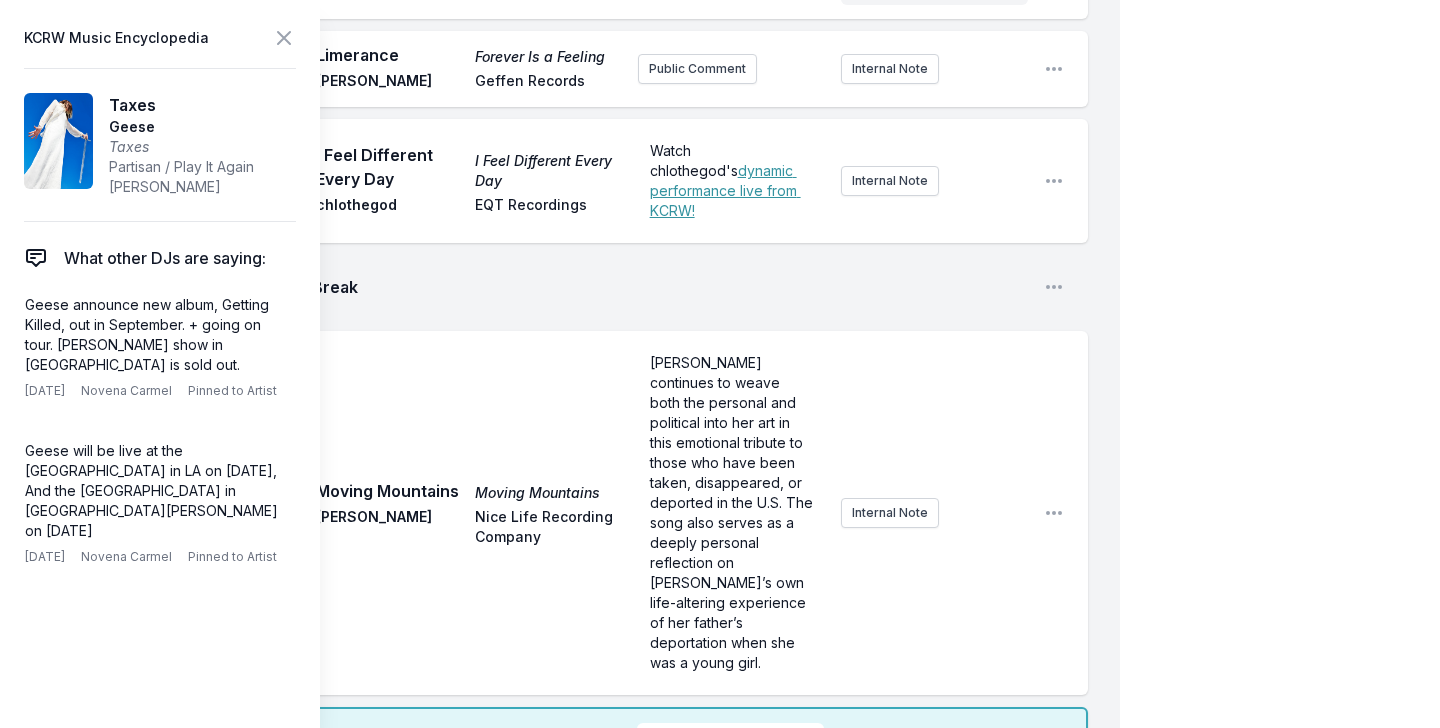 scroll, scrollTop: 5053, scrollLeft: 0, axis: vertical 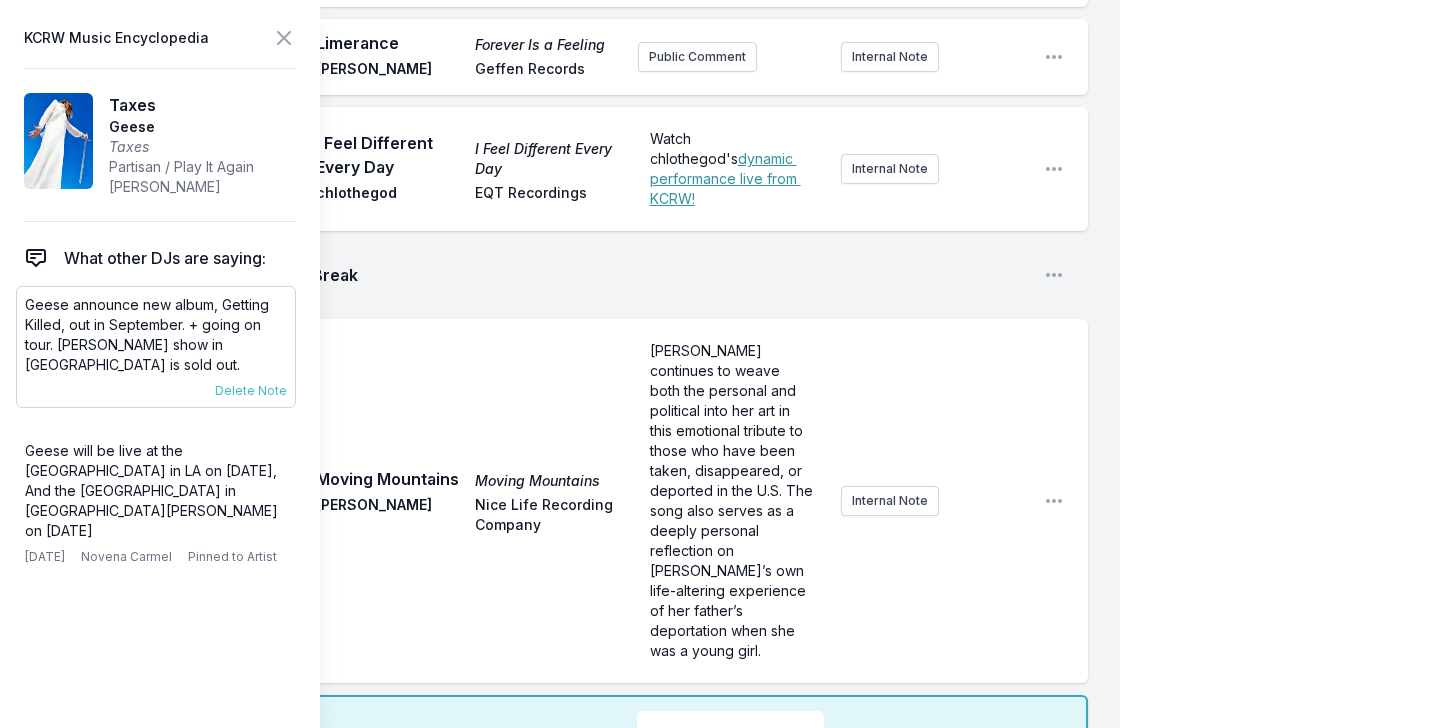click on "Geese announce new album, Getting Killed, out in September. + going on tour. [PERSON_NAME] show in [GEOGRAPHIC_DATA] is sold out." at bounding box center (156, 335) 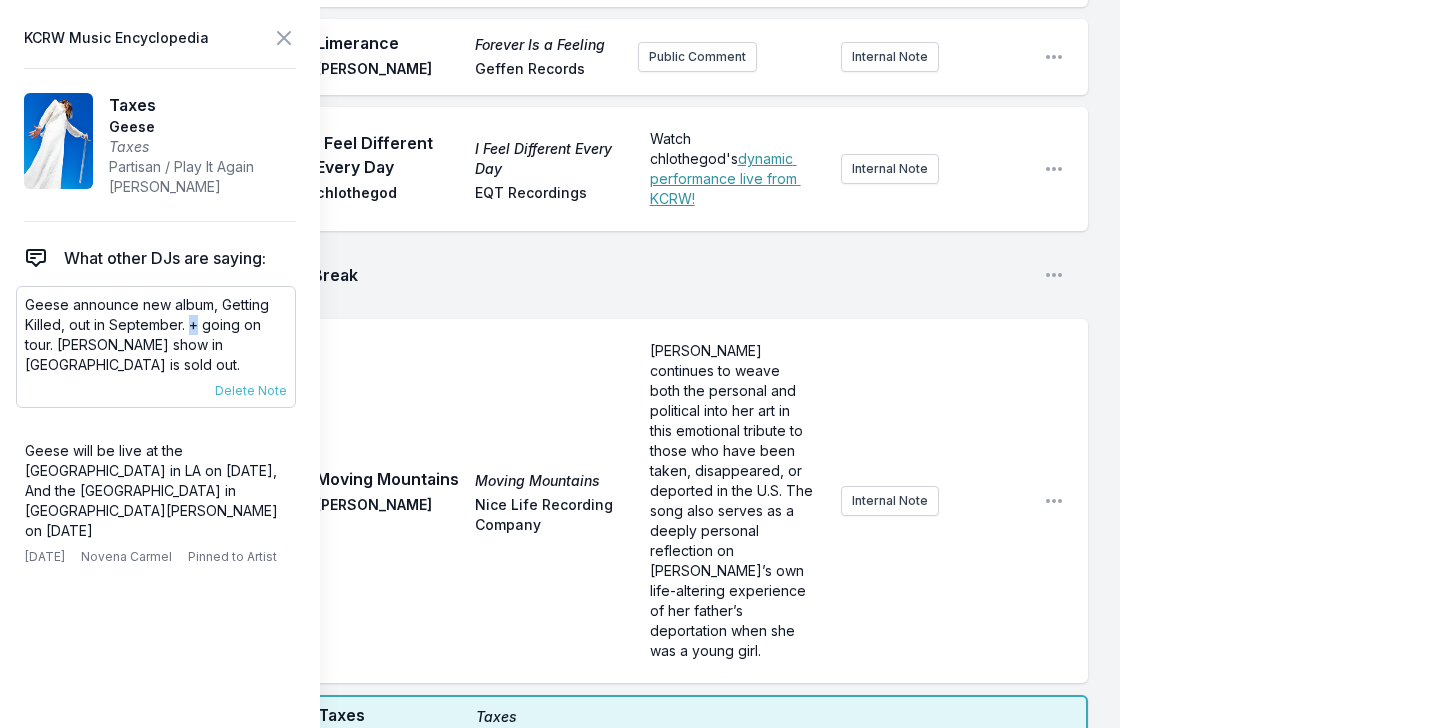 click on "Geese announce new album, Getting Killed, out in September. + going on tour. [PERSON_NAME] show in [GEOGRAPHIC_DATA] is sold out." at bounding box center (156, 335) 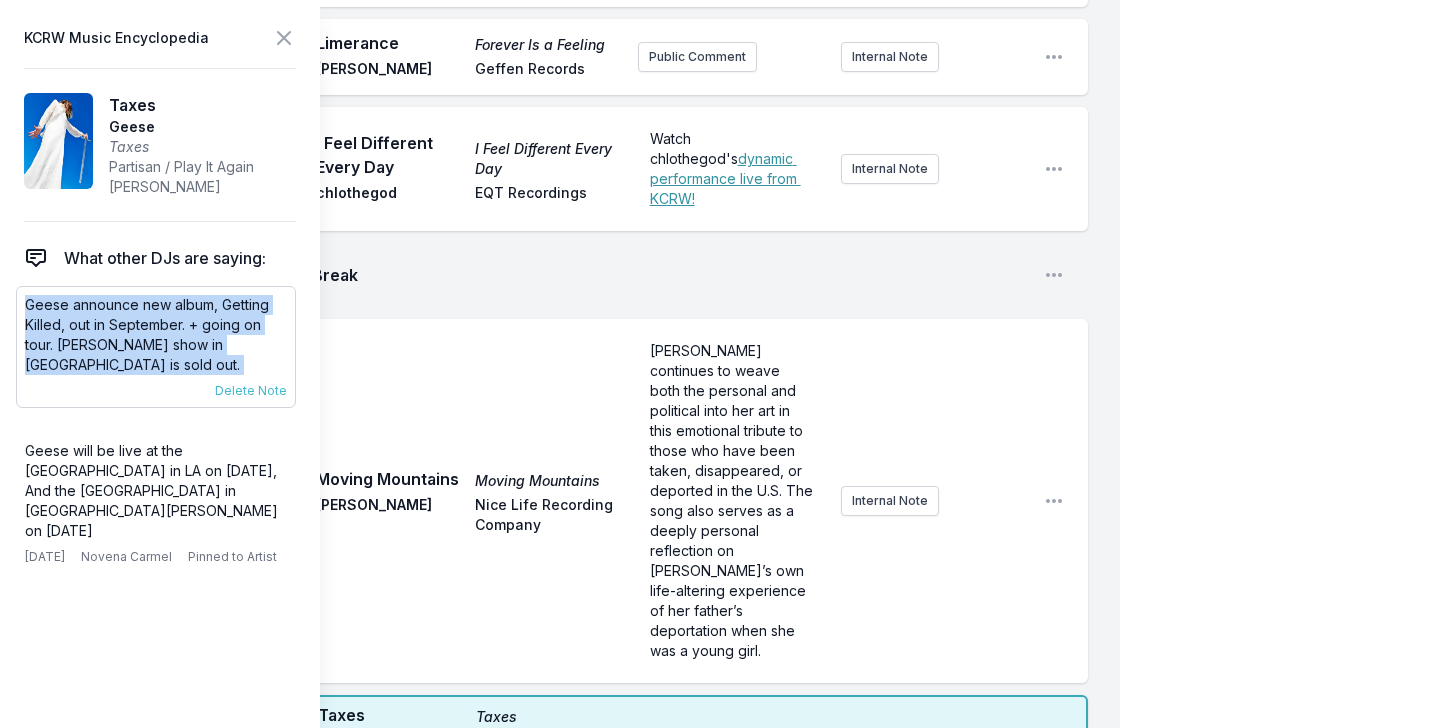 click on "Geese announce new album, Getting Killed, out in September. + going on tour. [PERSON_NAME] show in [GEOGRAPHIC_DATA] is sold out." at bounding box center [156, 335] 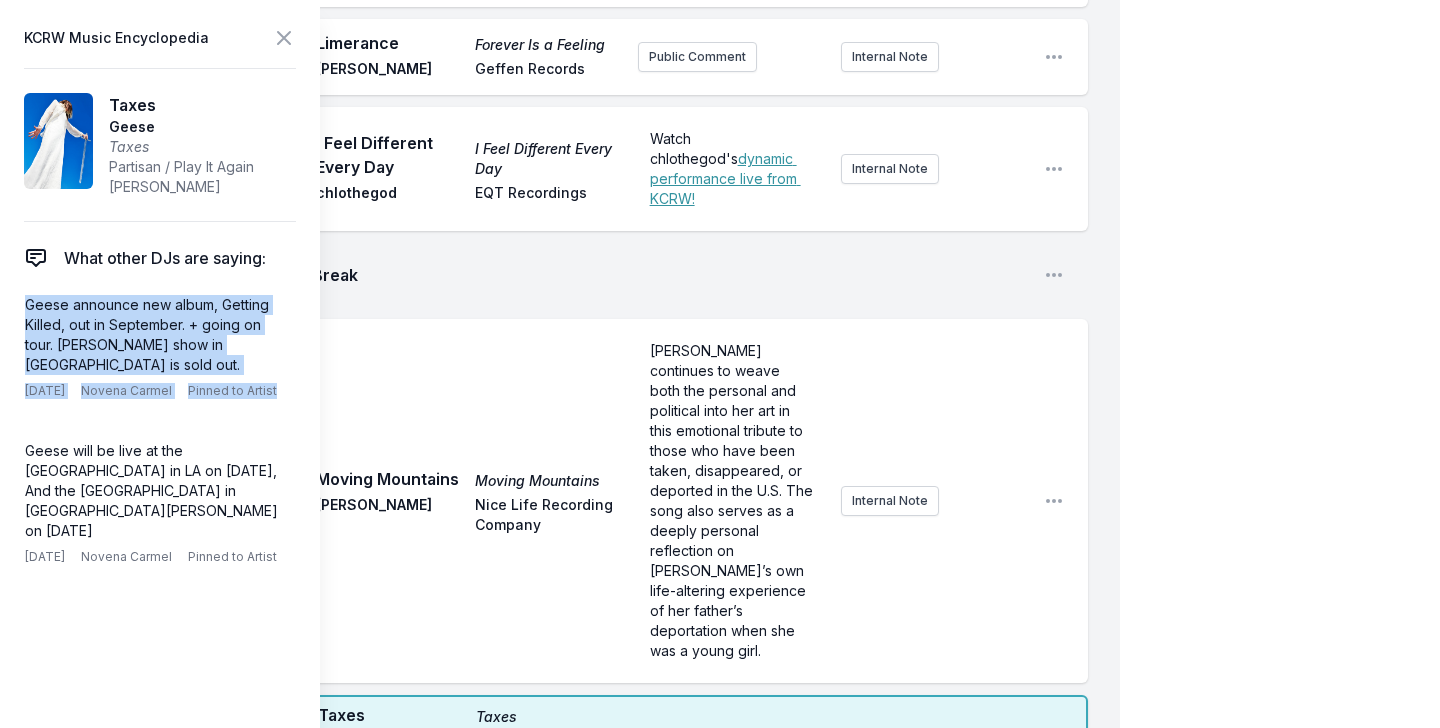 click on "Public Comment" at bounding box center [696, 747] 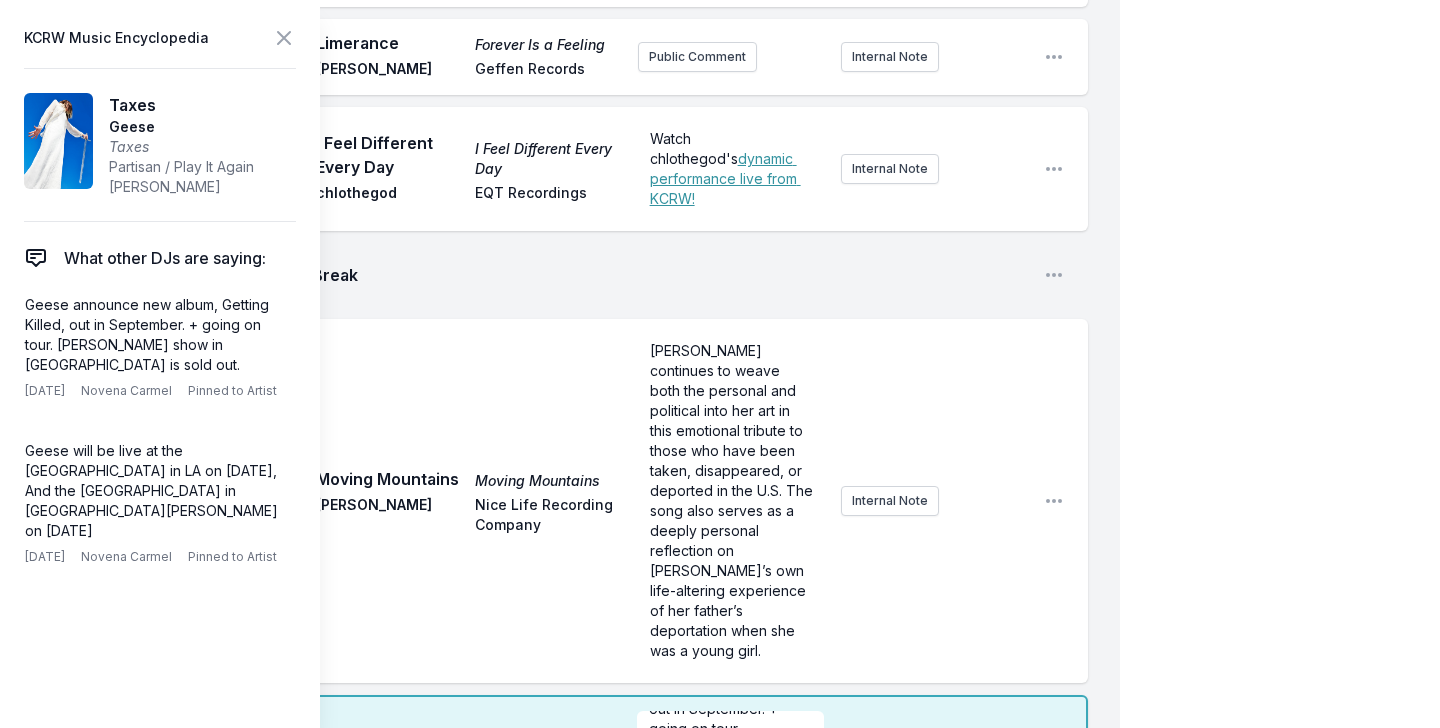 scroll, scrollTop: 0, scrollLeft: 0, axis: both 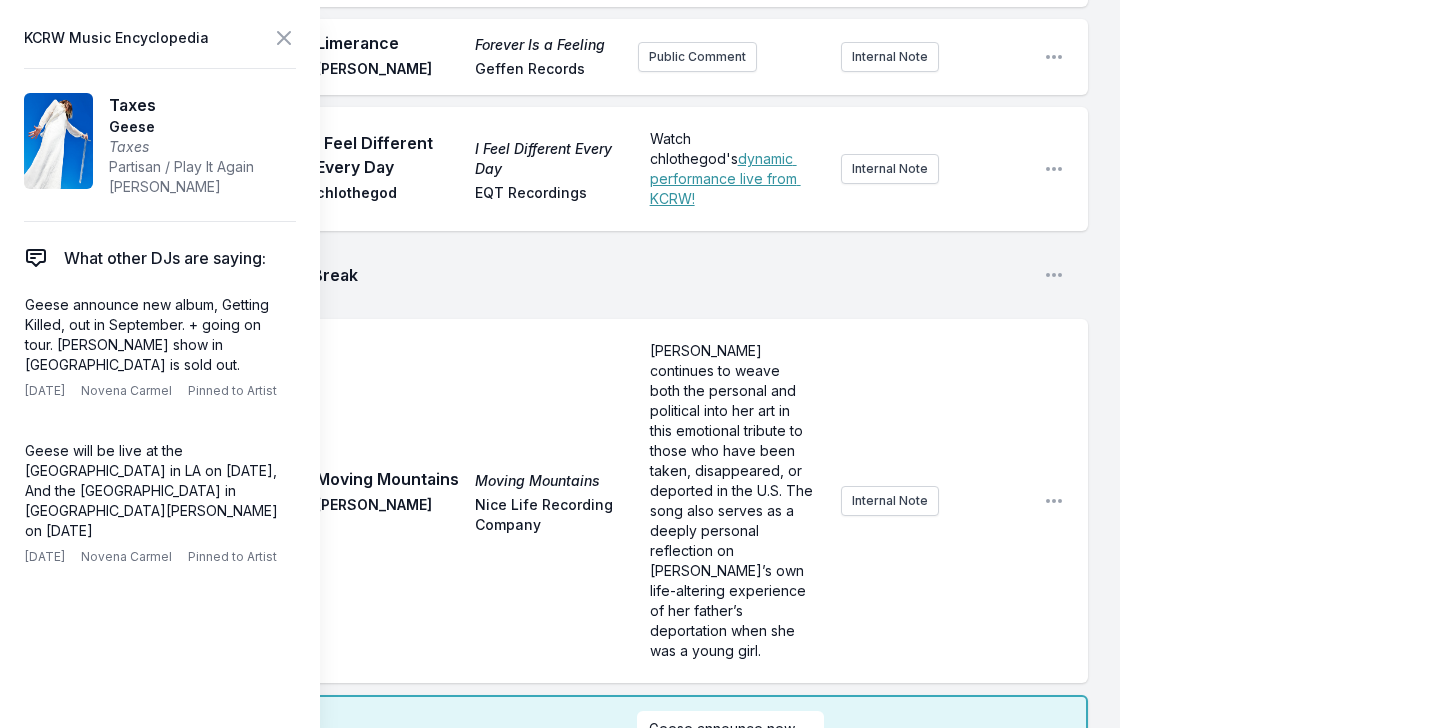click on "Geese announce new album, Getting Killed, out in September. + going on tour. [PERSON_NAME] show in [GEOGRAPHIC_DATA] is sold out. ﻿ ﻿" at bounding box center [730, 759] 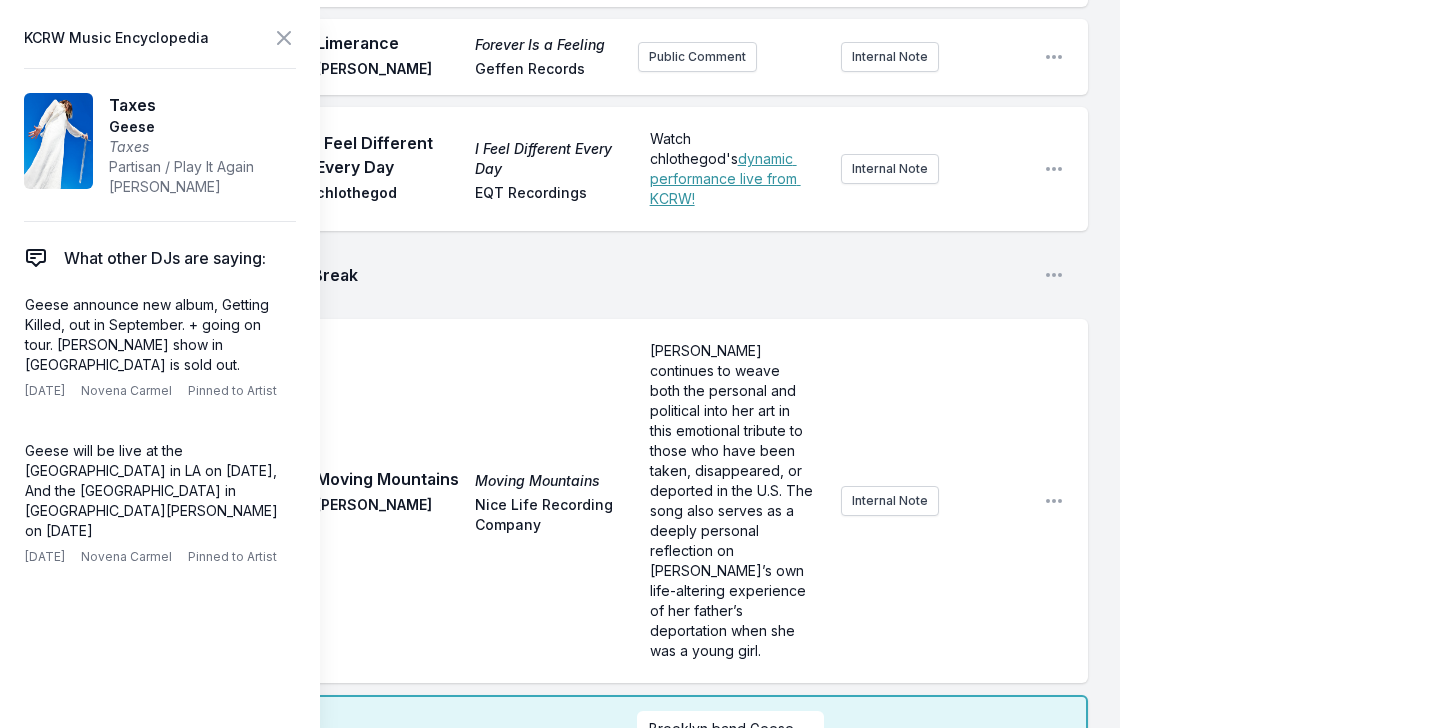click on "Taxes Taxes Geese Partisan / Play It Again [PERSON_NAME]" at bounding box center (469, 819) 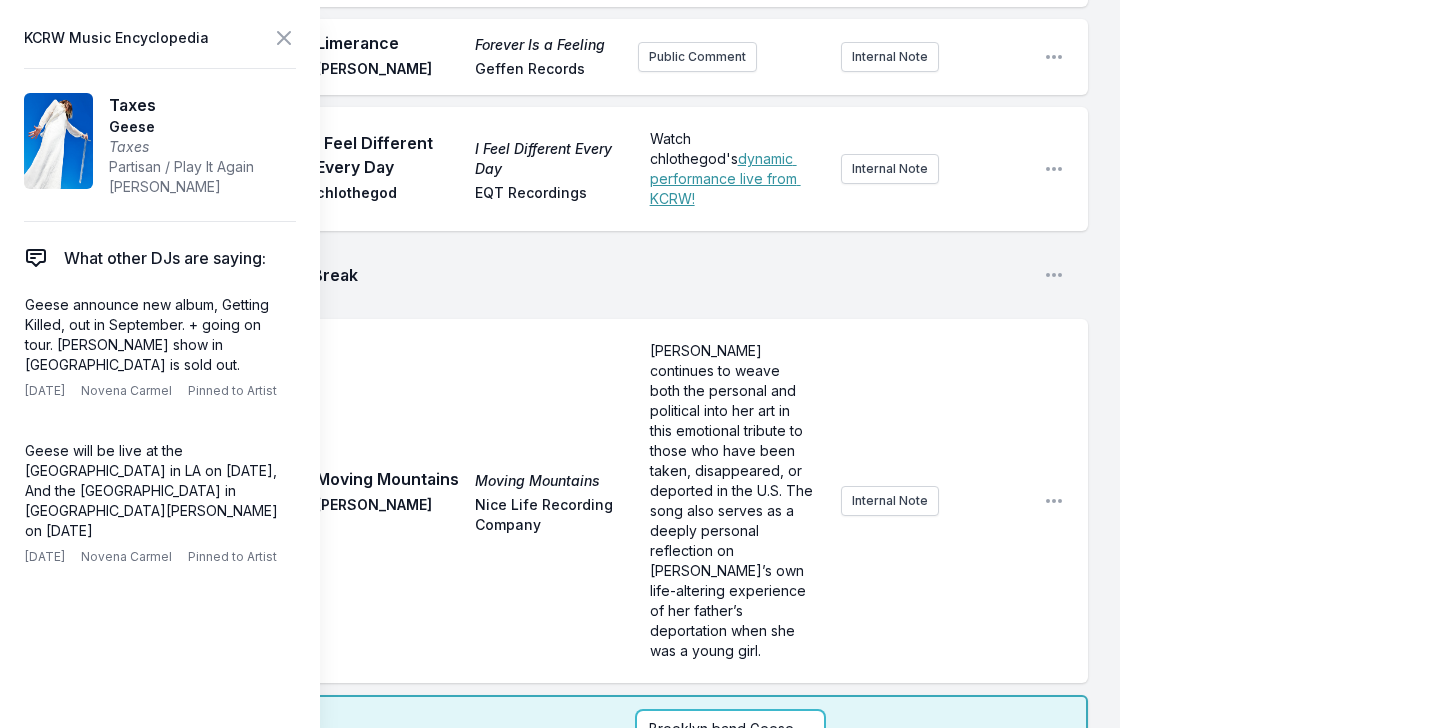 click on "Brooklyn band Geese announce new album, Getting Killed, out in September. + going on tour. [PERSON_NAME] show in [GEOGRAPHIC_DATA] is sold out." at bounding box center [728, 798] 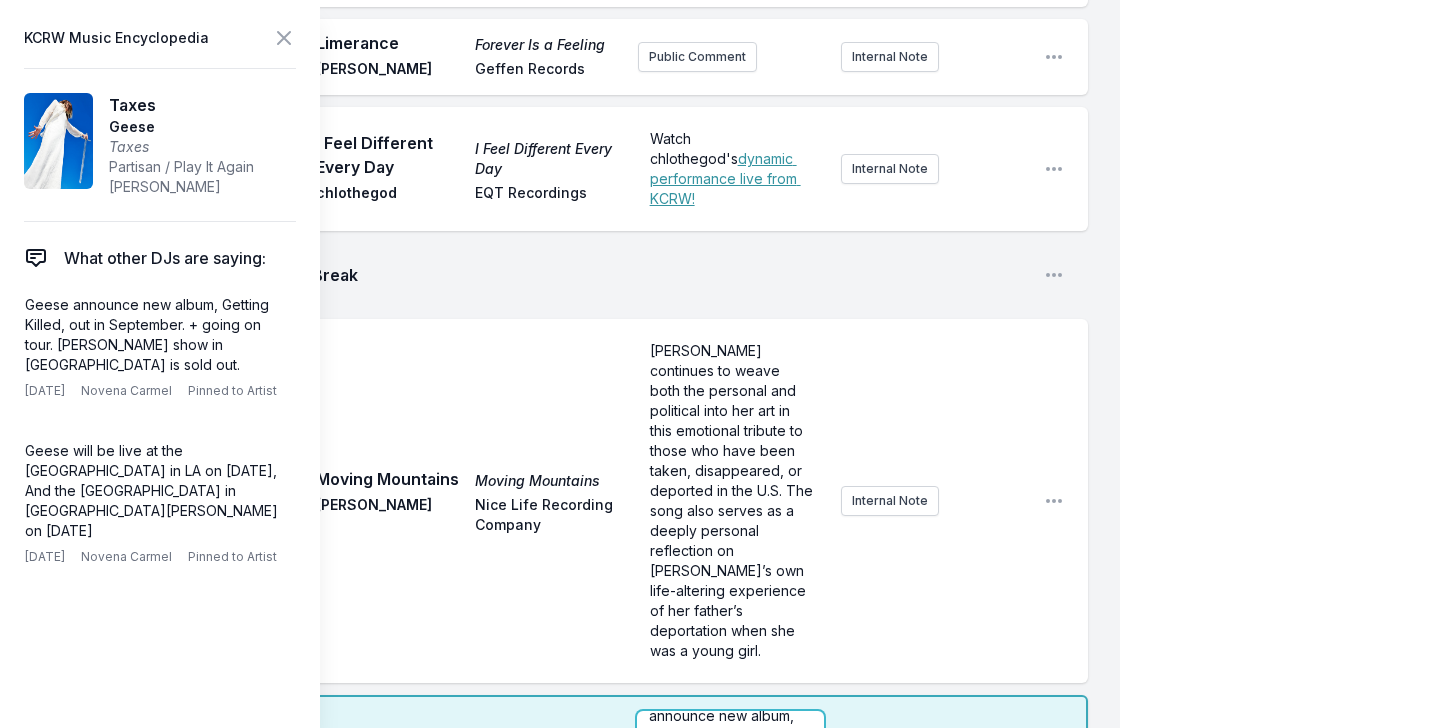 scroll, scrollTop: 41, scrollLeft: 0, axis: vertical 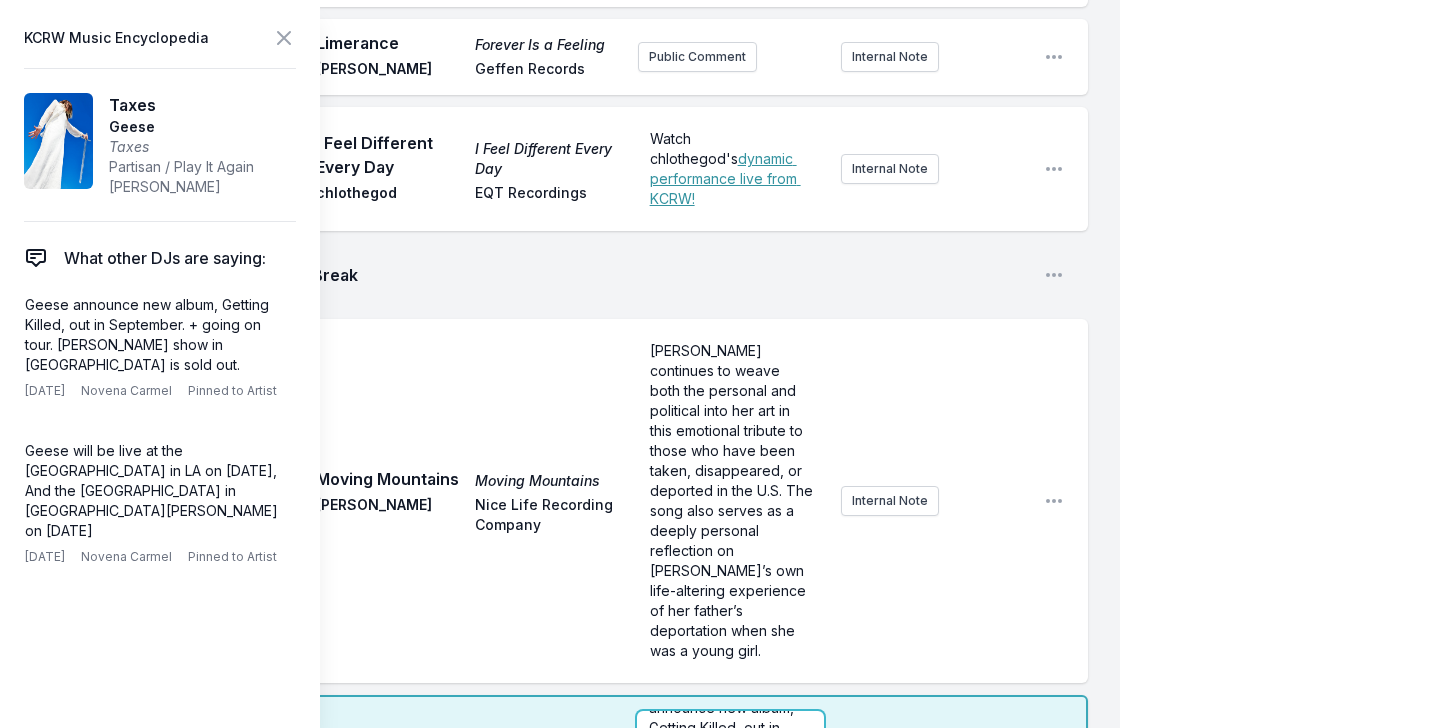 click on "Brooklyn band Geese announce new album, Getting Killed, out in September. They're going on tour. [PERSON_NAME] show in [GEOGRAPHIC_DATA] is sold out." at bounding box center (729, 757) 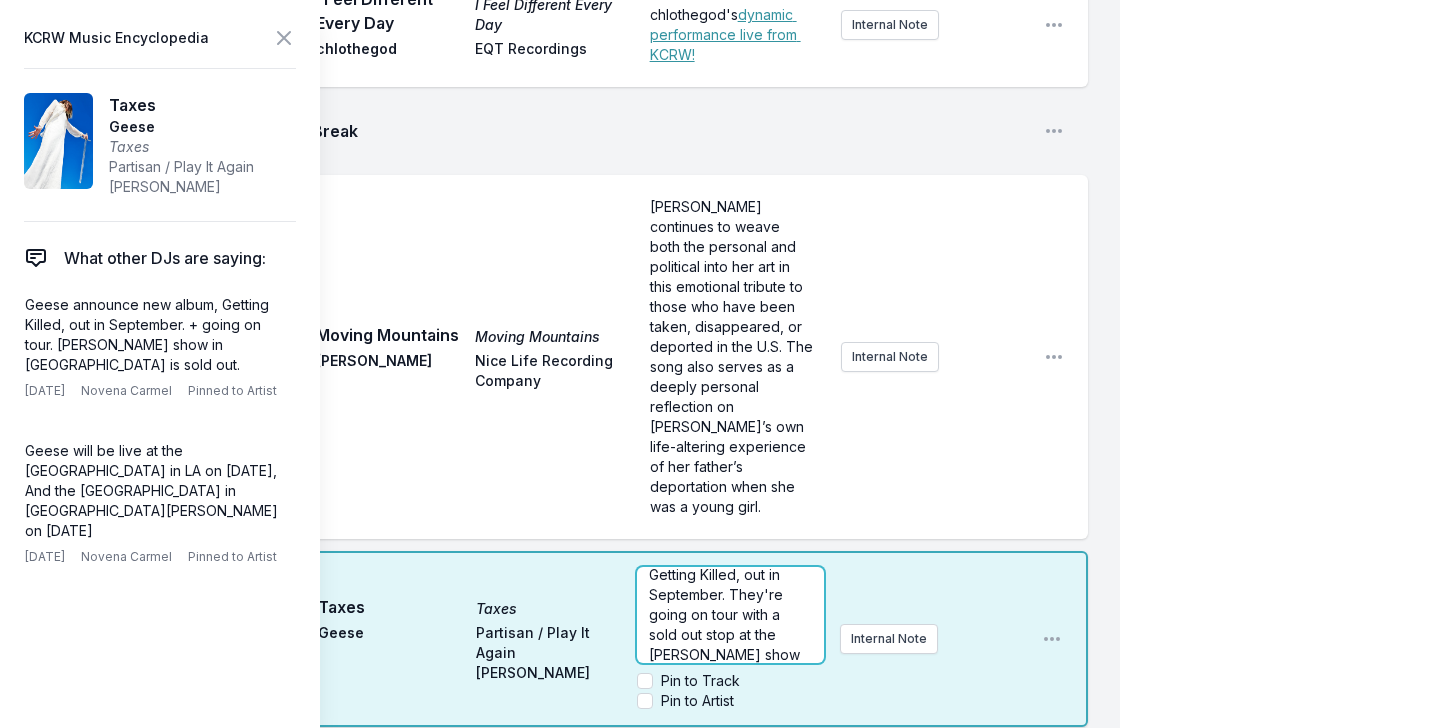 scroll, scrollTop: 5202, scrollLeft: 0, axis: vertical 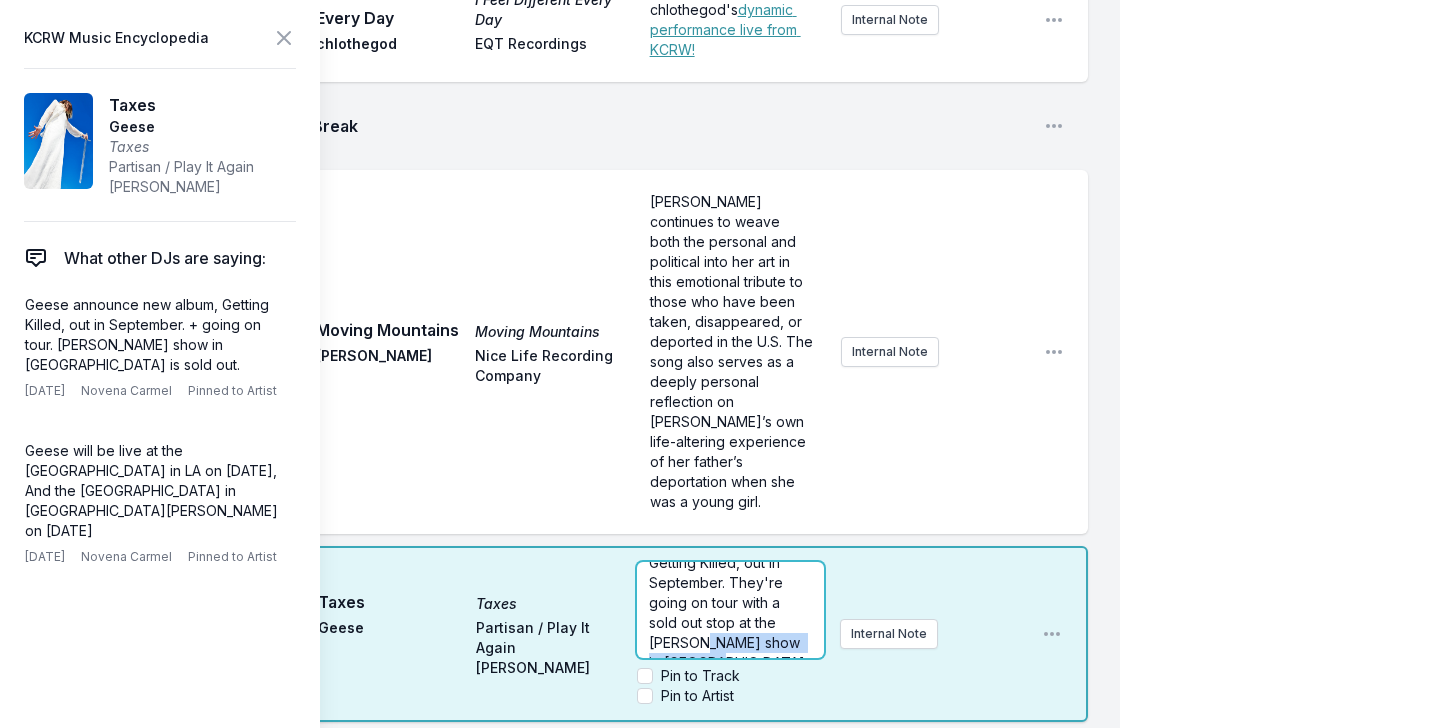 drag, startPoint x: 699, startPoint y: 396, endPoint x: 833, endPoint y: 397, distance: 134.00374 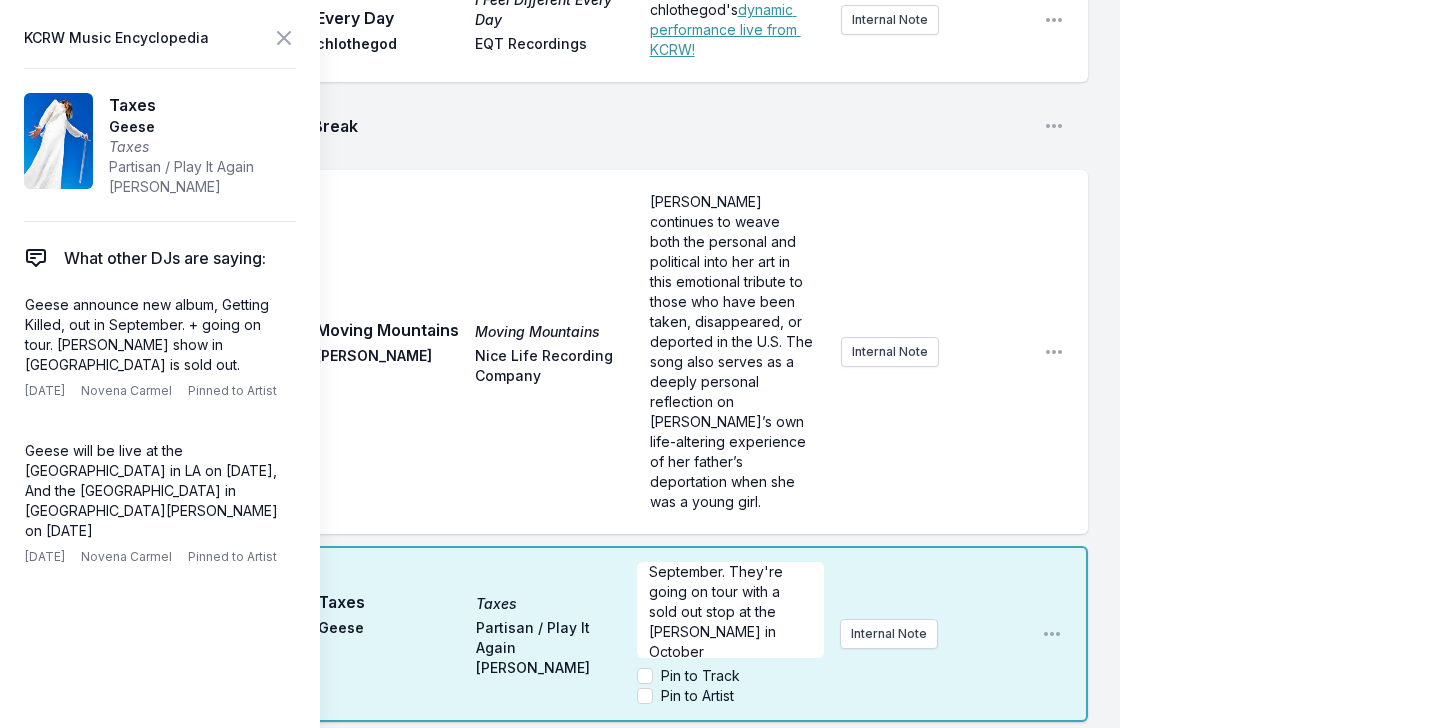 click on "11:21 AM Moving Mountains Moving Mountains Ambar Lucid Nice Life Recording Company Ambar continues to weave both the personal and political into her art in this emotional tribute to those who have been taken, disappeared, or deported in the U.S. The song also serves as a deeply personal reflection on [PERSON_NAME]’s own life-altering experience of her father’s deportation when she was a young girl.  Internal Note Open playlist item options" at bounding box center (576, 352) 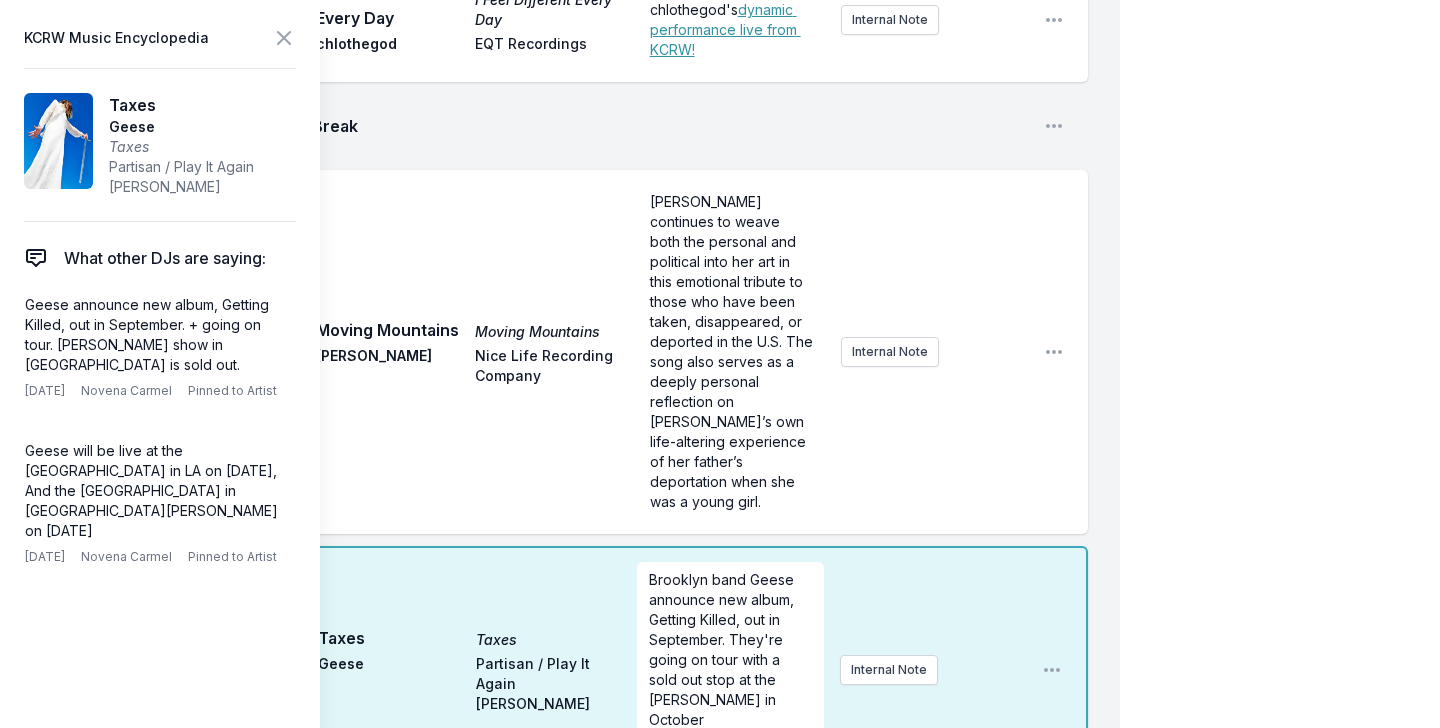 scroll, scrollTop: 0, scrollLeft: 0, axis: both 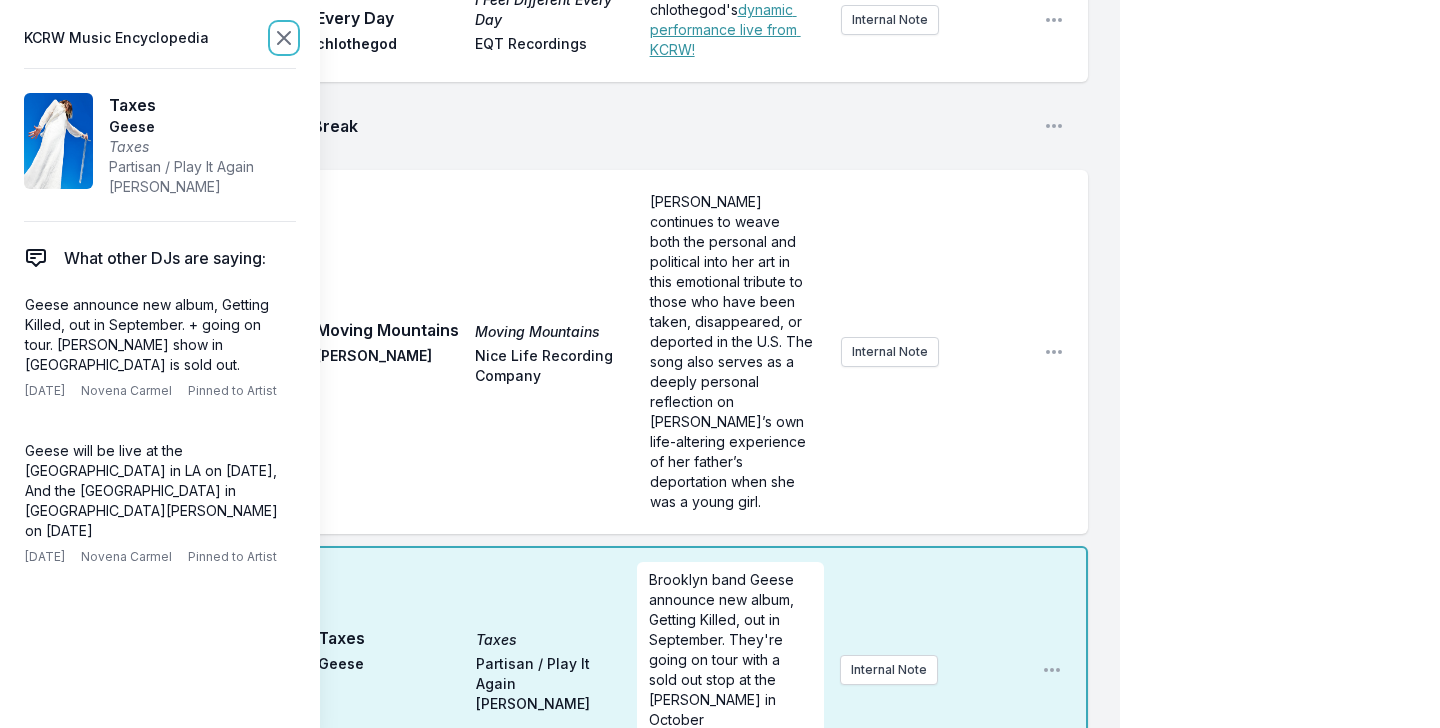 click 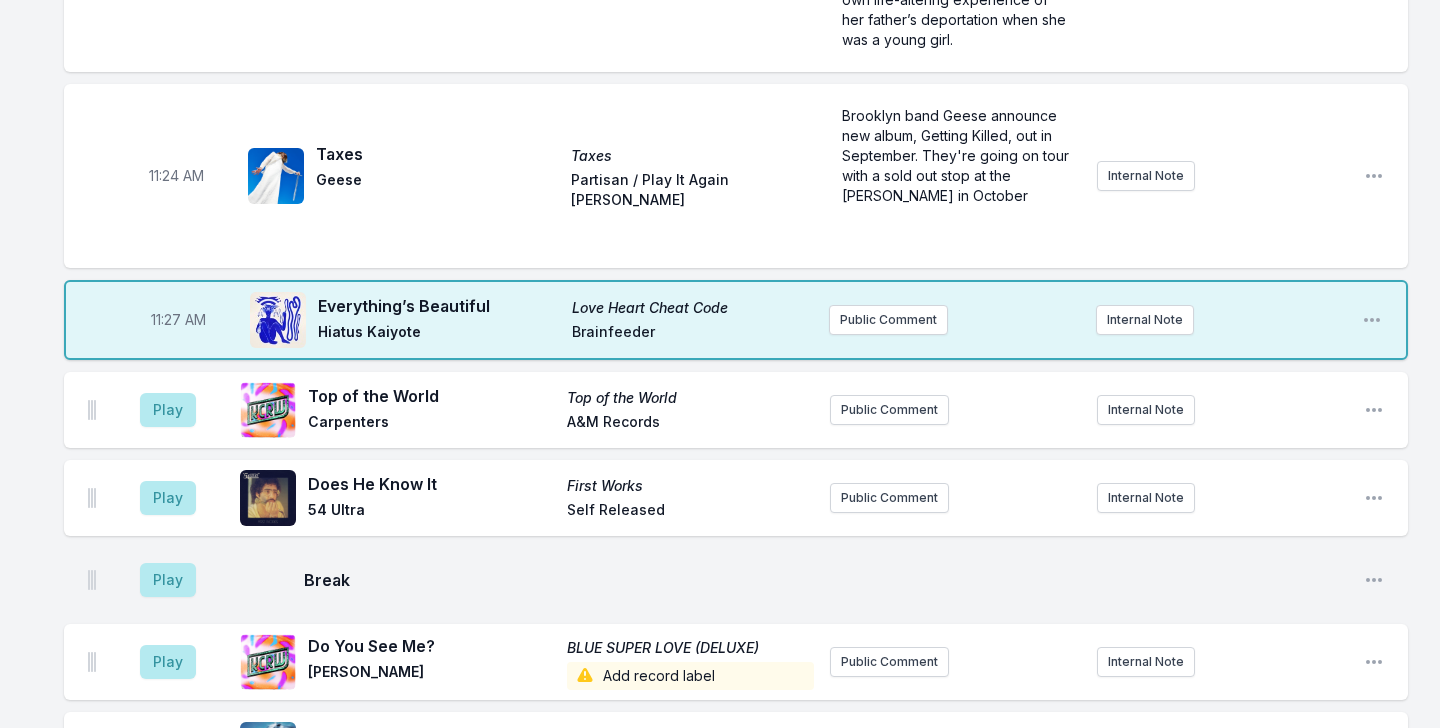 scroll, scrollTop: 4726, scrollLeft: 0, axis: vertical 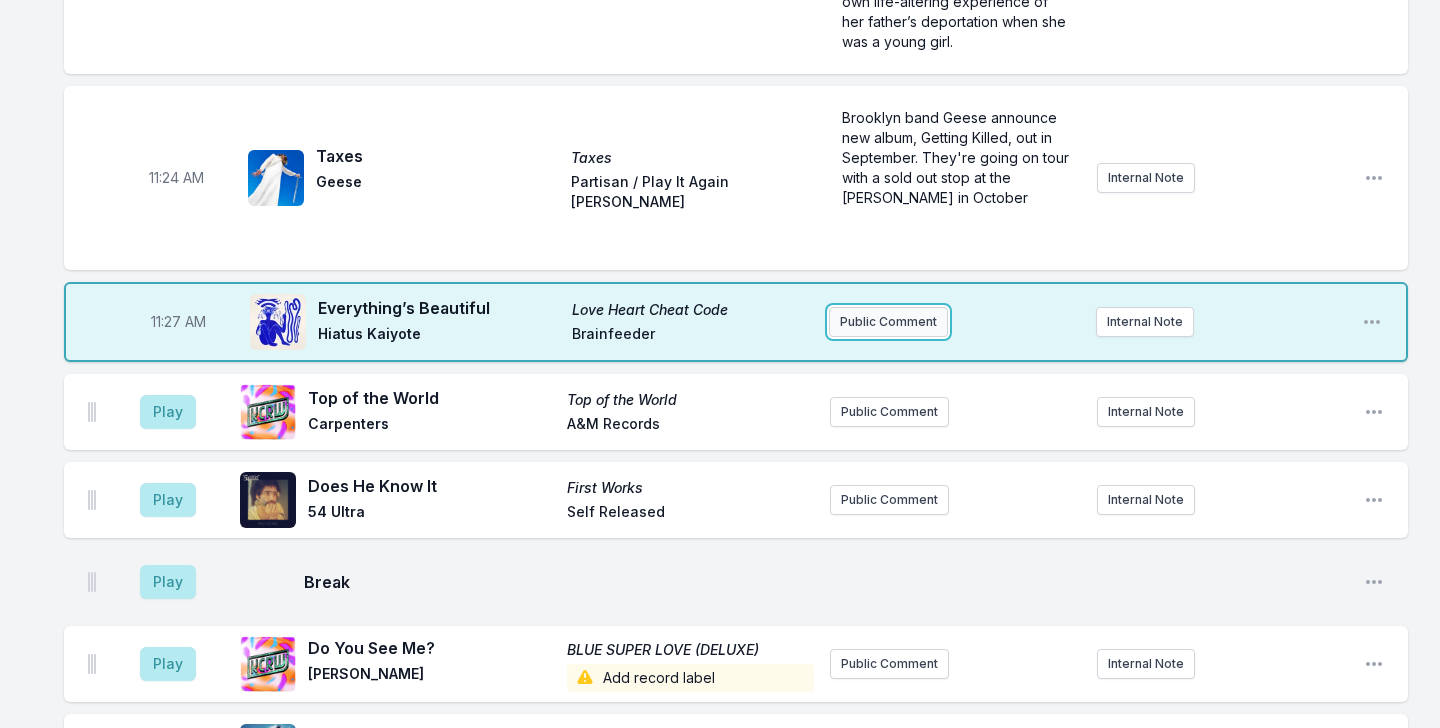 click on "Public Comment" at bounding box center (888, 322) 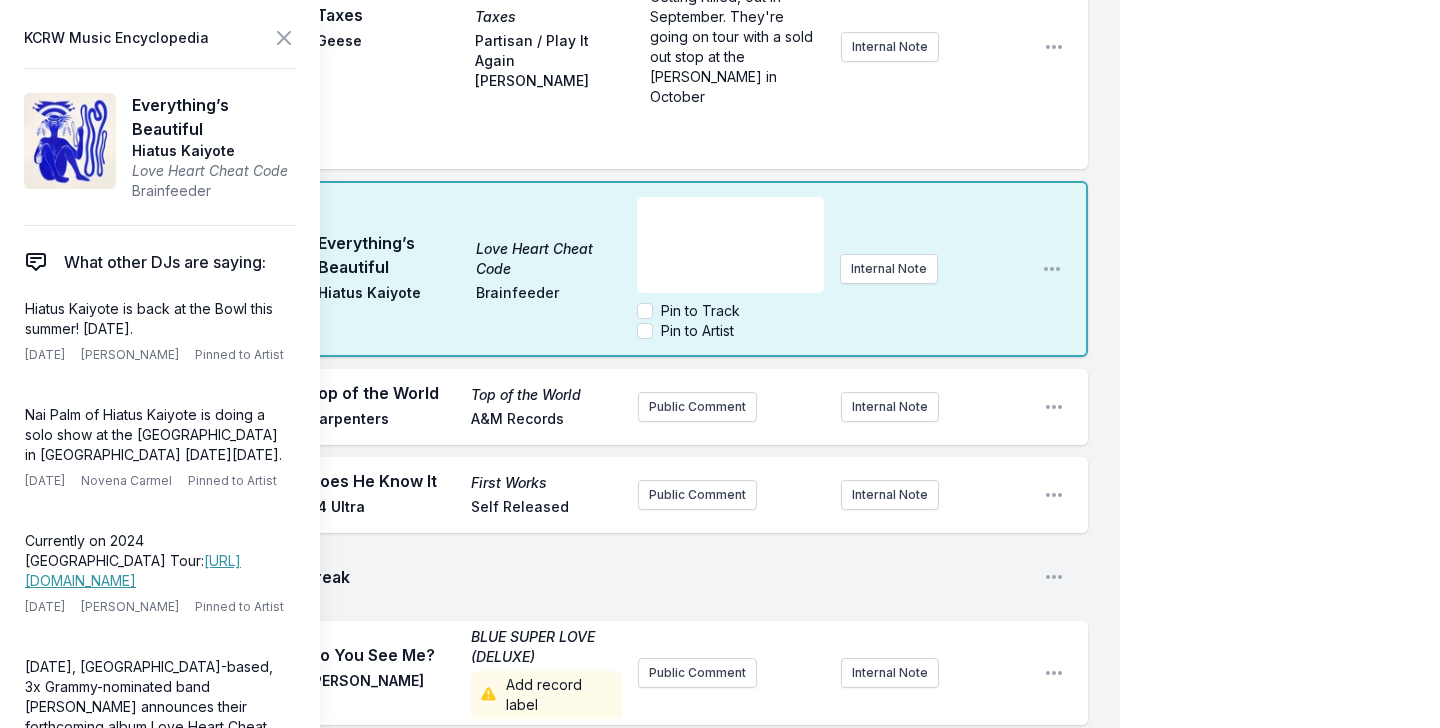 scroll, scrollTop: 5882, scrollLeft: 0, axis: vertical 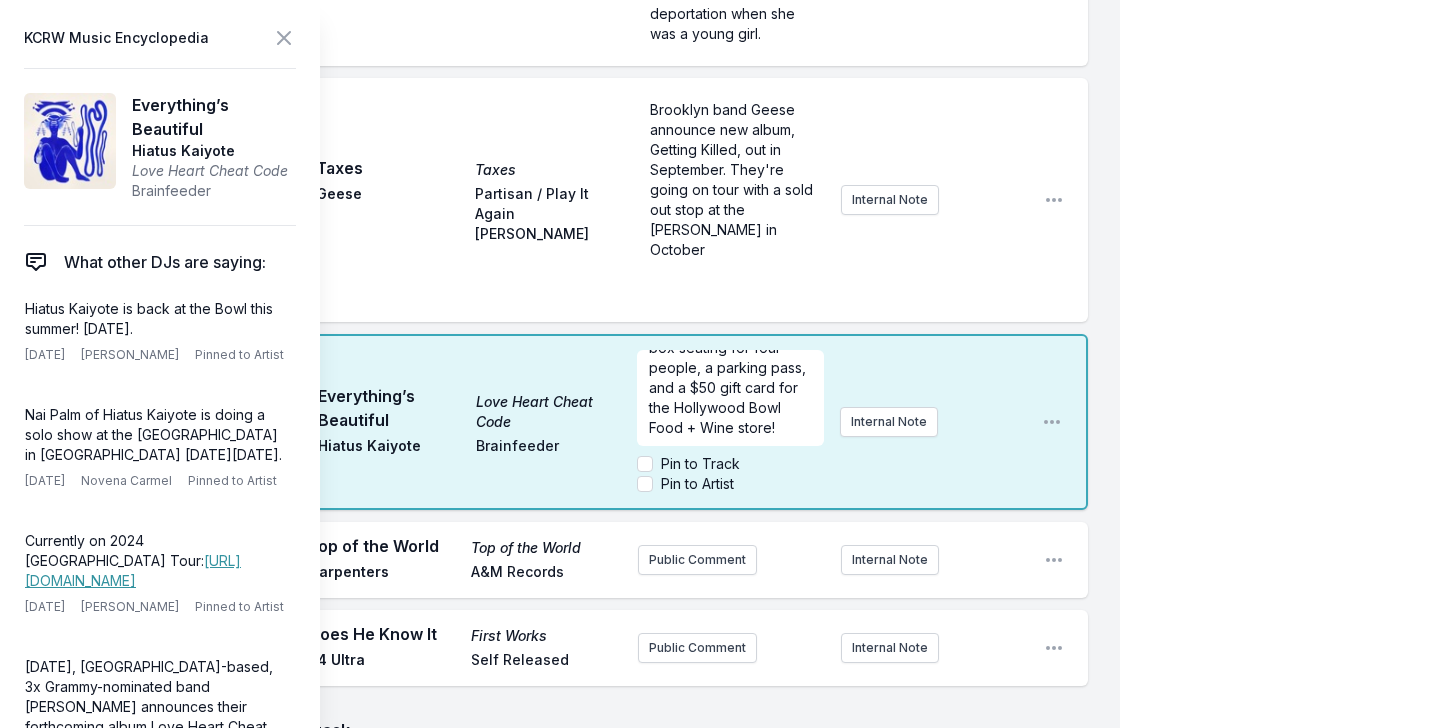 click on "11:27 AM Everything’s Beautiful Love Heart Cheat Code Hiatus Kaiyote Brainfeeder Hiatus Kaiyote are live at the [GEOGRAPHIC_DATA] [DATE][DATE]. We’re giving away a prize package that includes box seating for four people, a parking pass, and a $50 gift card for the Hollywood Bowl Food + Wine store!  Pin to Track Pin to Artist Internal Note Open playlist item options" at bounding box center [576, 422] 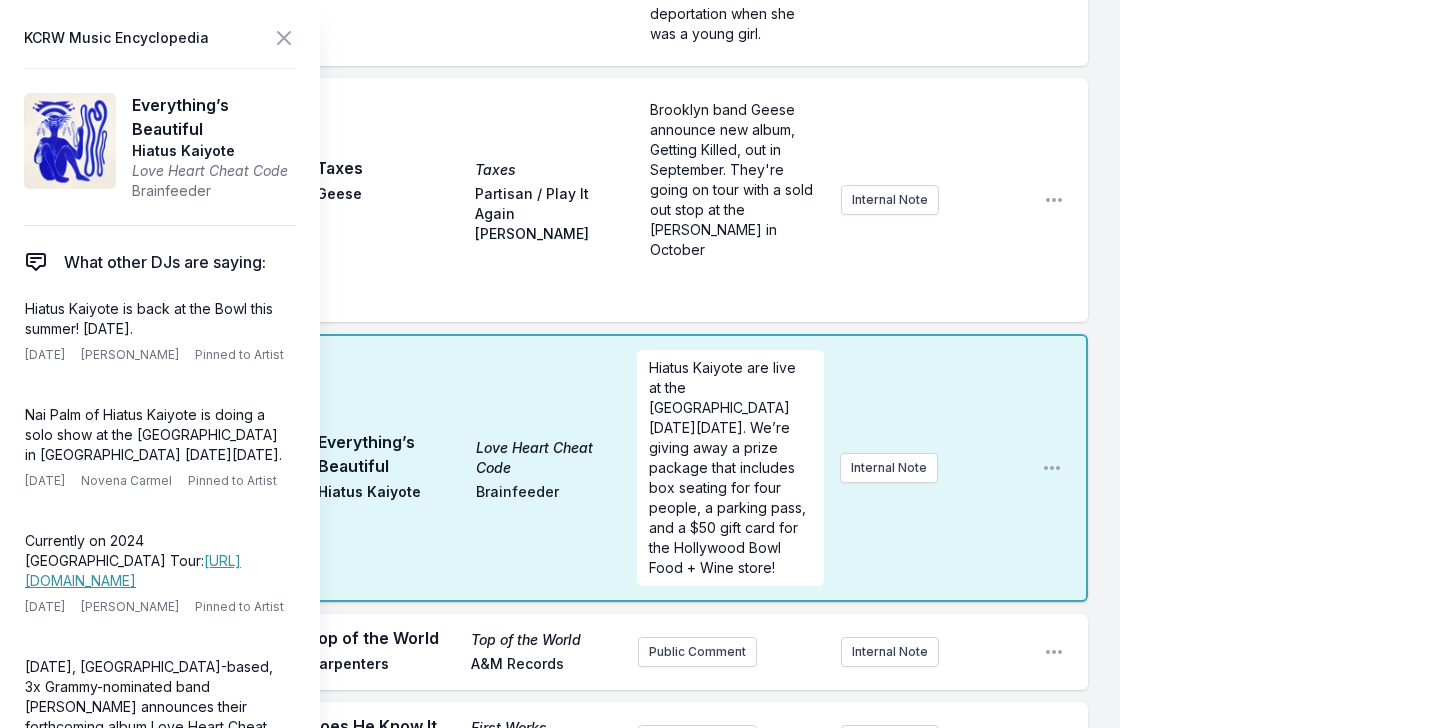 scroll, scrollTop: 5661, scrollLeft: 0, axis: vertical 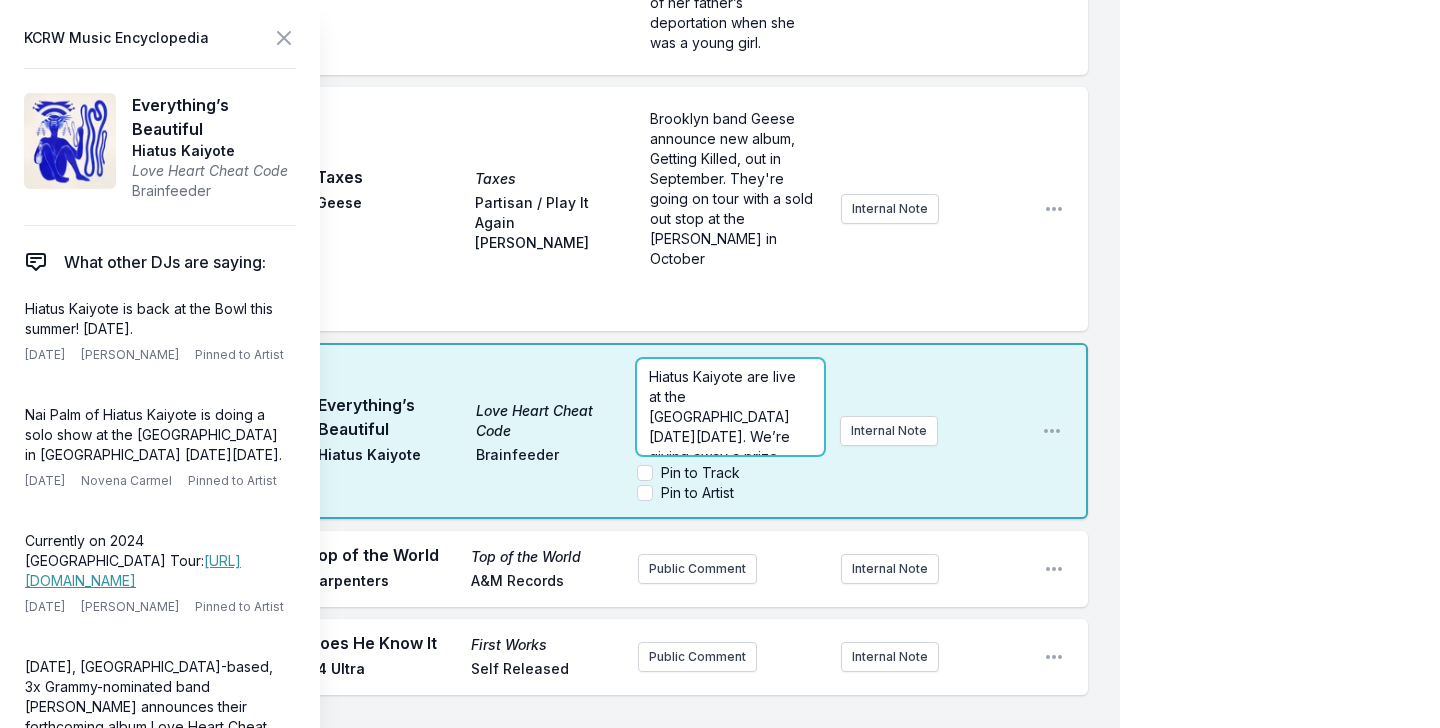 click on "Hiatus Kaiyote are live at the [GEOGRAPHIC_DATA] [DATE][DATE]. We’re giving away a prize package that includes box seating for four people, a parking pass, and a $50 gift card for the Hollywood Bowl Food + Wine store!" at bounding box center (729, 476) 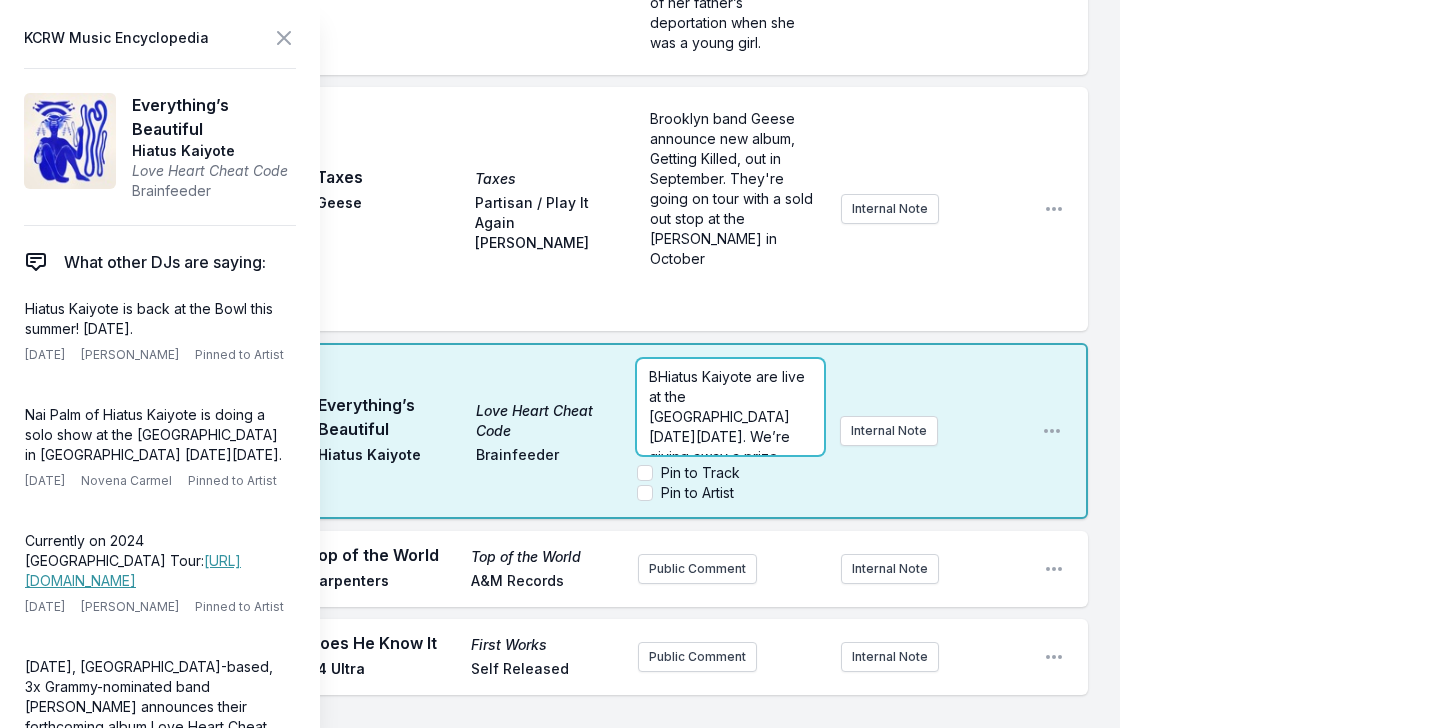type 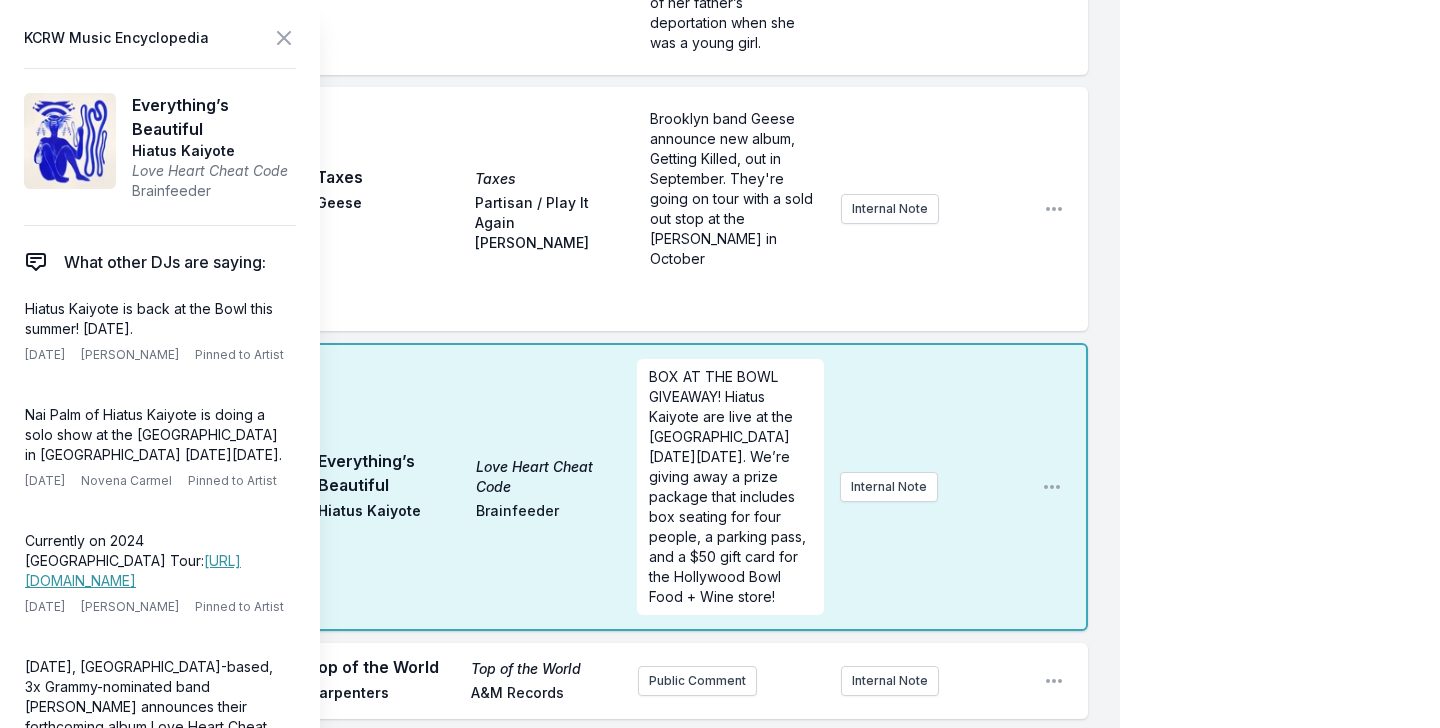 click on "11:24 AM Taxes Taxes Geese Partisan / Play It Again [PERSON_NAME] band Geese announce new album, Getting Killed, out in September. They're going on tour with a sold out stop at the [PERSON_NAME] in October ﻿ ﻿ Internal Note Open playlist item options" at bounding box center (576, 209) 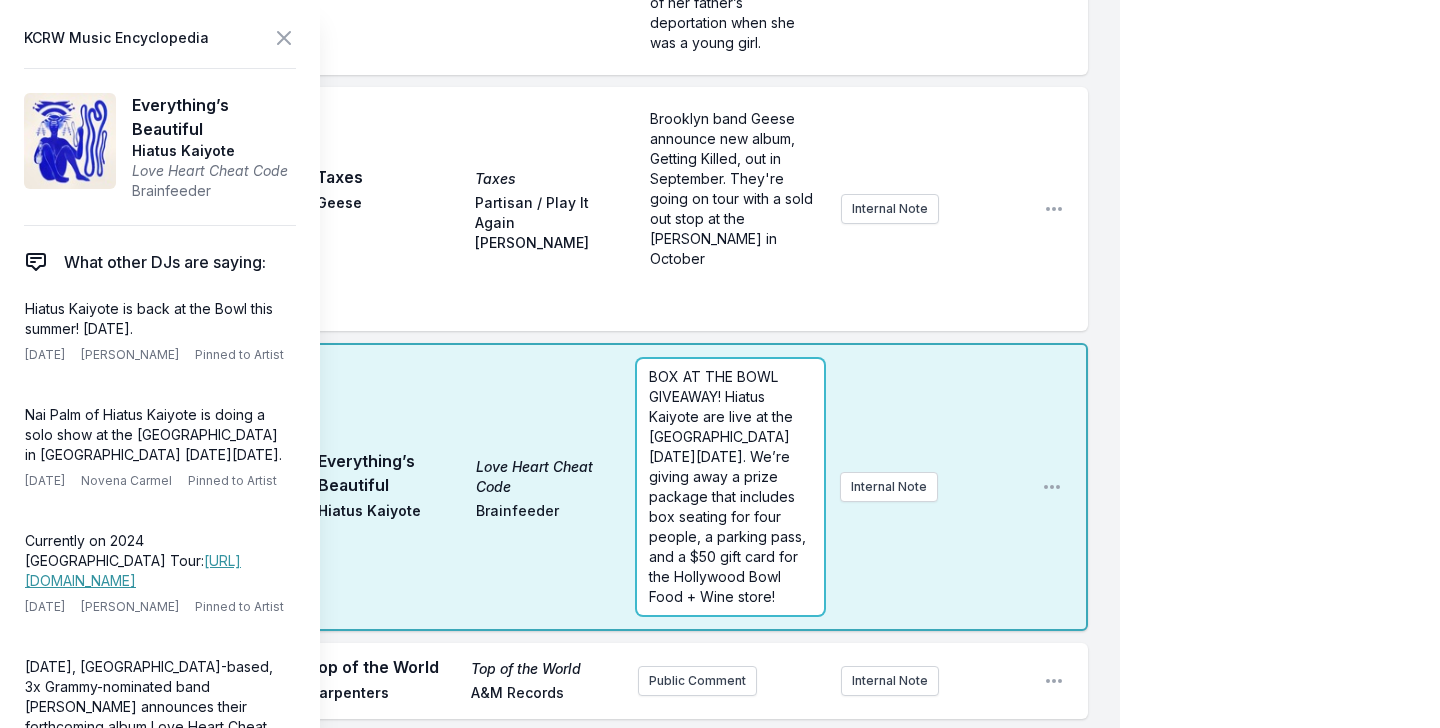 click on "11:27 AM Everything’s Beautiful Love Heart Cheat Code Hiatus Kaiyote Brainfeeder BOX AT THE BOWL GIVEAWAY! Hiatus Kaiyote are live at the [GEOGRAPHIC_DATA] [DATE][DATE]. We’re giving away a prize package that includes box seating for four people, a parking pass, and a $50 gift card for the Hollywood Bowl Food + Wine store!  Internal Note Open playlist item options" at bounding box center [576, 487] 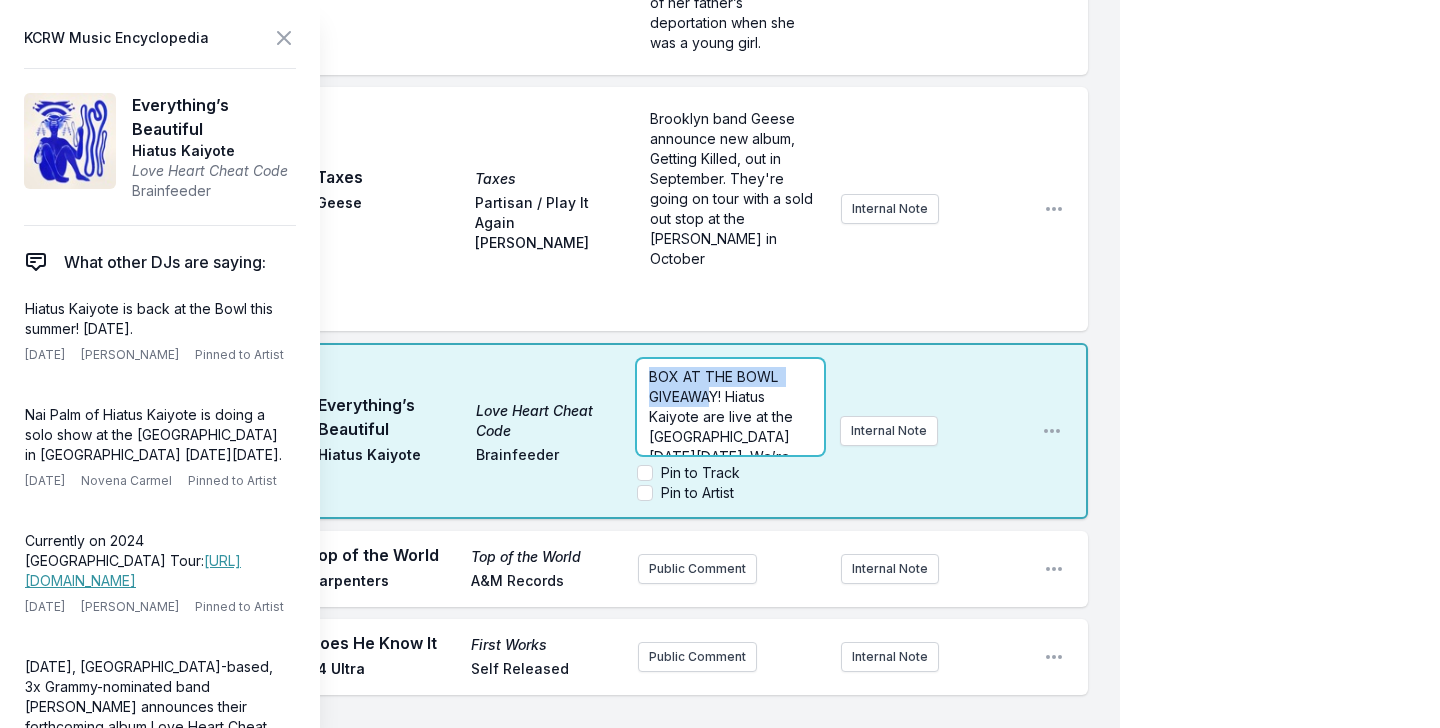 drag, startPoint x: 638, startPoint y: 98, endPoint x: 716, endPoint y: 127, distance: 83.21658 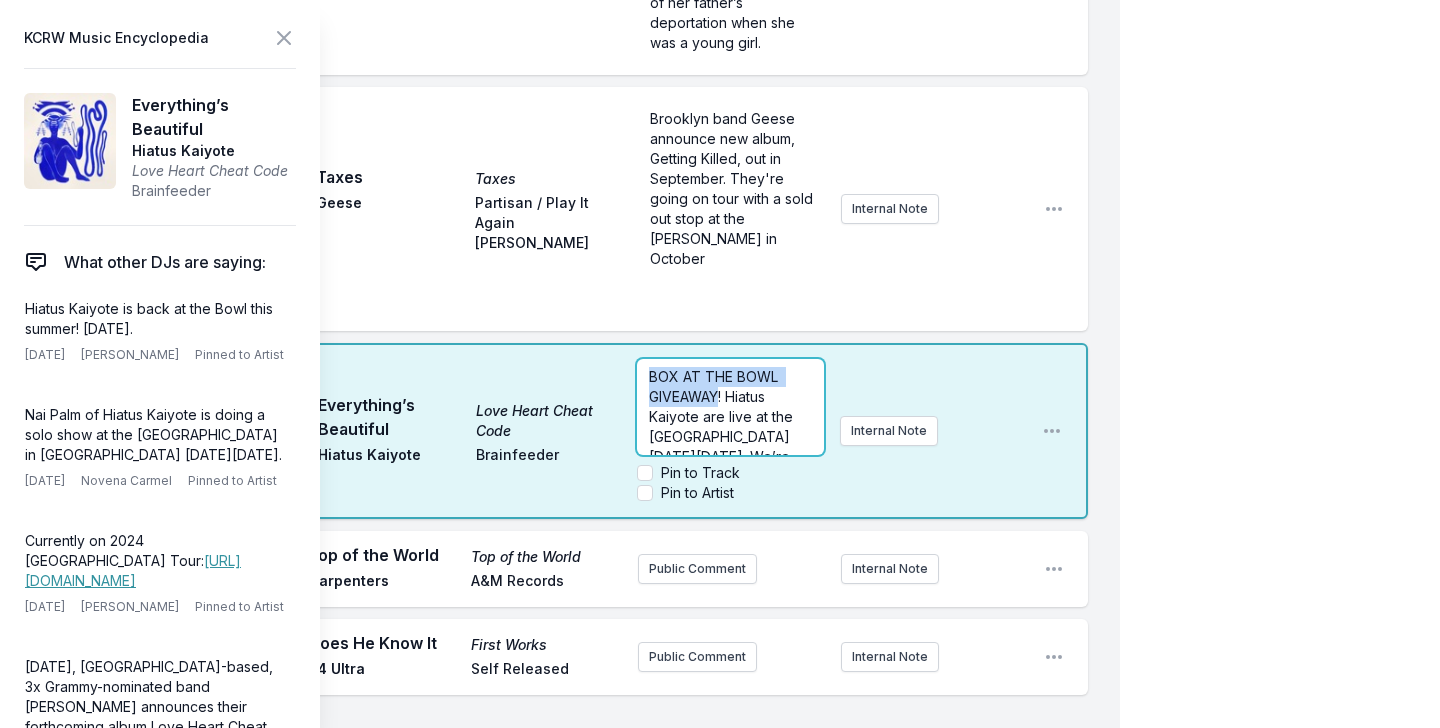 drag, startPoint x: 722, startPoint y: 127, endPoint x: 620, endPoint y: 96, distance: 106.60675 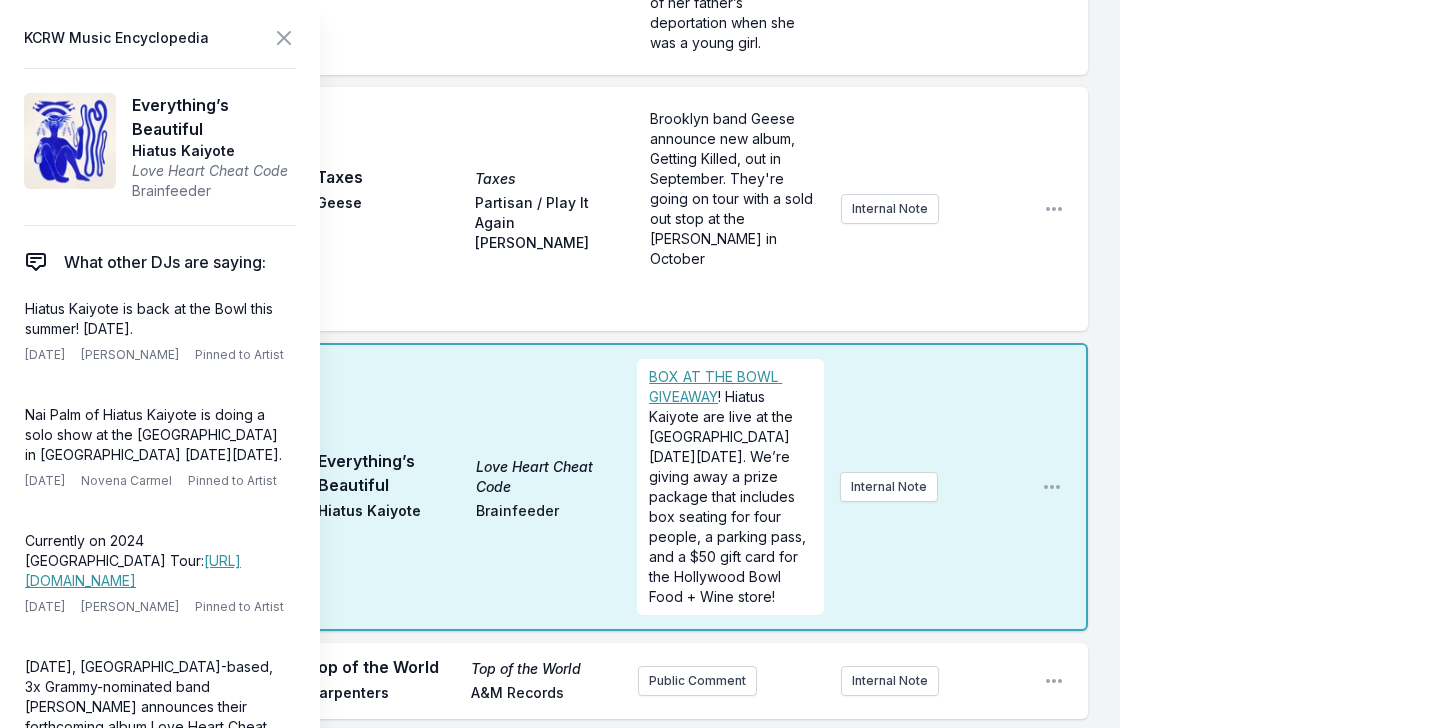 click on "11:27 AM Everything’s Beautiful Love Heart Cheat Code Hiatus Kaiyote Brainfeeder ﻿ BOX AT THE BOWL GIVEAWAY ! Hiatus Kaiyote are live at the [GEOGRAPHIC_DATA] [DATE][DATE]. We’re giving away a prize package that includes box seating for four people, a parking pass, and a $50 gift card for the Hollywood Bowl Food + Wine store!  Internal Note Open playlist item options" at bounding box center (576, 487) 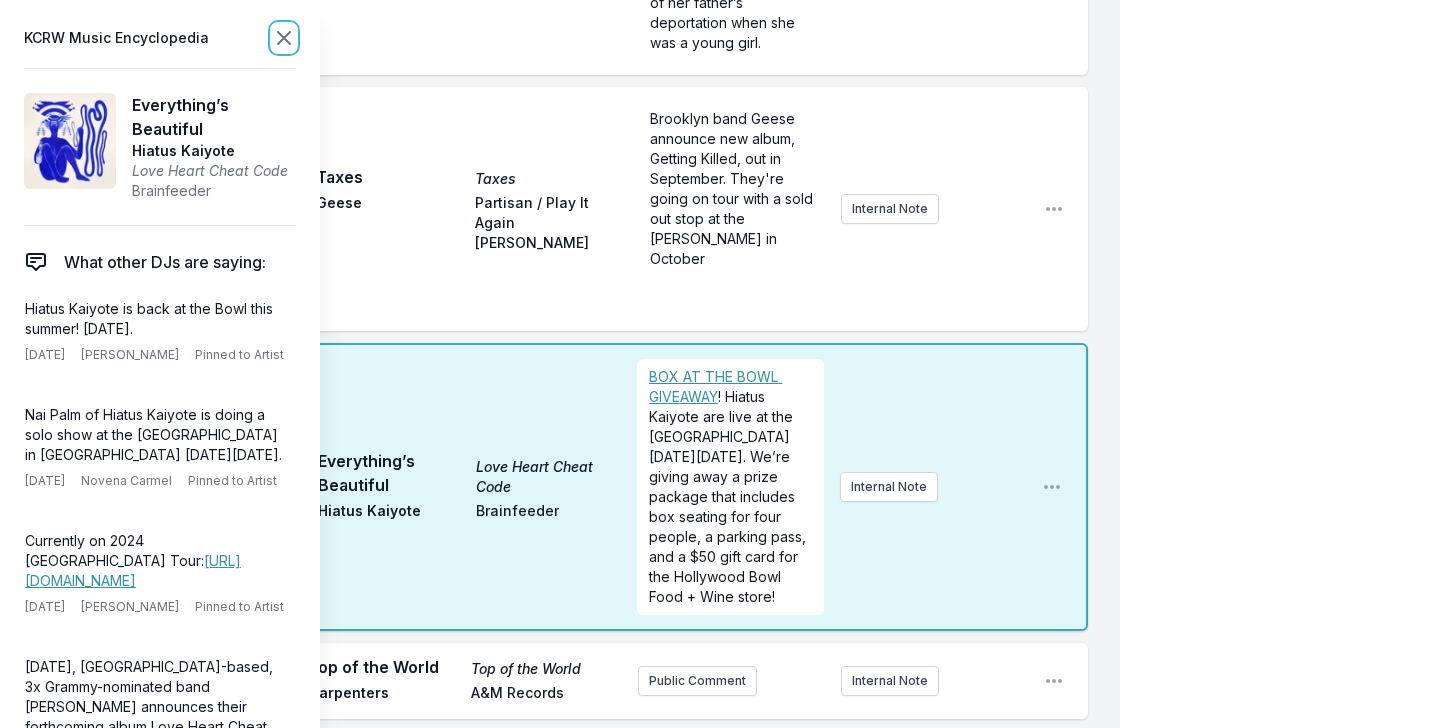 click 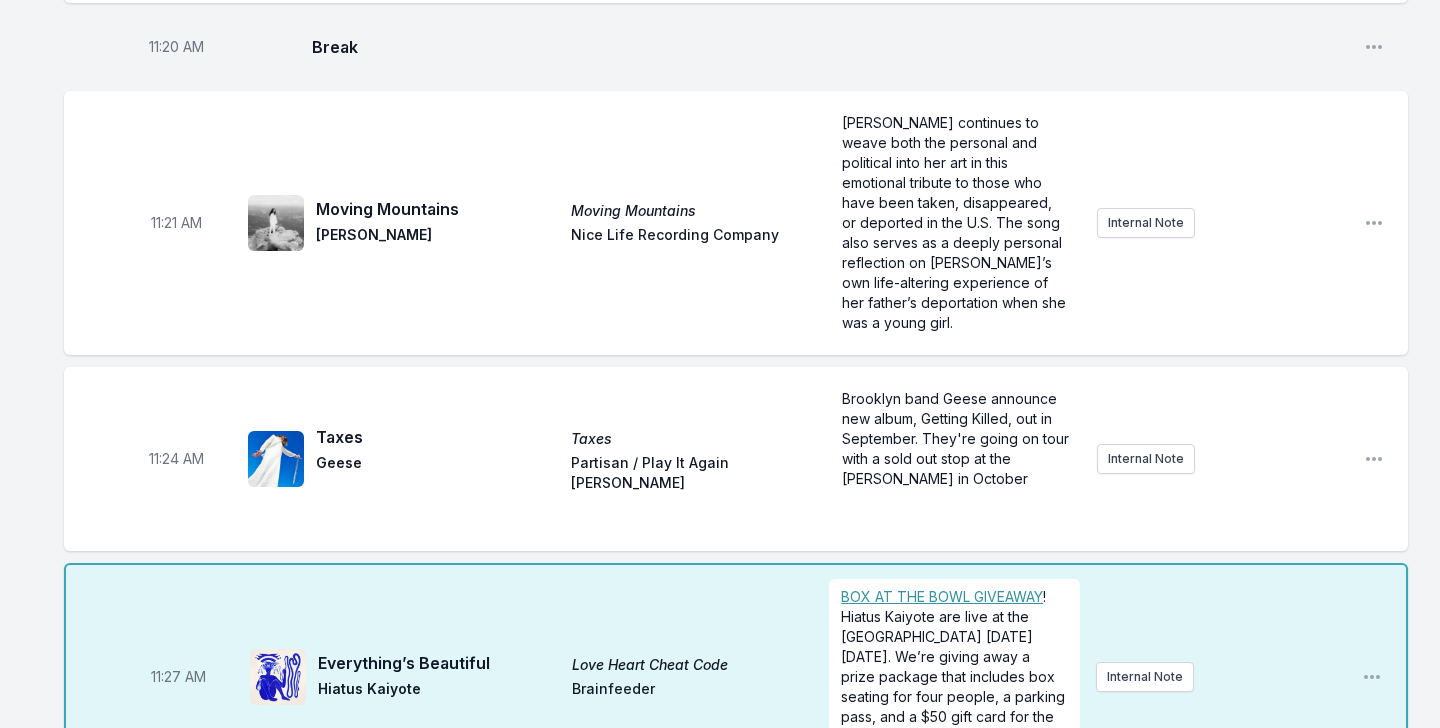 scroll, scrollTop: 4454, scrollLeft: 0, axis: vertical 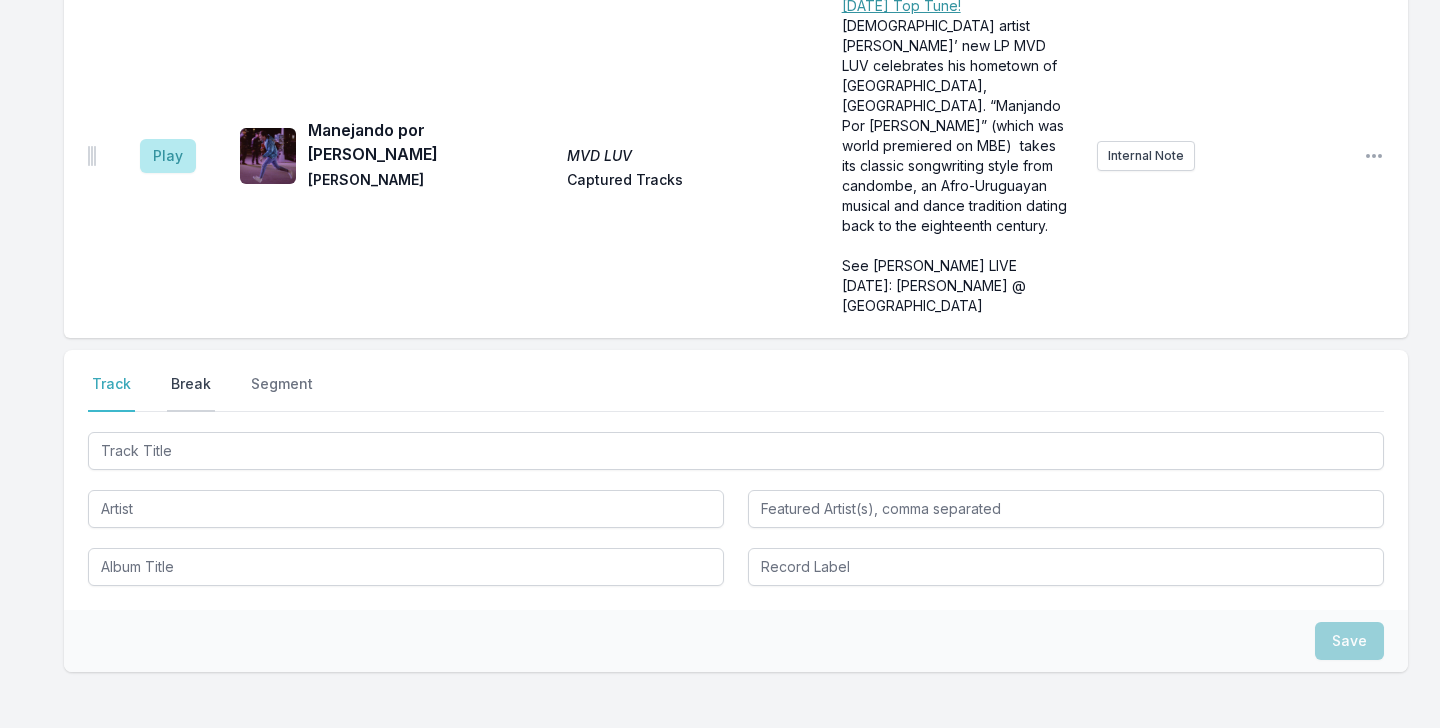 click on "Break" at bounding box center [191, 393] 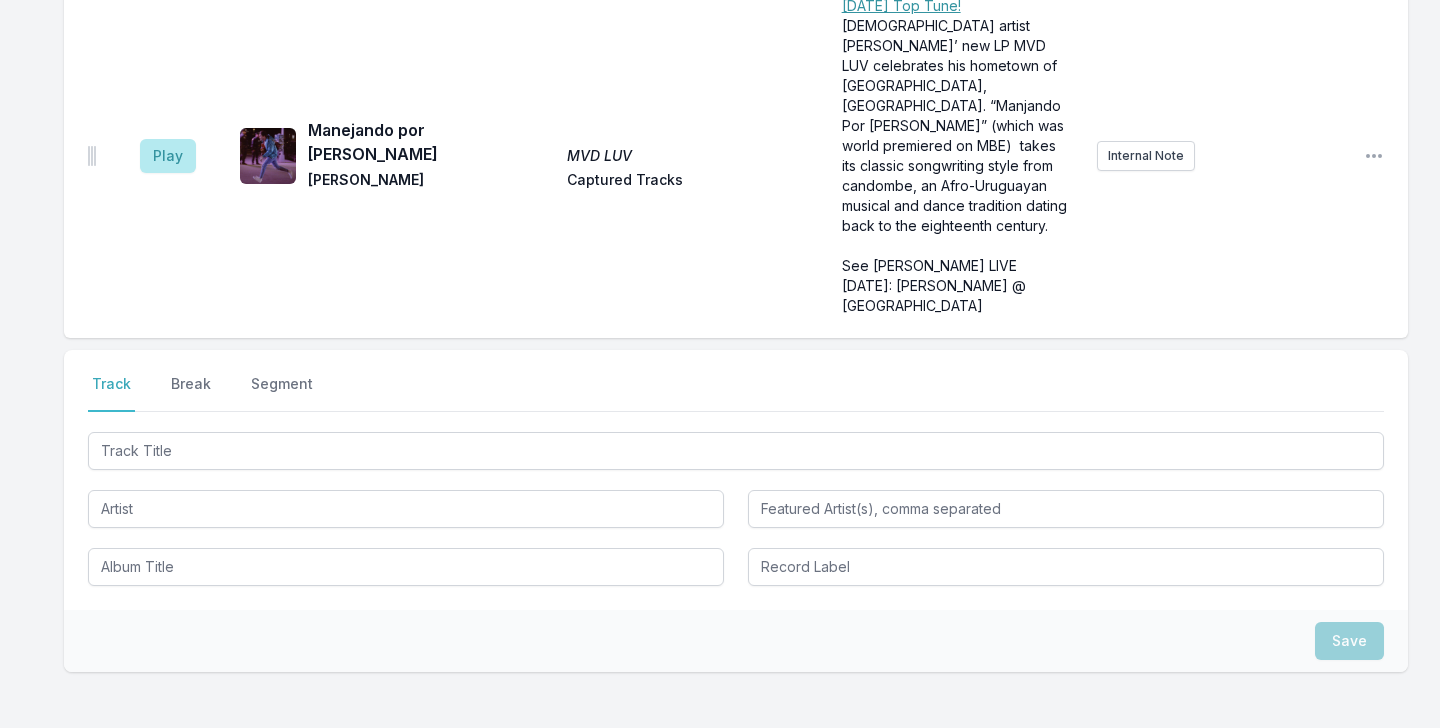 scroll, scrollTop: 8384, scrollLeft: 0, axis: vertical 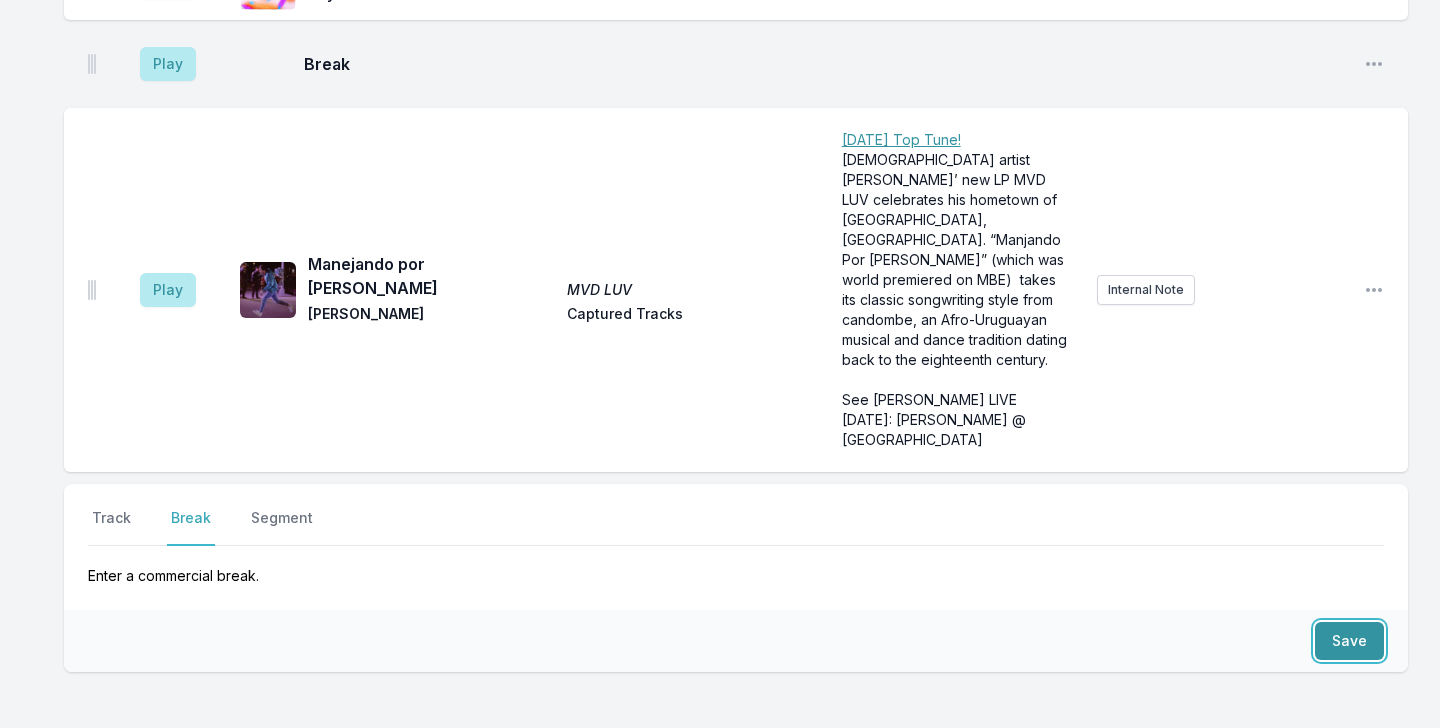 click on "Save" at bounding box center [1349, 641] 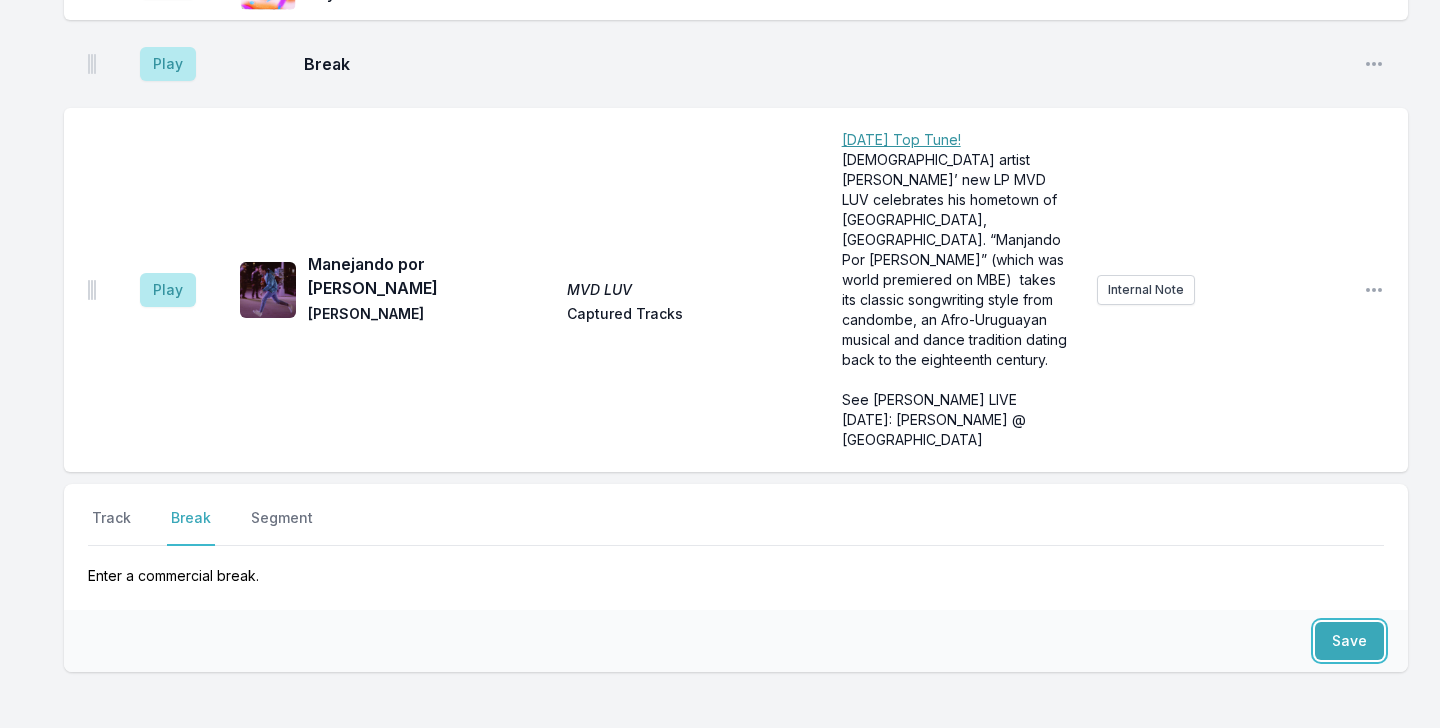 scroll, scrollTop: 8460, scrollLeft: 0, axis: vertical 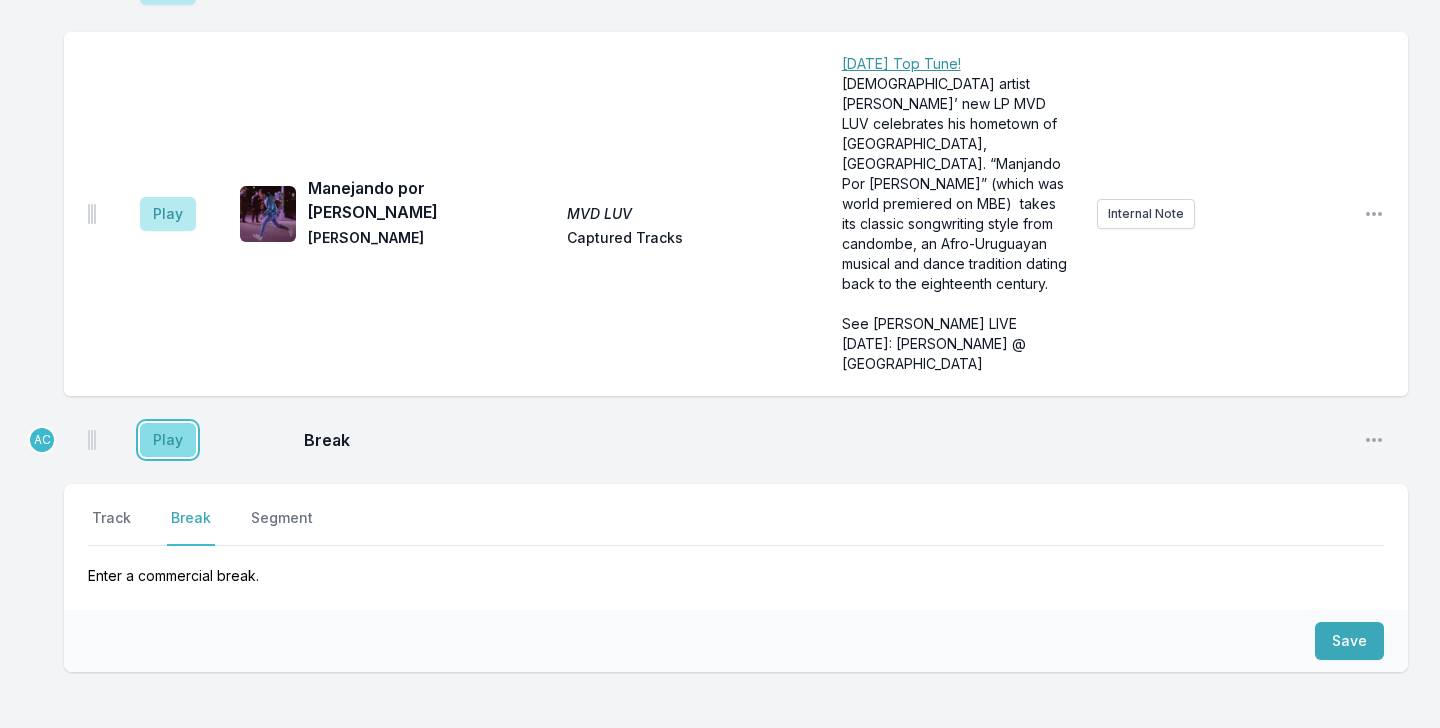 click on "Play" at bounding box center [168, 440] 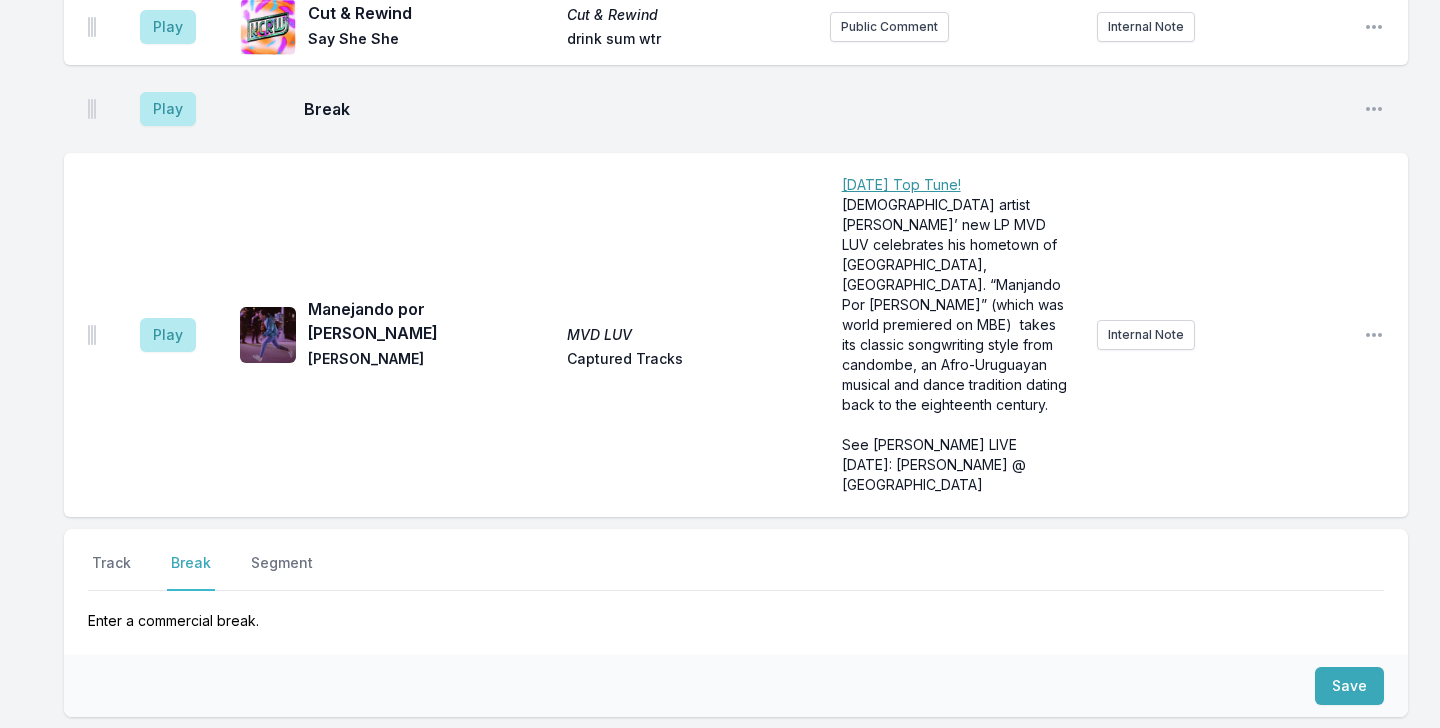 scroll, scrollTop: 8427, scrollLeft: 0, axis: vertical 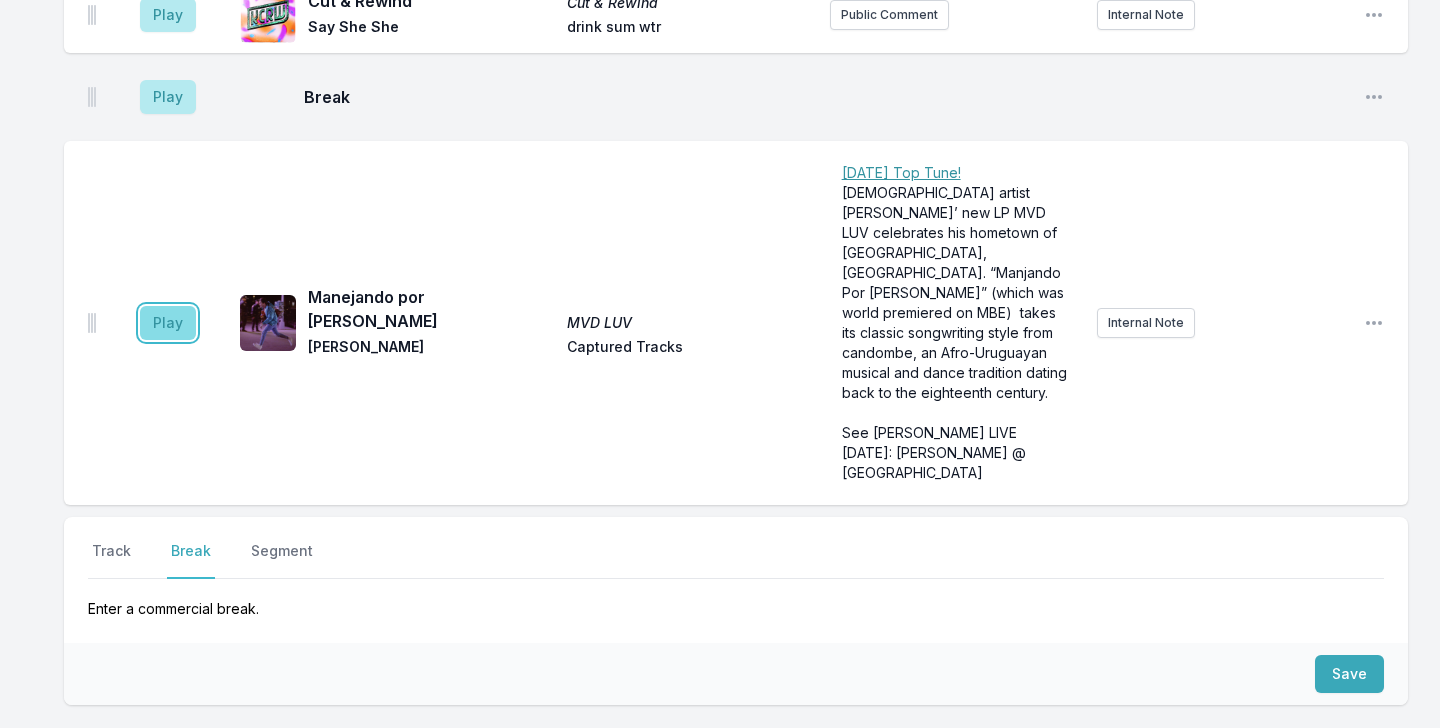 click on "Play" at bounding box center [168, 323] 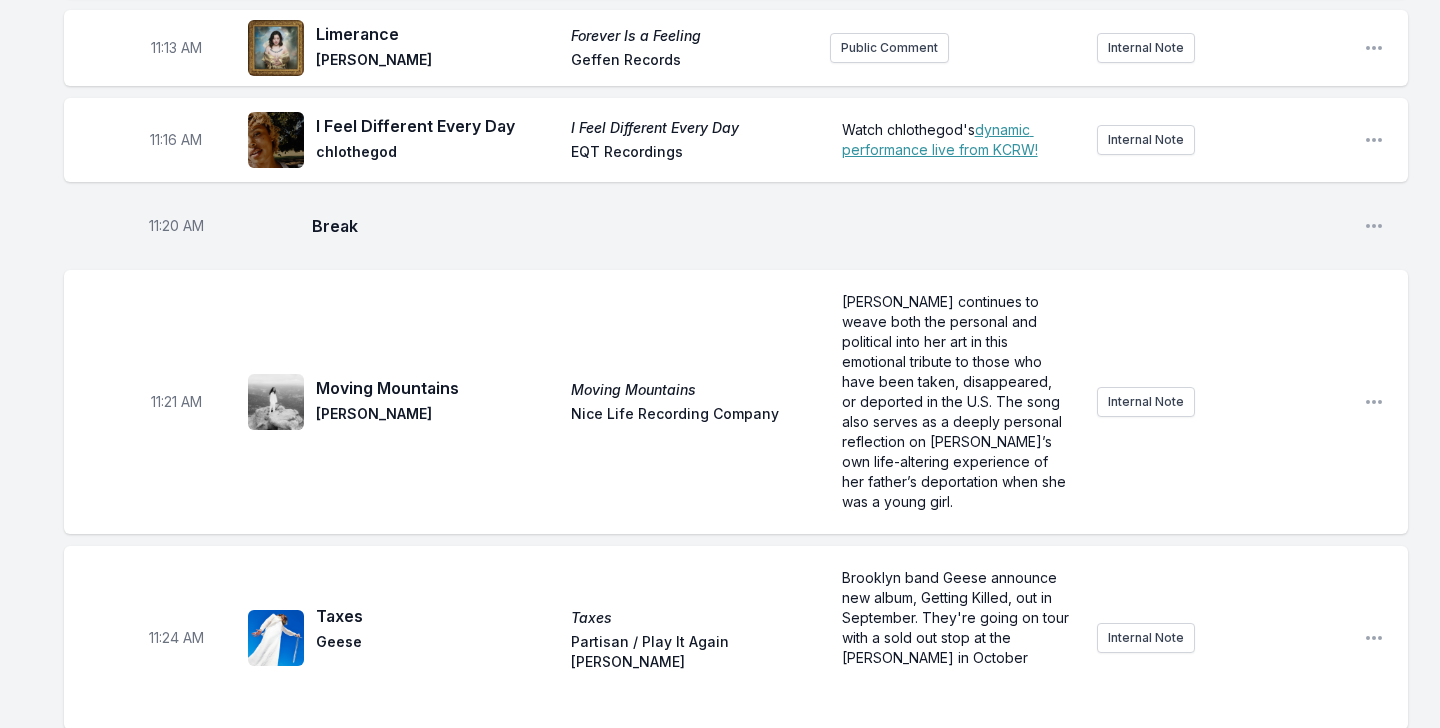 scroll, scrollTop: 4378, scrollLeft: 0, axis: vertical 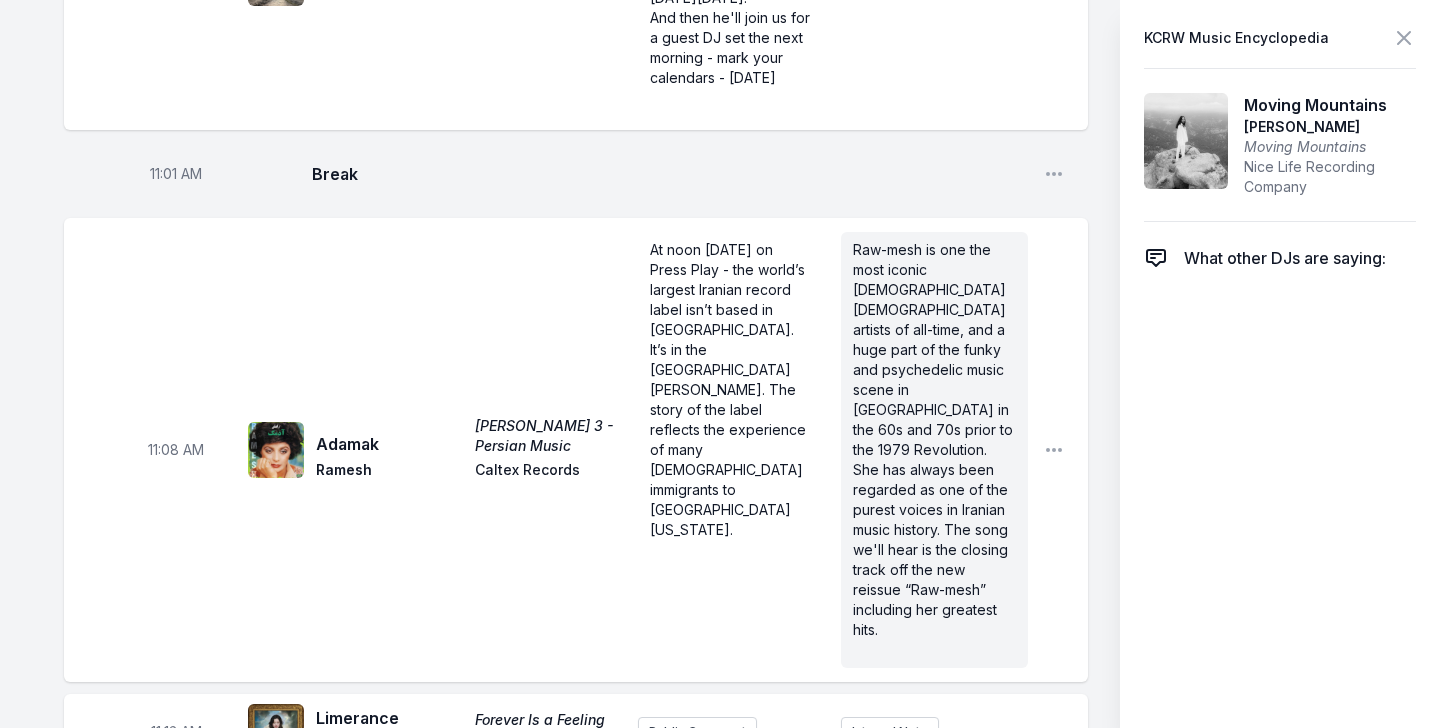 click on "[PERSON_NAME] continues to weave both the personal and political into her art in this emotional tribute to those who have been taken, disappeared, or deported in the U.S. The song also serves as a deeply personal reflection on [PERSON_NAME]’s own life-altering experience of her father’s deportation when she was a young girl." at bounding box center (731, 1176) 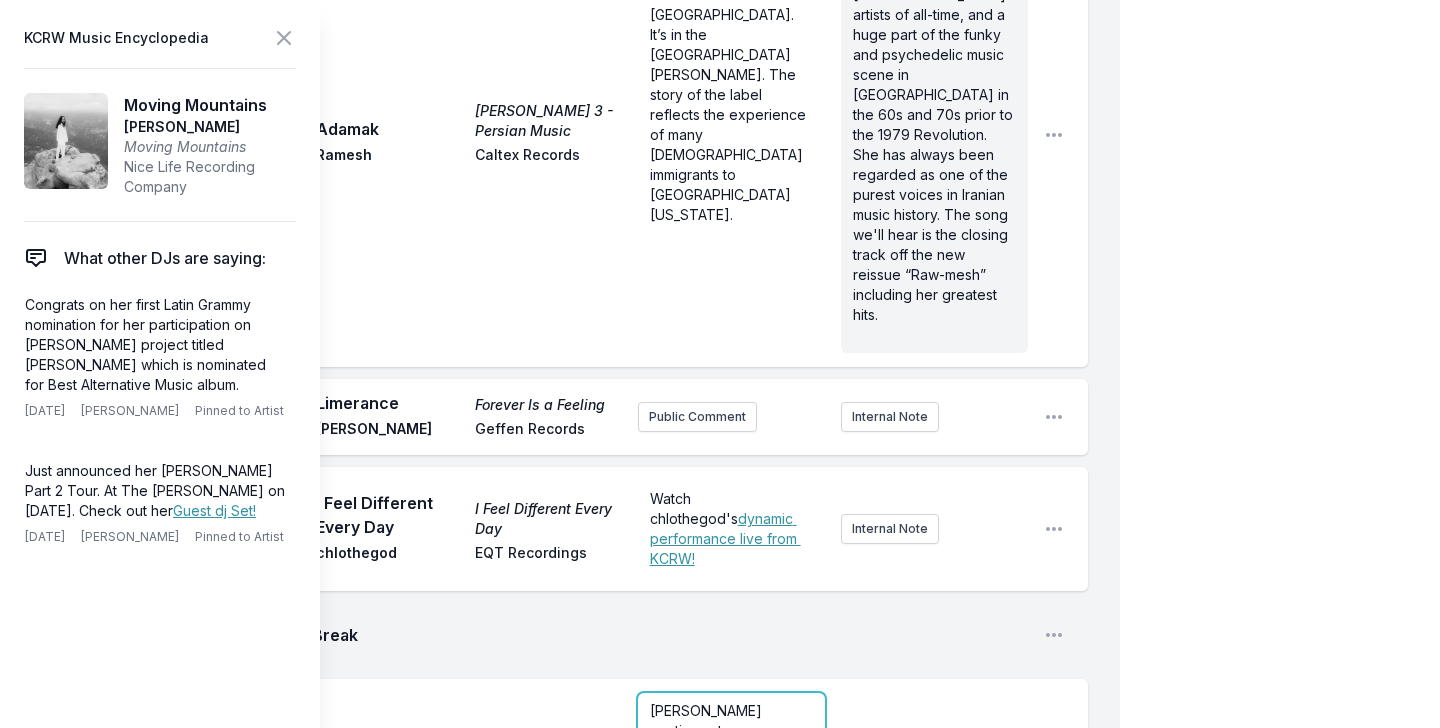 scroll, scrollTop: 4701, scrollLeft: 0, axis: vertical 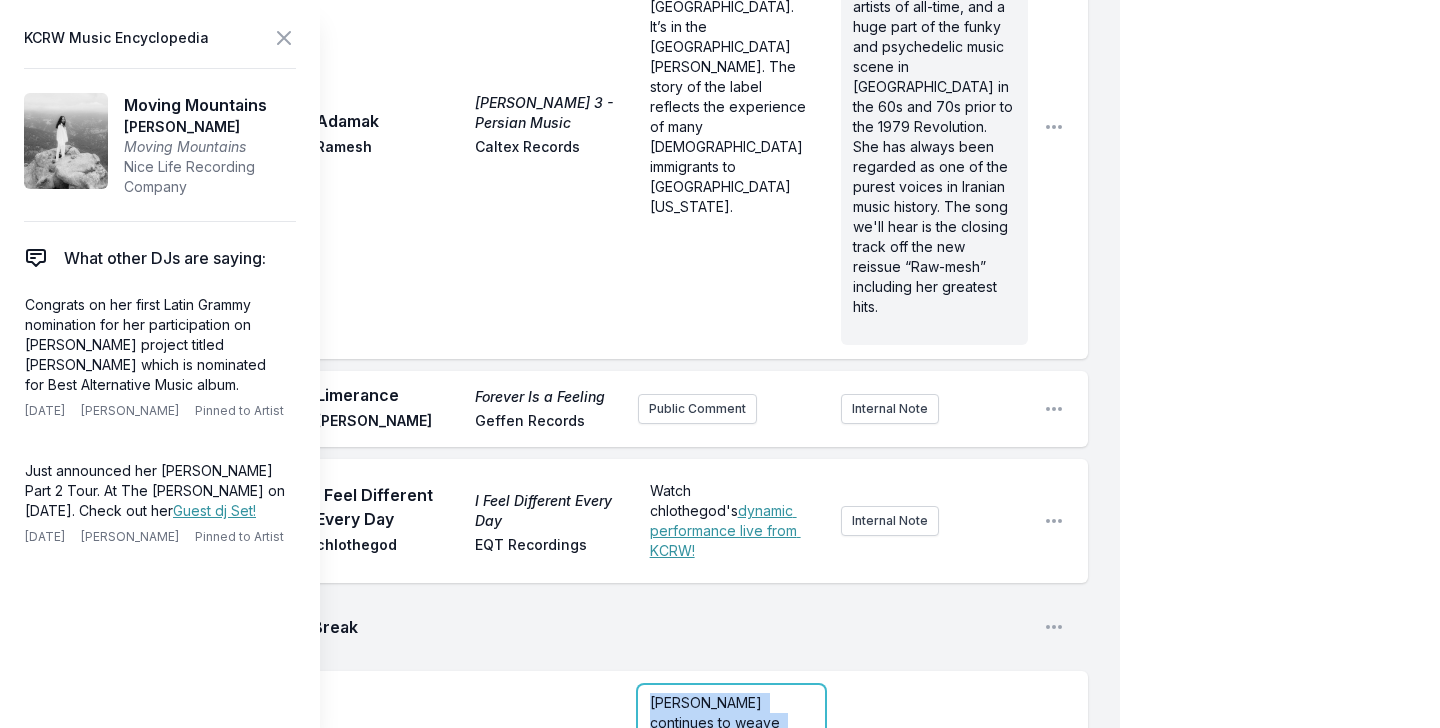 copy on "[PERSON_NAME] continues to weave both the personal and political into her art in this emotional tribute to those who have been taken, disappeared, or deported in the U.S. The song also serves as a deeply personal reflection on [PERSON_NAME]’s own life-altering experience of her father’s deportation when she was a young girl." 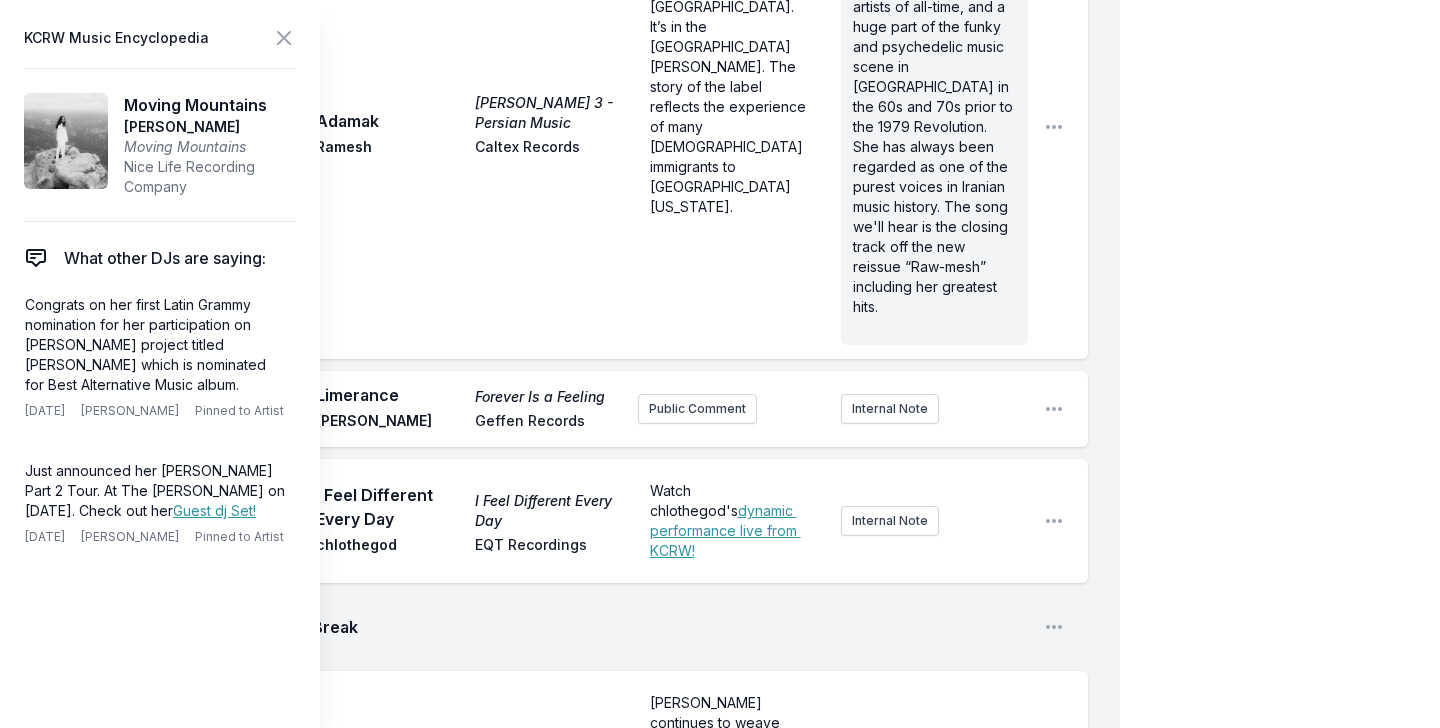 click on "11:20 AM Break Open playlist item options" at bounding box center [576, 627] 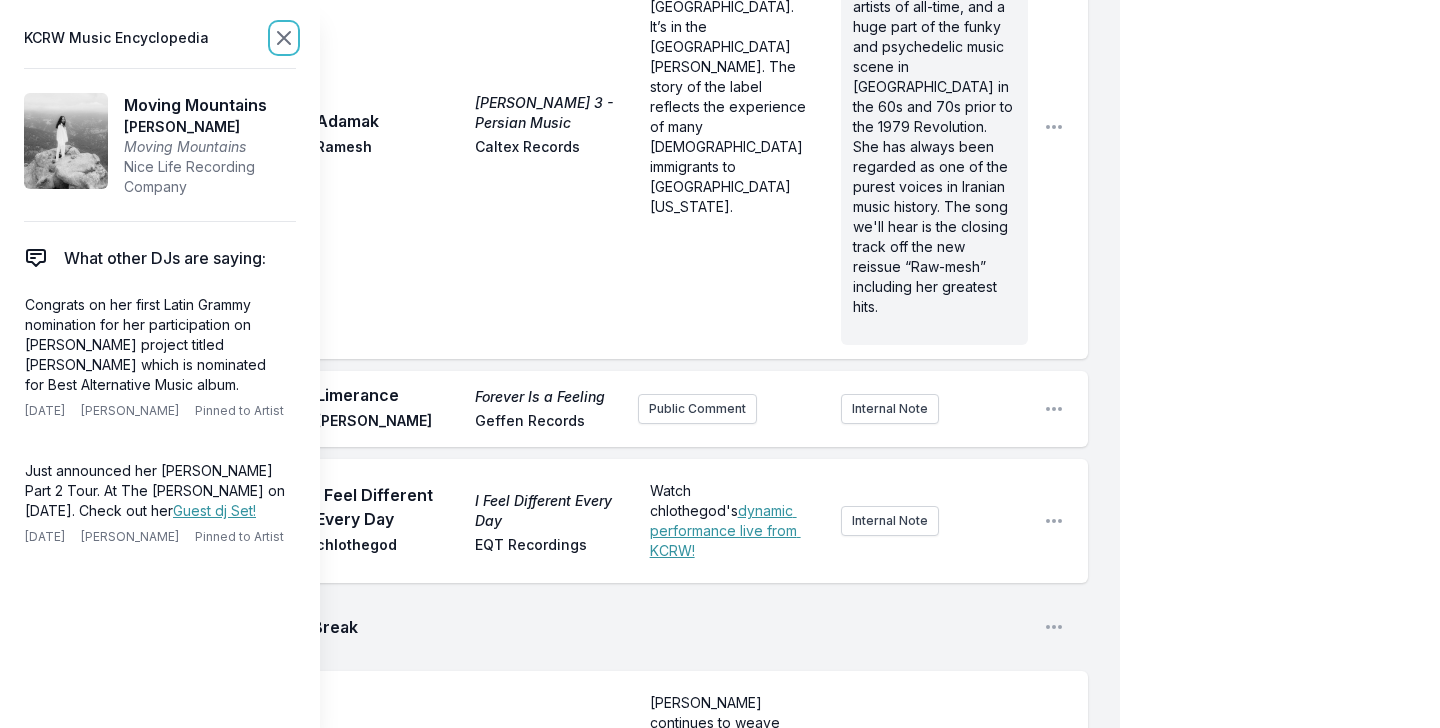click 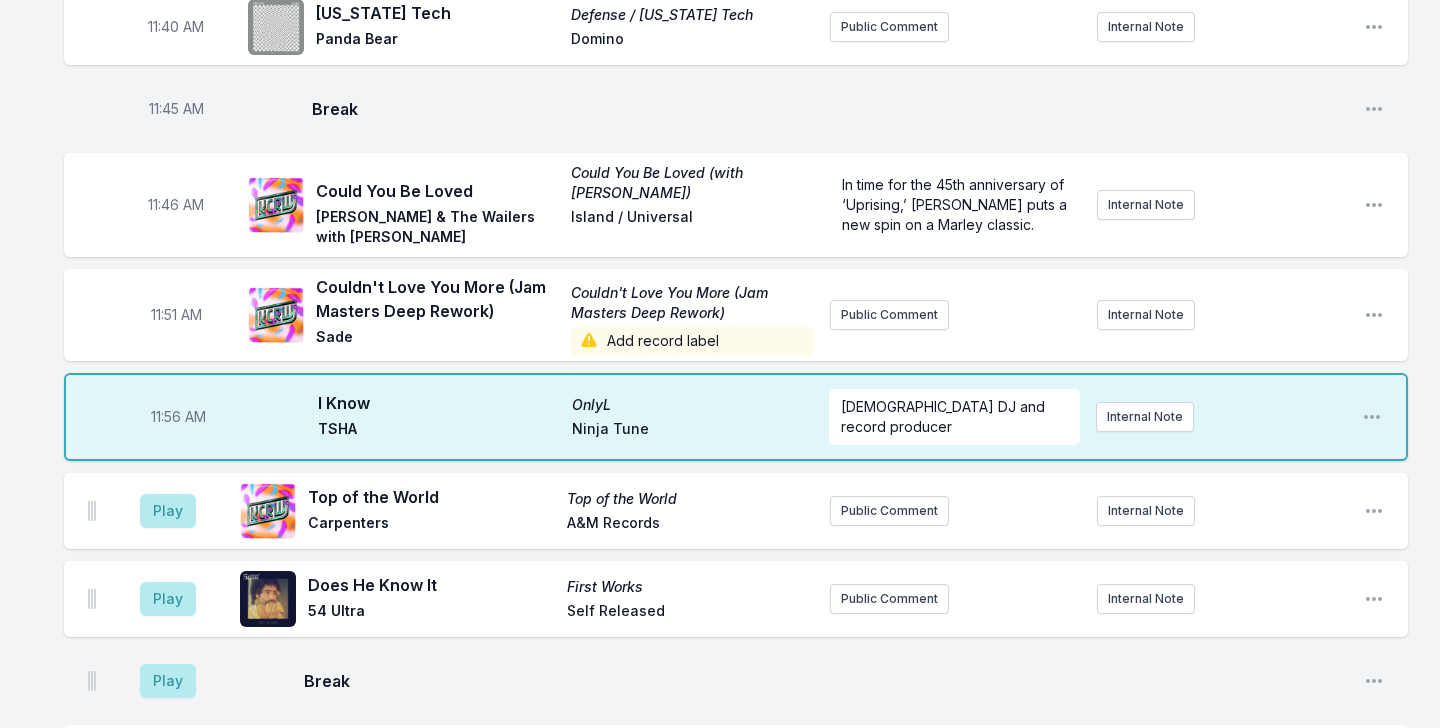 scroll, scrollTop: 5882, scrollLeft: 0, axis: vertical 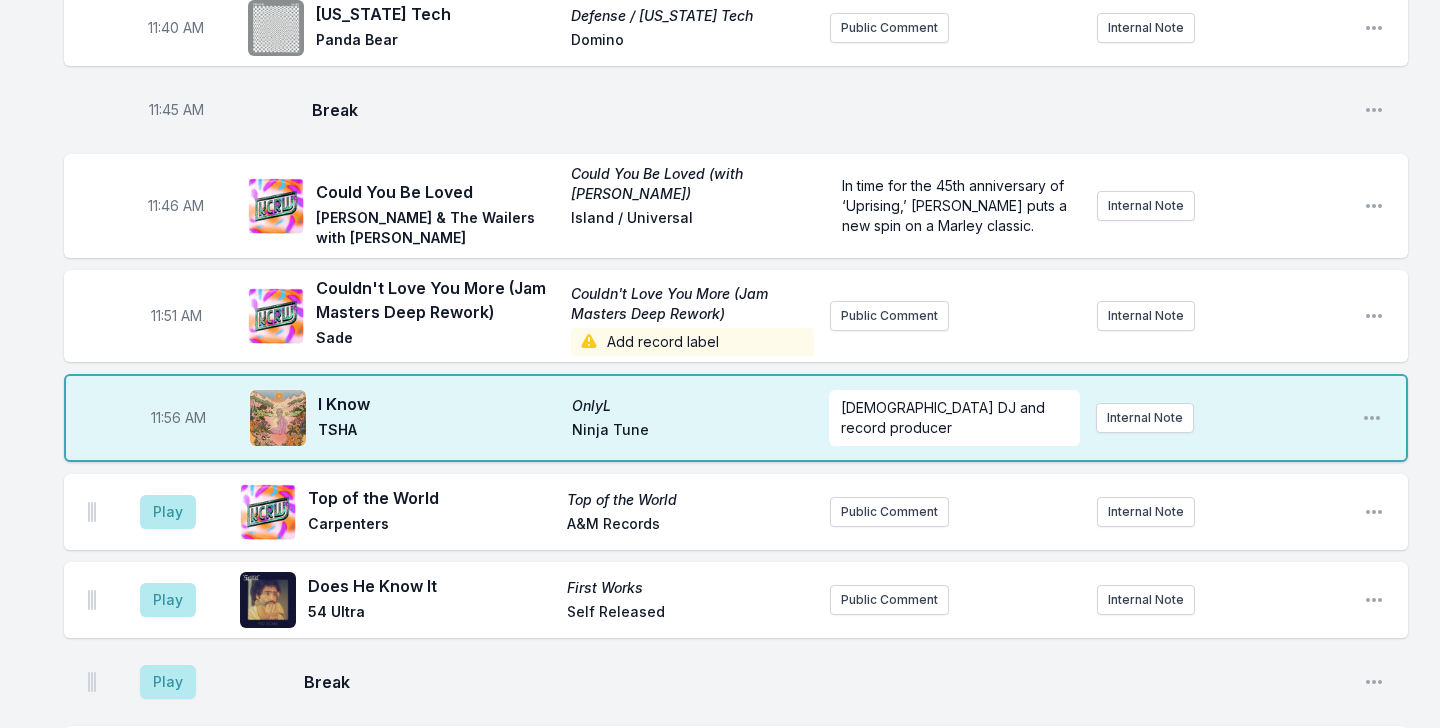 click on "I Know OnlyL TSHA Ninja Tune" at bounding box center (531, 418) 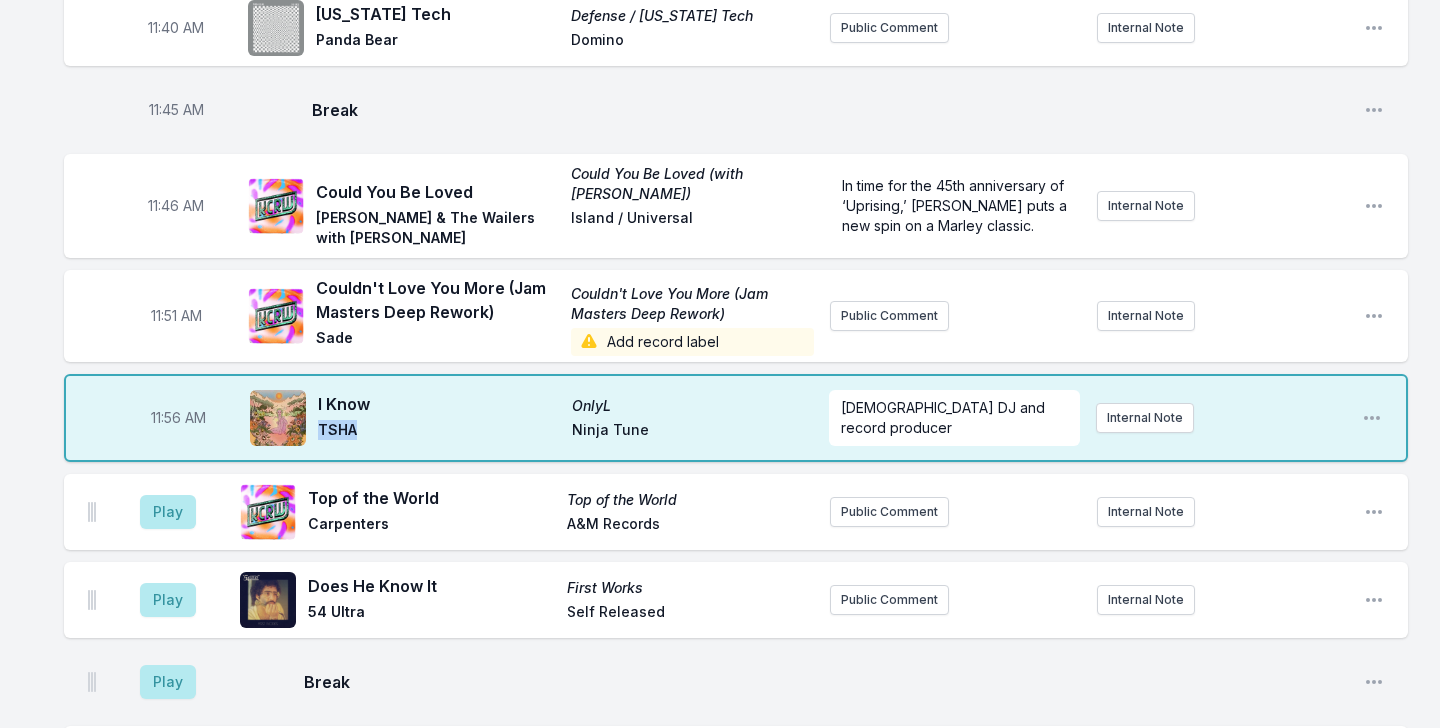 click on "TSHA" at bounding box center (439, 432) 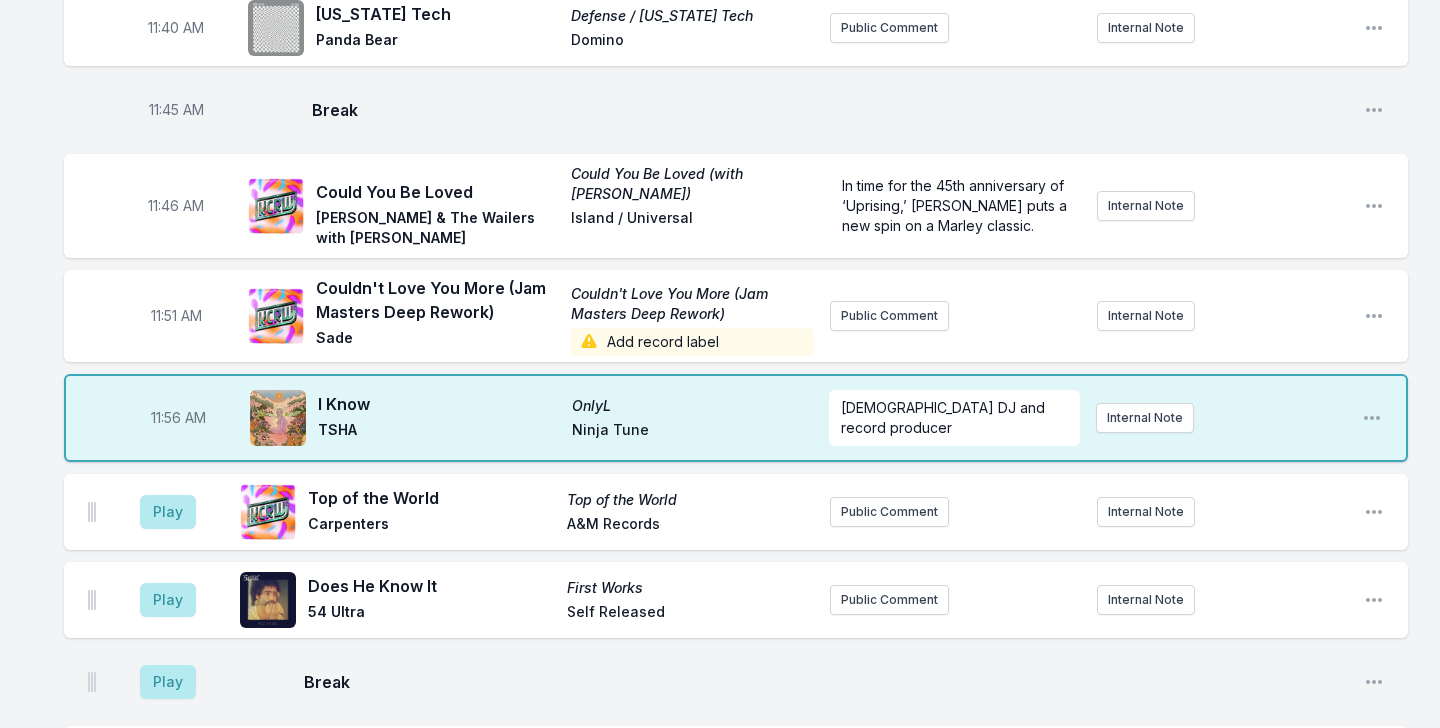 click on "I Know" at bounding box center [439, 404] 